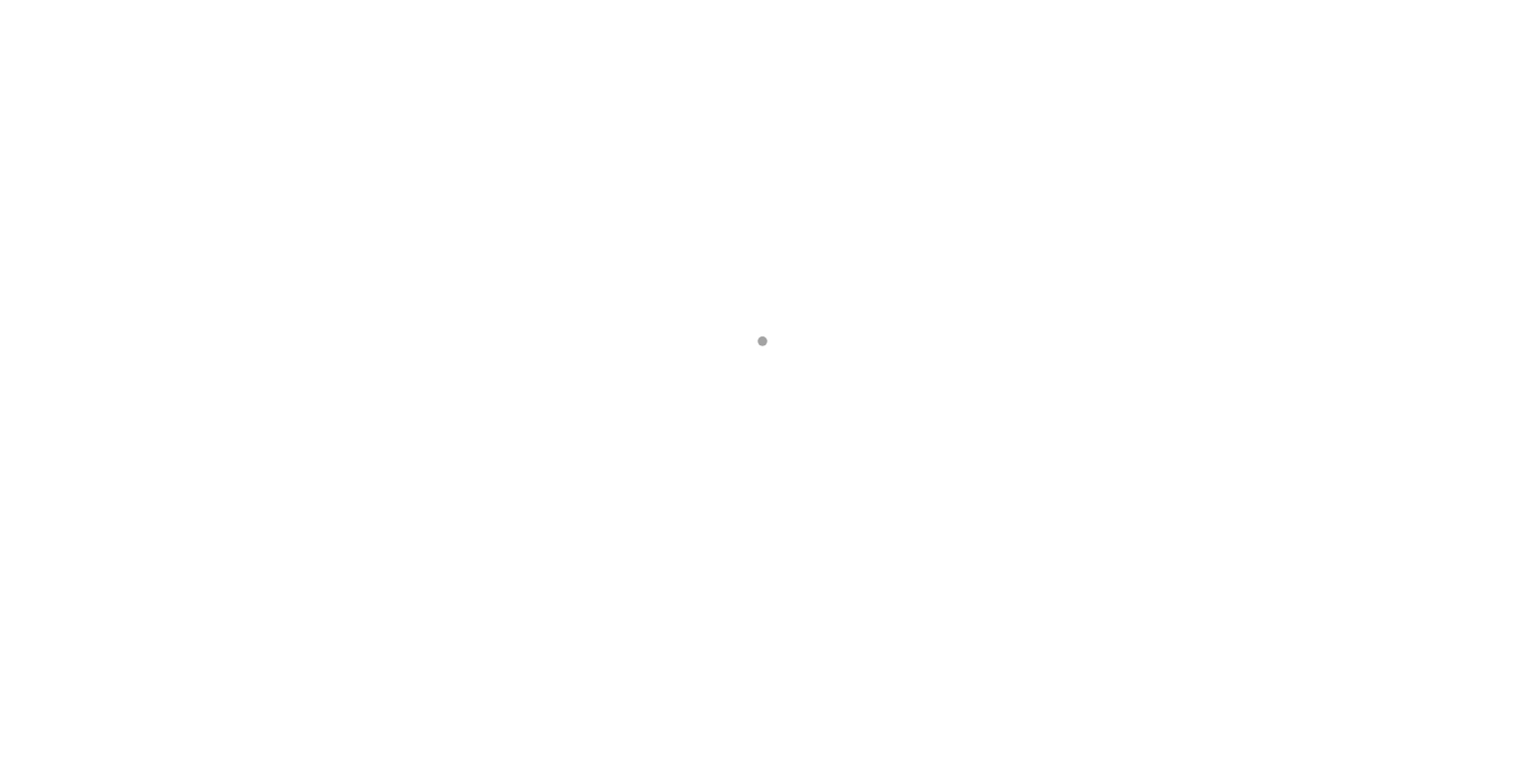 scroll, scrollTop: 0, scrollLeft: 0, axis: both 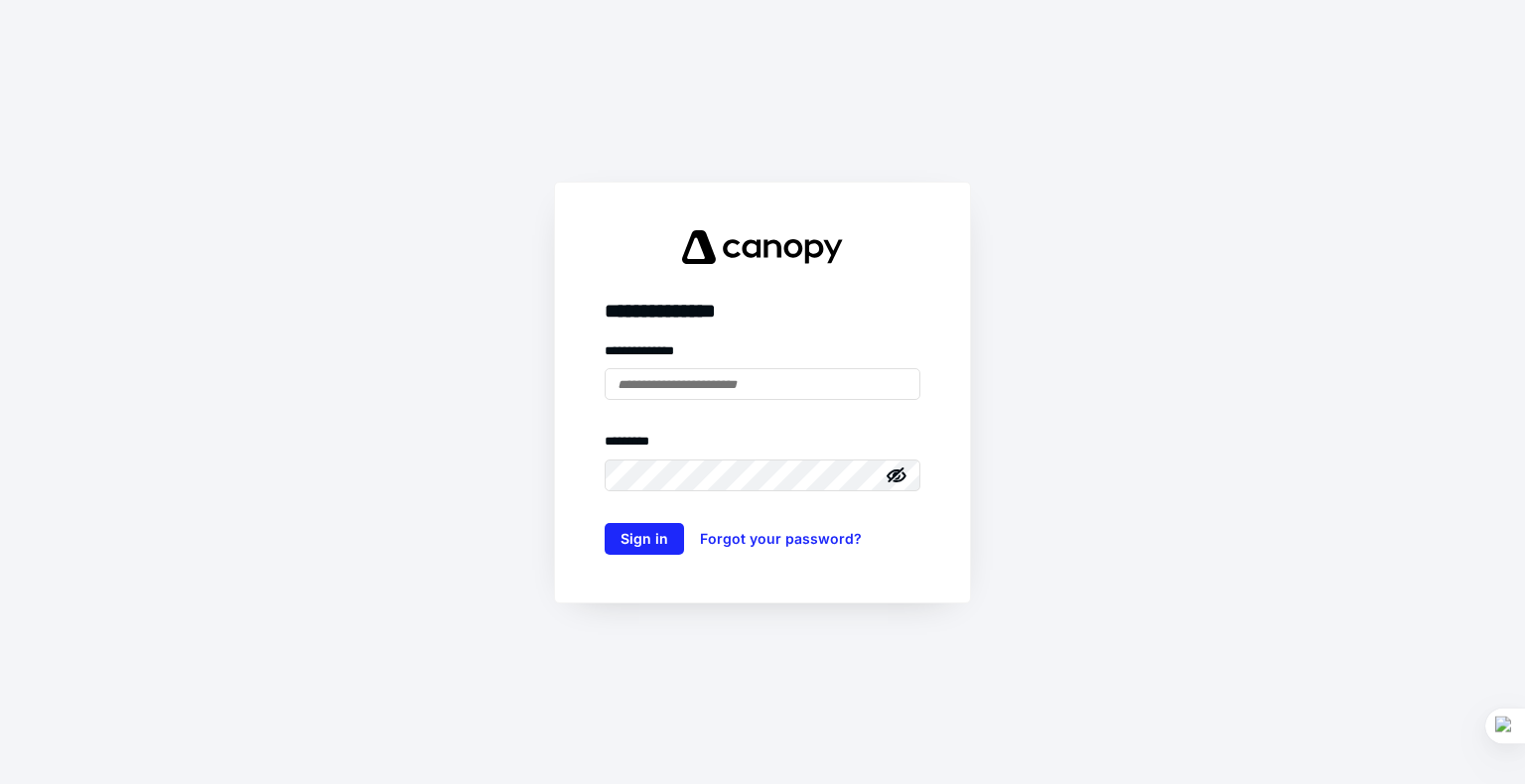 click at bounding box center [0, 0] 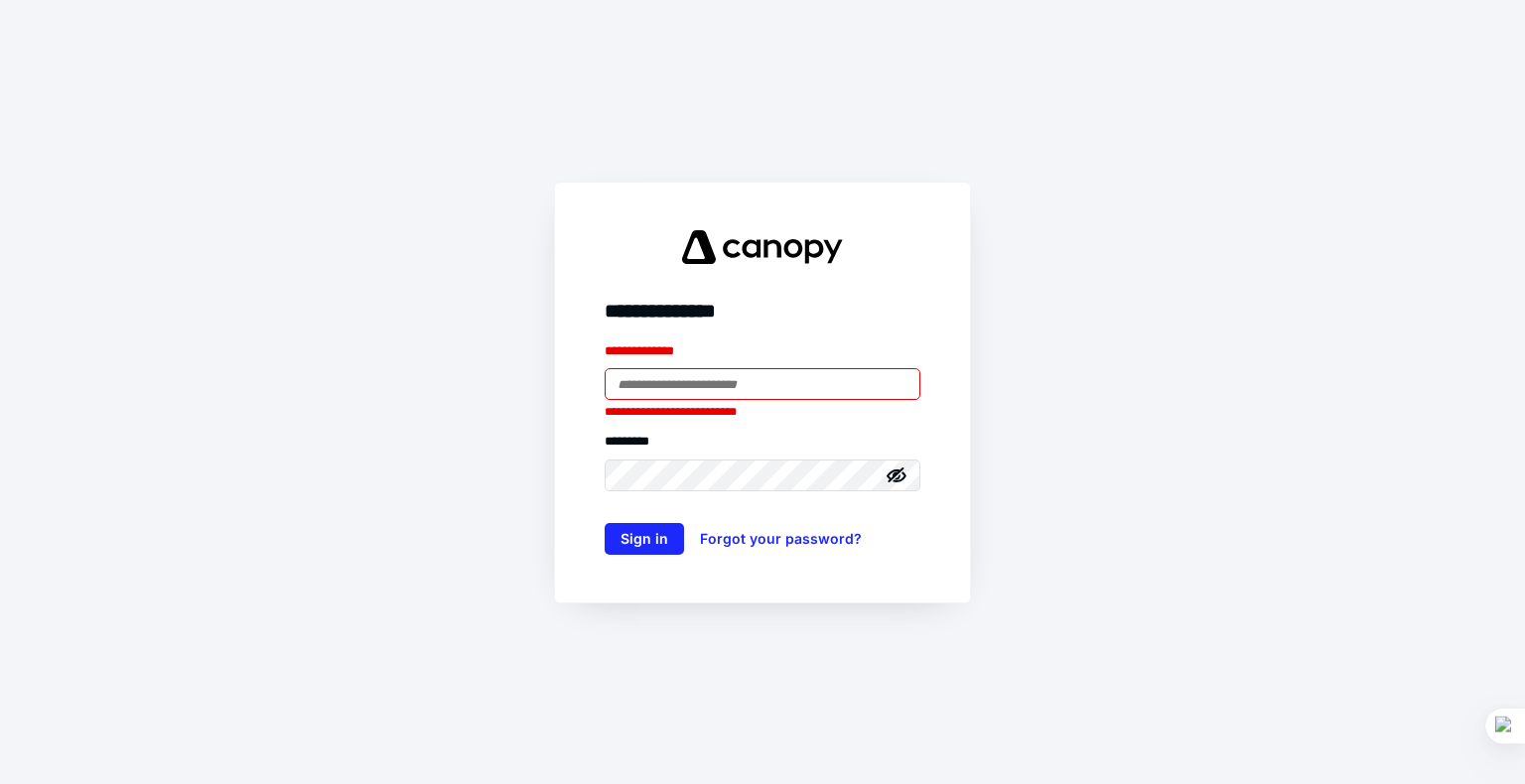 type on "**********" 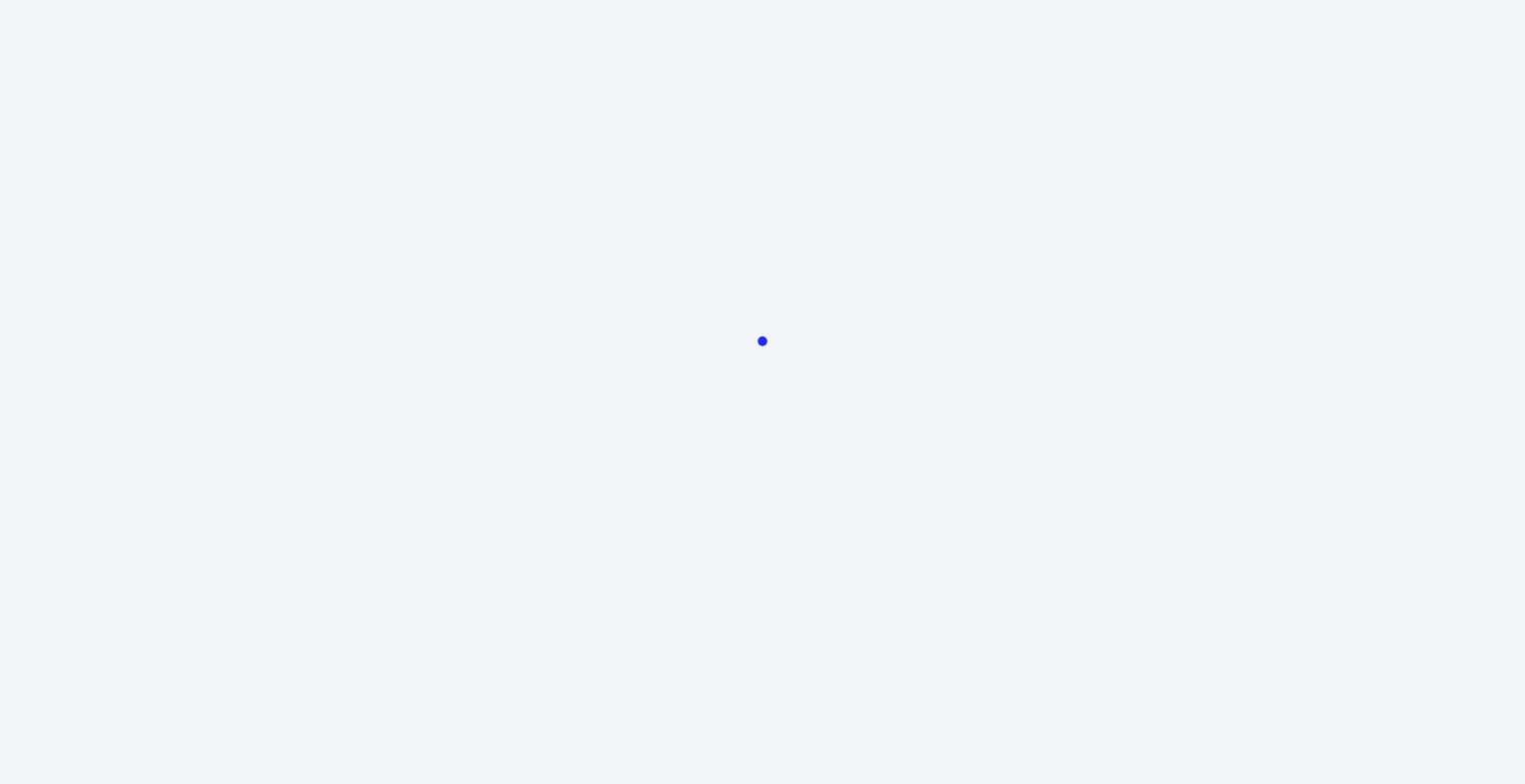 scroll, scrollTop: 0, scrollLeft: 0, axis: both 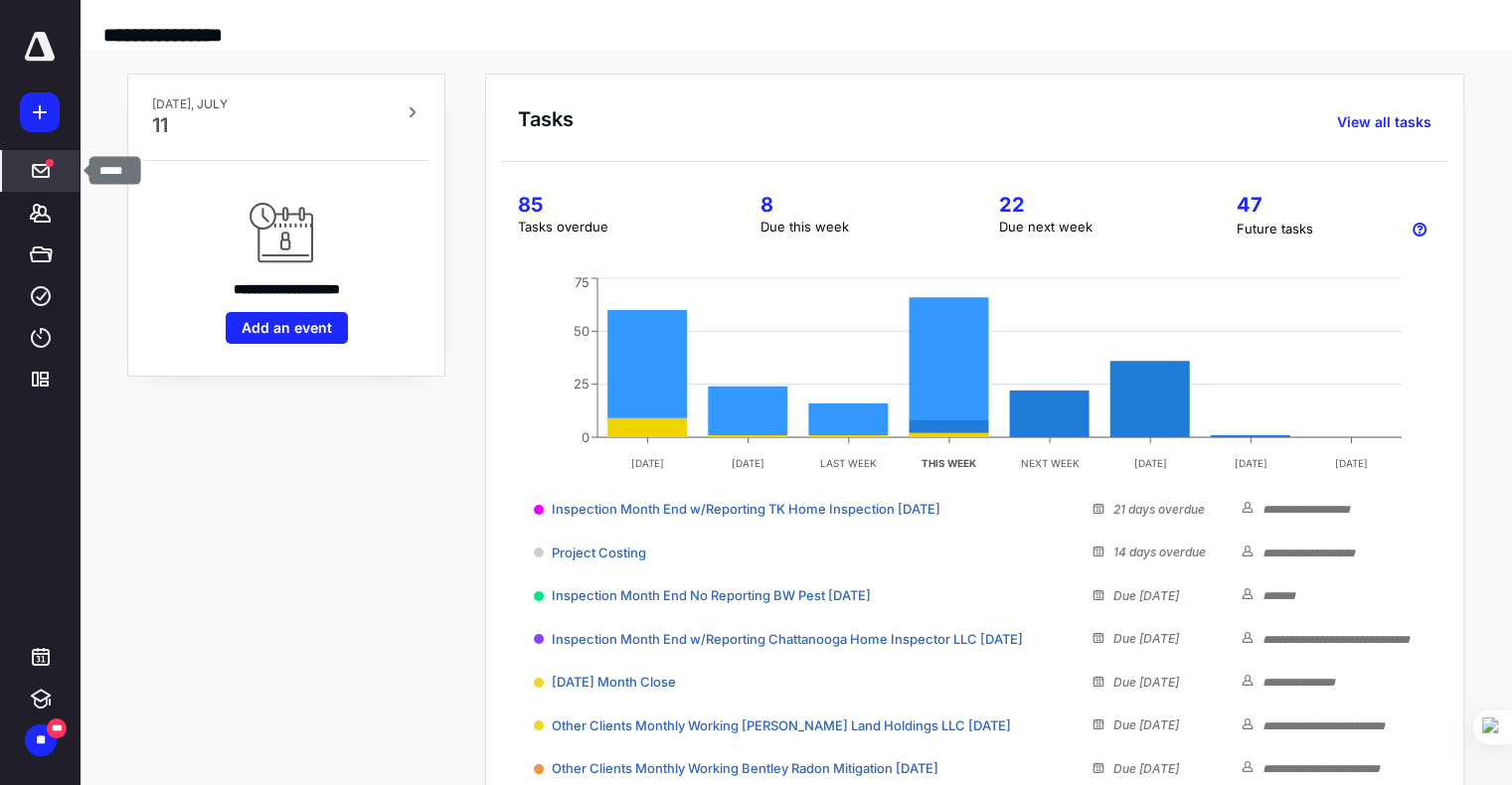 click 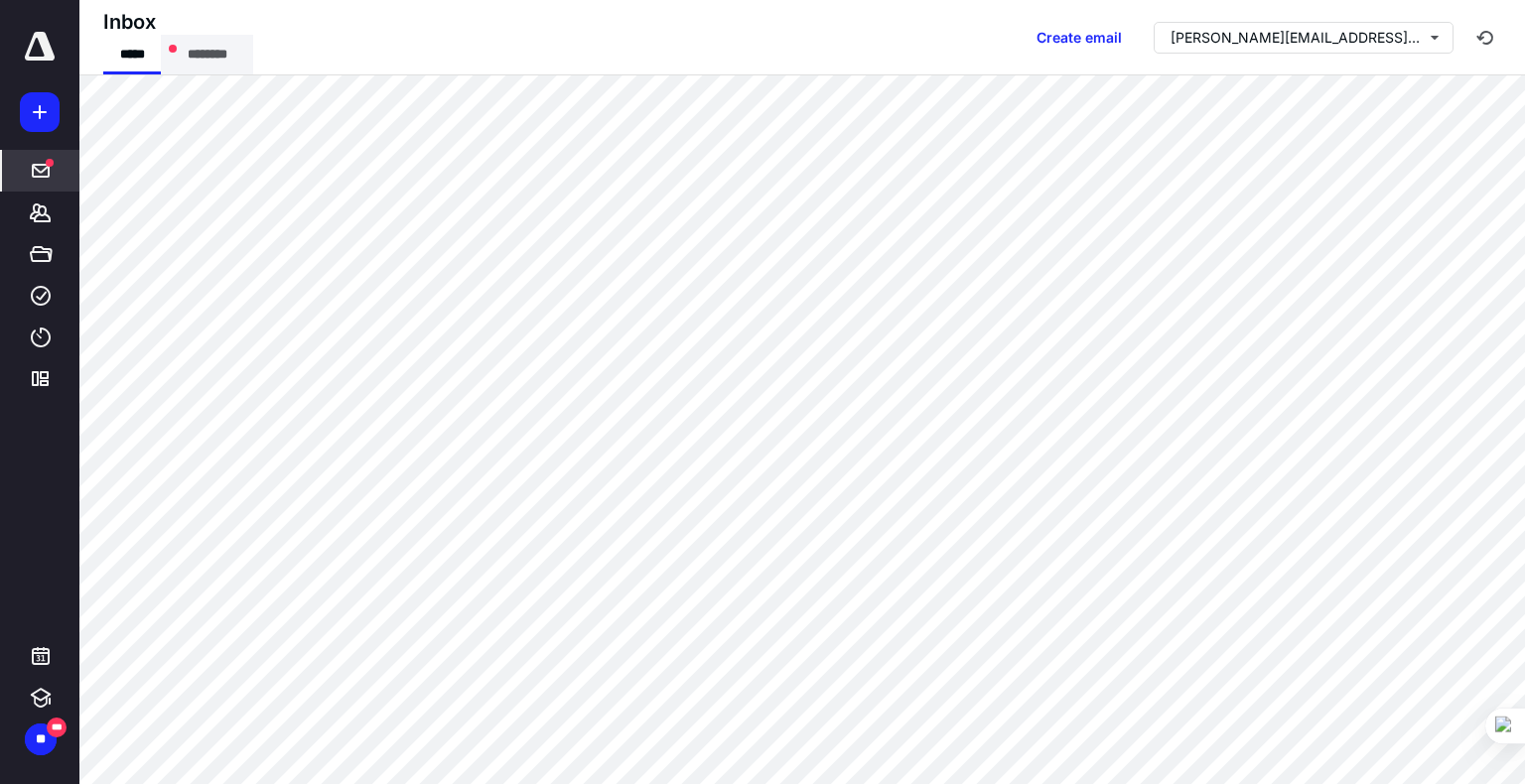 click on "********" at bounding box center (207, 55) 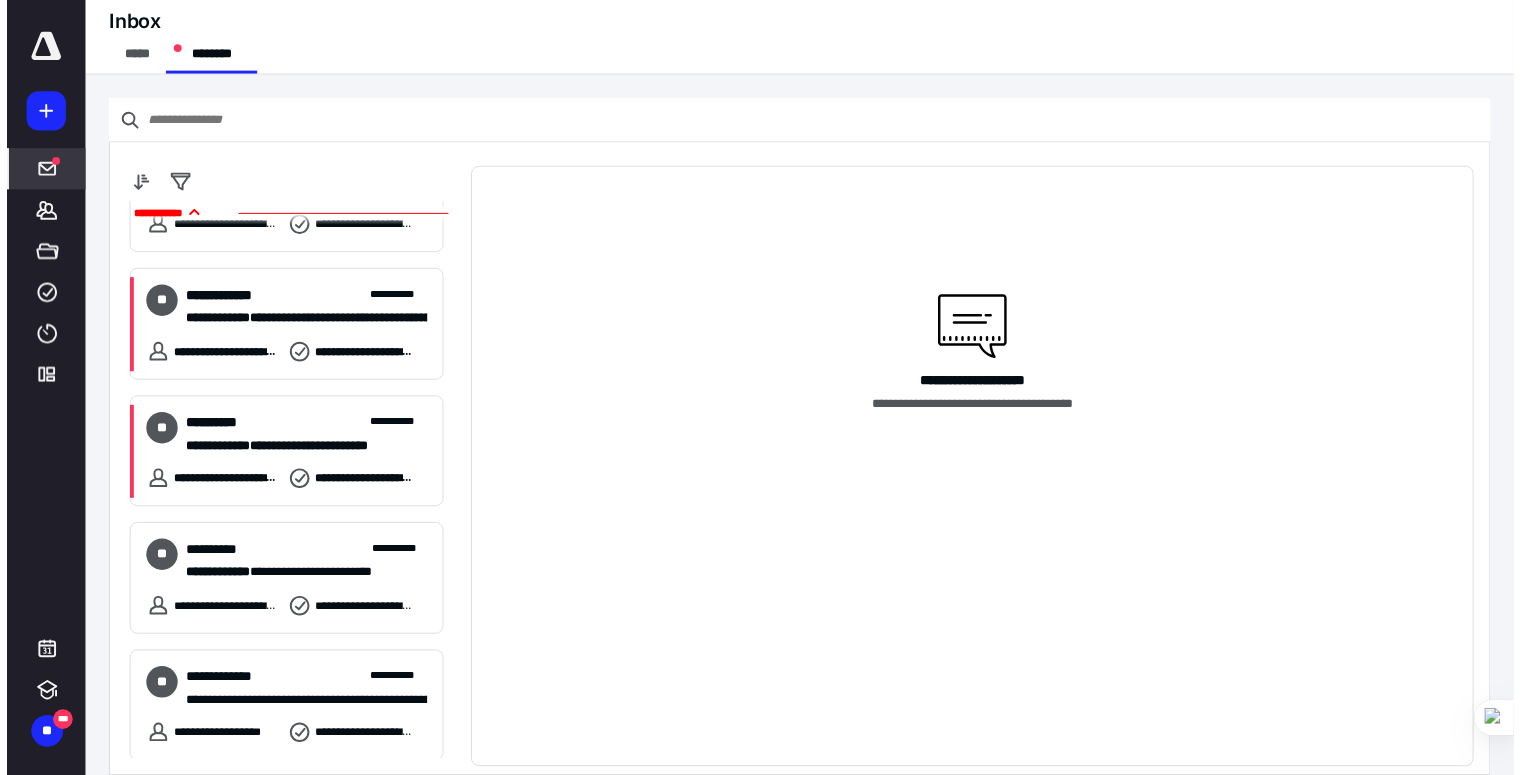 scroll, scrollTop: 978, scrollLeft: 0, axis: vertical 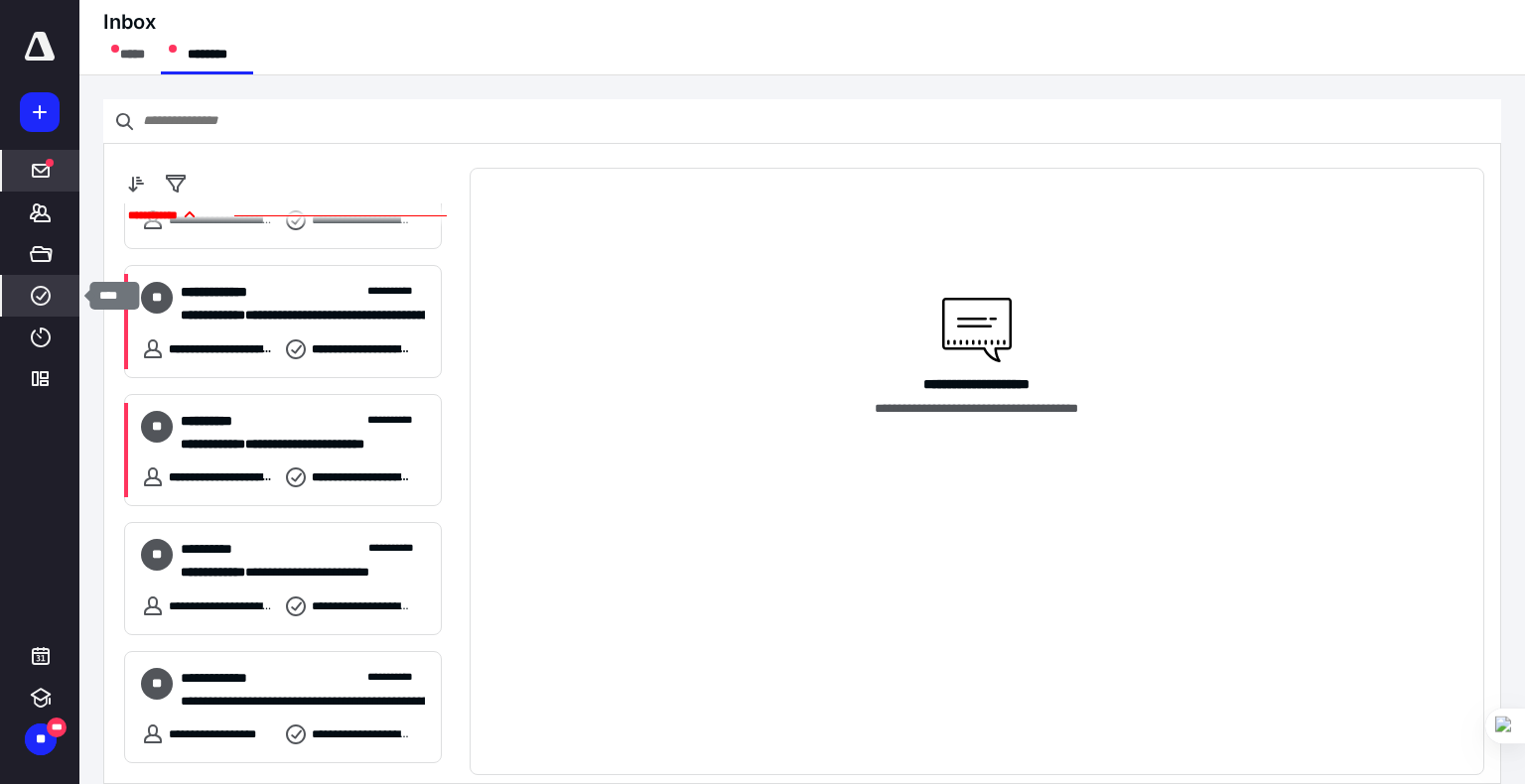 click 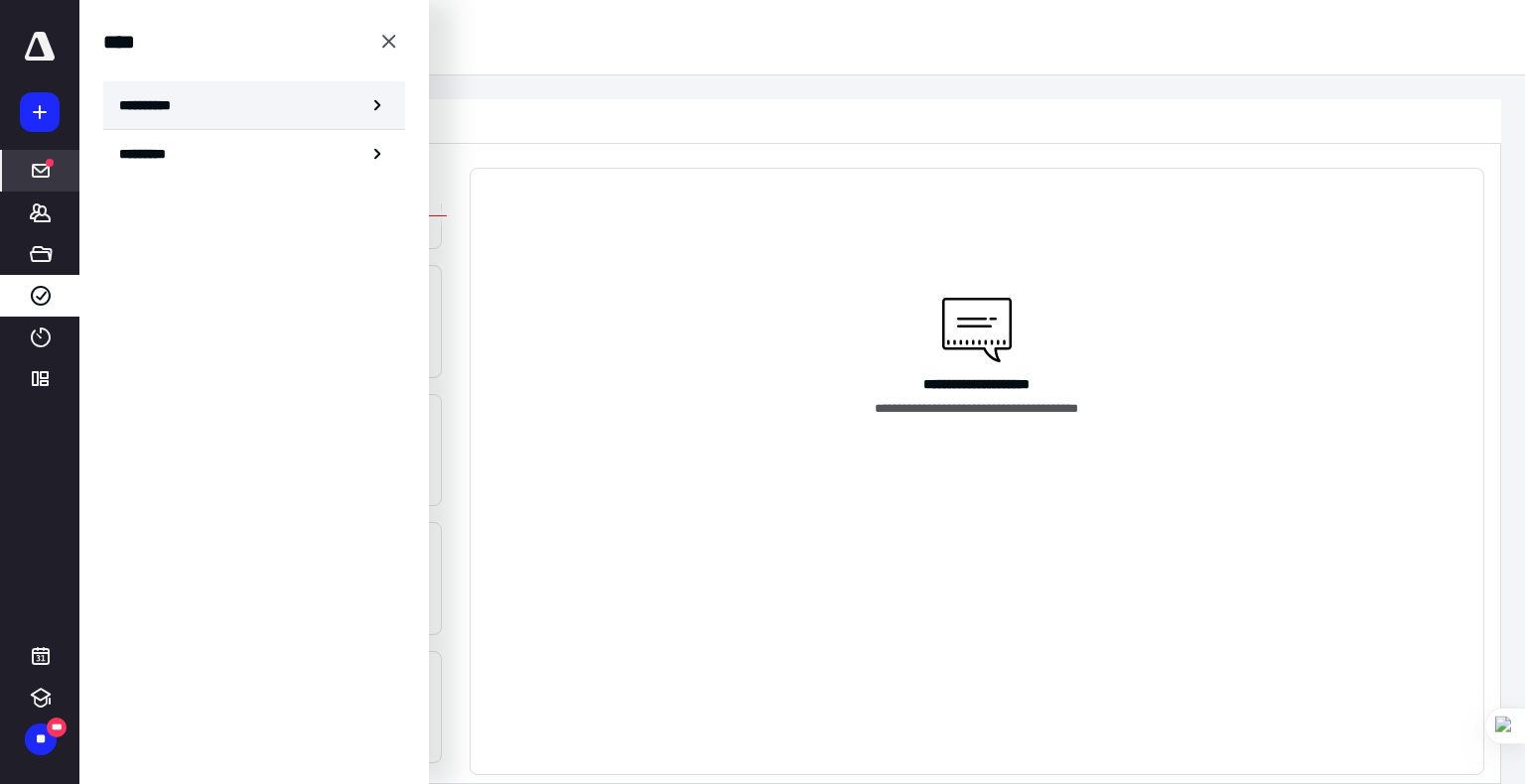 click on "**********" at bounding box center [152, 105] 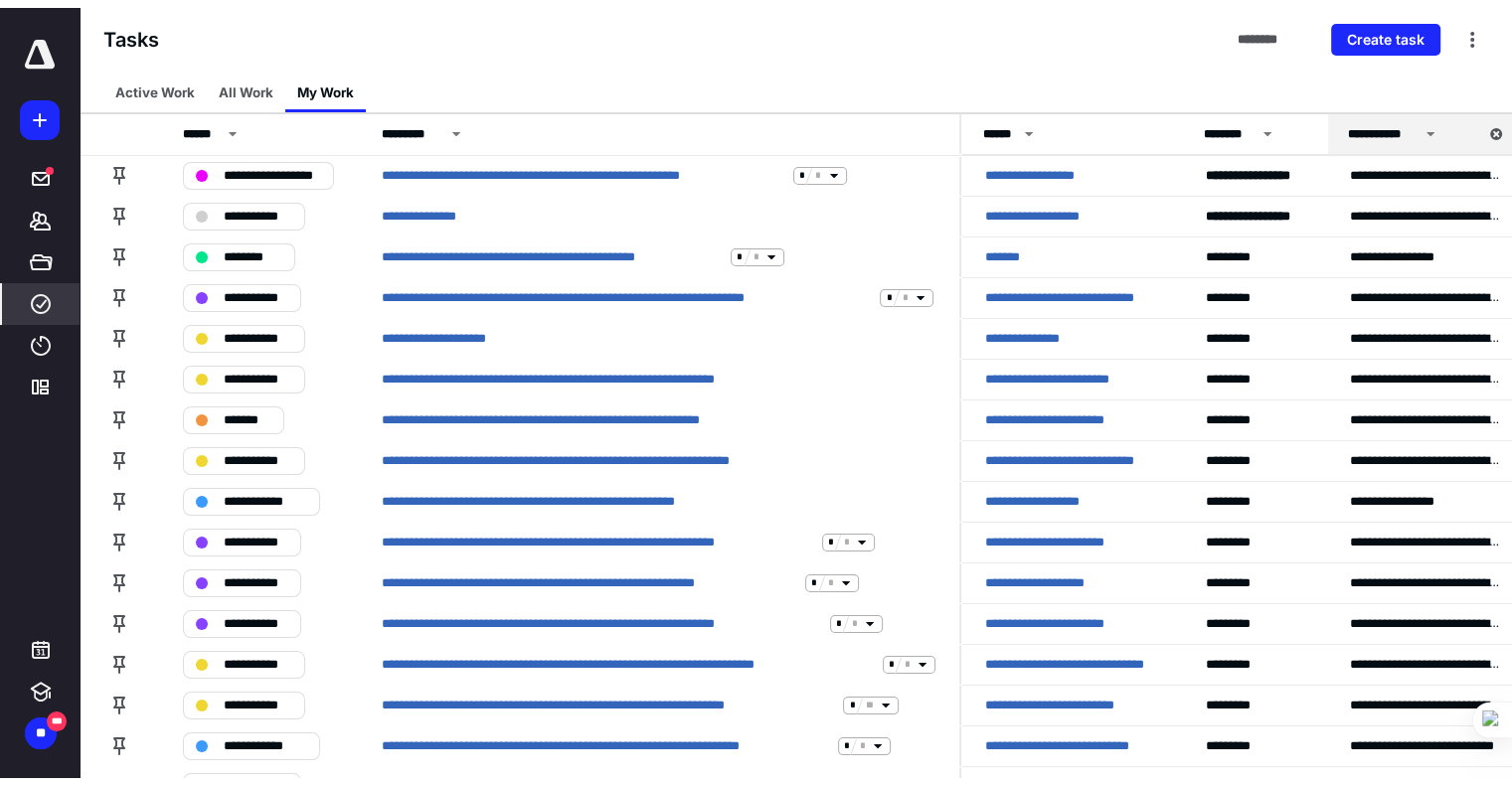 scroll, scrollTop: 0, scrollLeft: 0, axis: both 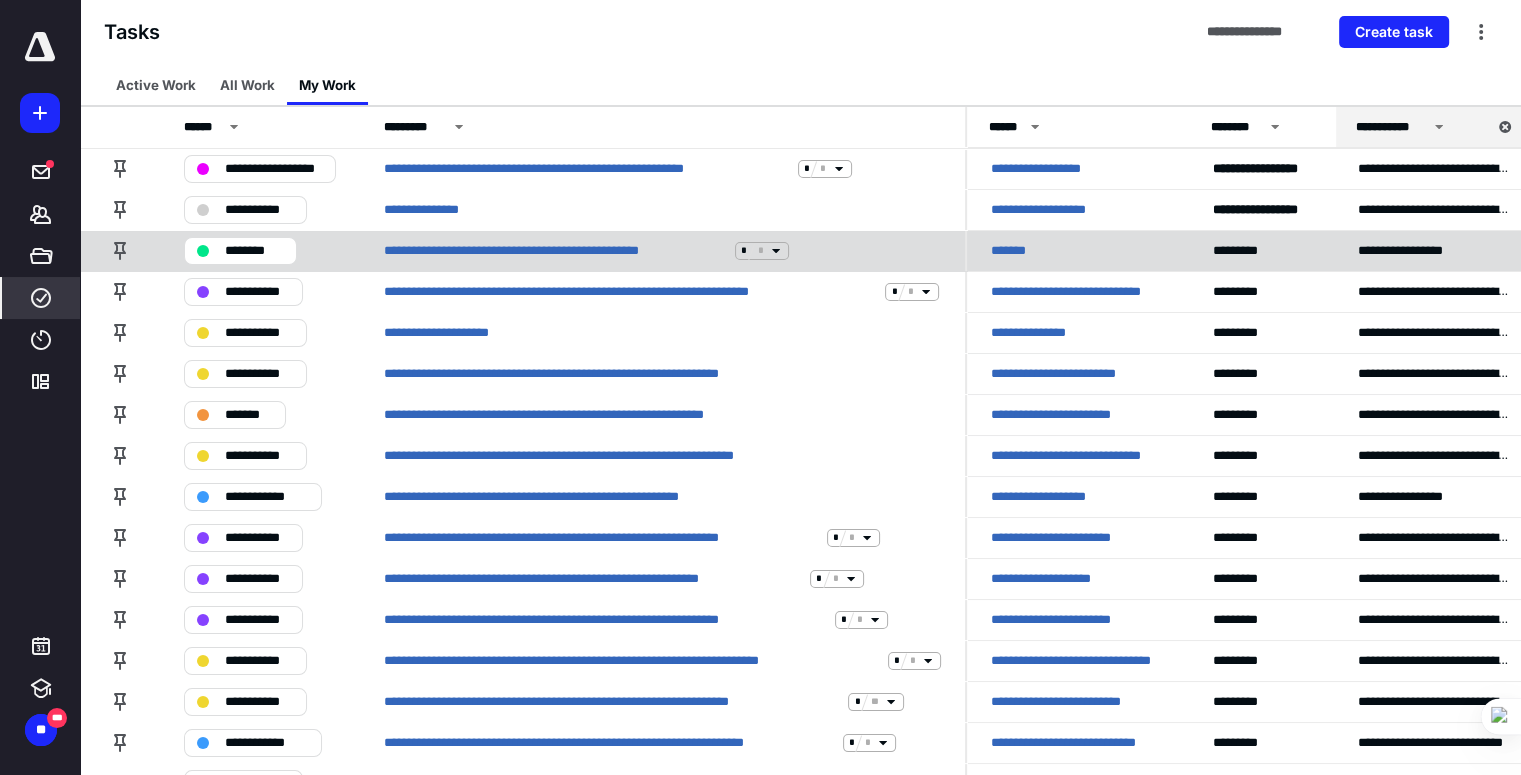 click on "**********" at bounding box center (662, 250) 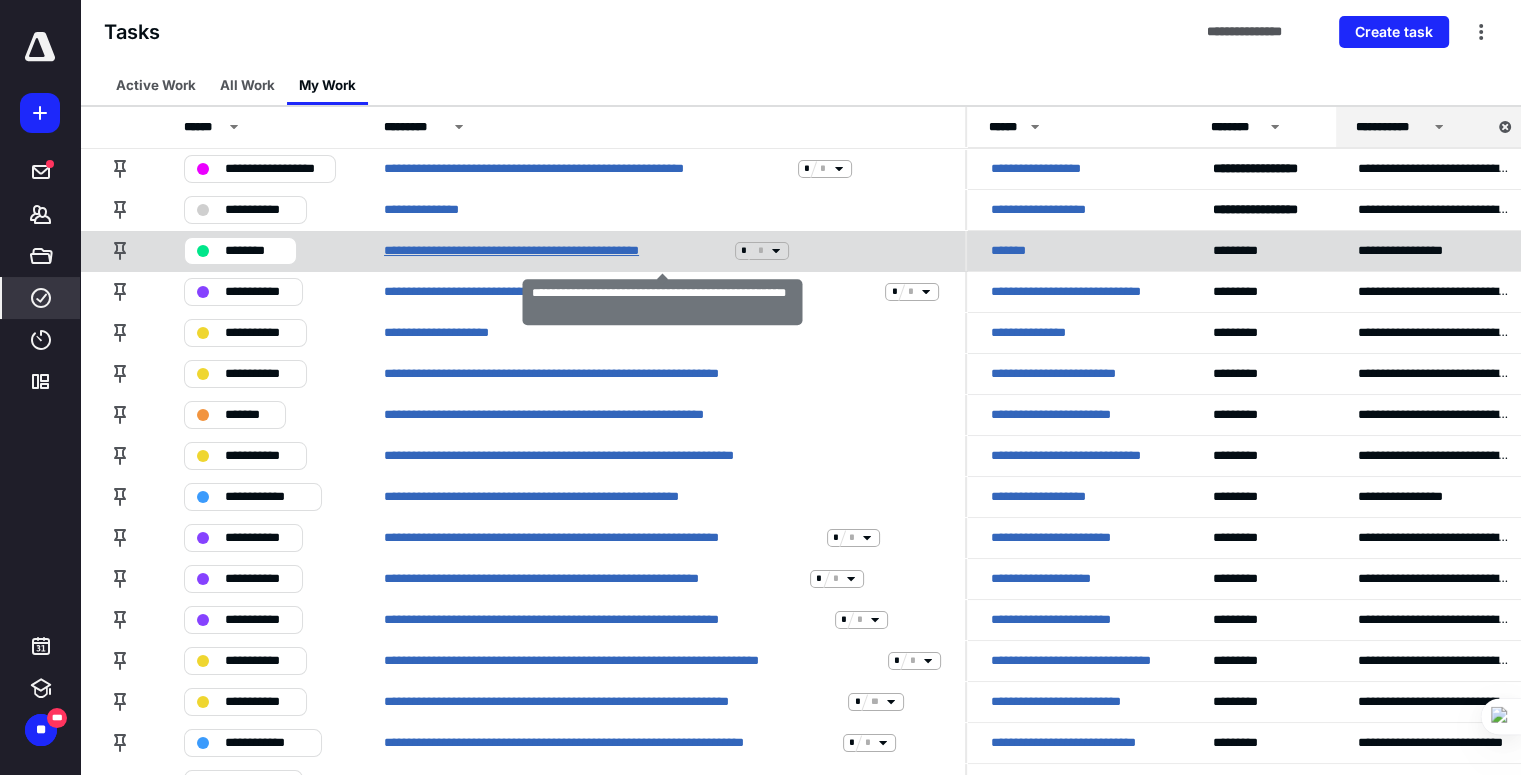 click on "**********" at bounding box center [555, 251] 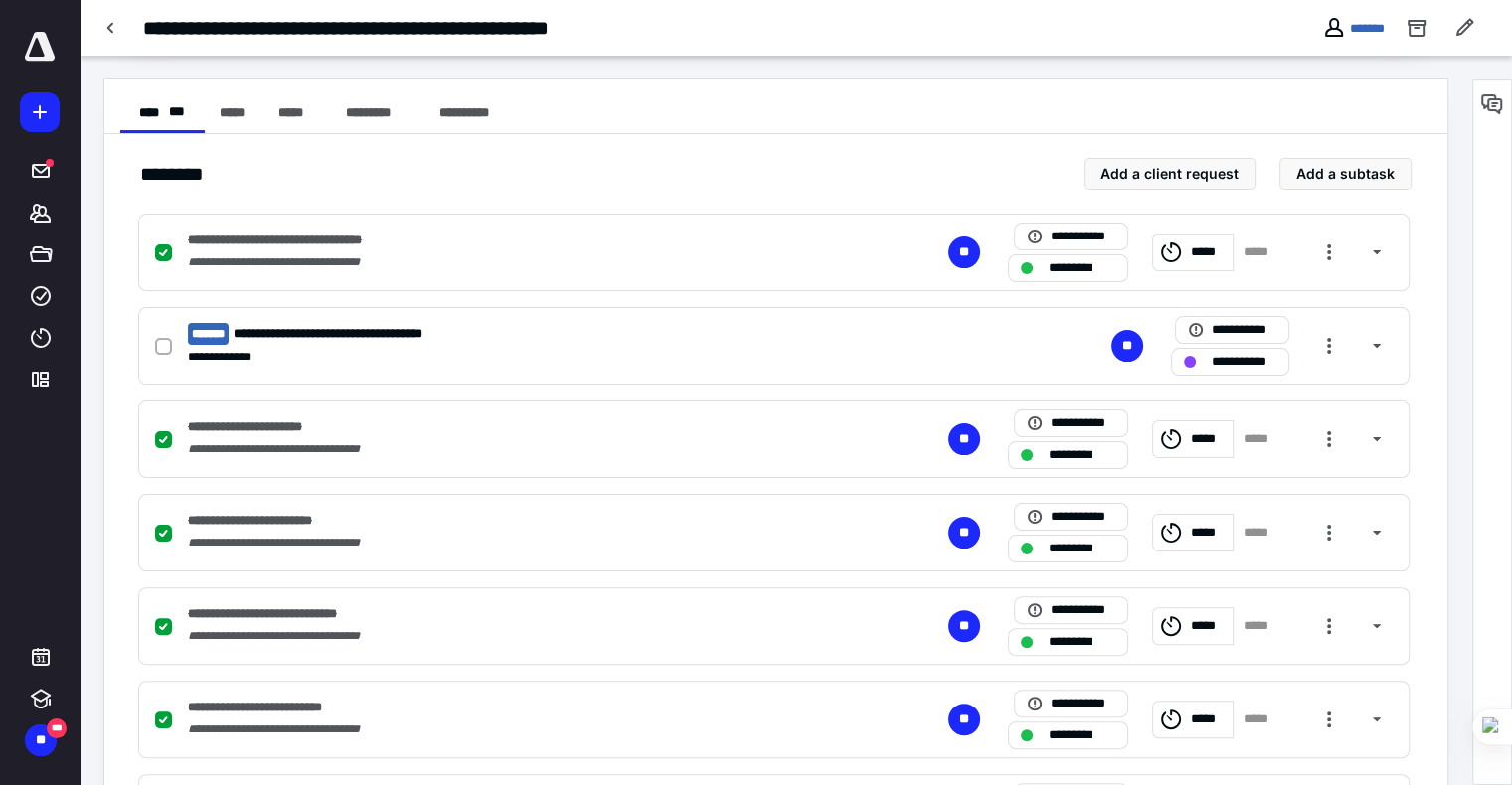 scroll, scrollTop: 417, scrollLeft: 0, axis: vertical 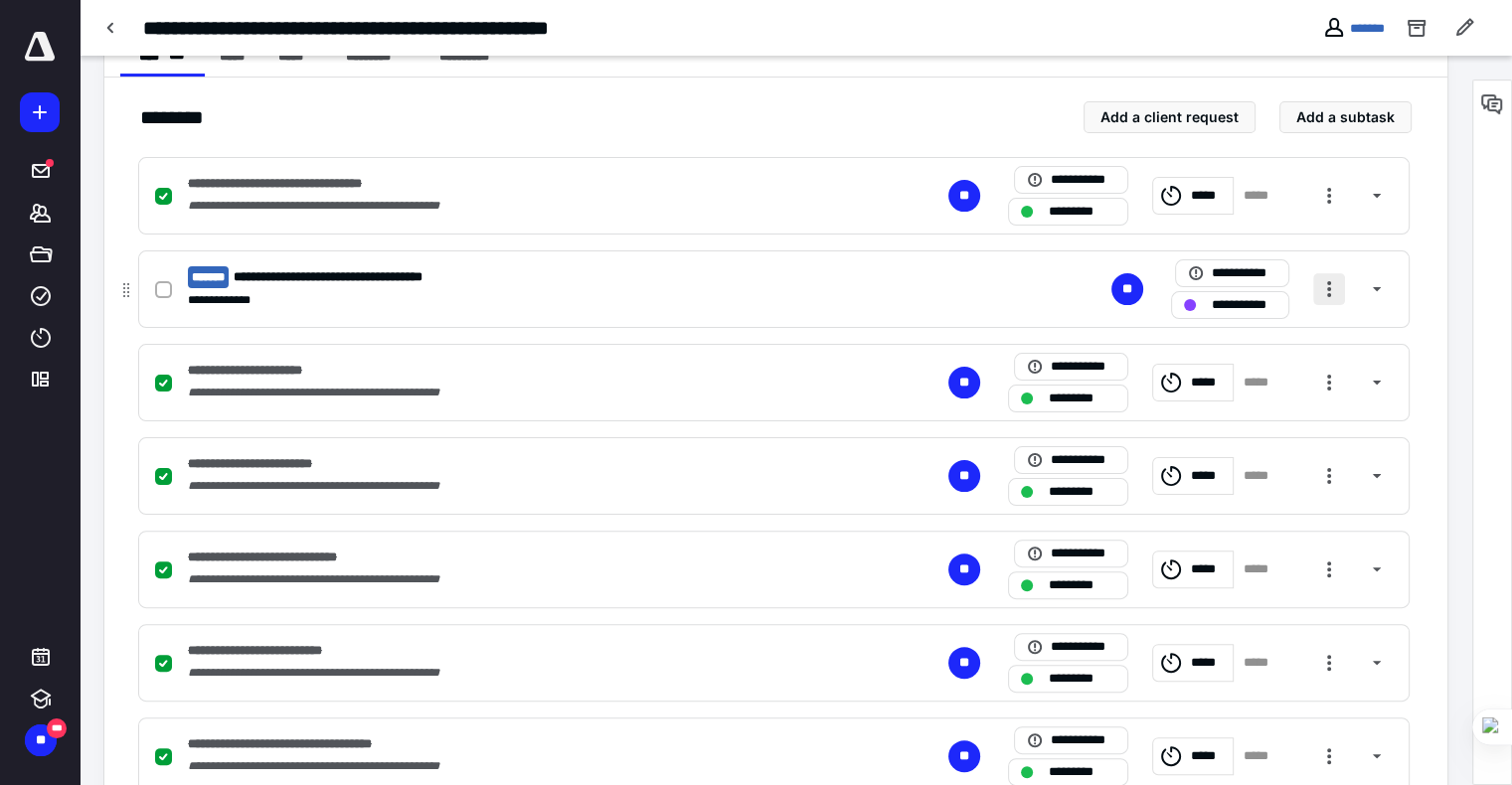 drag, startPoint x: 1321, startPoint y: 273, endPoint x: 1341, endPoint y: 289, distance: 25.612497 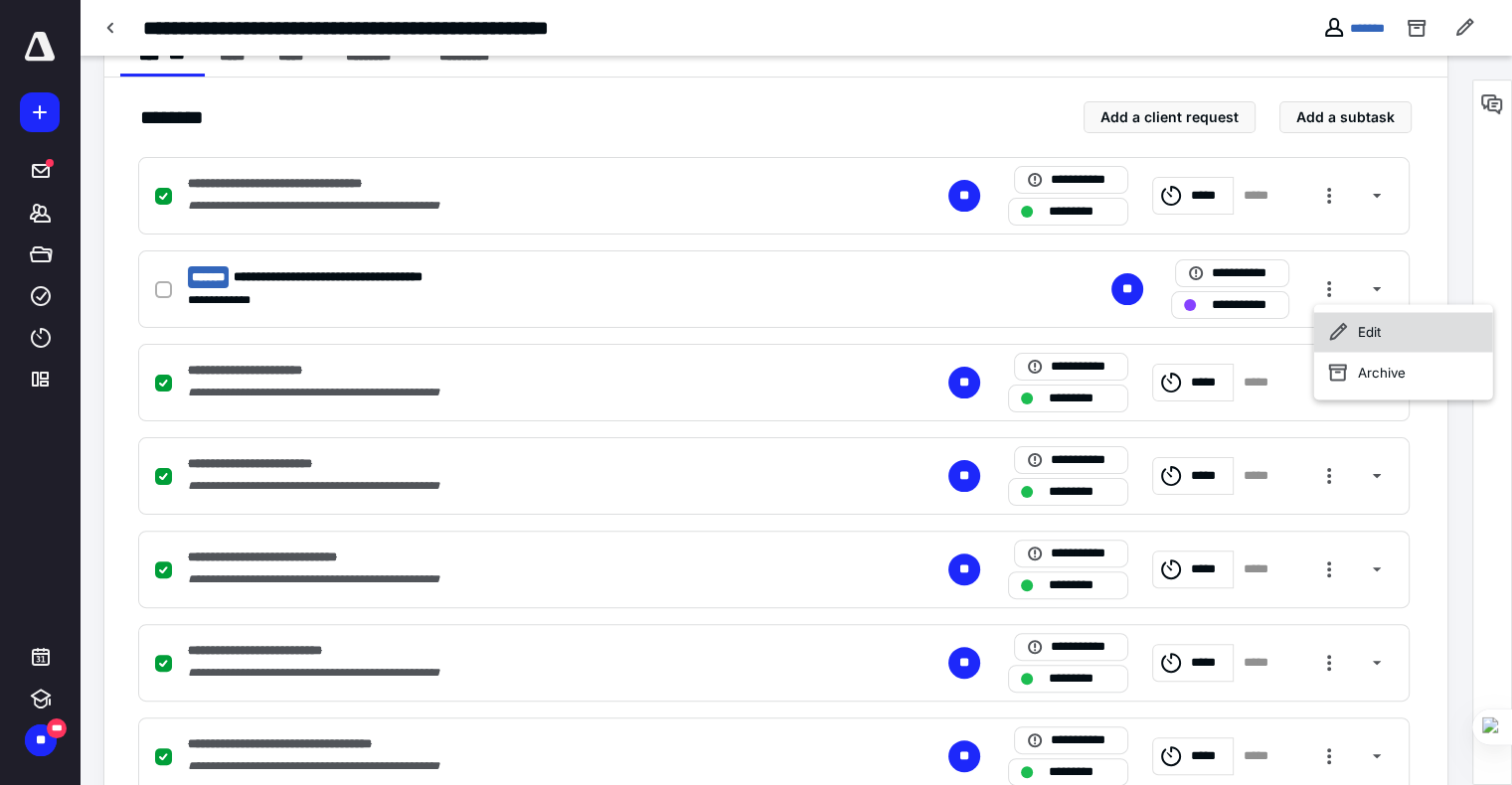click on "Edit" at bounding box center (1404, 332) 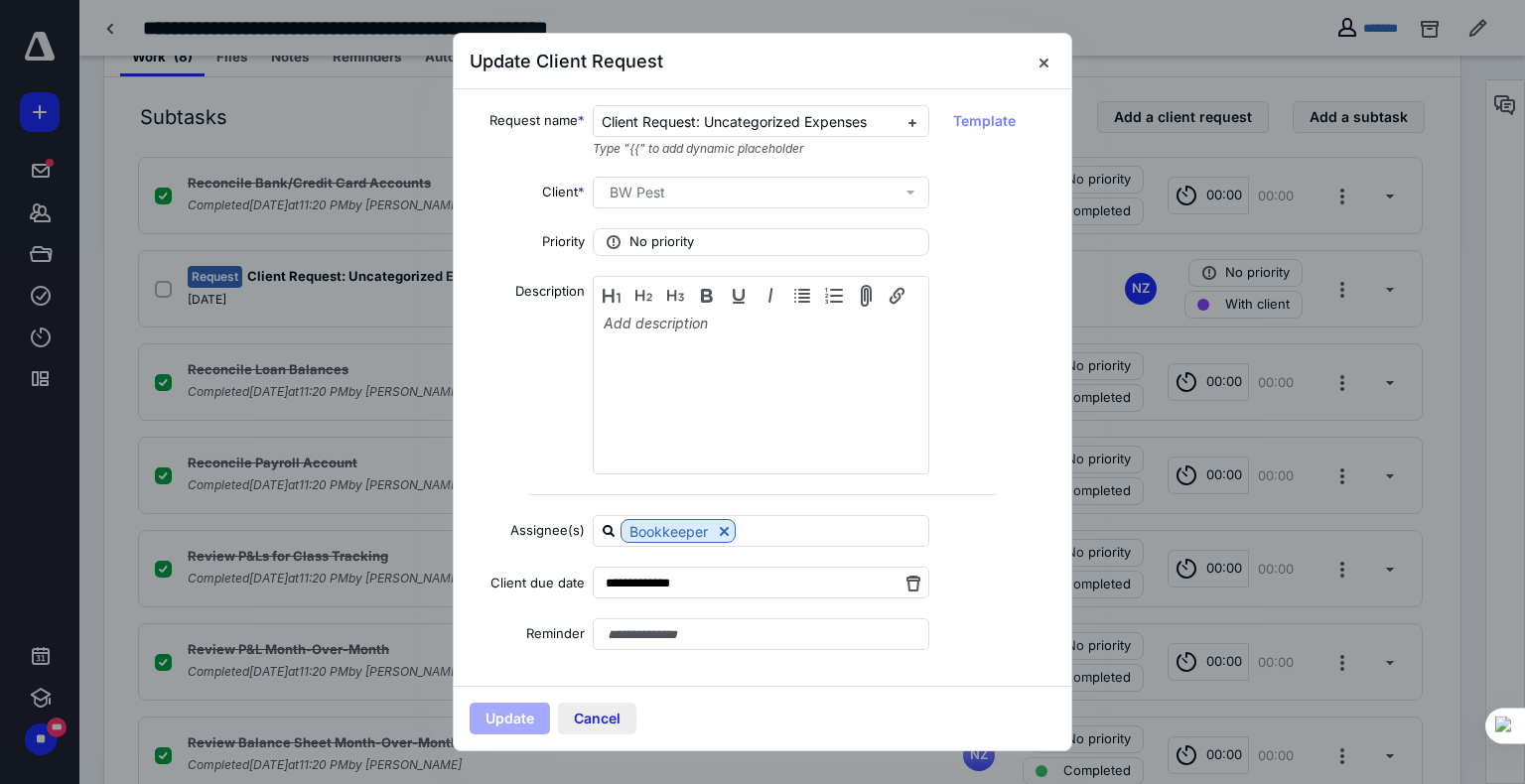 click on "Cancel" at bounding box center [597, 719] 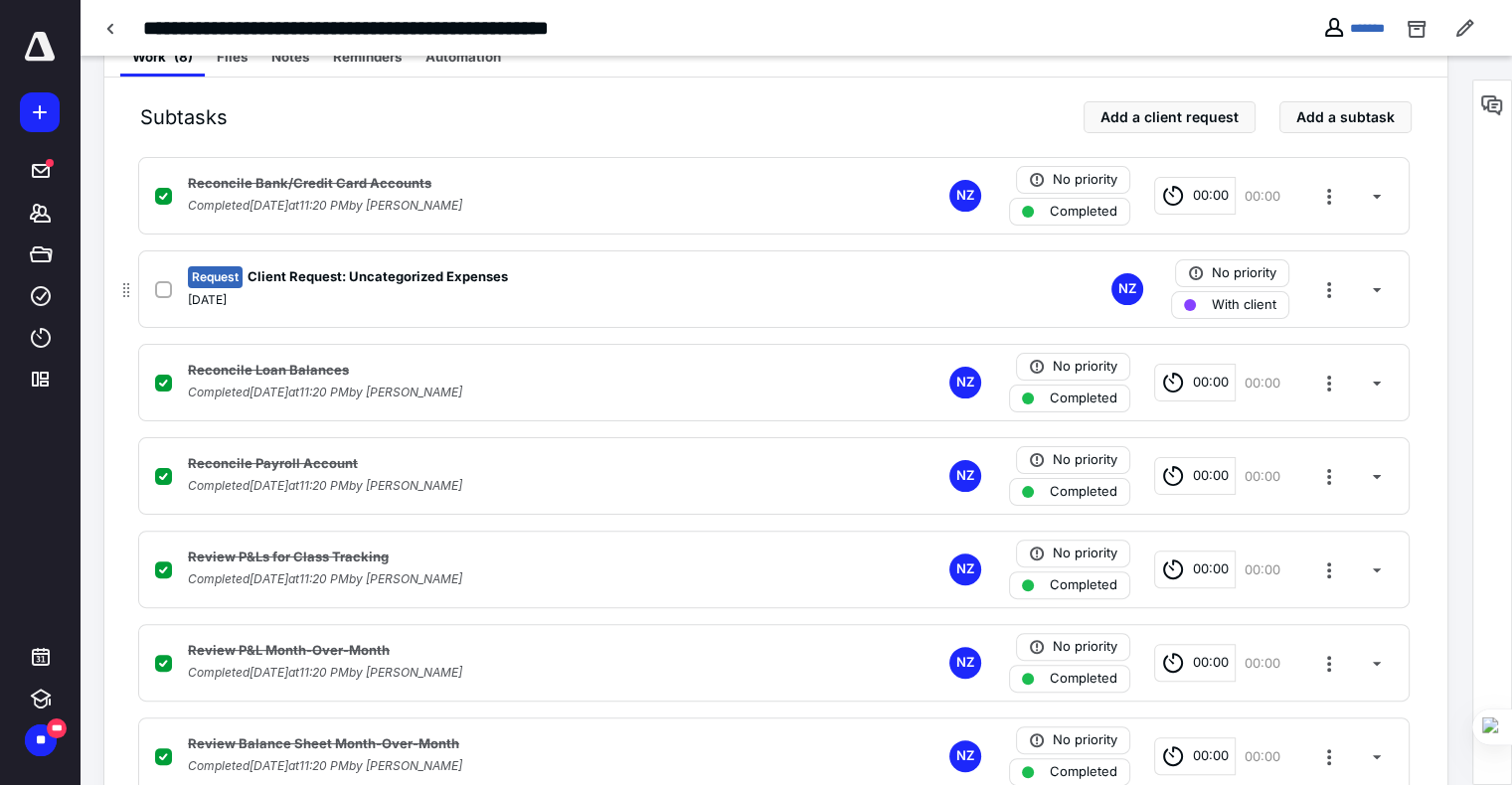 click on "[DATE]" at bounding box center [513, 300] 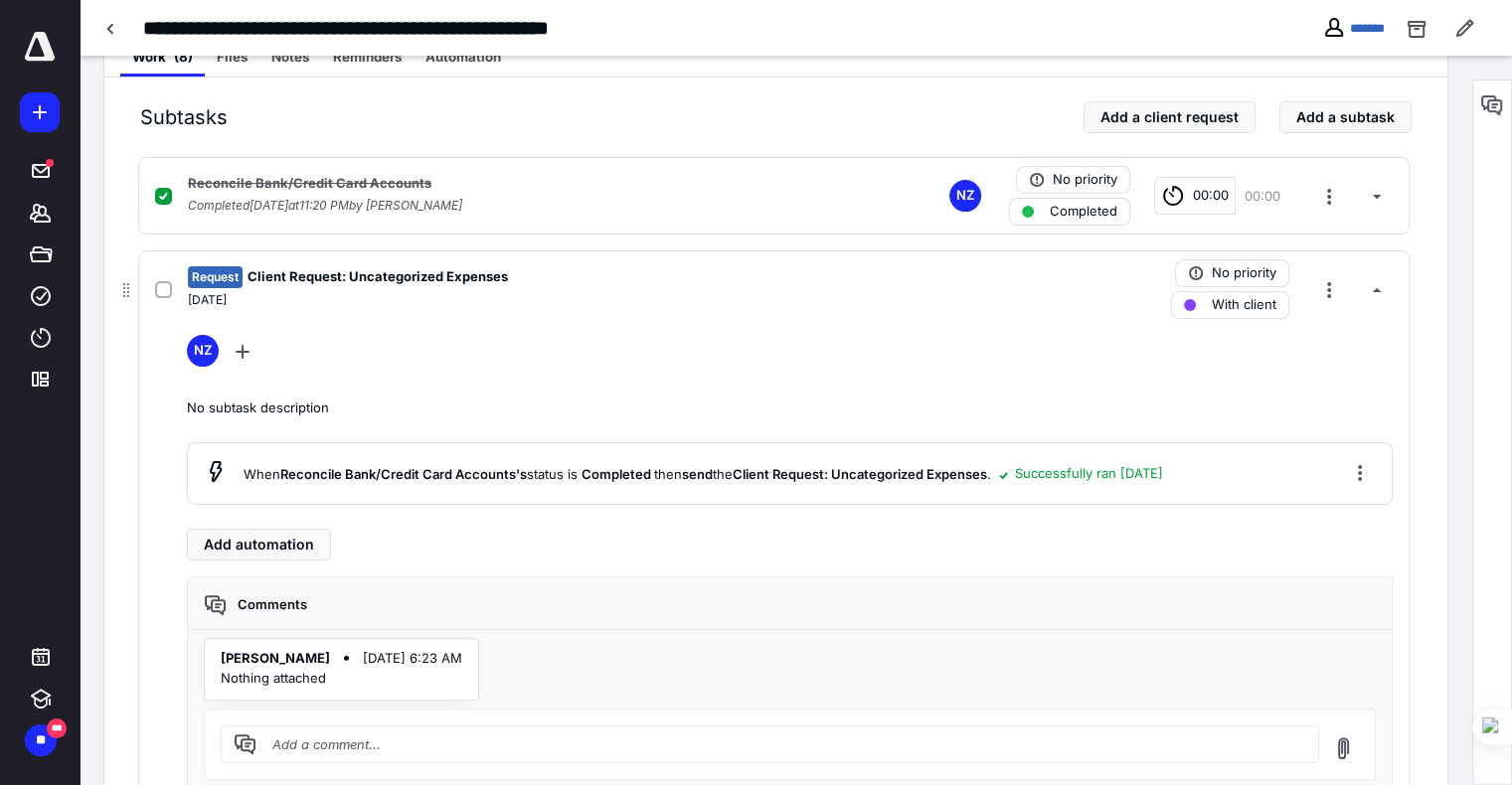 scroll, scrollTop: 549, scrollLeft: 0, axis: vertical 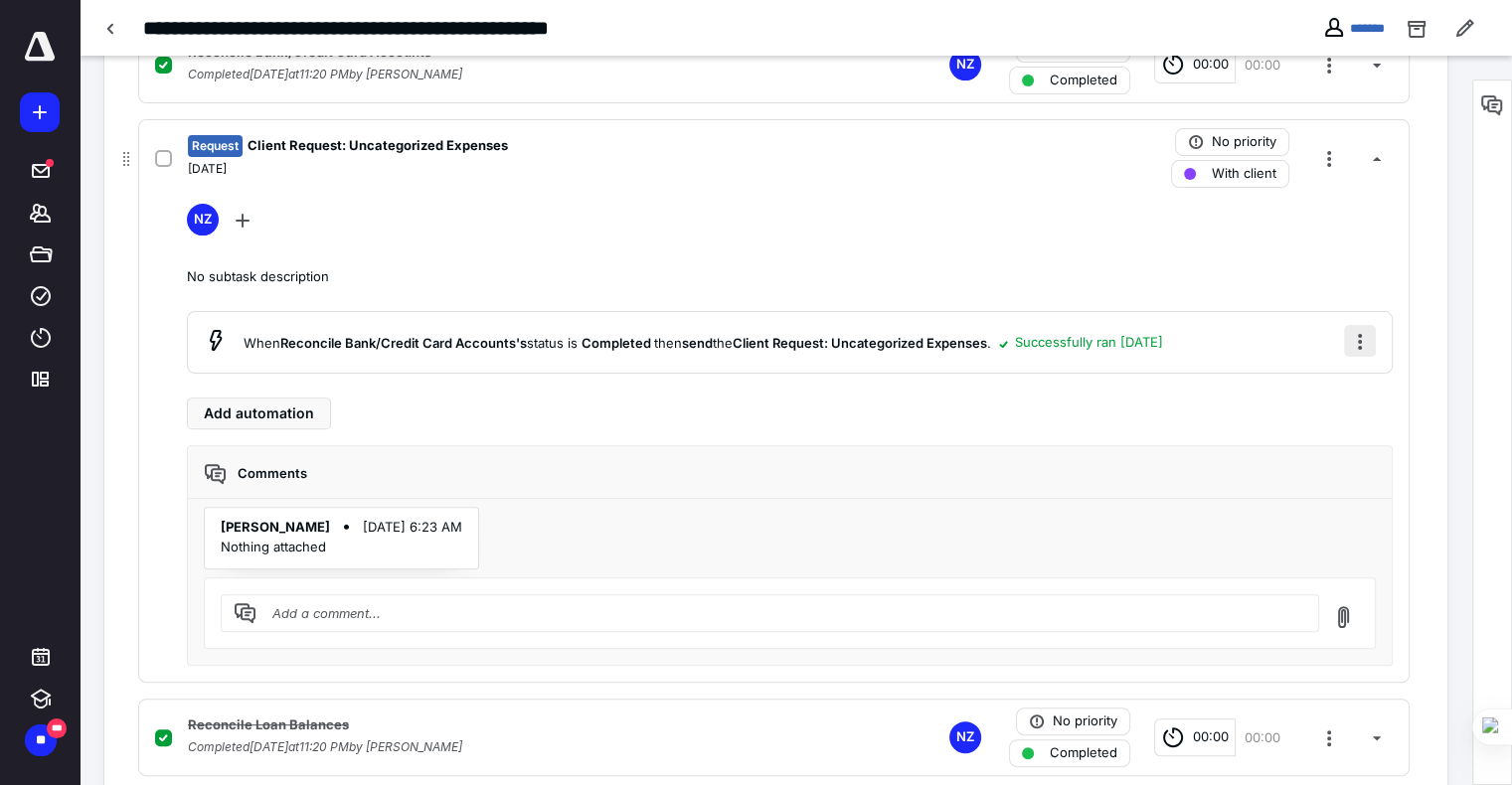 click at bounding box center (1360, 341) 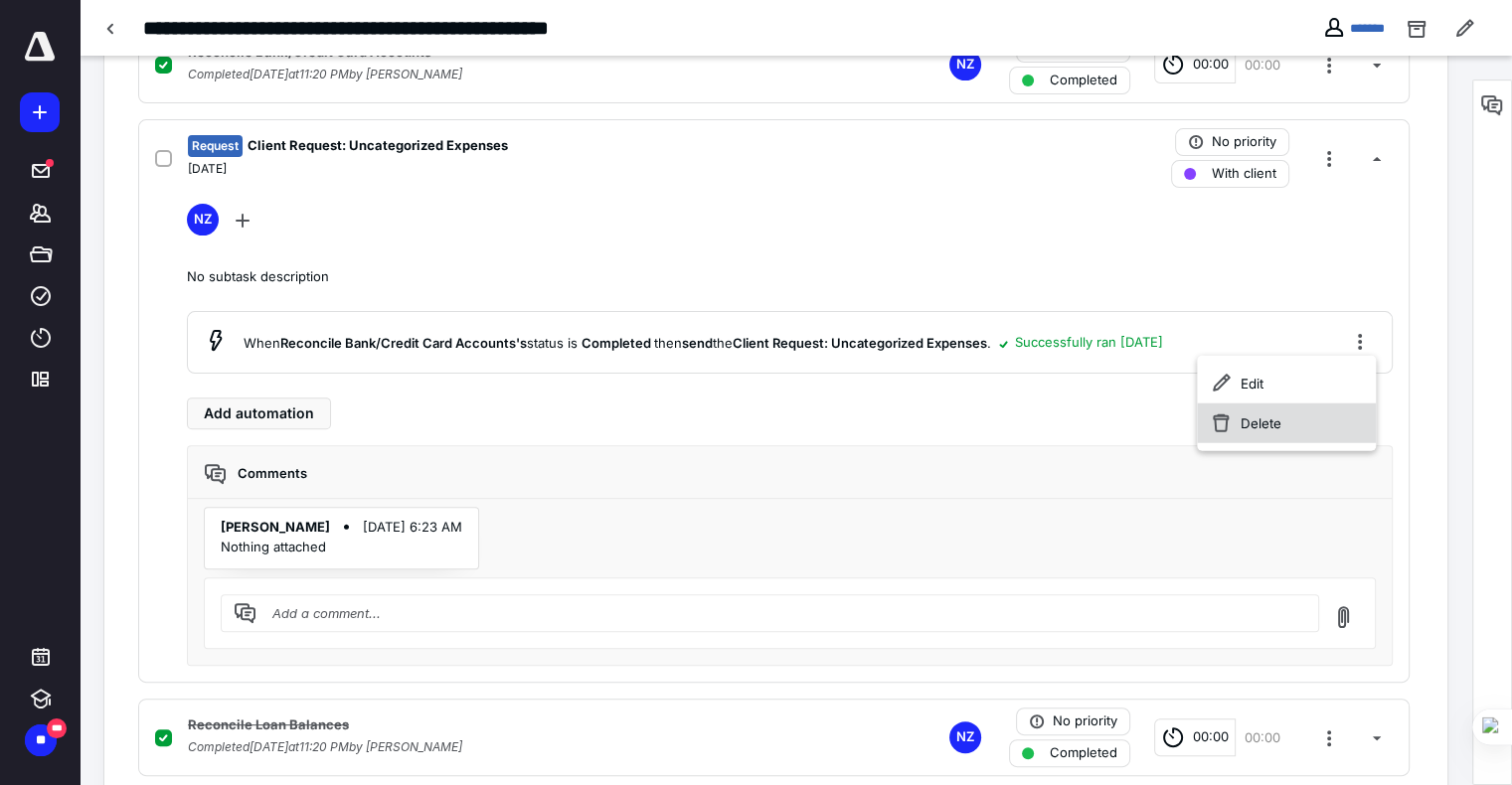click on "Delete" at bounding box center (1286, 423) 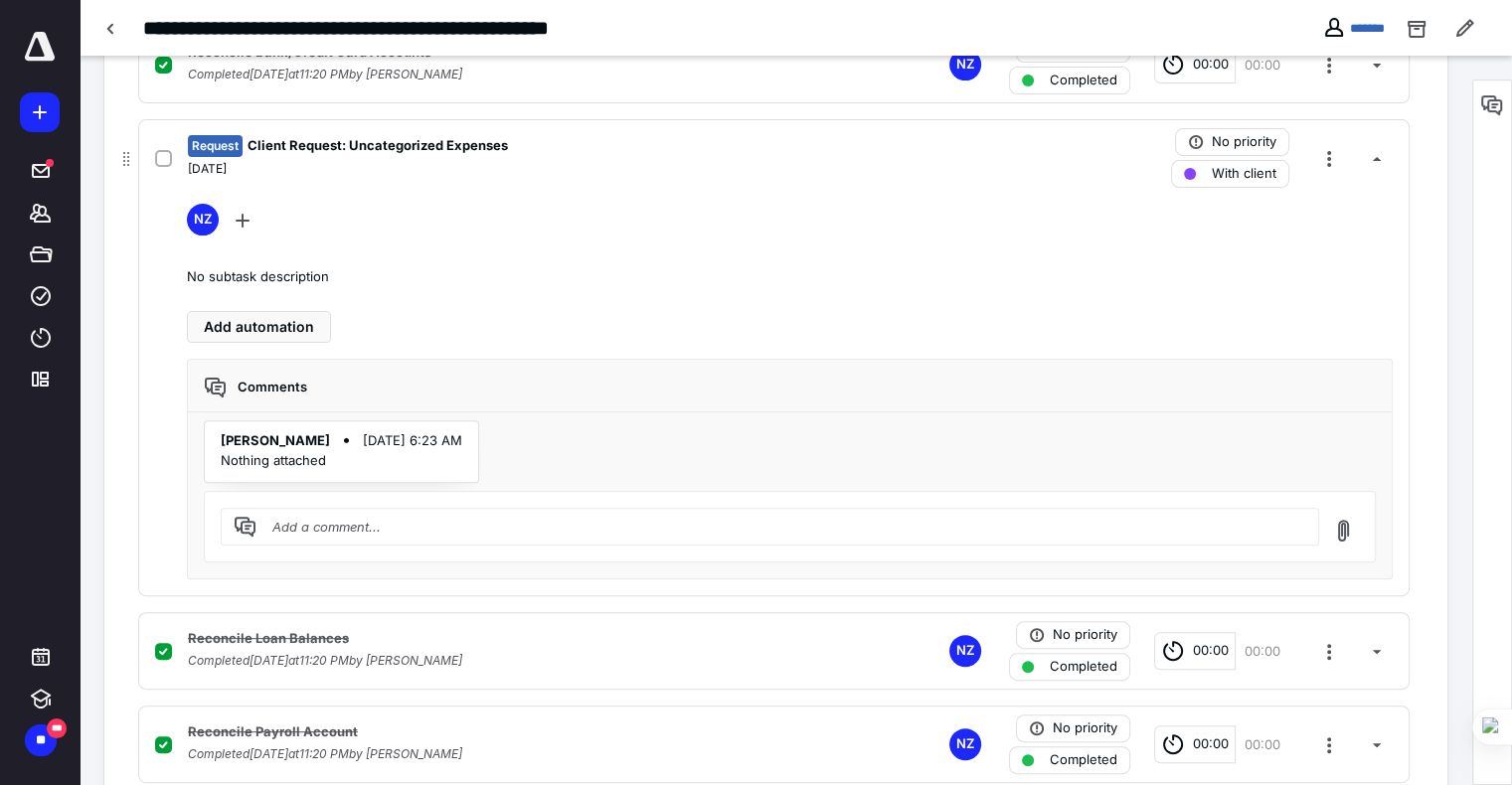 click on "No priority With client" at bounding box center [1269, 158] 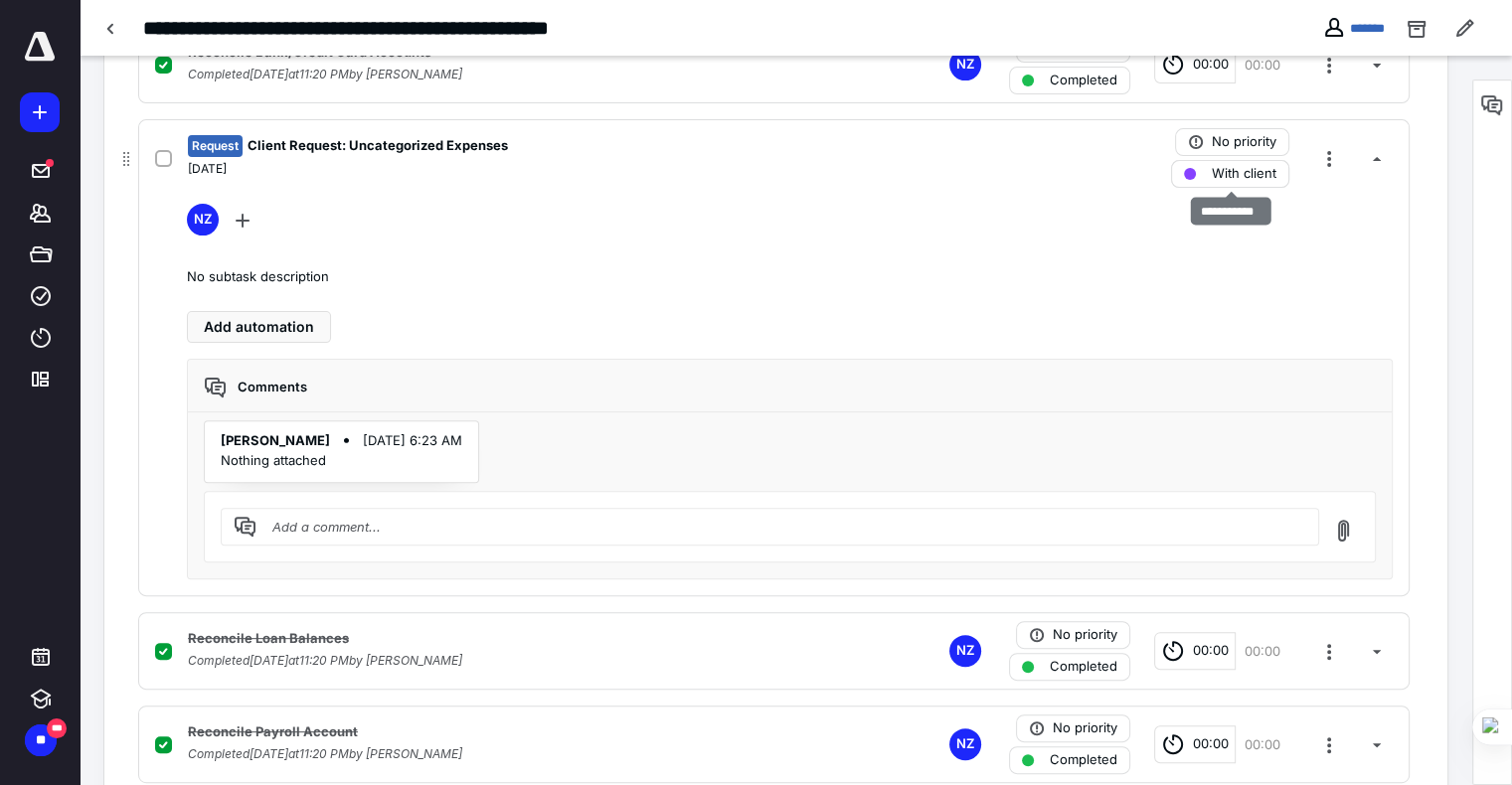 click on "With client" at bounding box center (1230, 174) 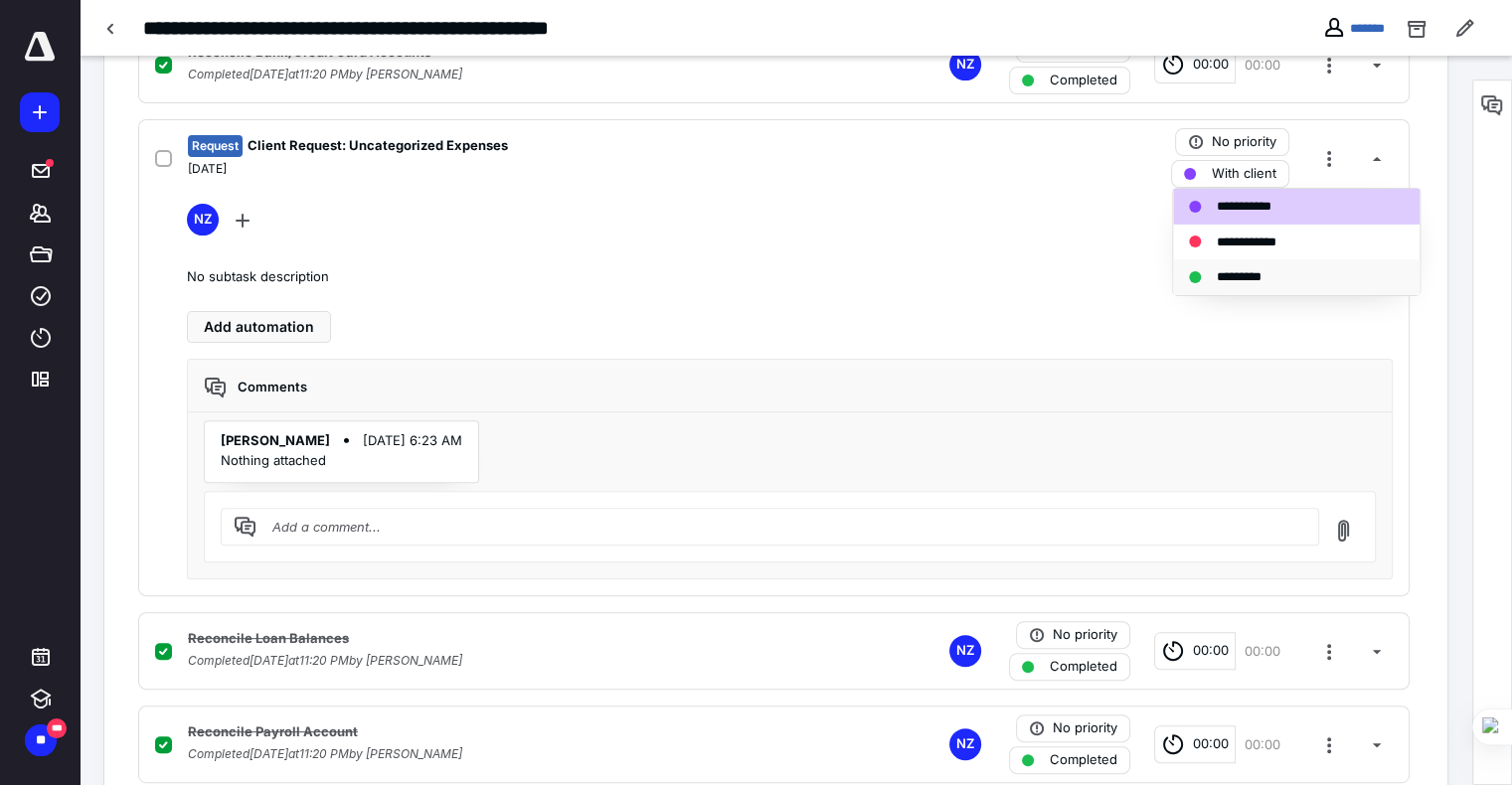 click on "*********" at bounding box center (1296, 277) 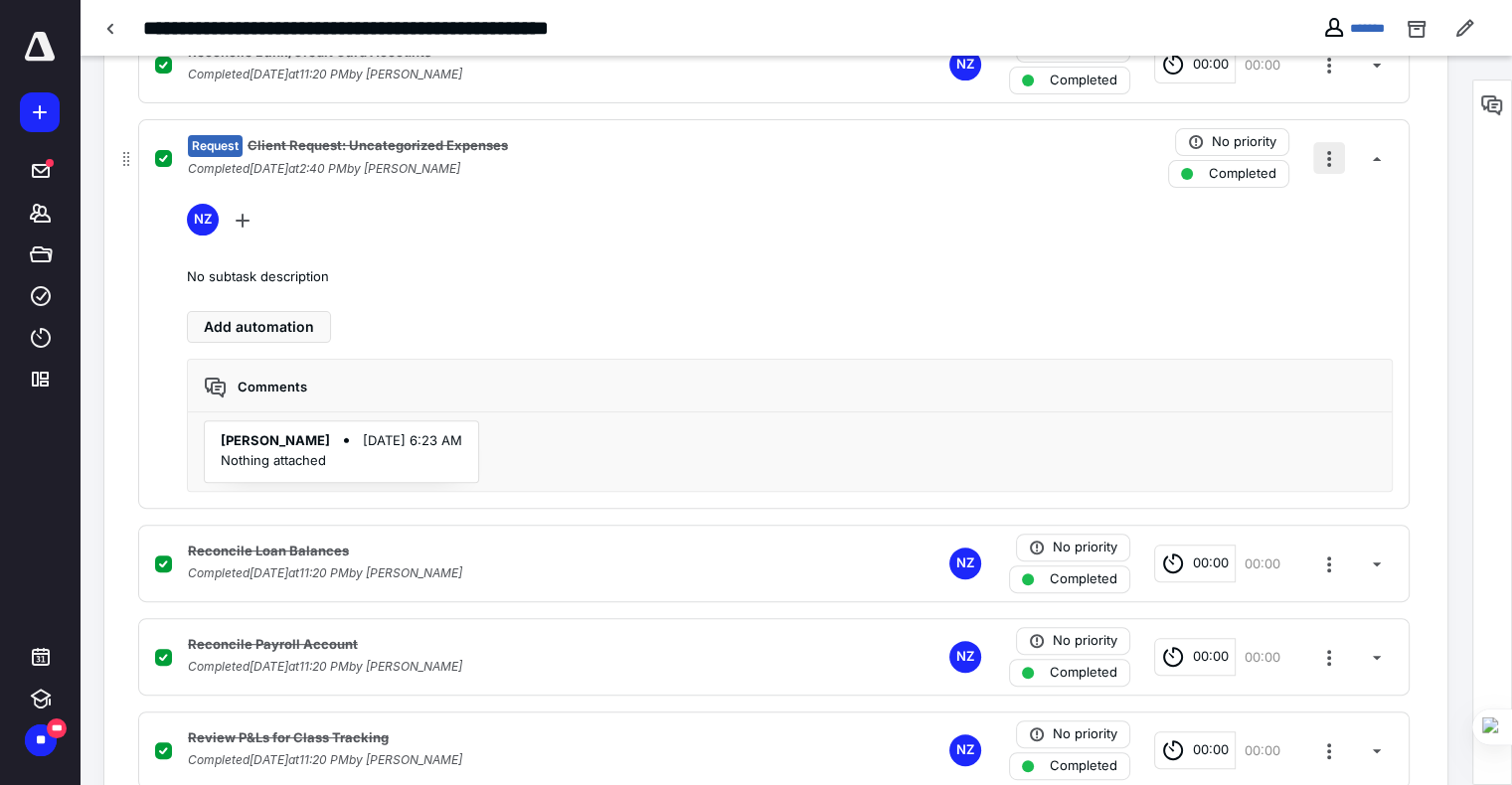 click at bounding box center [1329, 158] 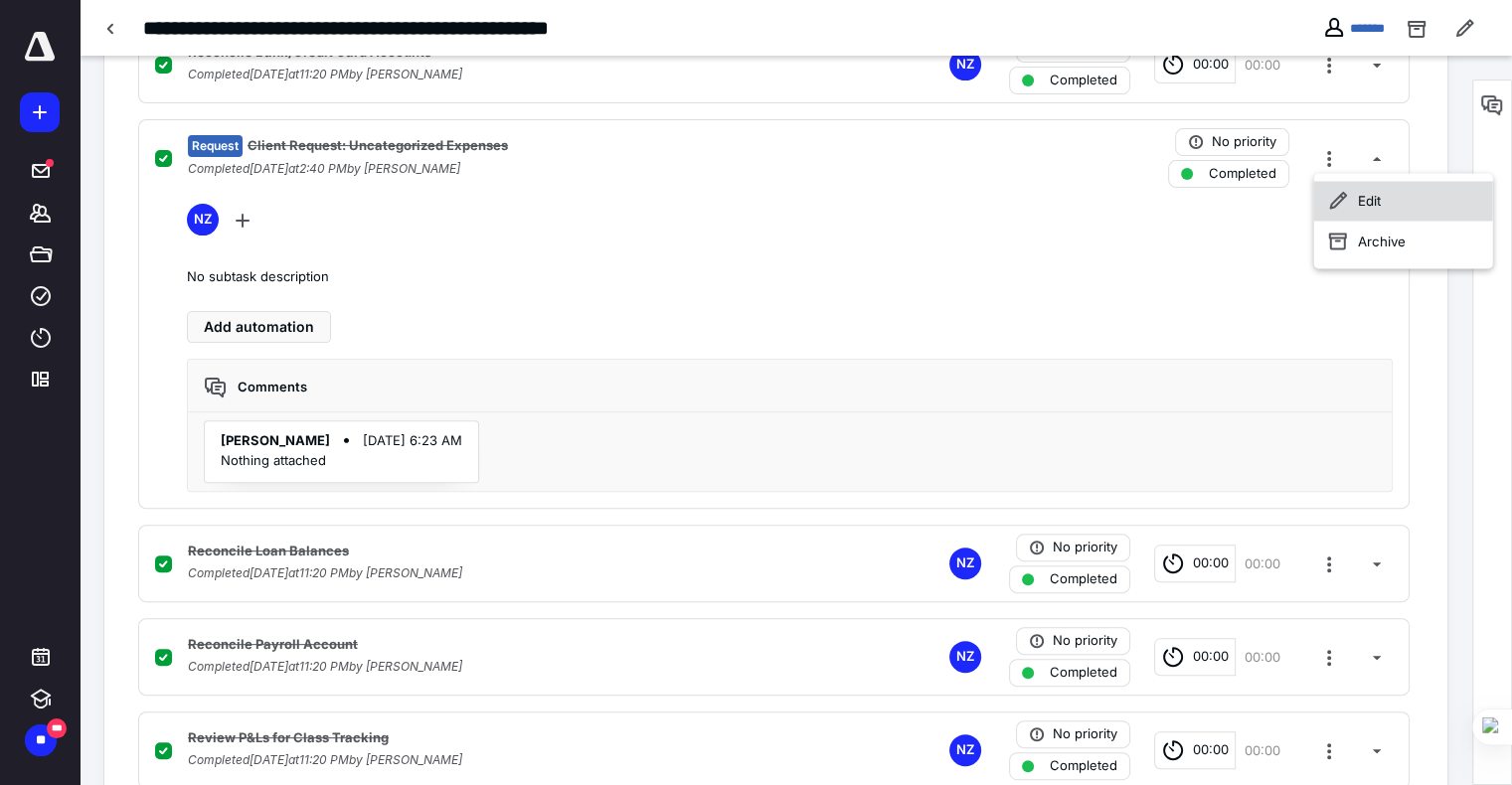 click on "Edit" at bounding box center (1404, 201) 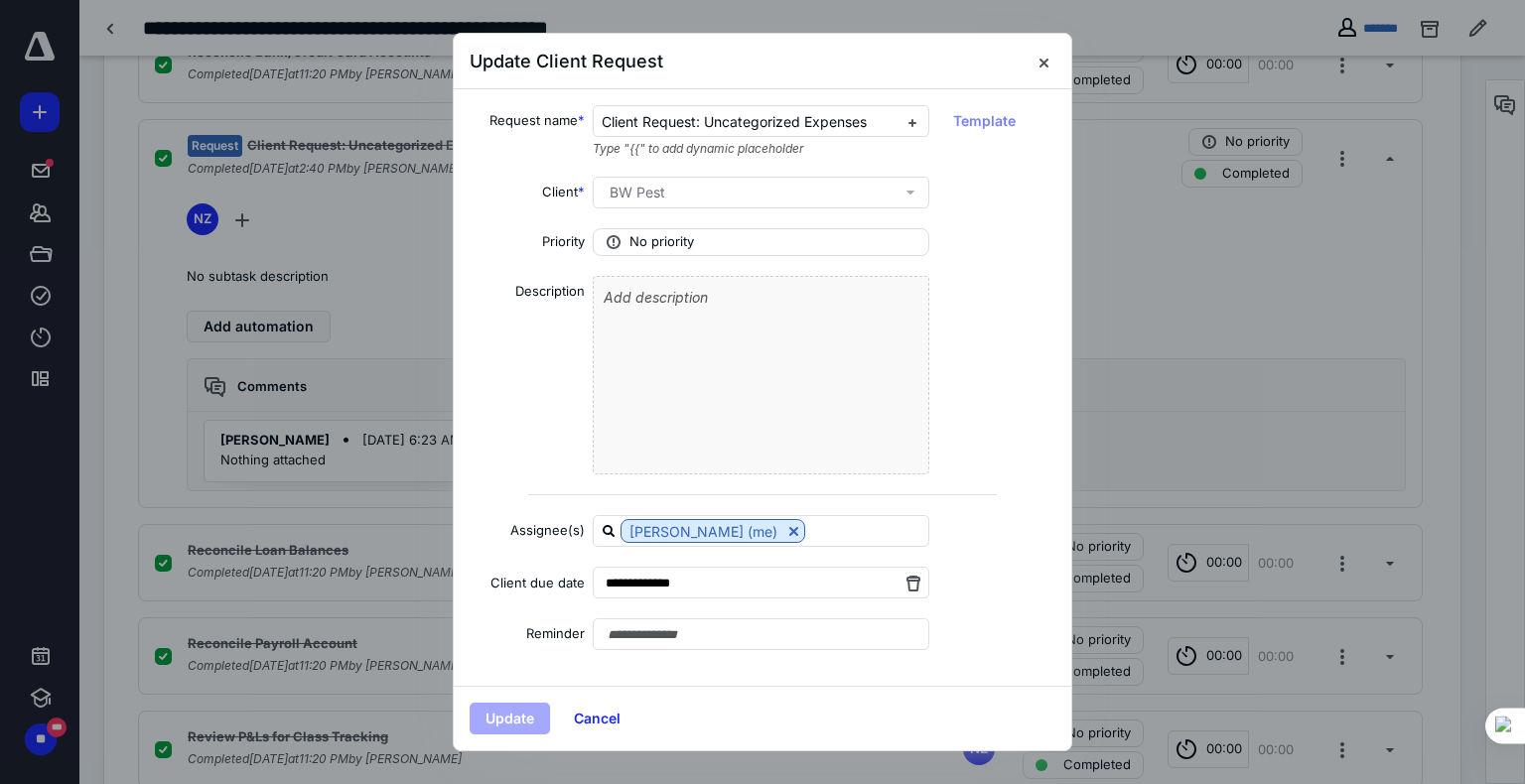 click at bounding box center (762, 392) 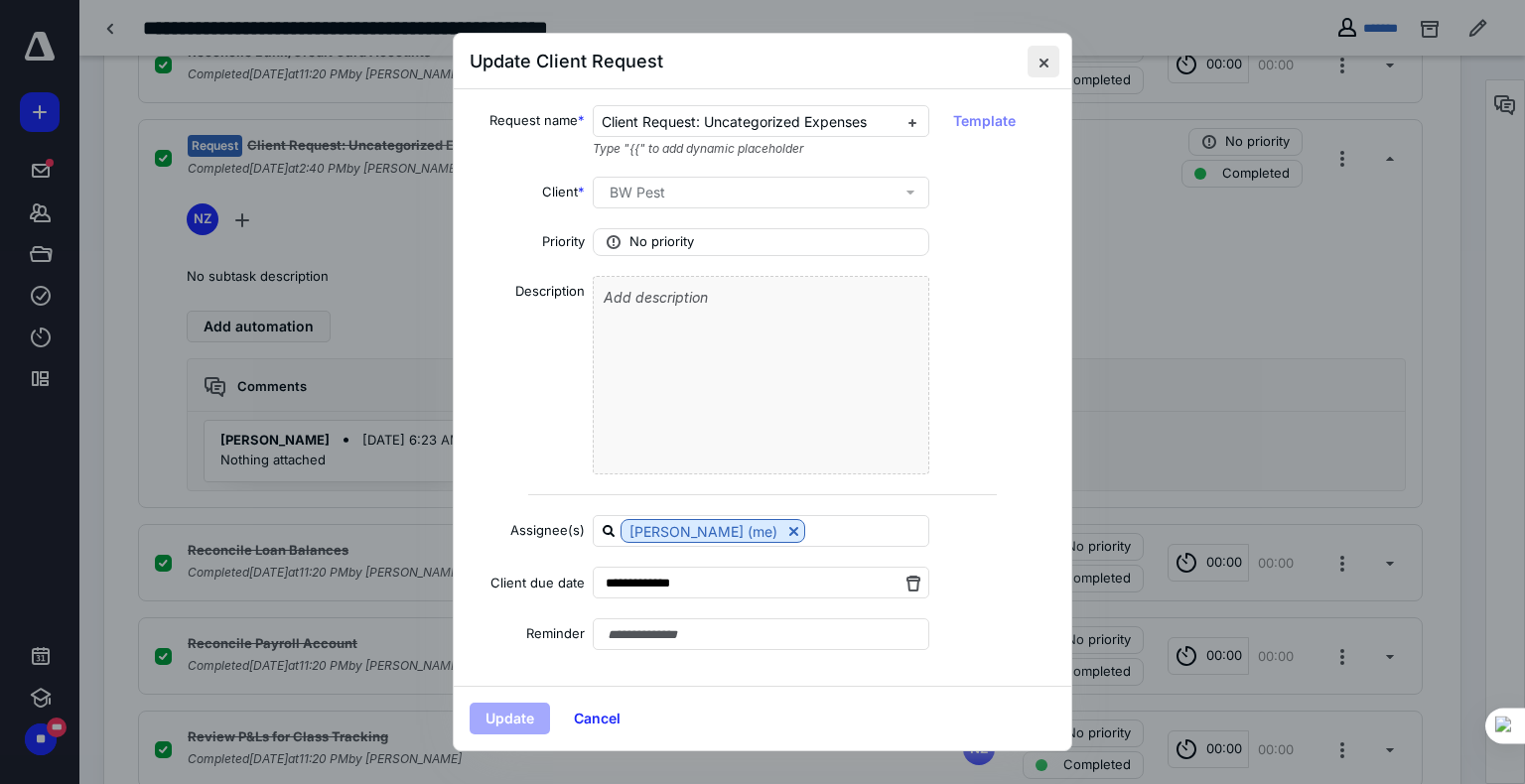click at bounding box center (1043, 62) 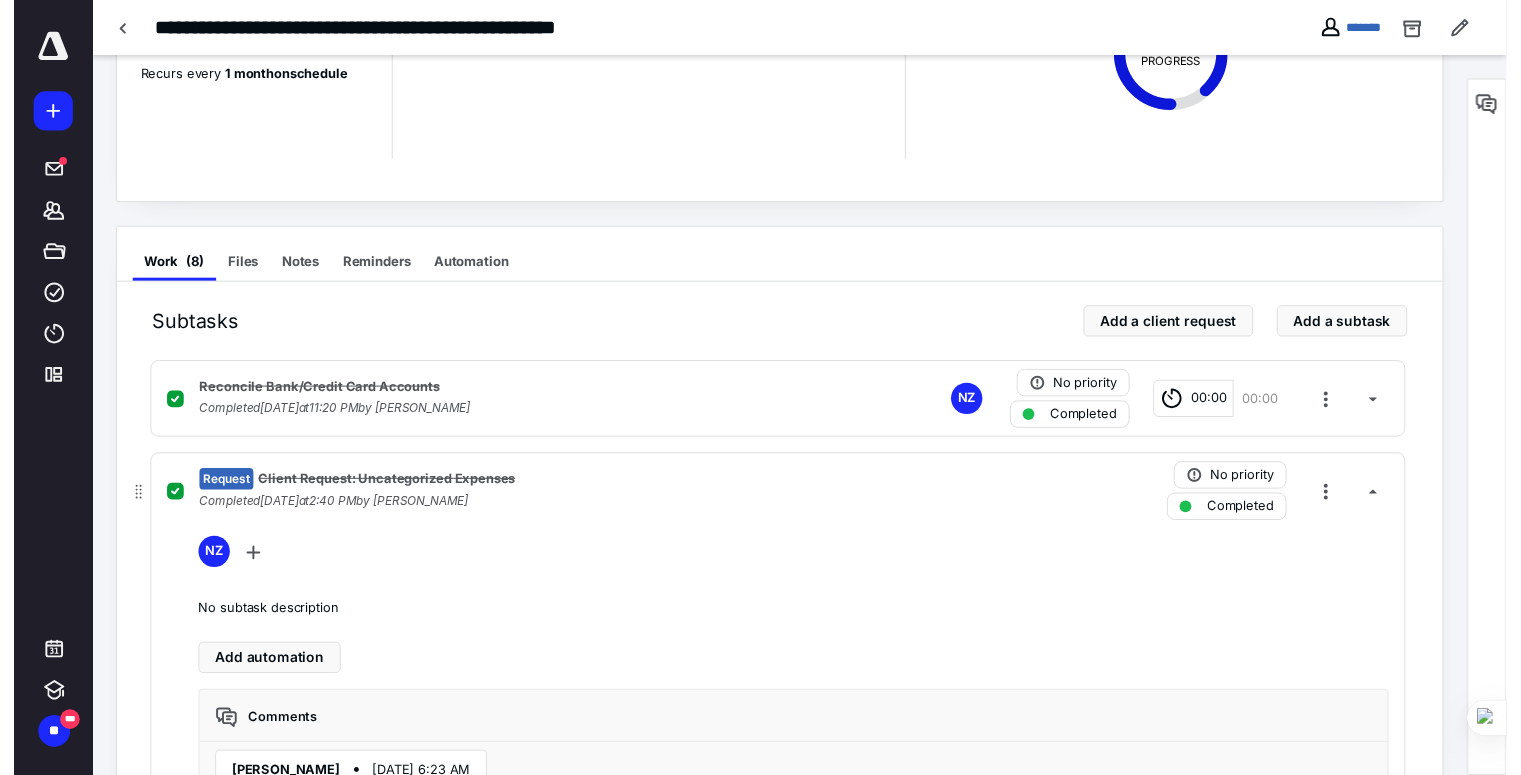 scroll, scrollTop: 0, scrollLeft: 0, axis: both 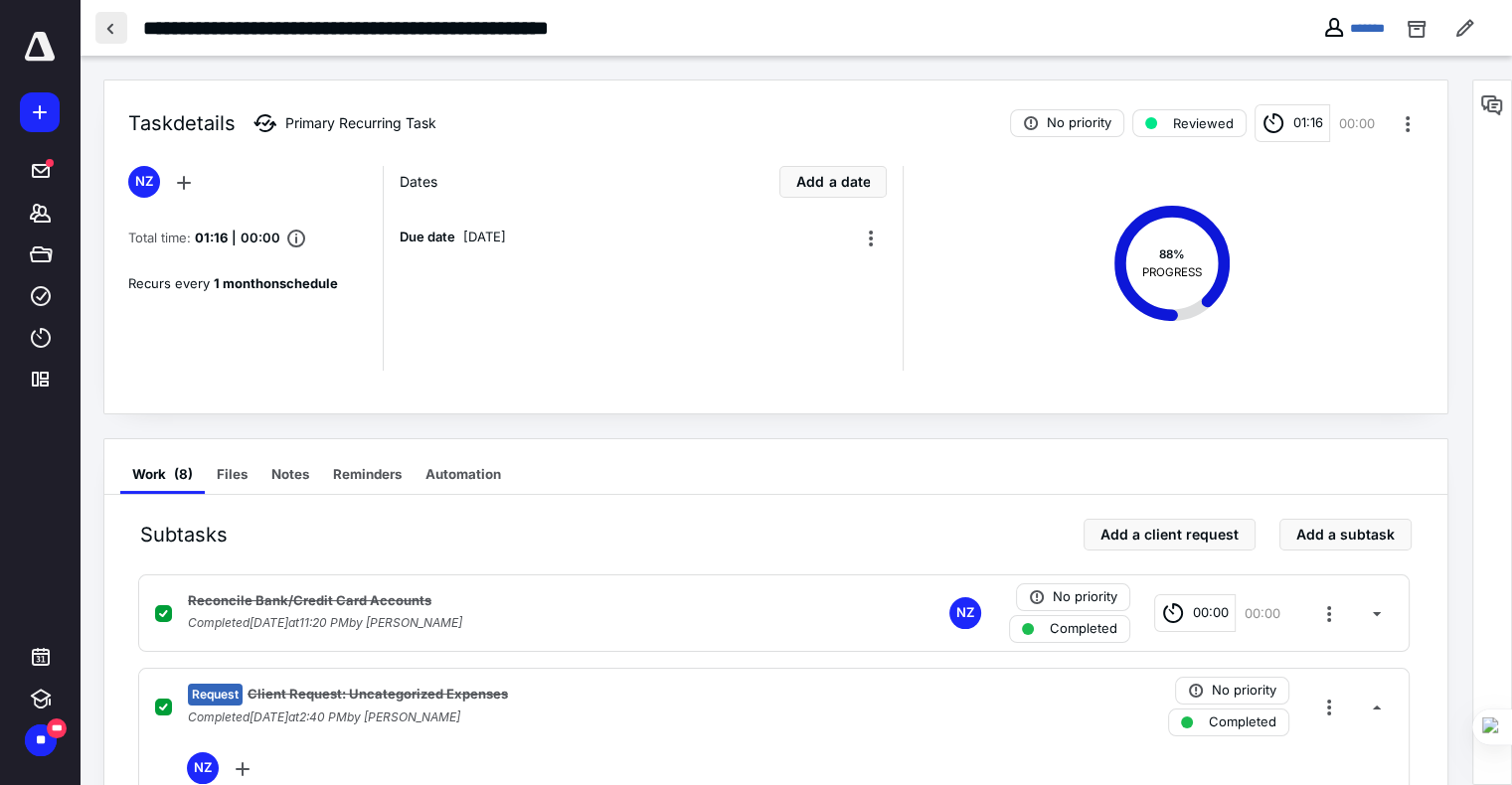click at bounding box center [111, 28] 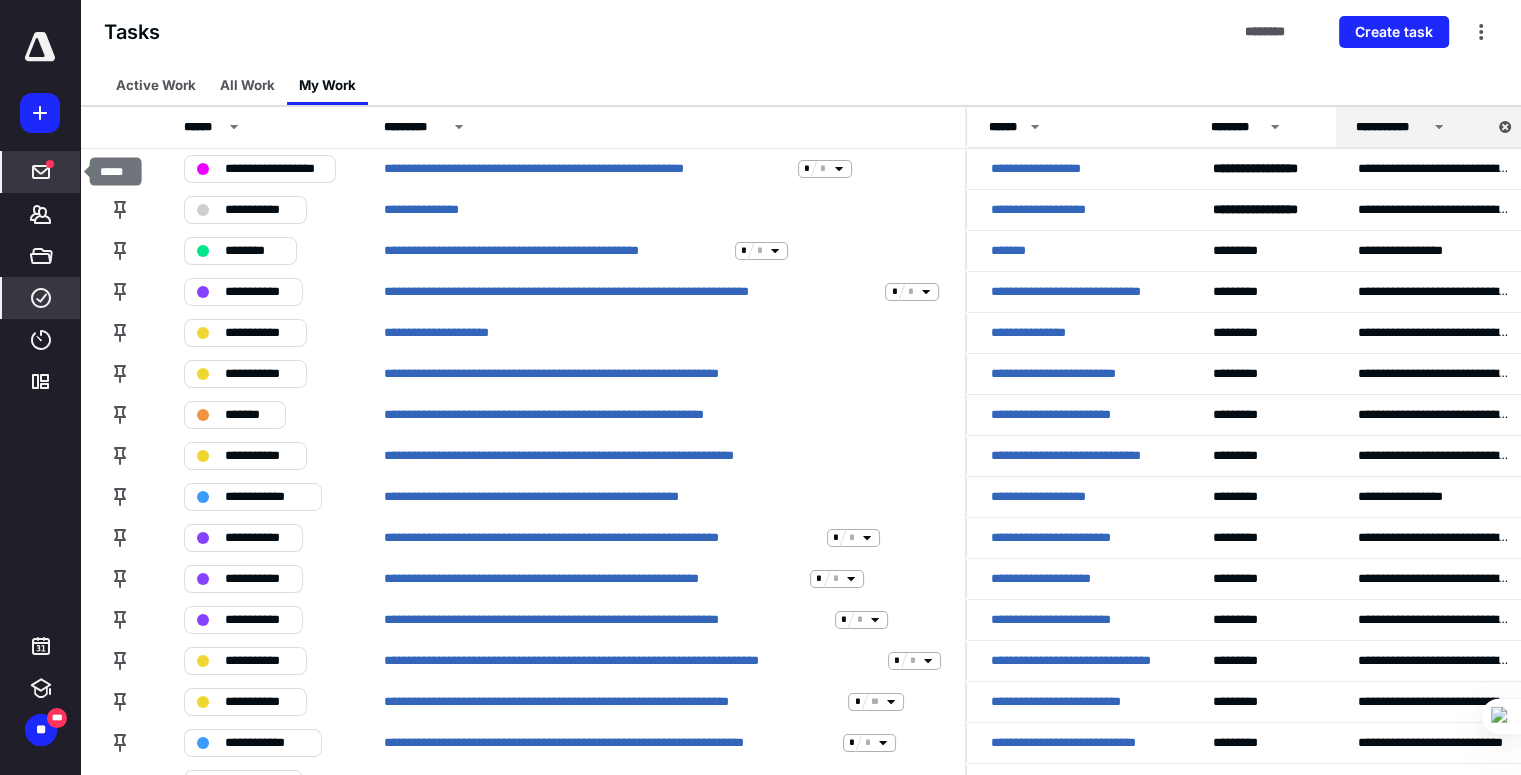 click at bounding box center (41, 172) 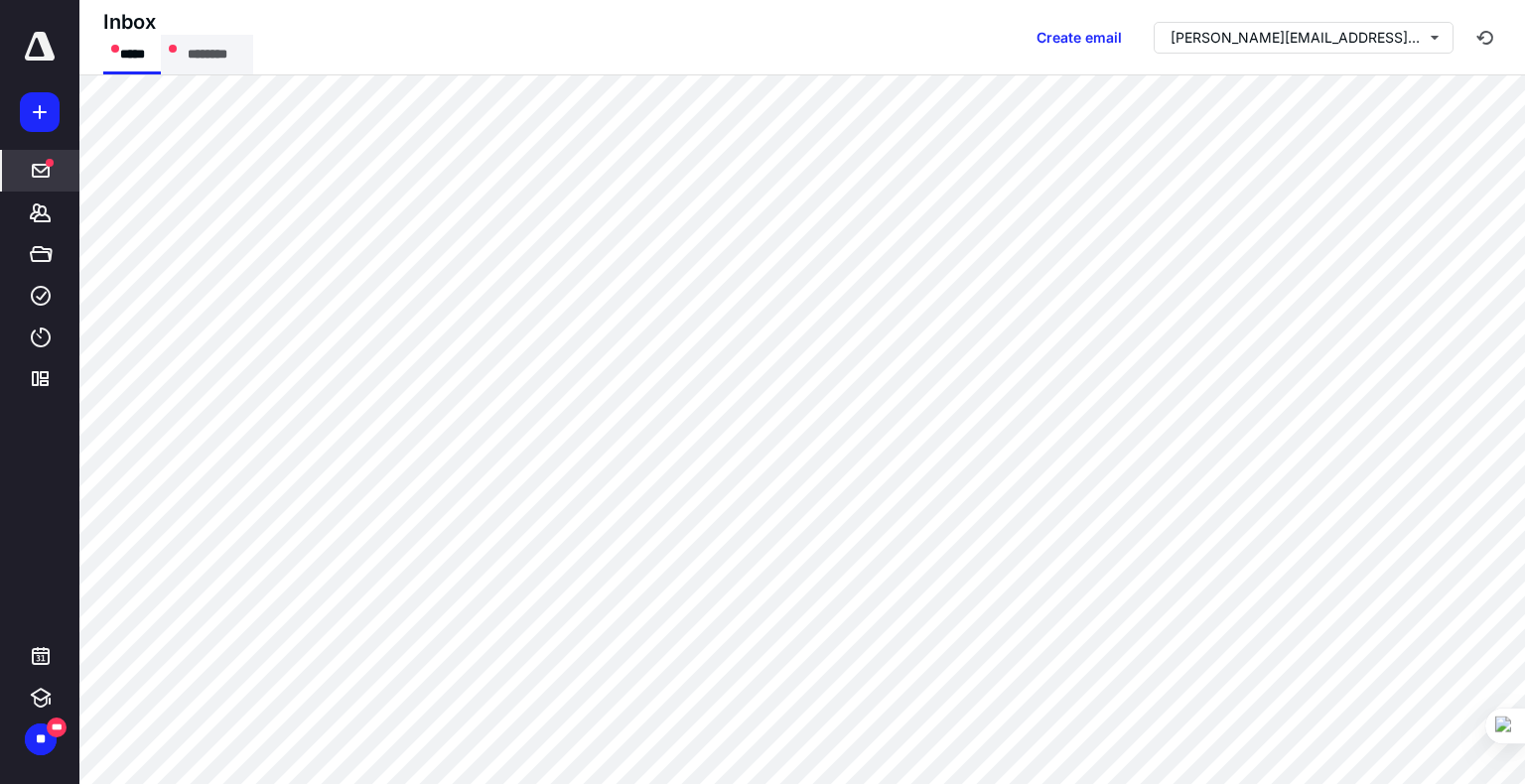click on "********" at bounding box center [207, 55] 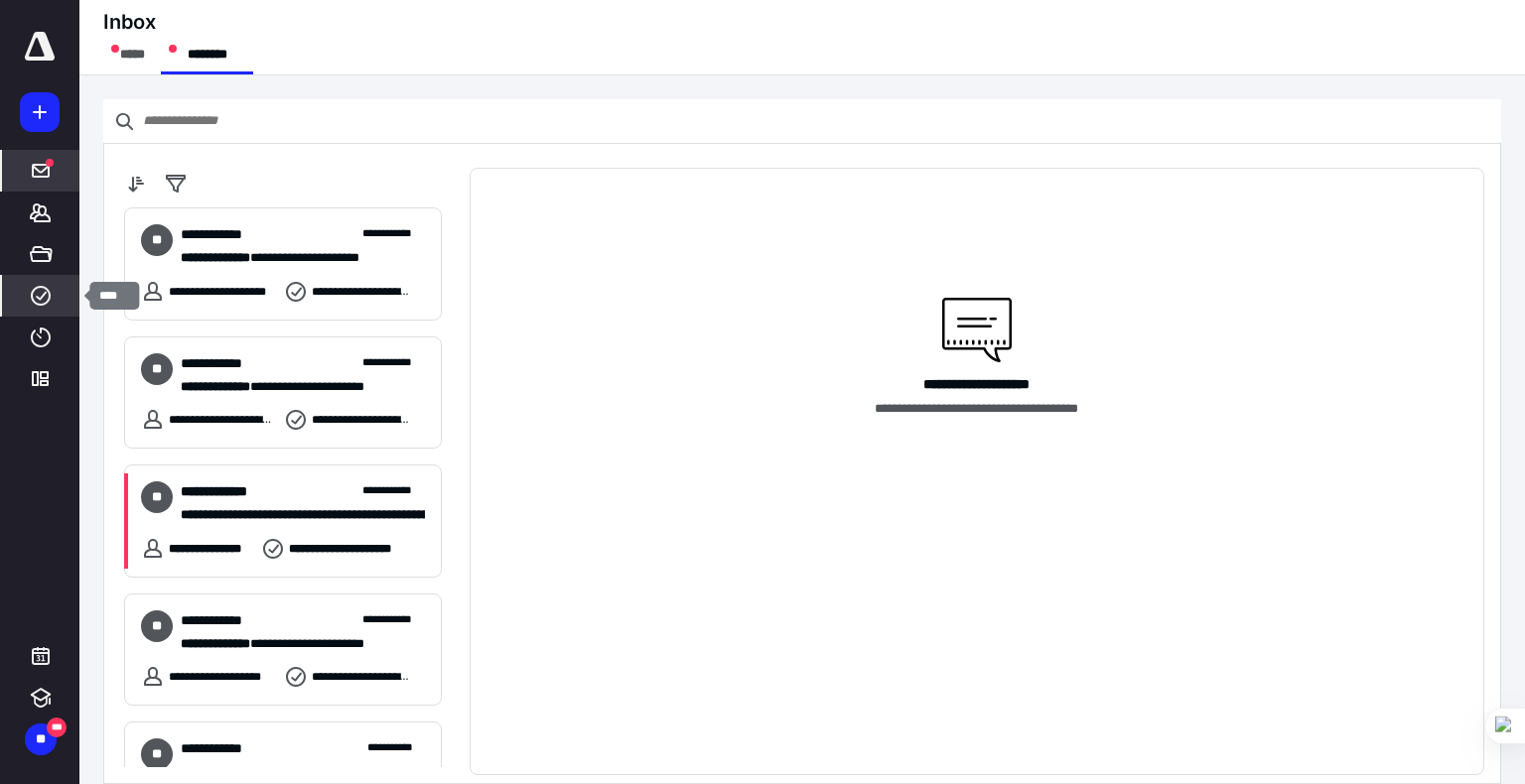 click on "****" at bounding box center (41, 296) 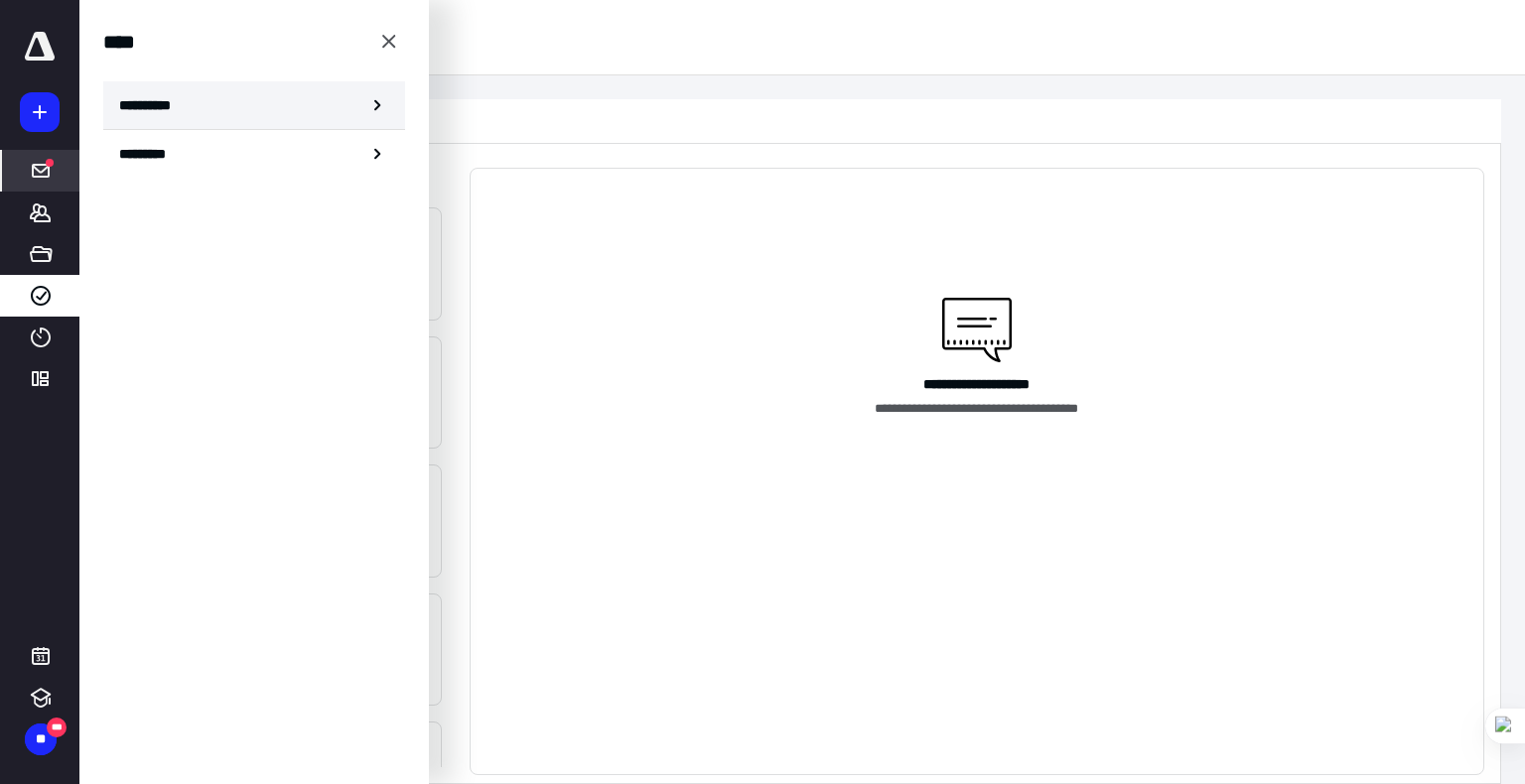 click on "**********" at bounding box center [254, 105] 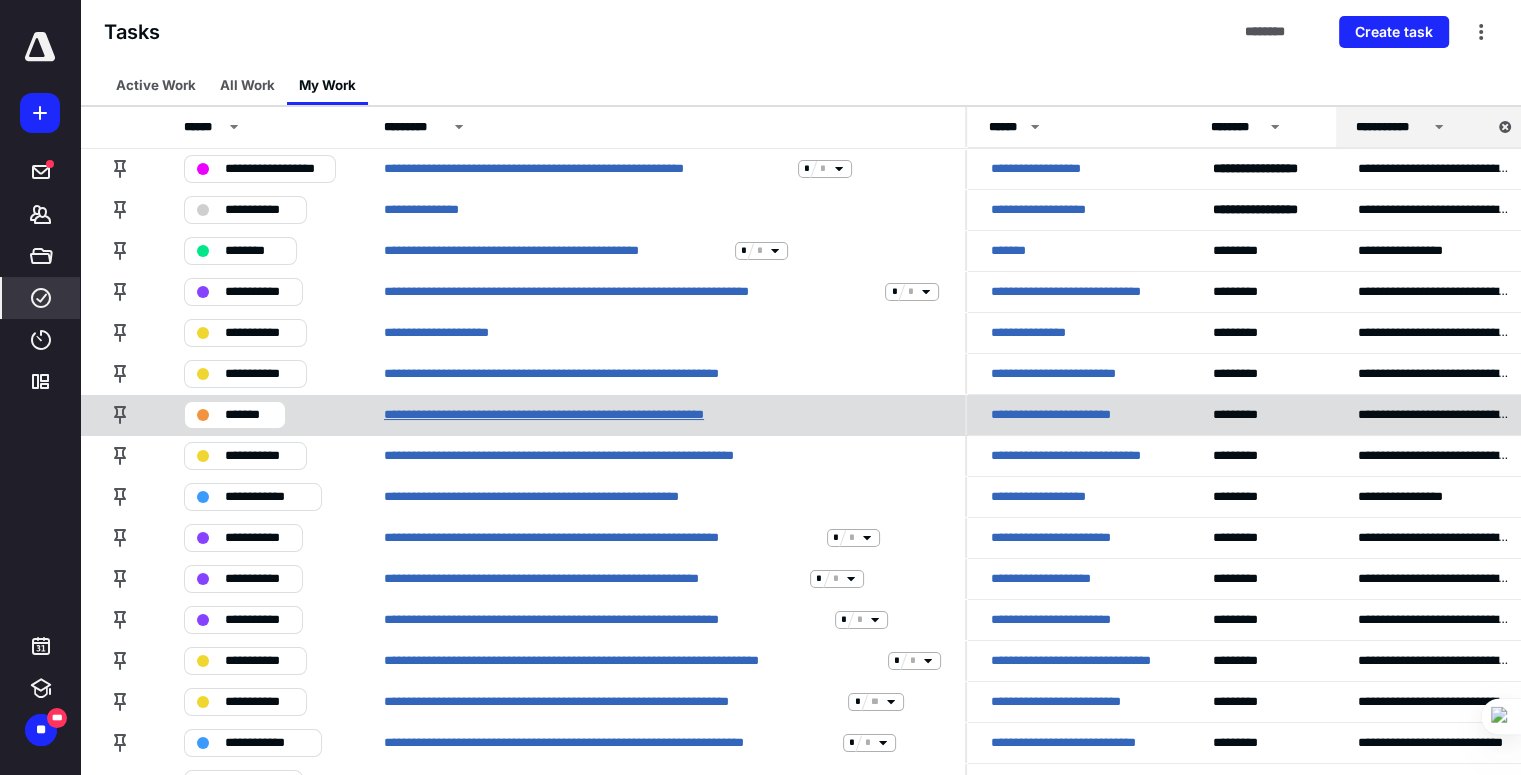 scroll, scrollTop: 784, scrollLeft: 0, axis: vertical 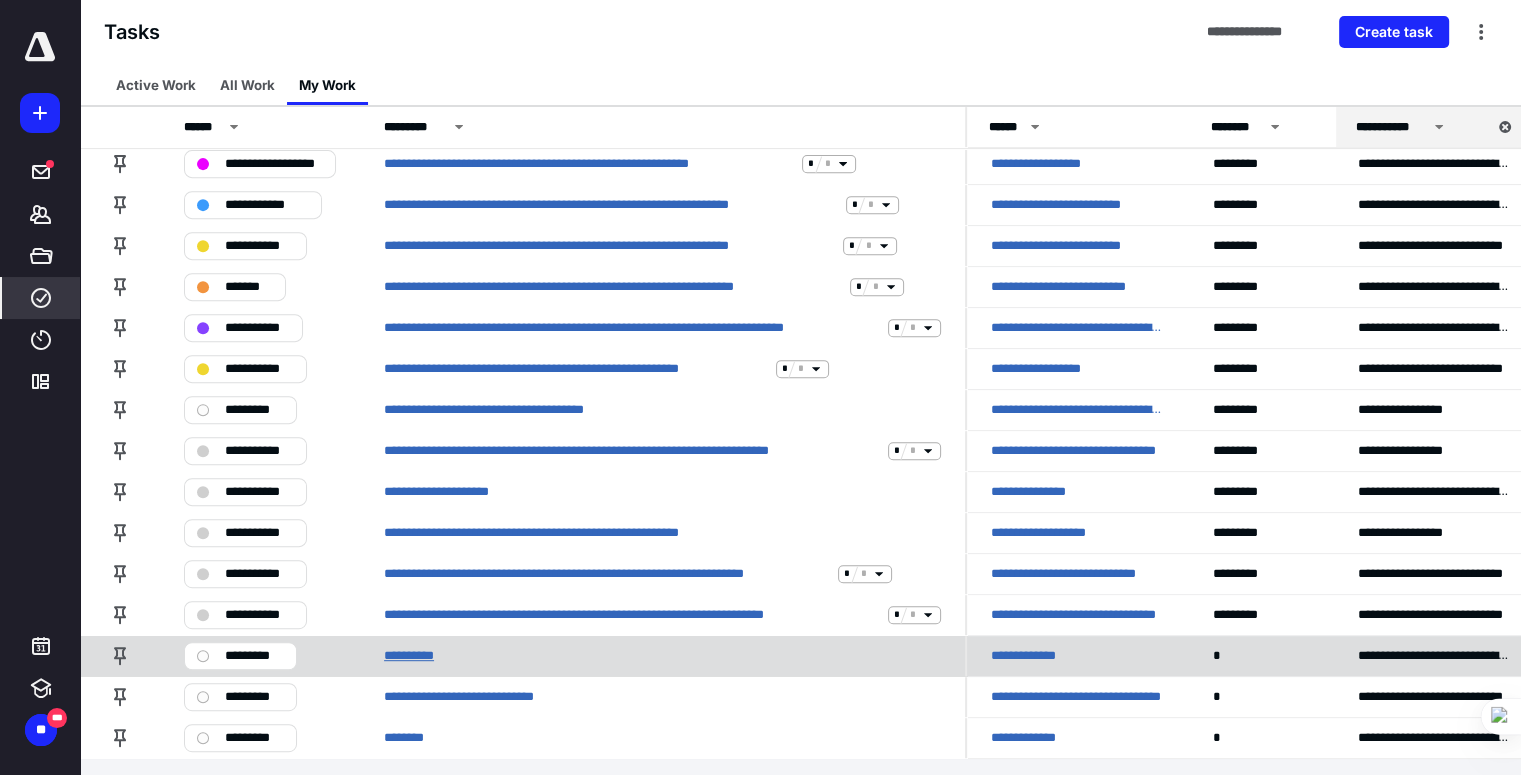 click on "**********" at bounding box center [420, 656] 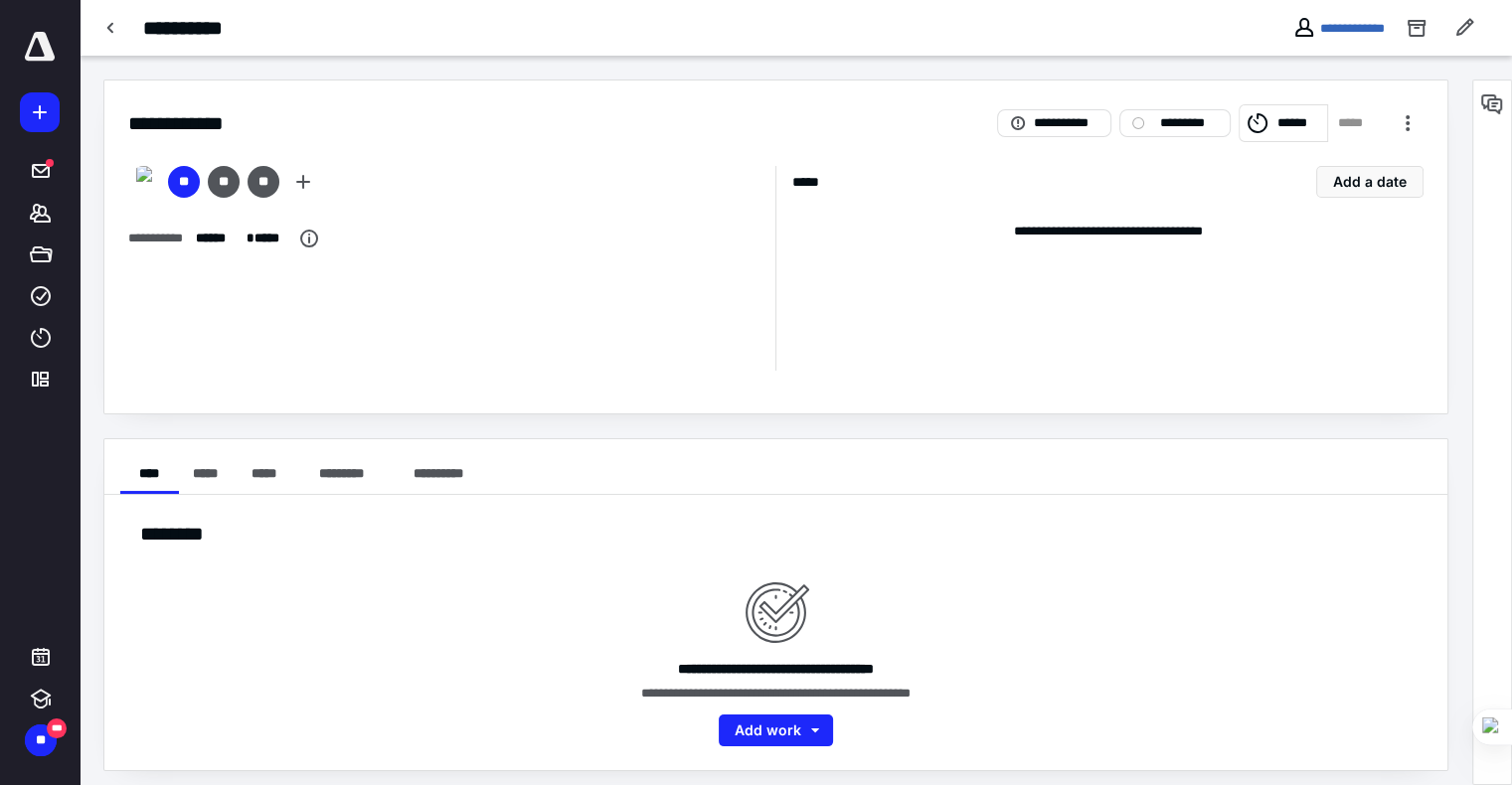 click on "******" at bounding box center [1283, 123] 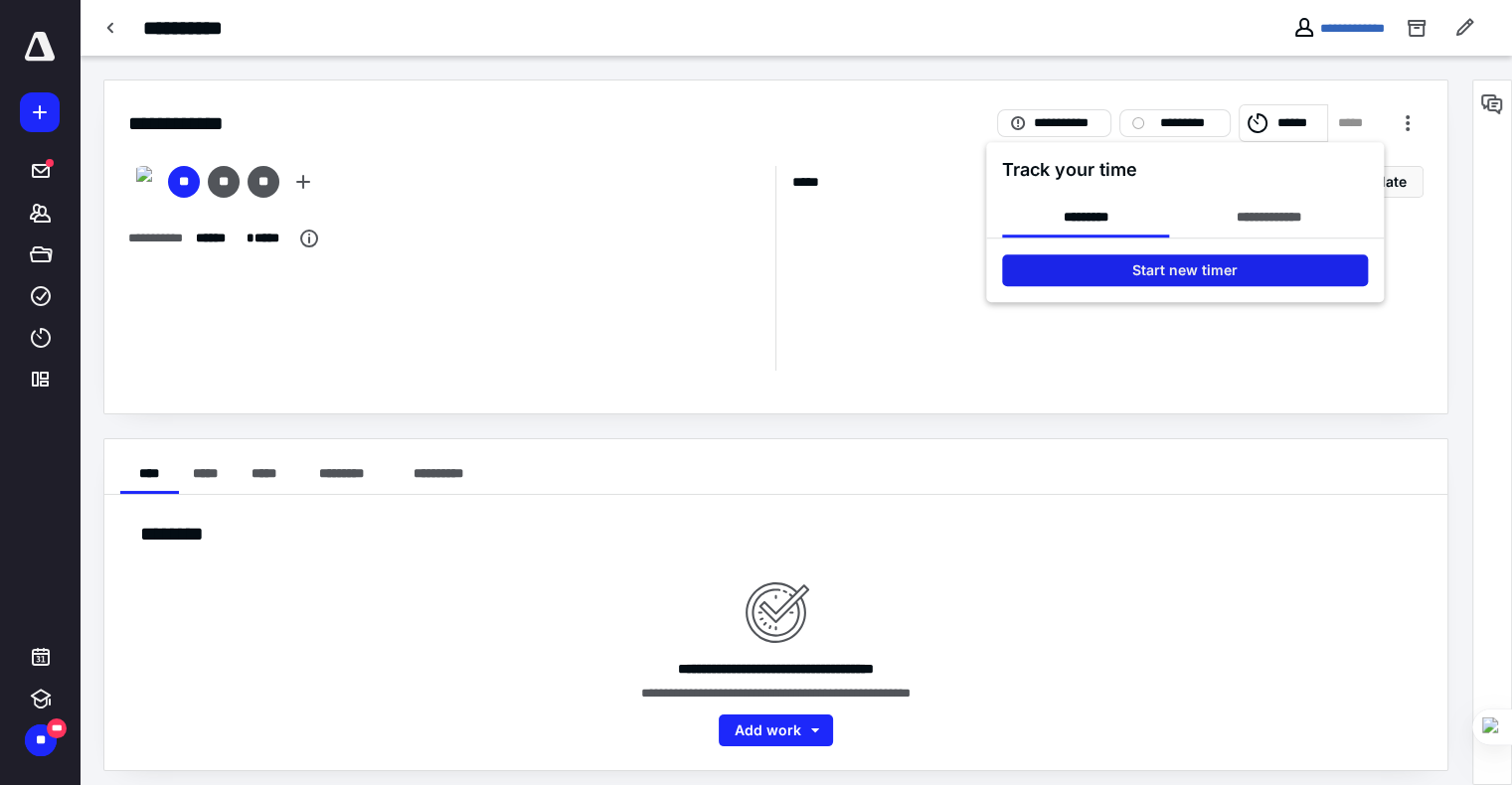 click on "Start new timer" at bounding box center [1185, 270] 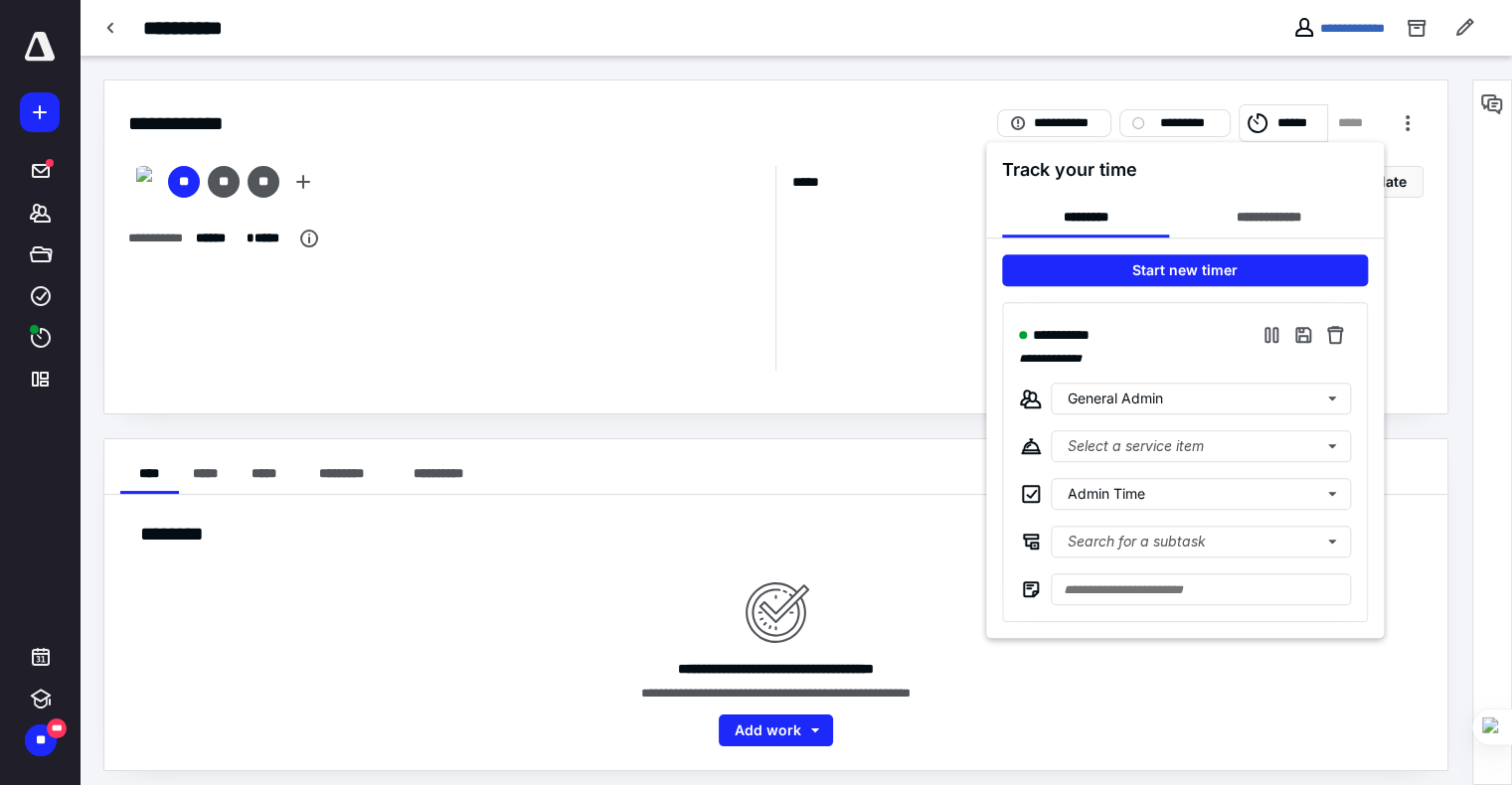 type 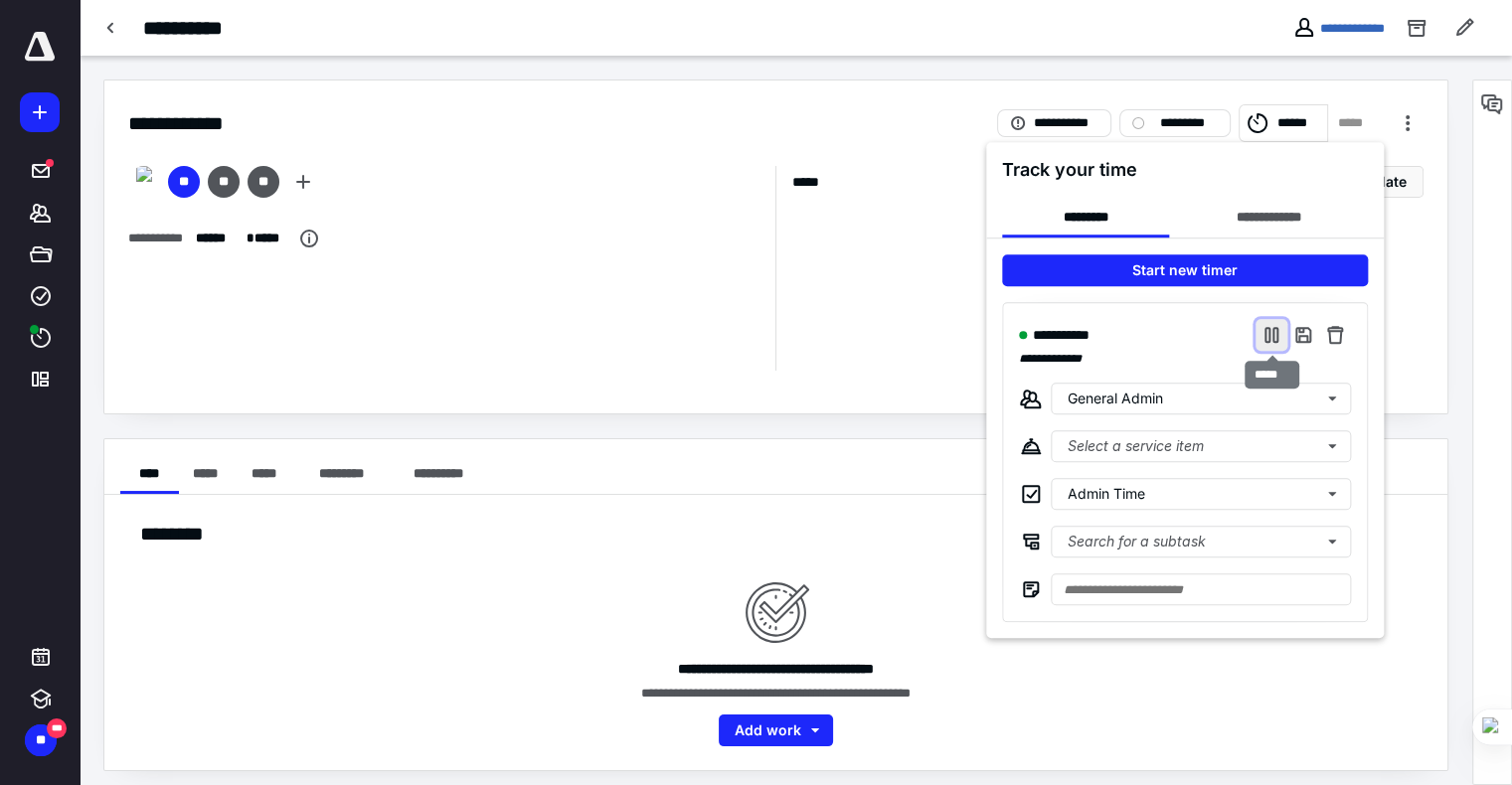 click at bounding box center [1271, 335] 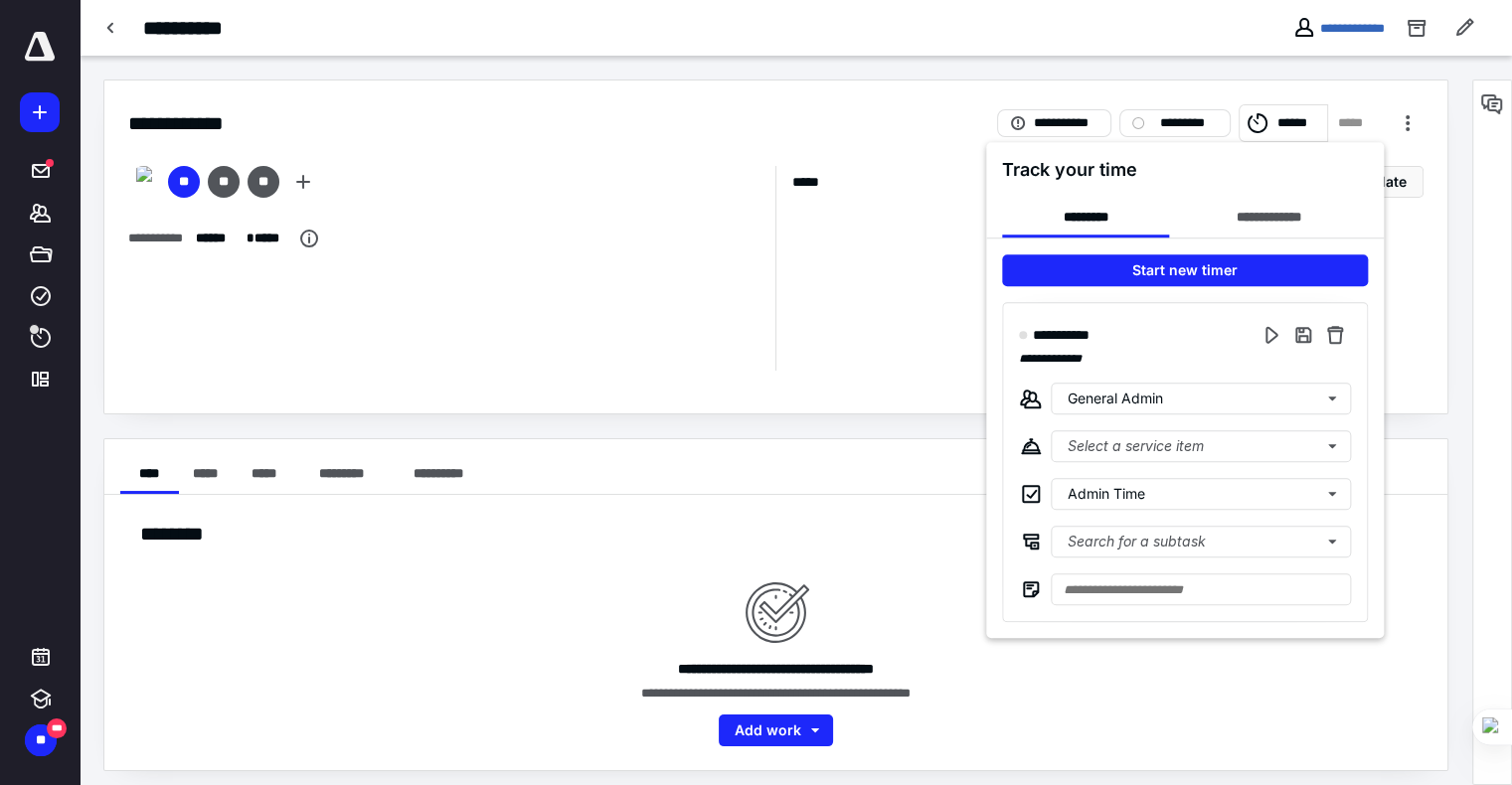 click at bounding box center (756, 392) 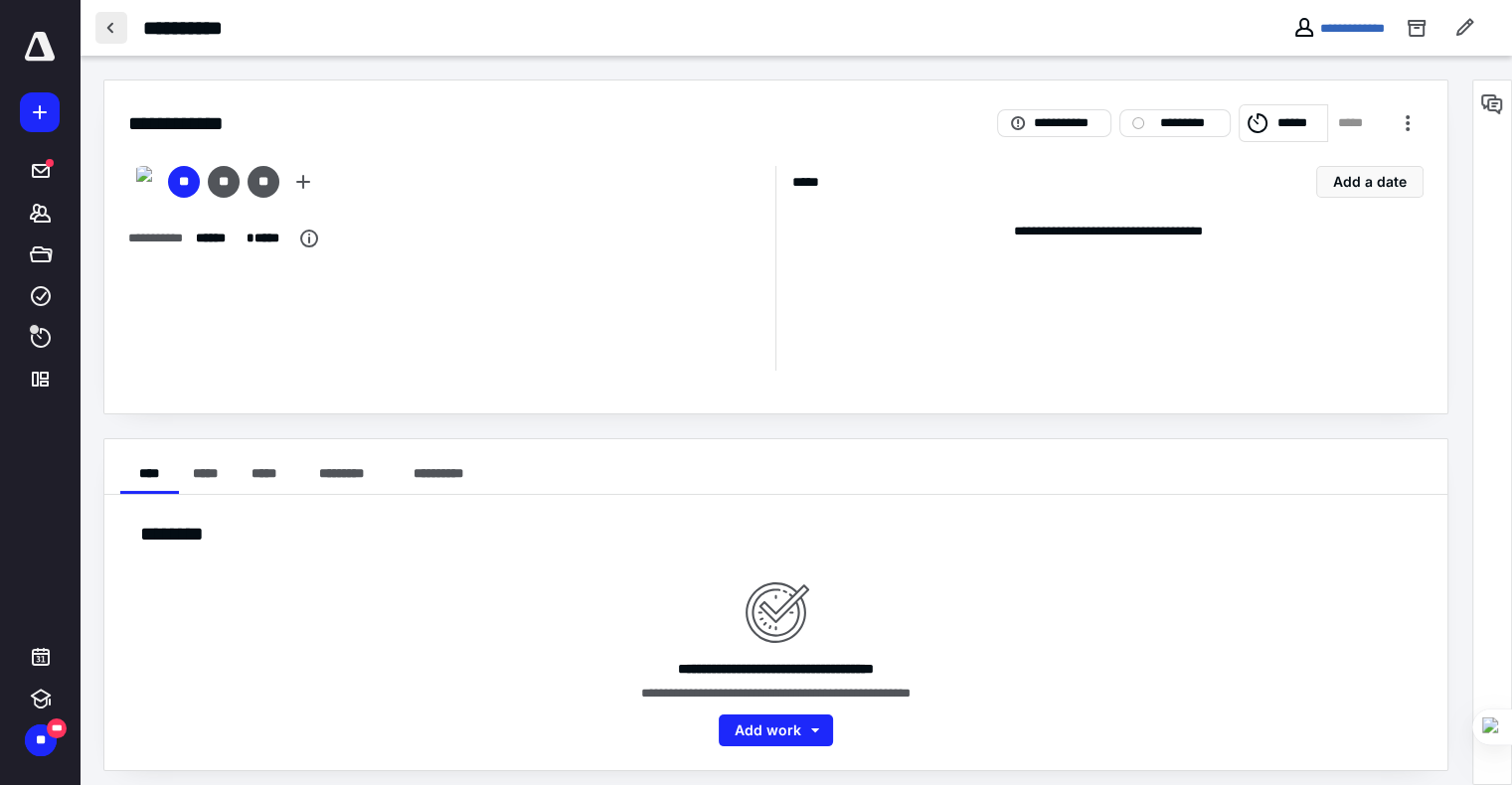 click at bounding box center (111, 28) 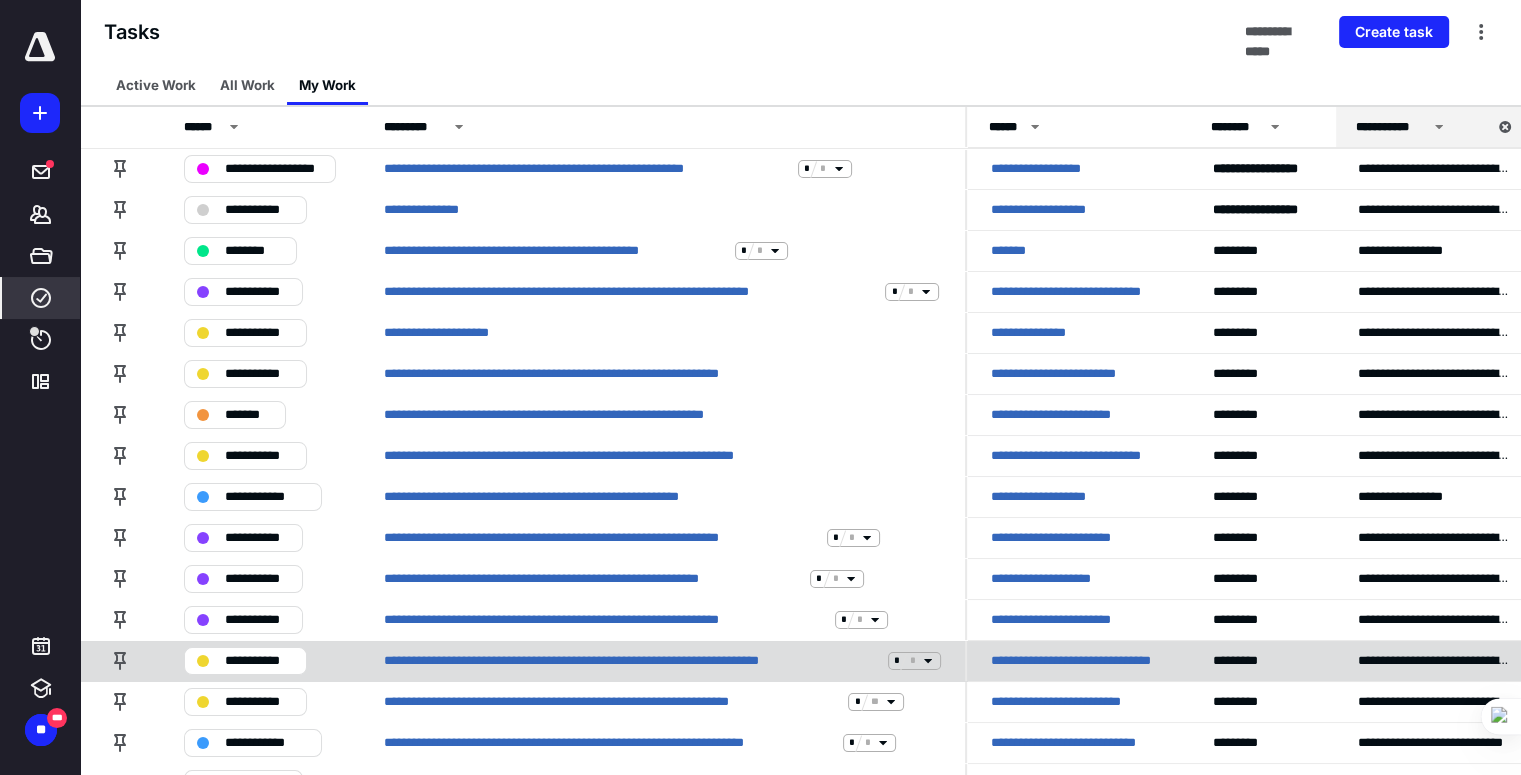 click on "**********" at bounding box center (259, 661) 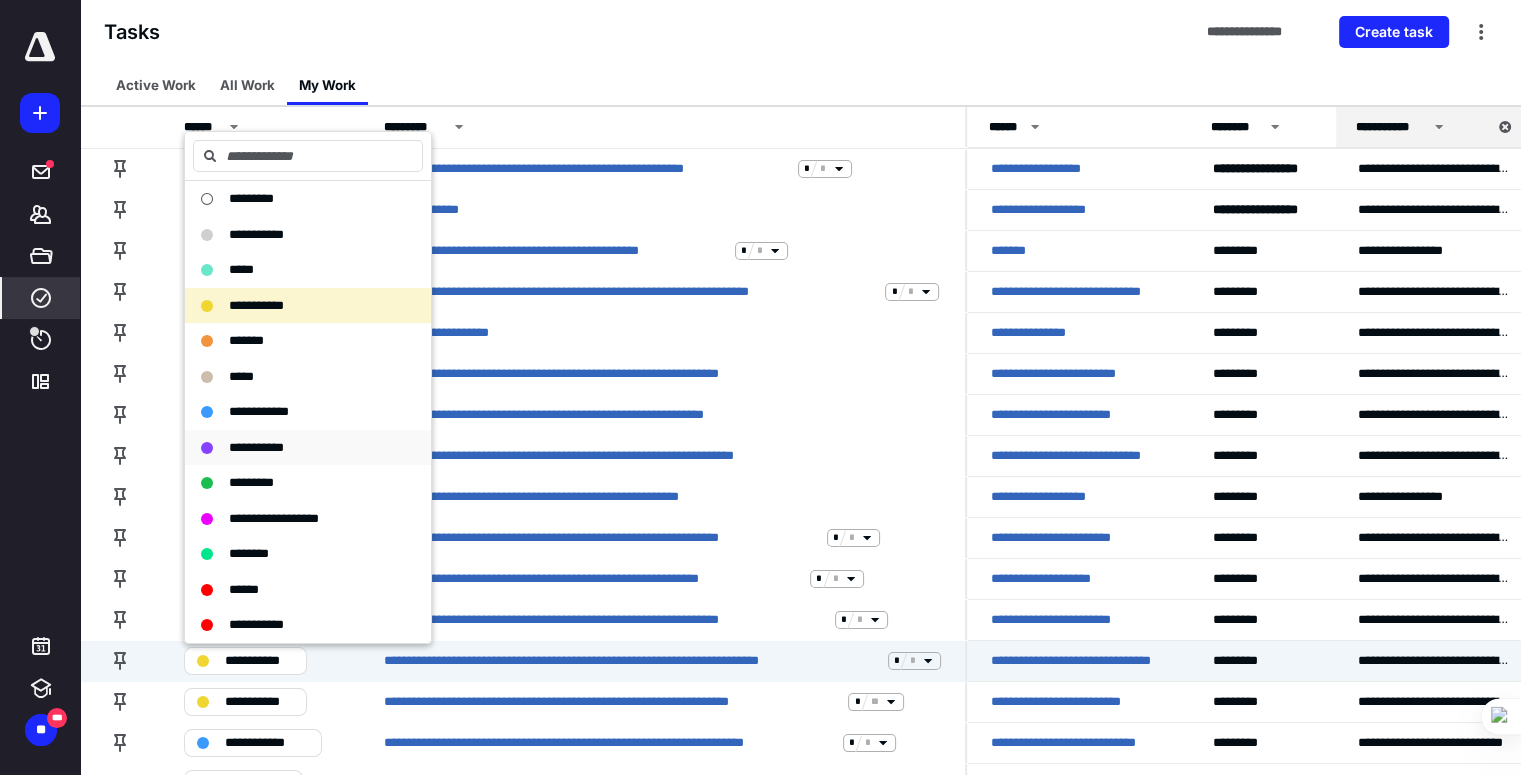 click on "**********" at bounding box center (256, 447) 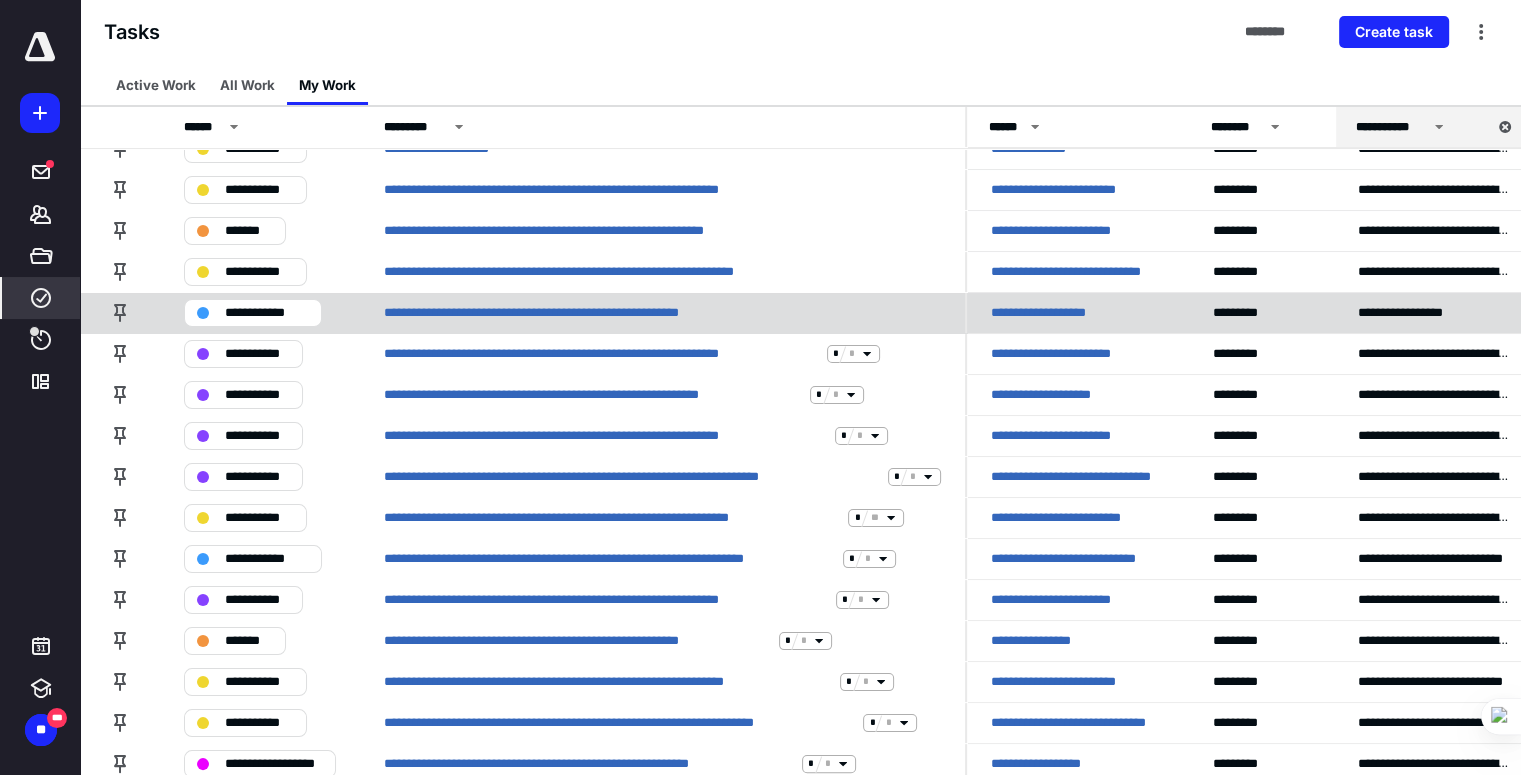 scroll, scrollTop: 192, scrollLeft: 0, axis: vertical 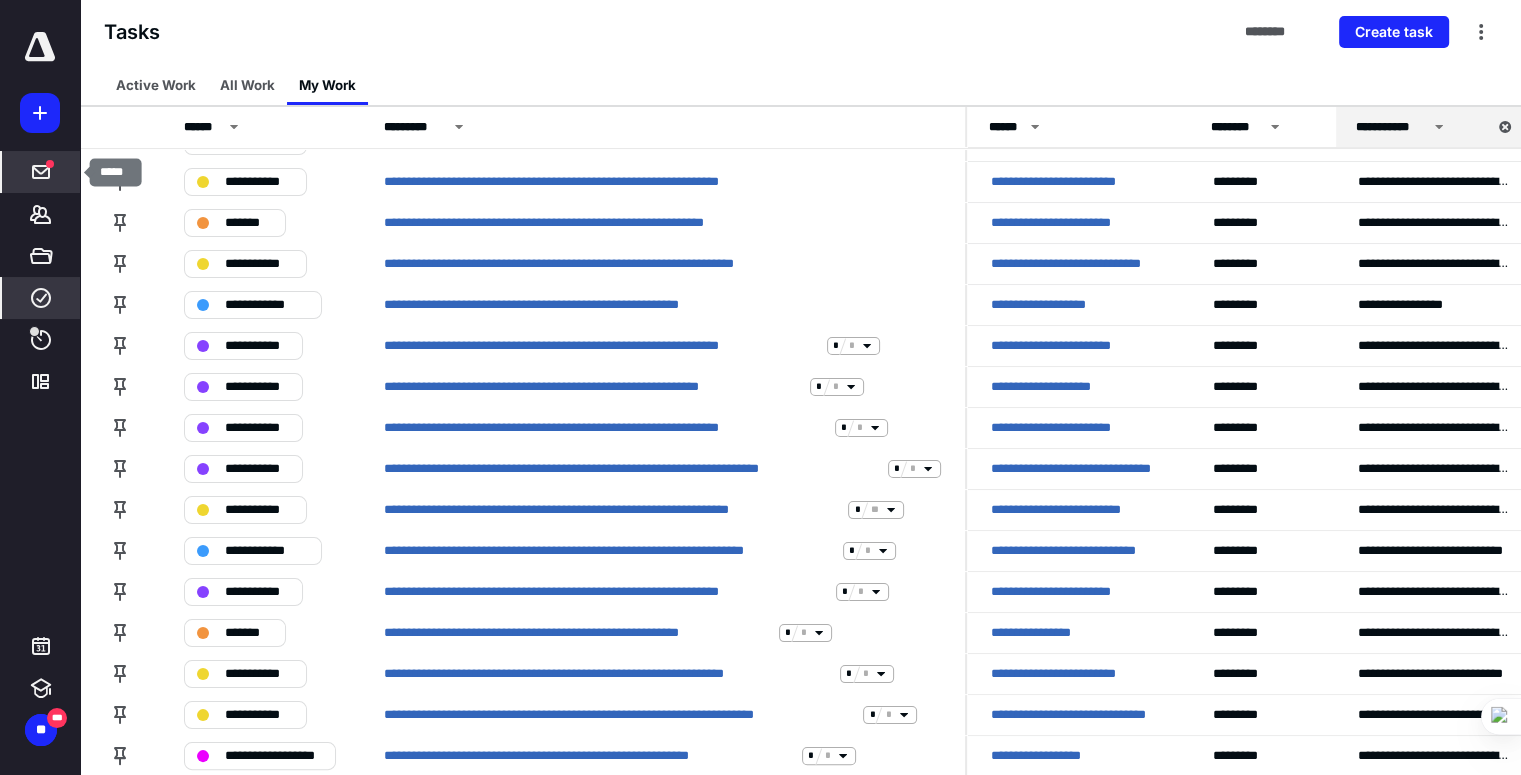click 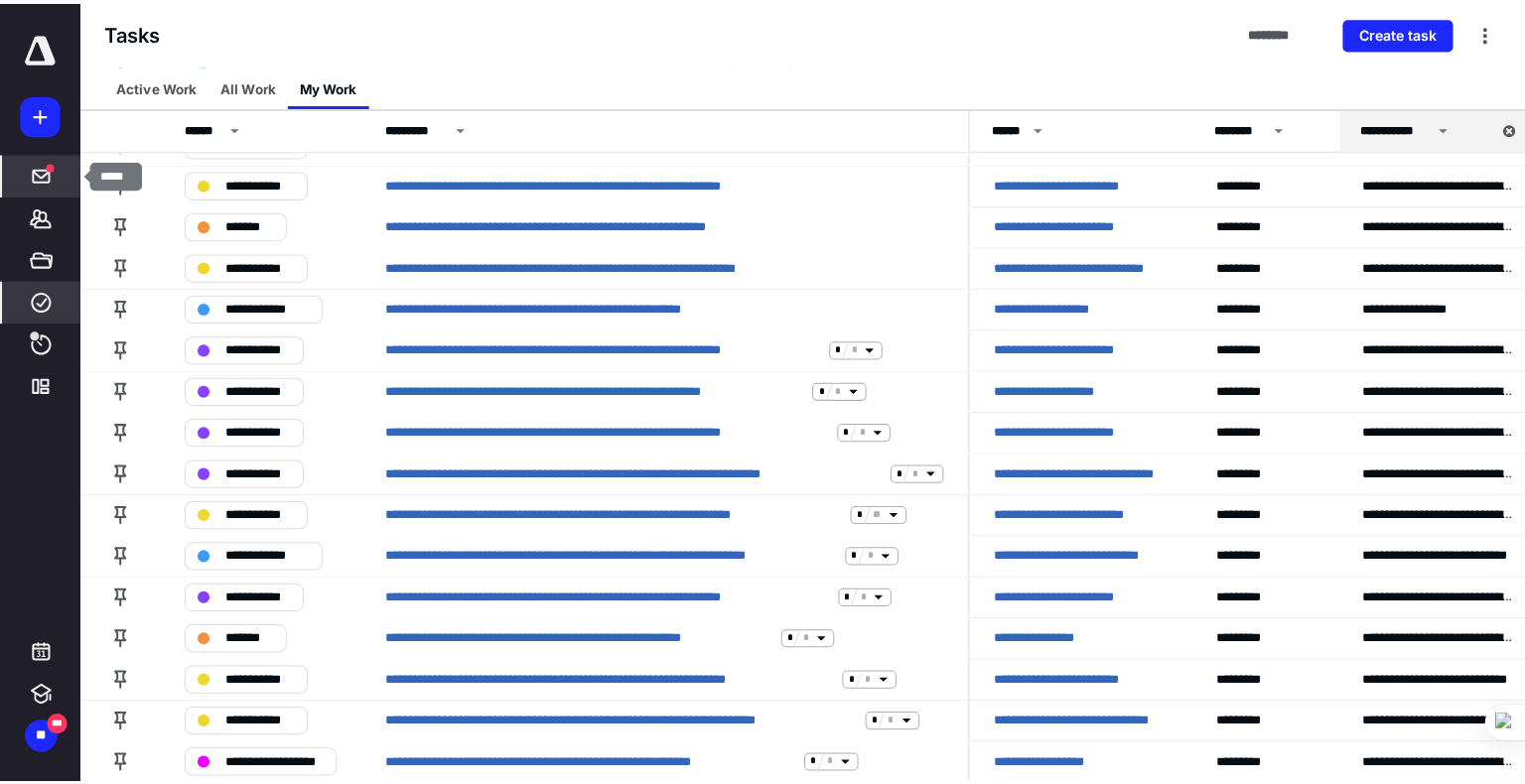 scroll, scrollTop: 0, scrollLeft: 0, axis: both 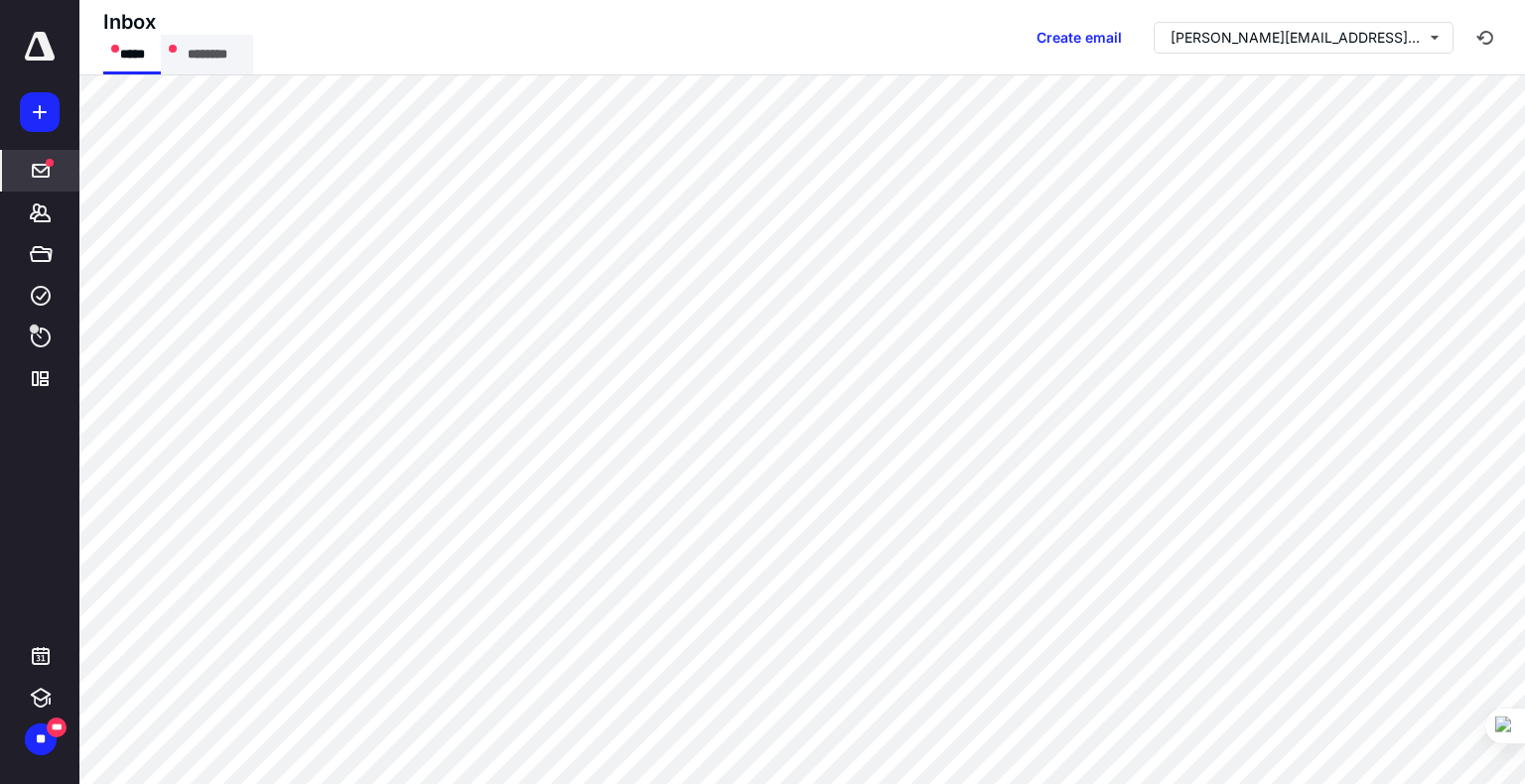click on "********" at bounding box center [207, 55] 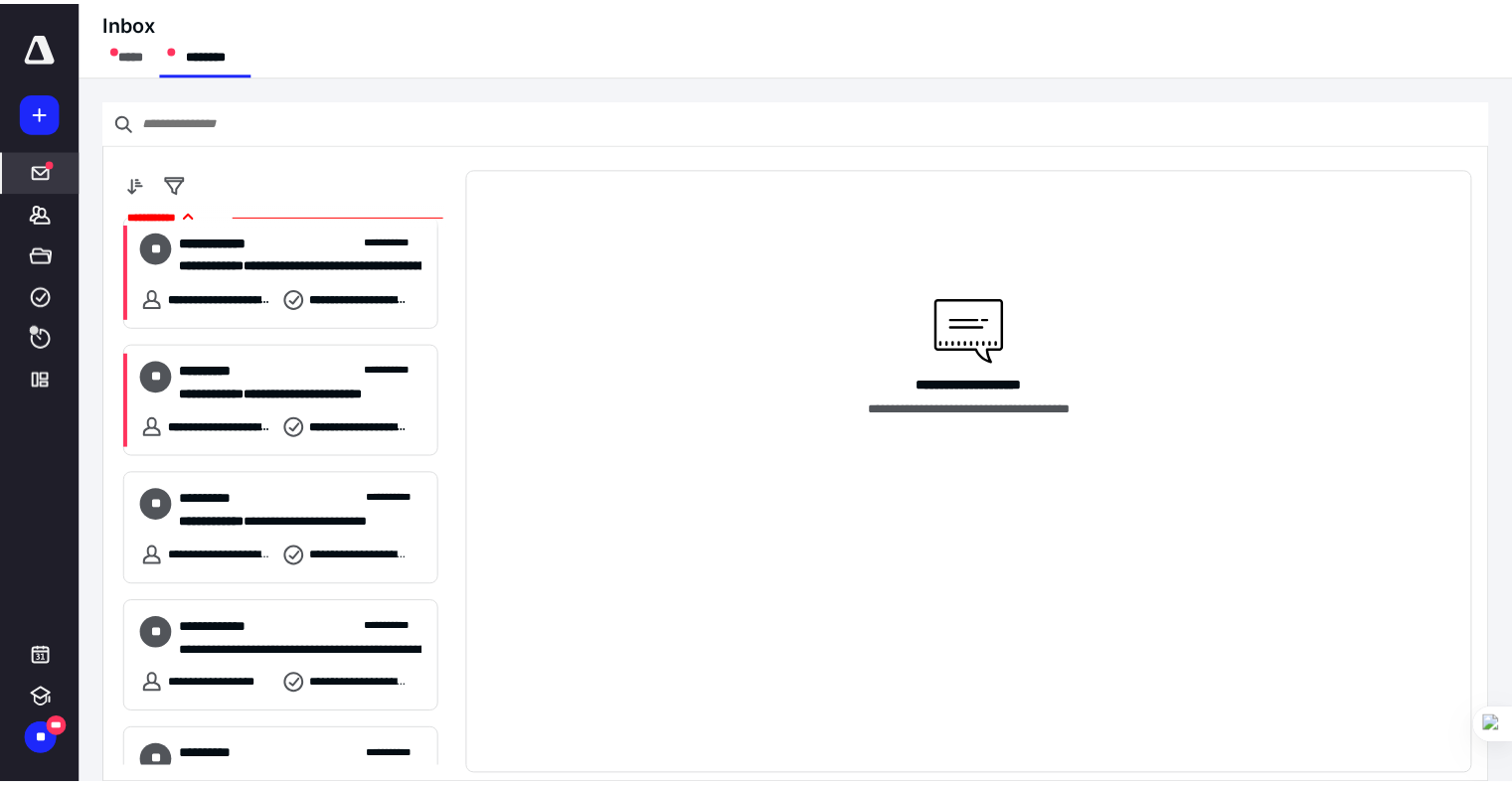 scroll, scrollTop: 887, scrollLeft: 0, axis: vertical 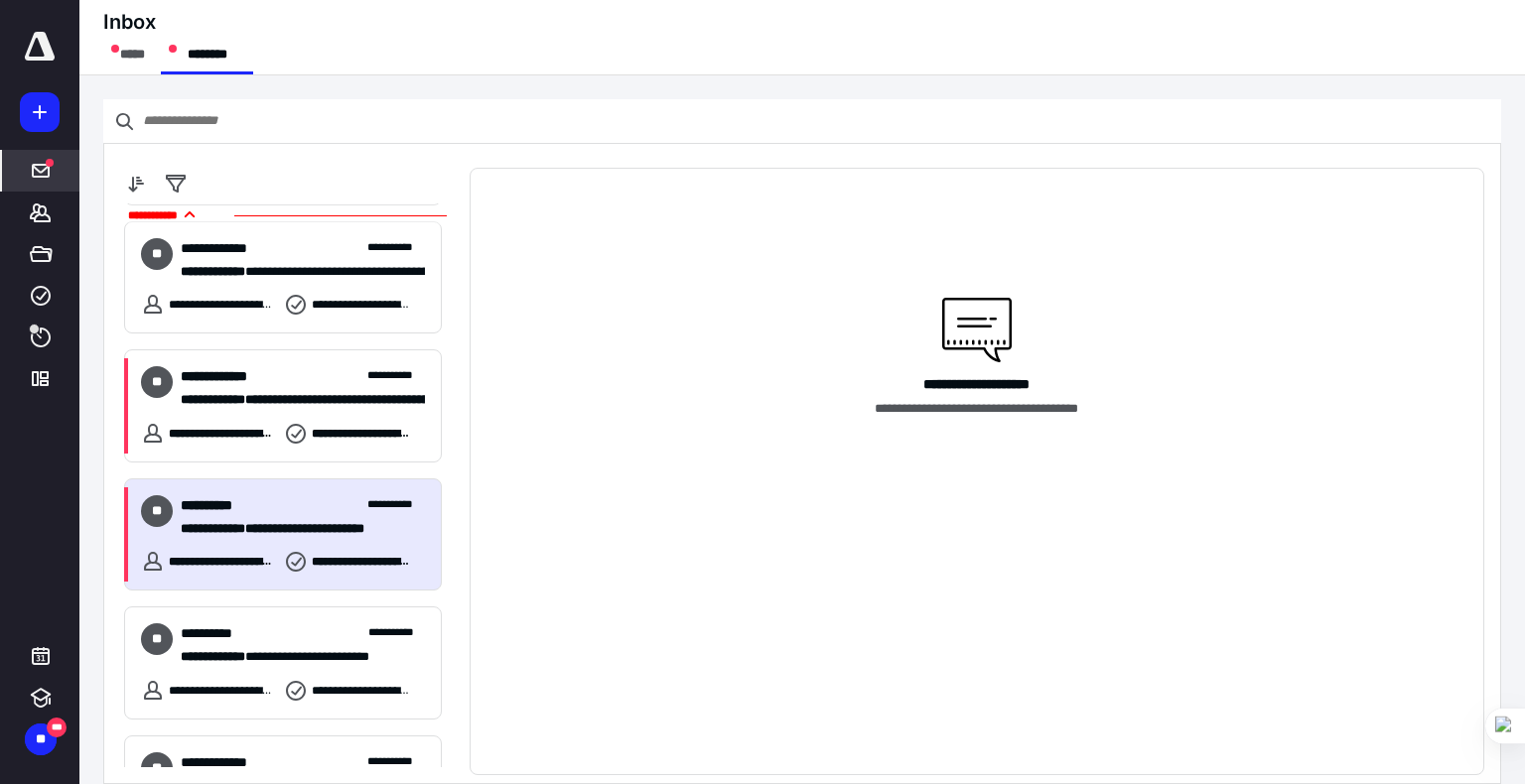 click on "**********" at bounding box center [303, 505] 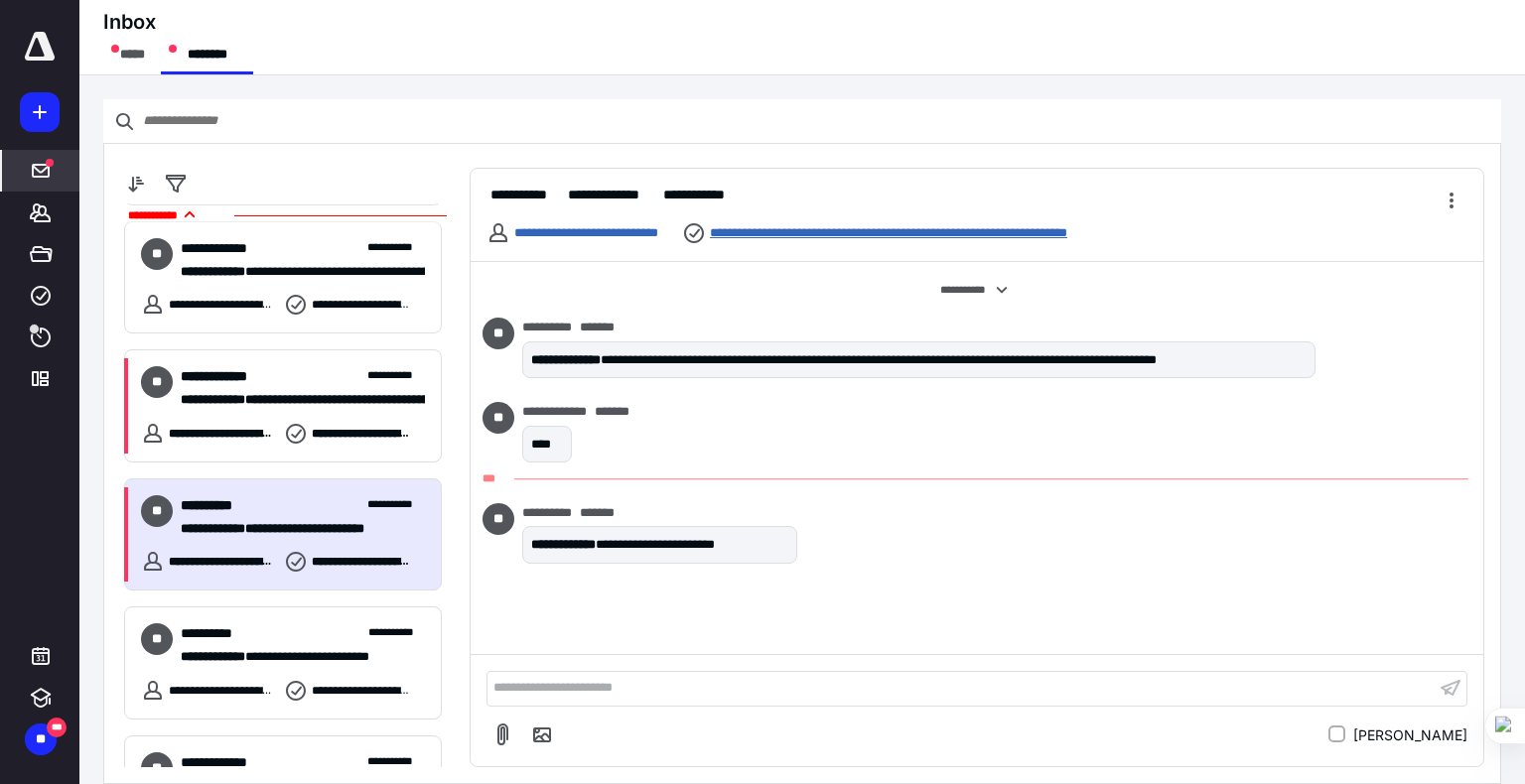 click on "**********" at bounding box center [933, 233] 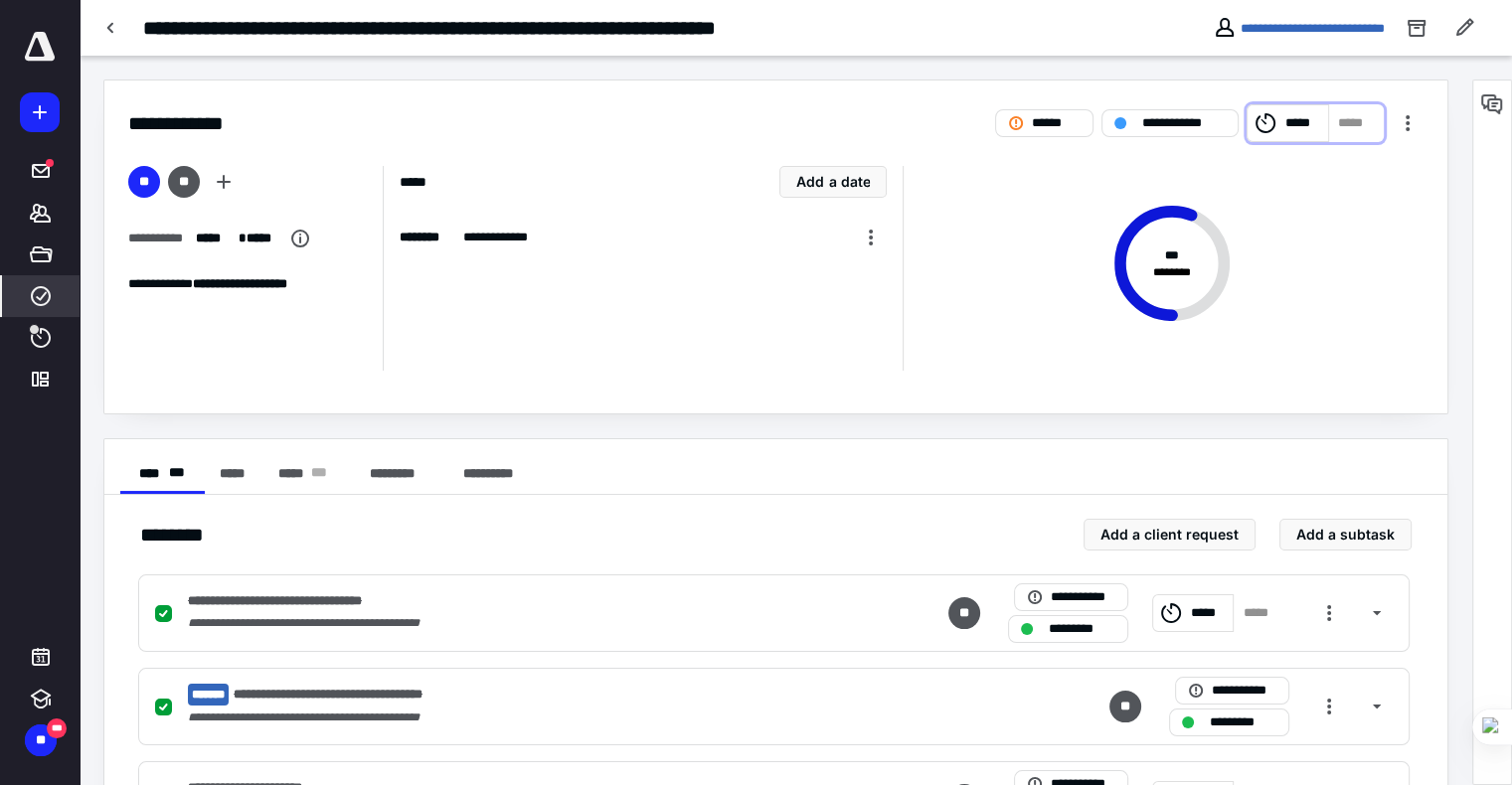 click on "*****" at bounding box center (1287, 123) 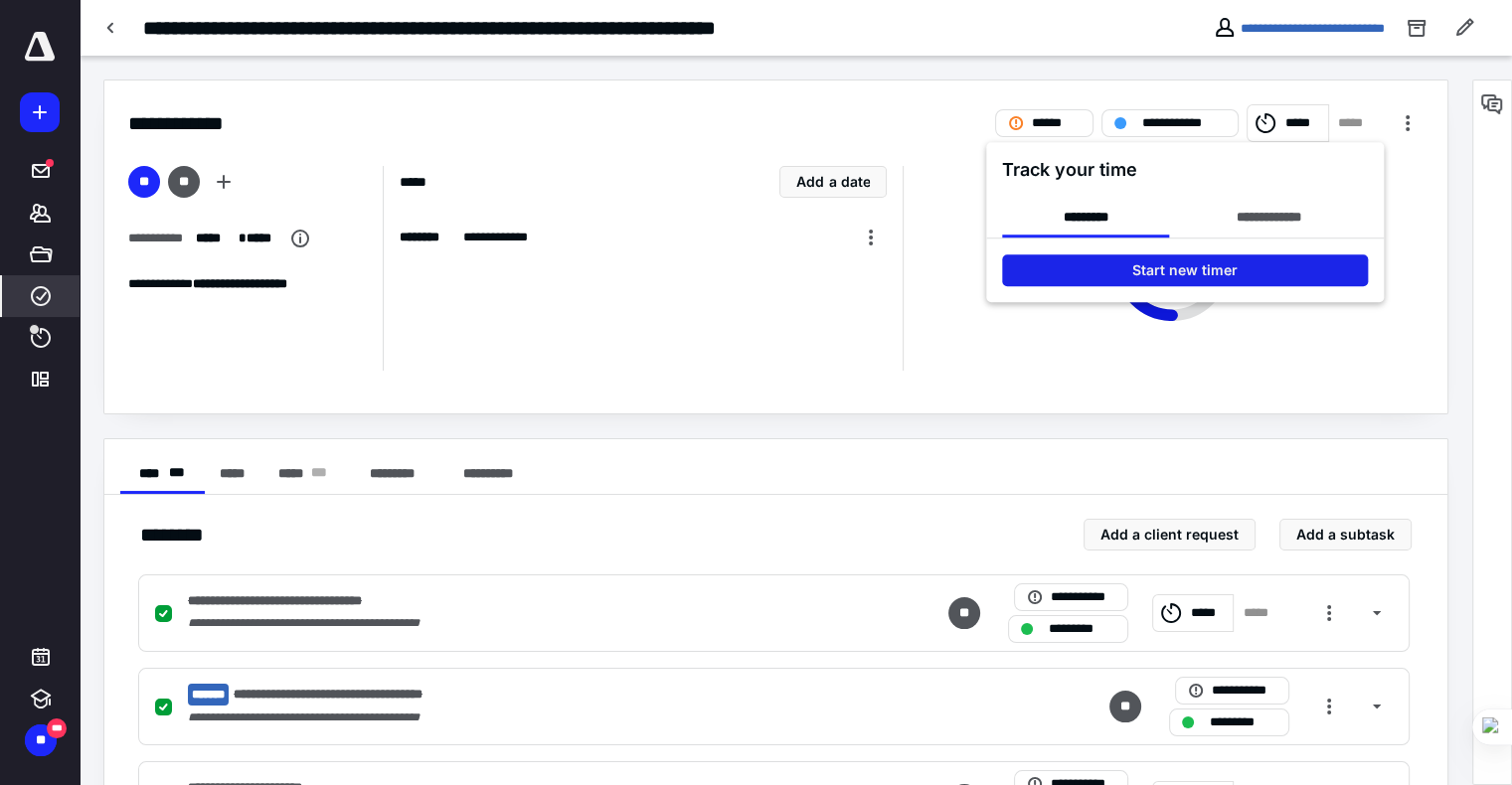 click on "Start new timer" at bounding box center (1185, 270) 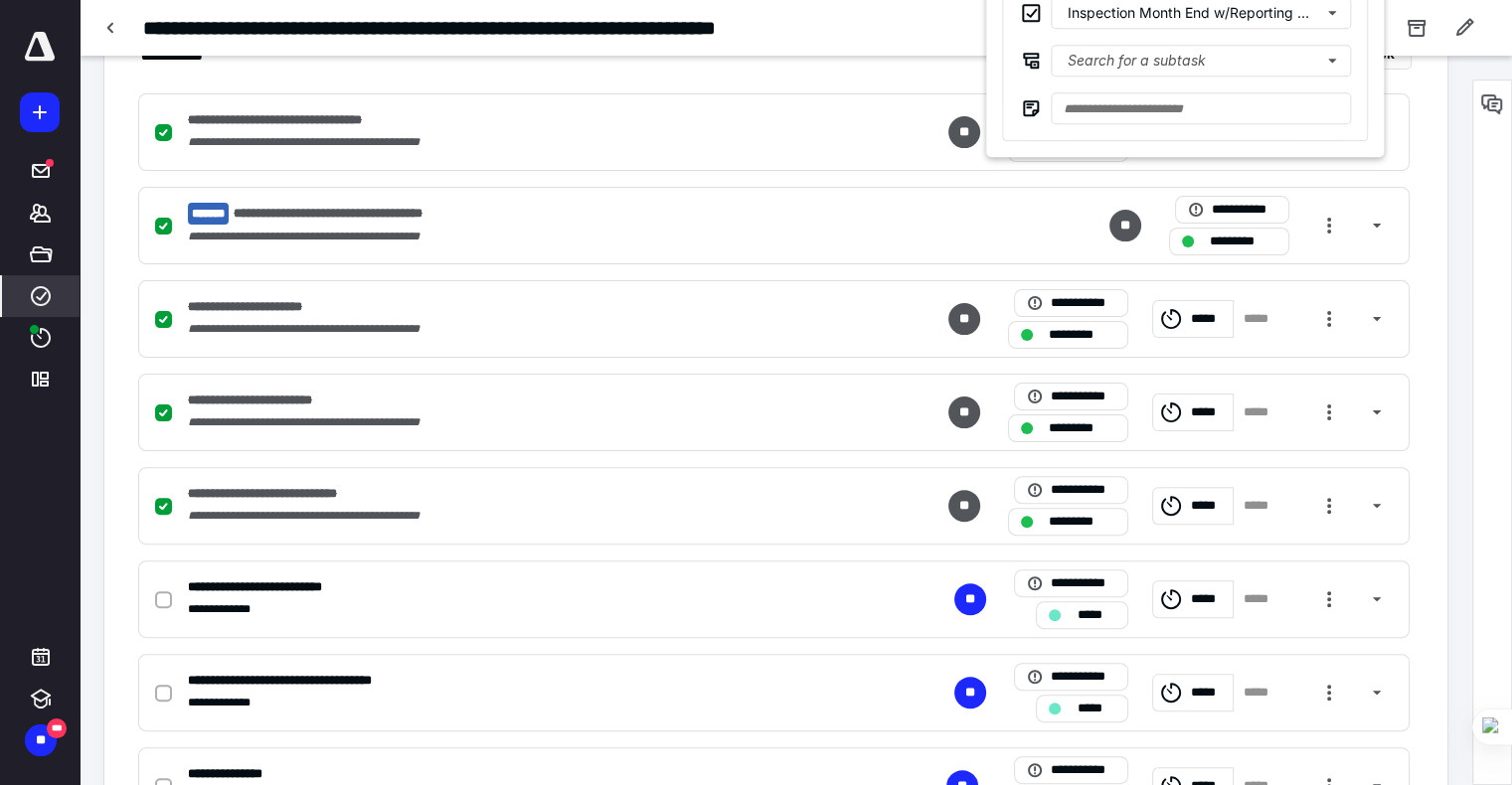 scroll, scrollTop: 662, scrollLeft: 0, axis: vertical 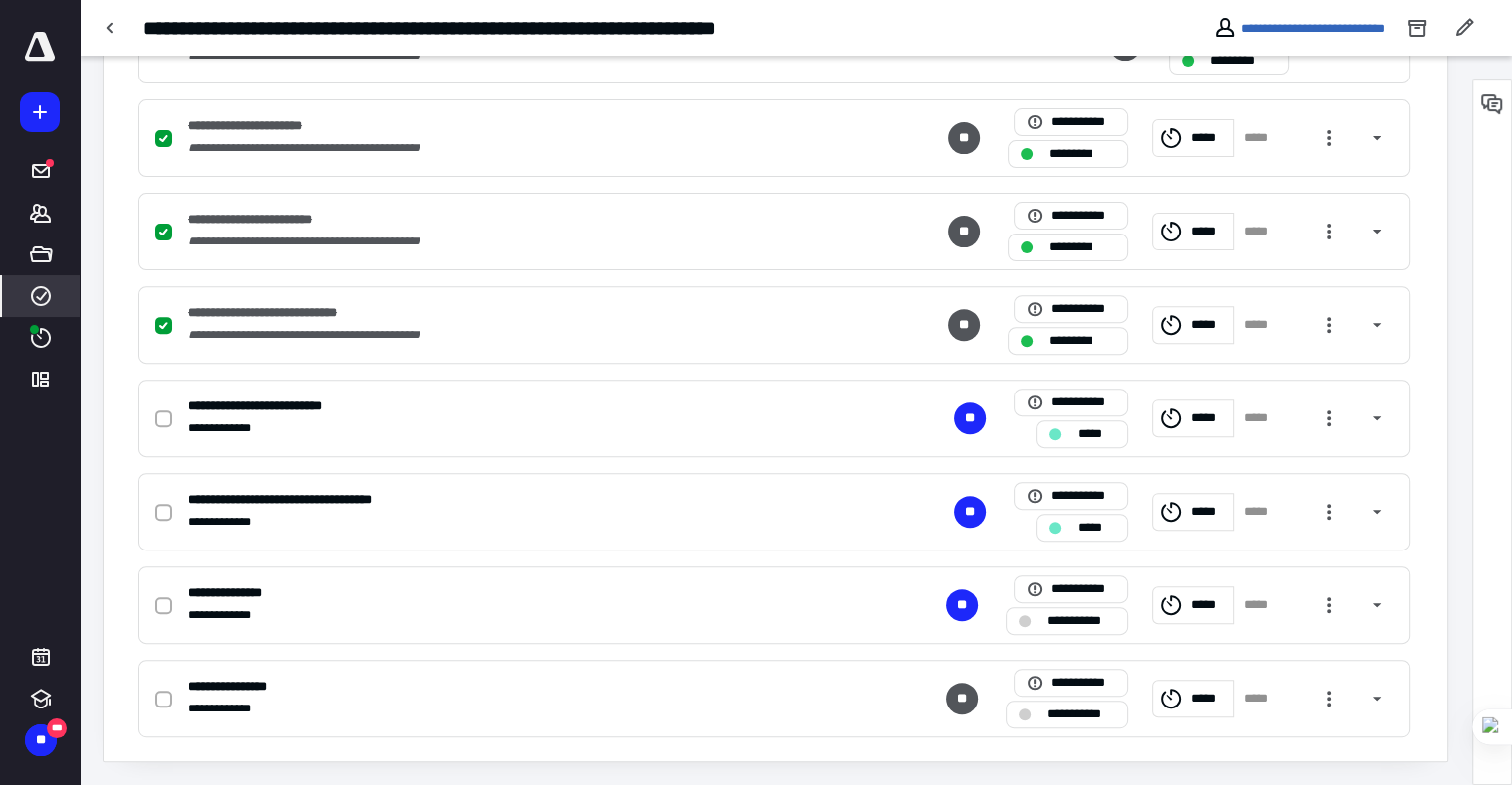 type 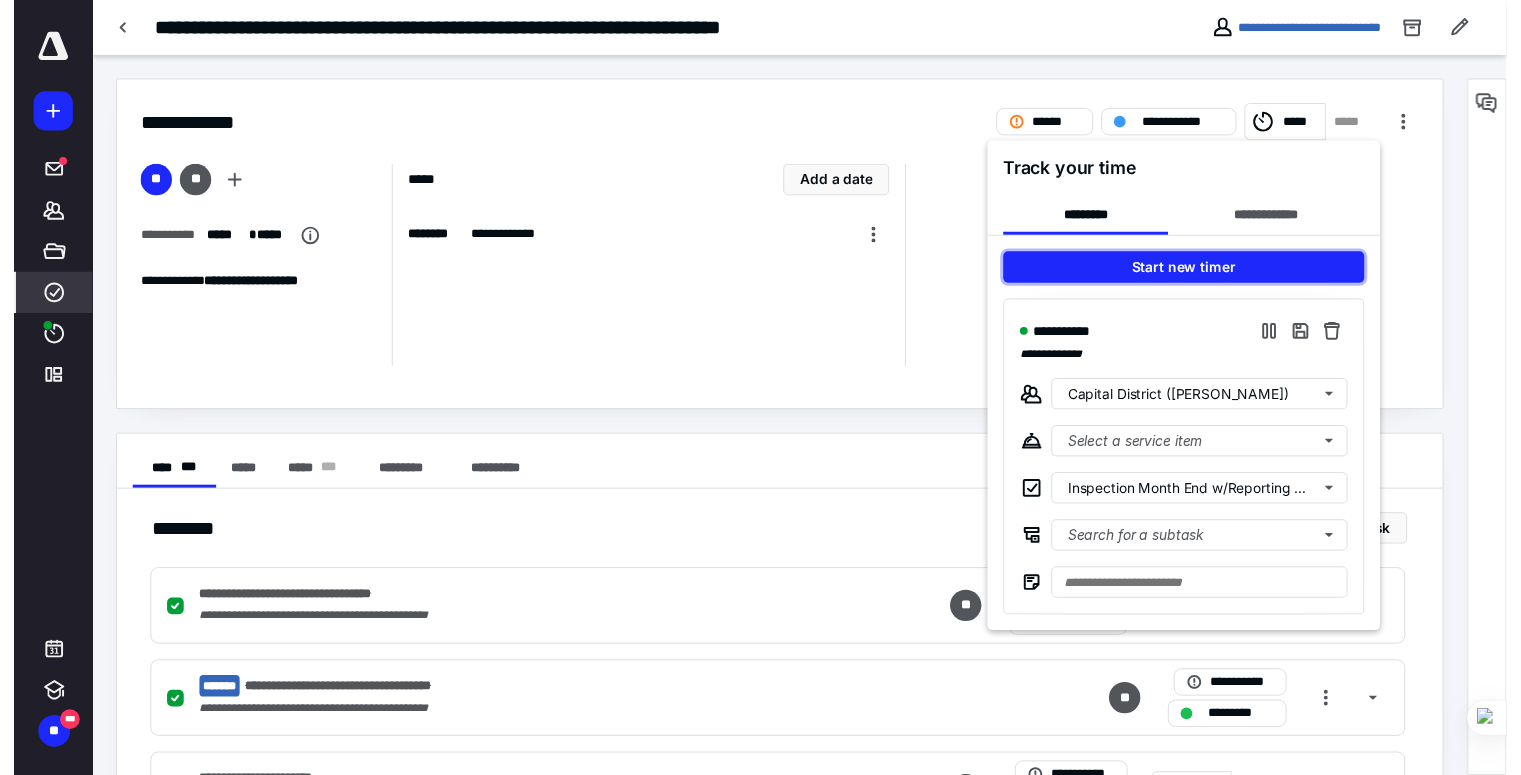 scroll, scrollTop: 0, scrollLeft: 0, axis: both 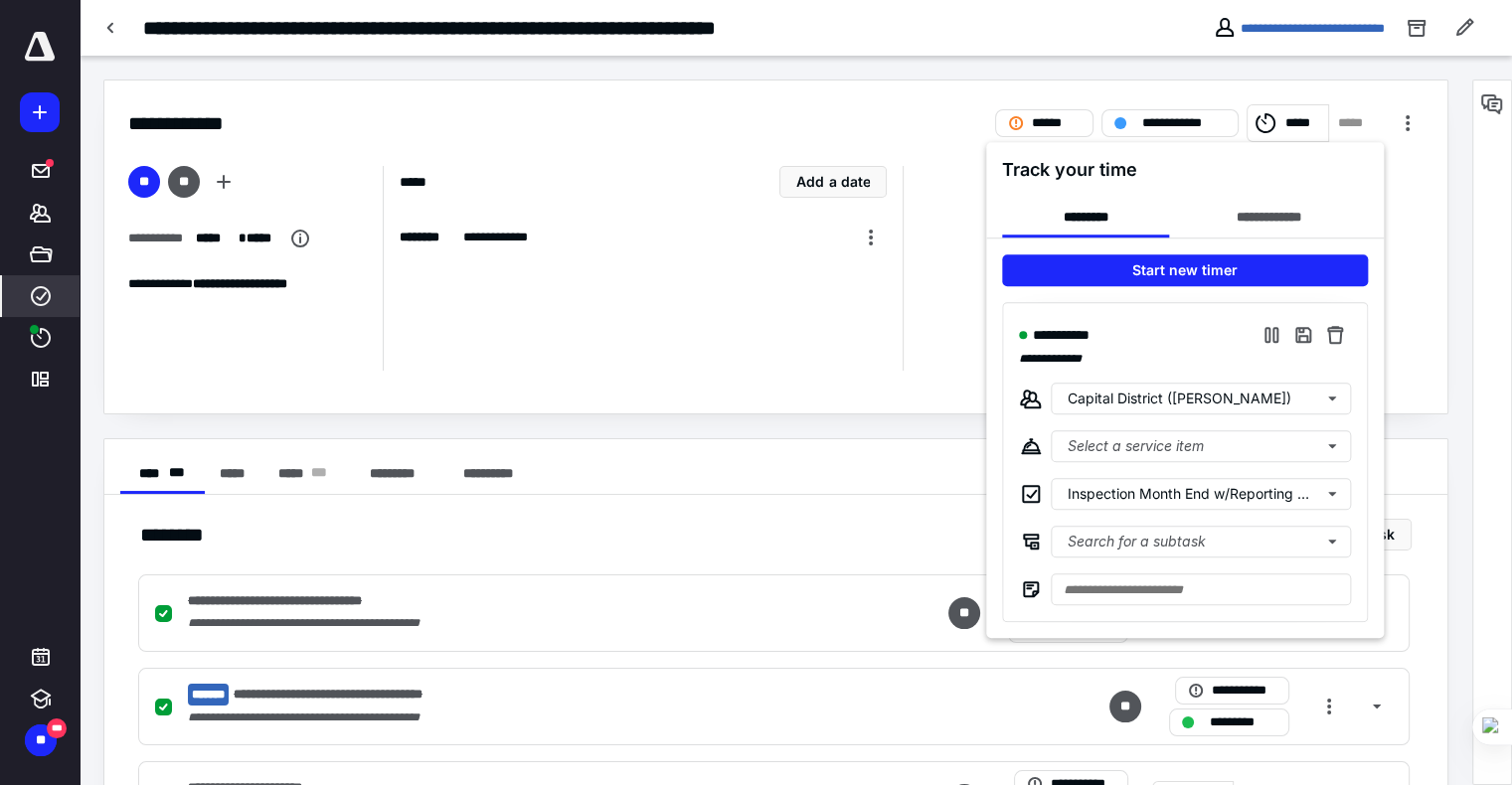 click at bounding box center (756, 392) 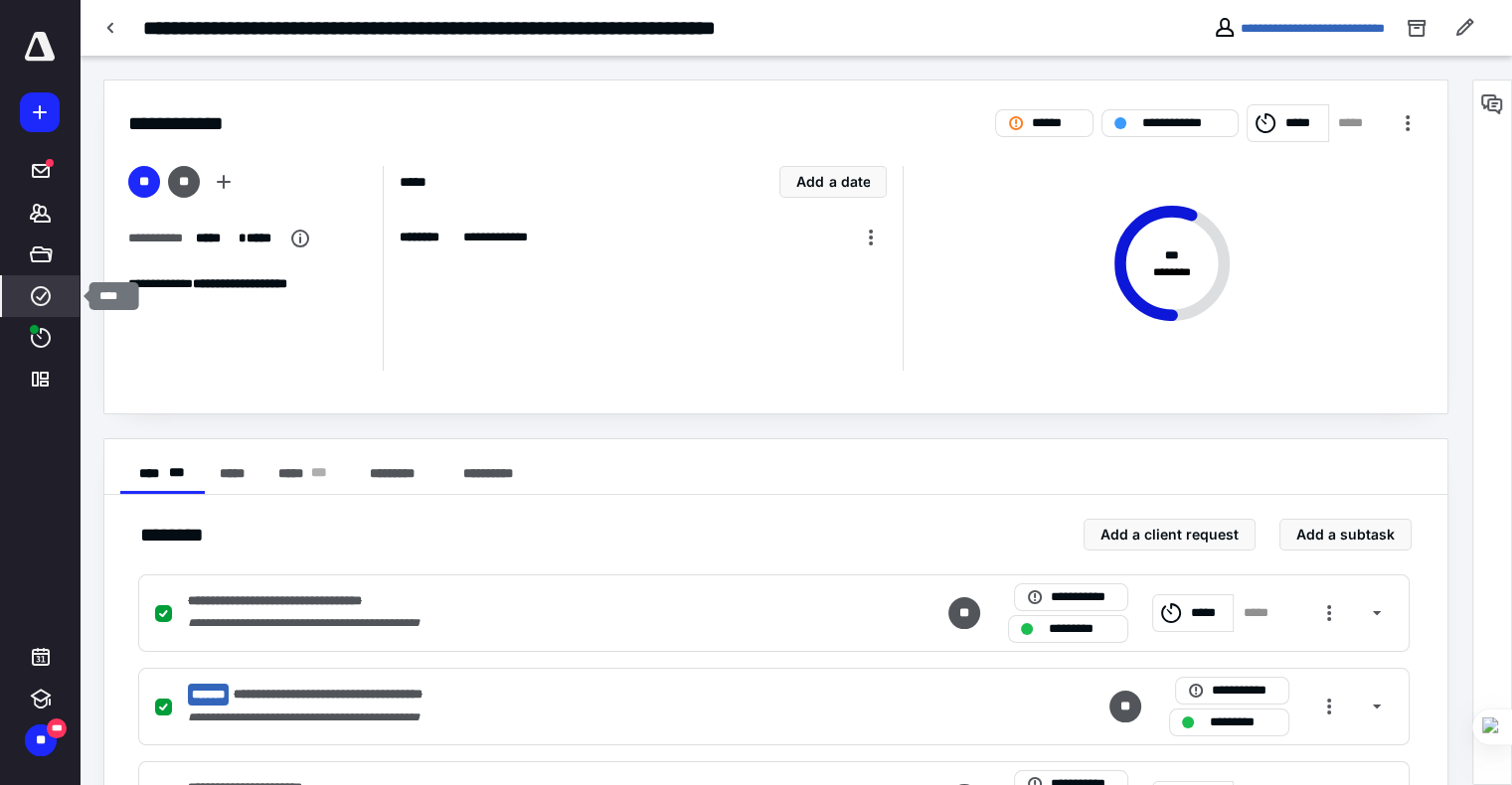 click on "****" at bounding box center (41, 296) 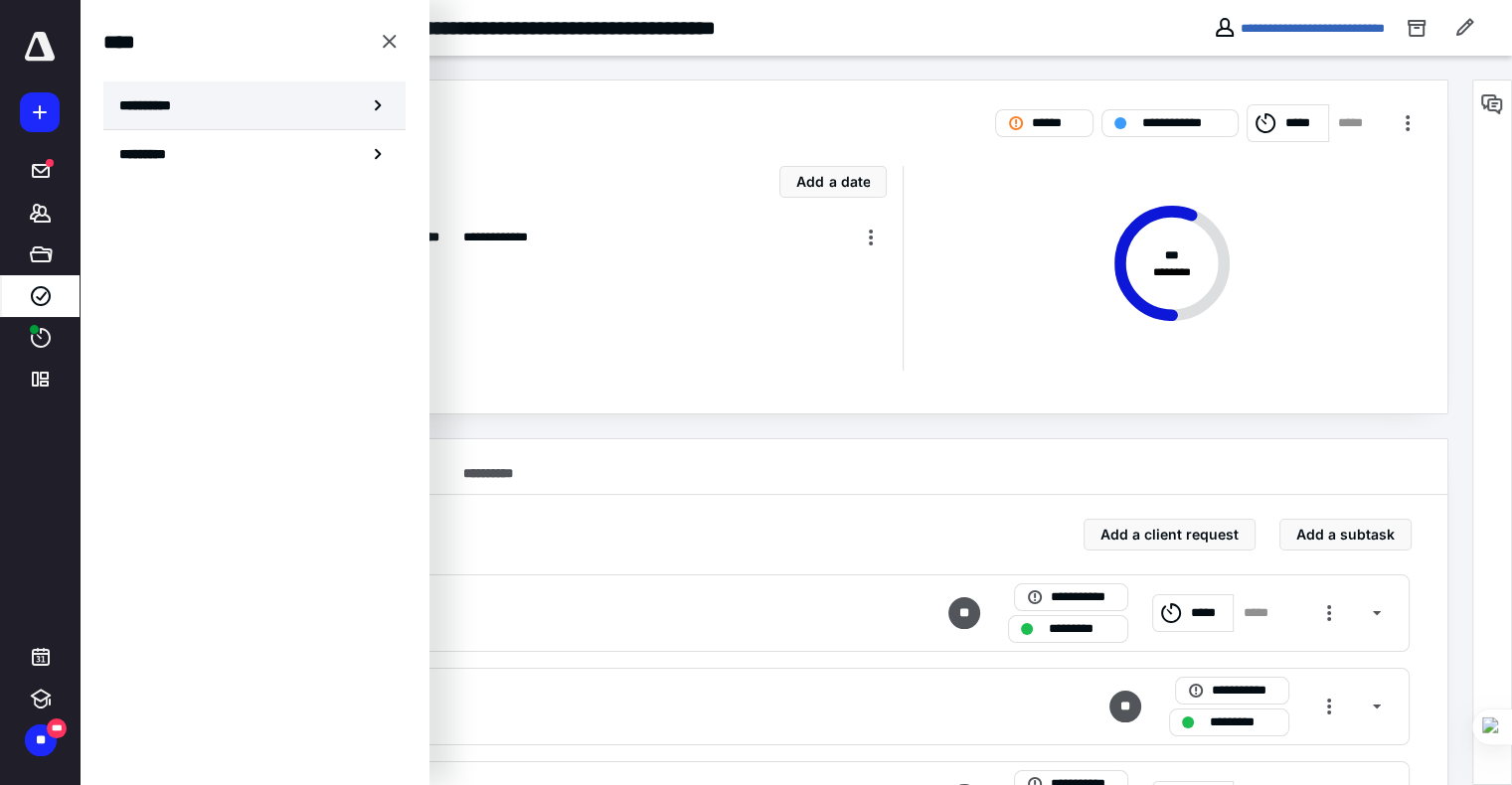 click on "**********" at bounding box center (152, 105) 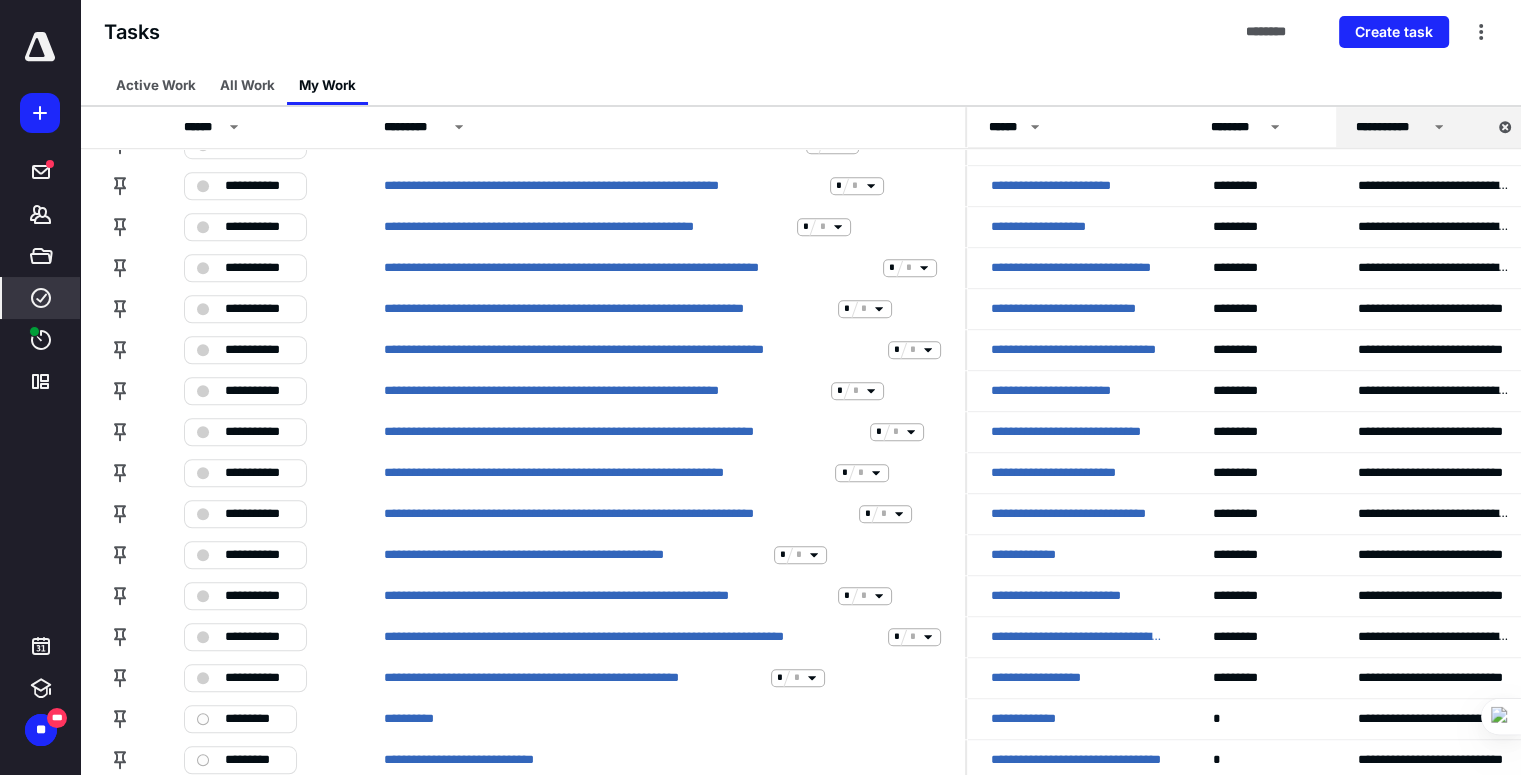 scroll, scrollTop: 1560, scrollLeft: 0, axis: vertical 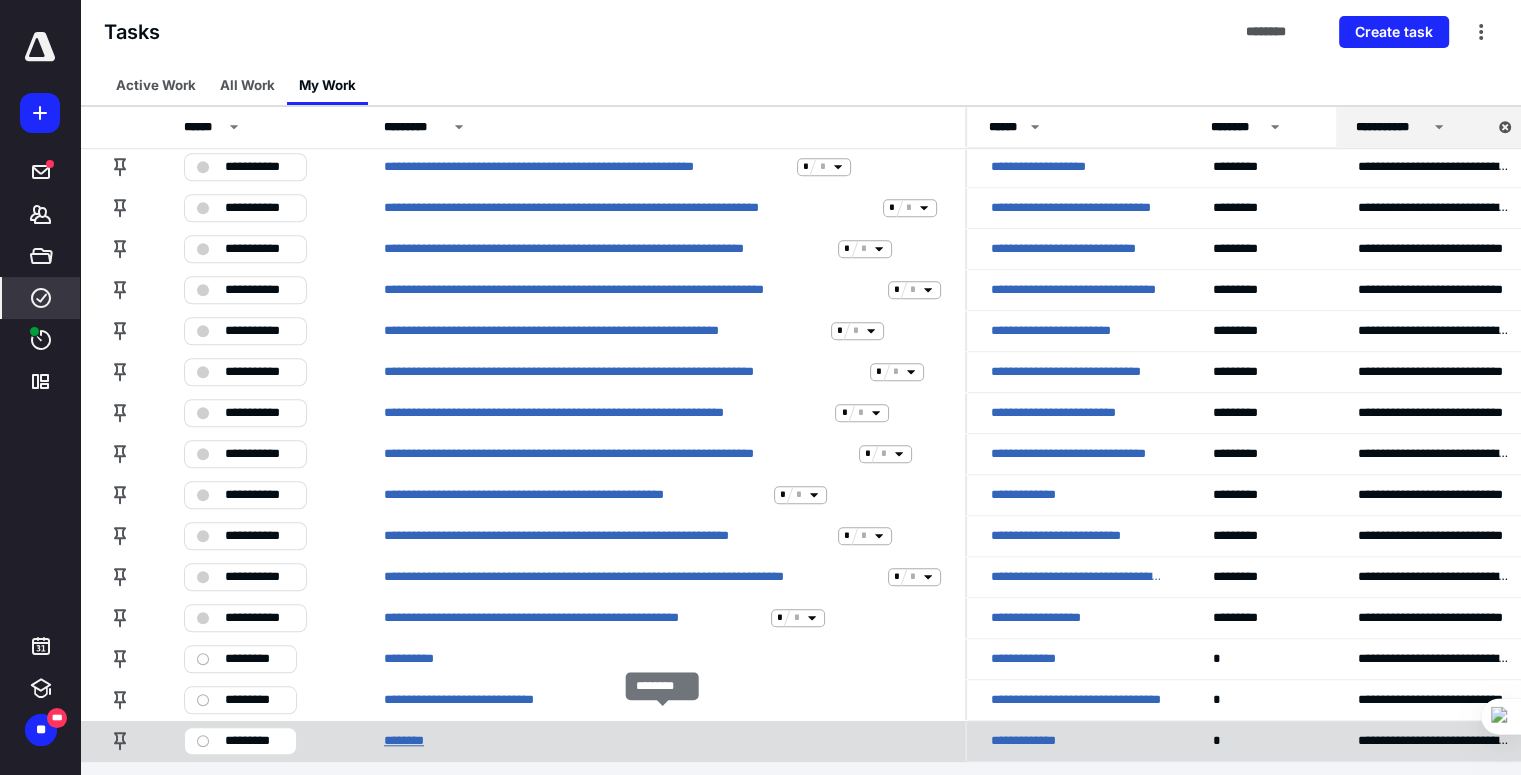 click on "********" at bounding box center [412, 741] 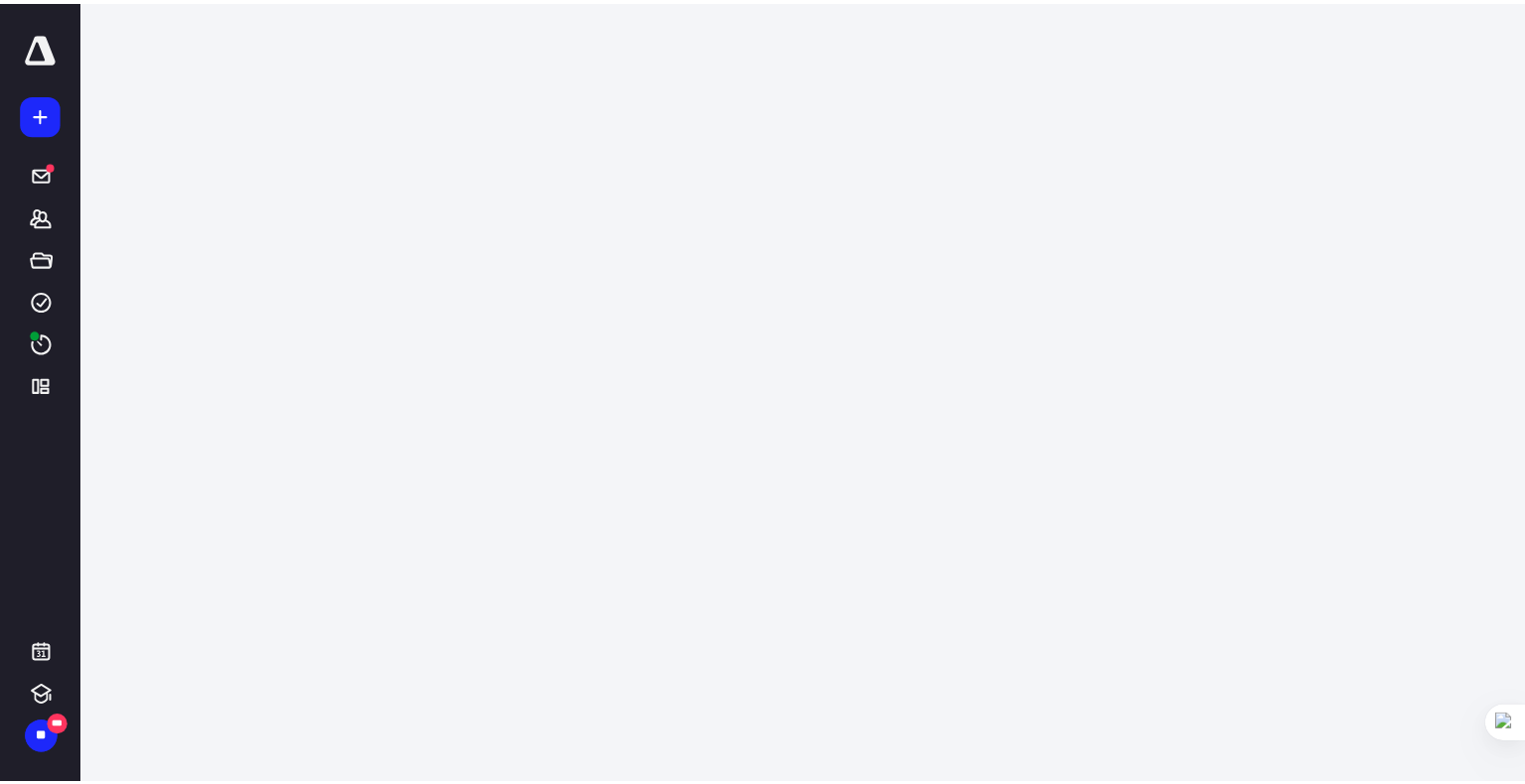 scroll, scrollTop: 0, scrollLeft: 0, axis: both 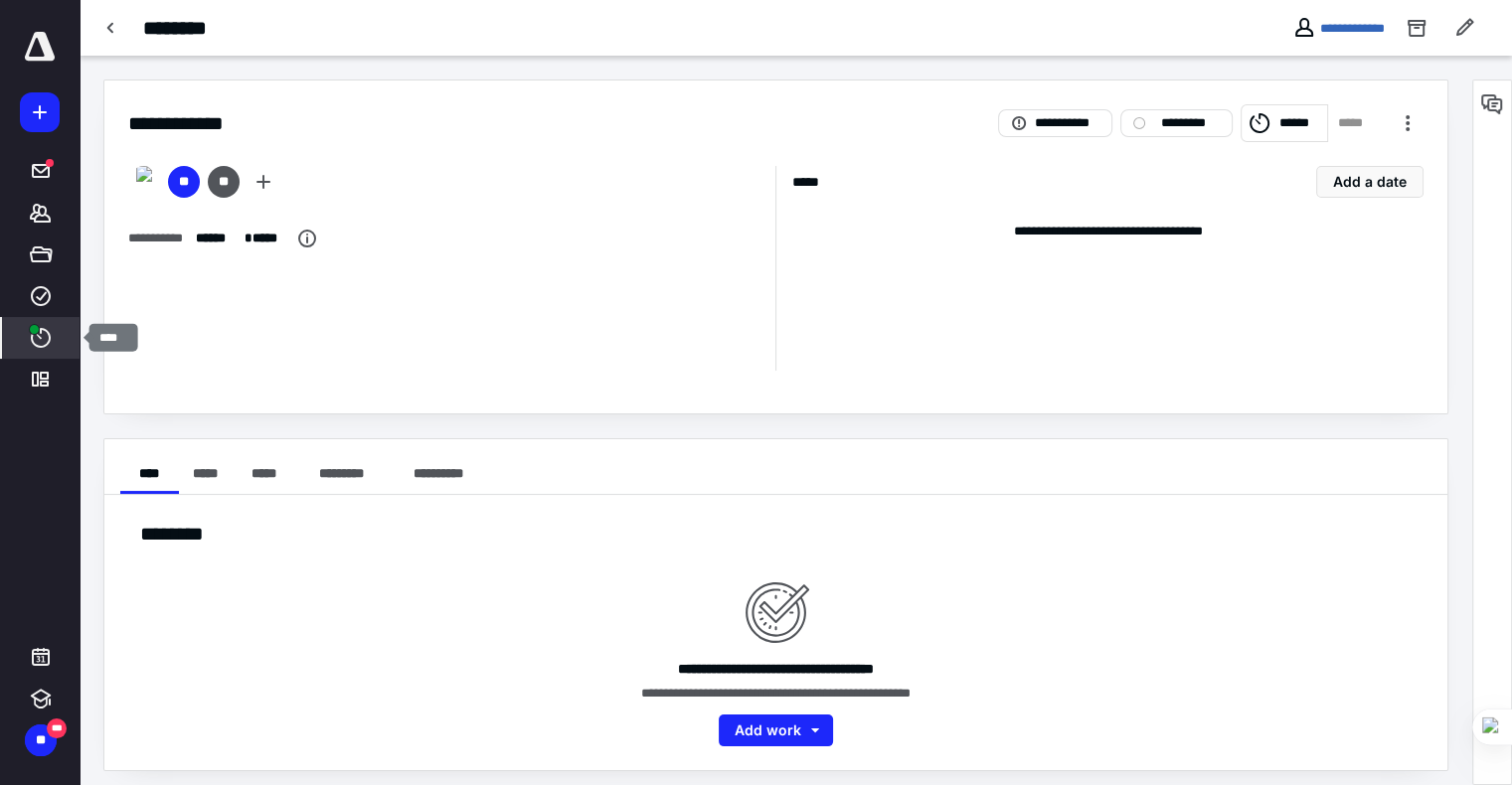 click on "****" at bounding box center (41, 338) 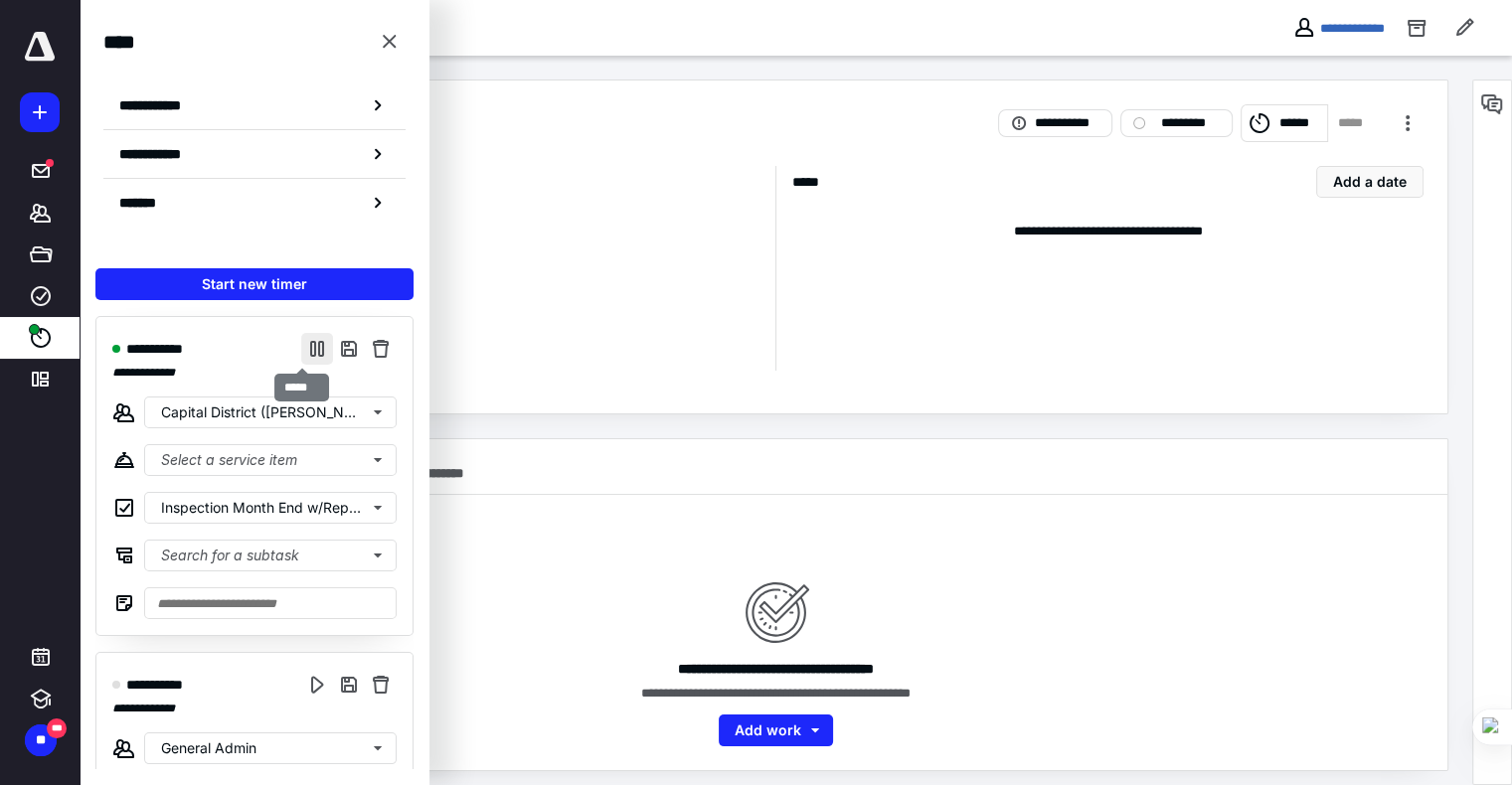 click at bounding box center (317, 349) 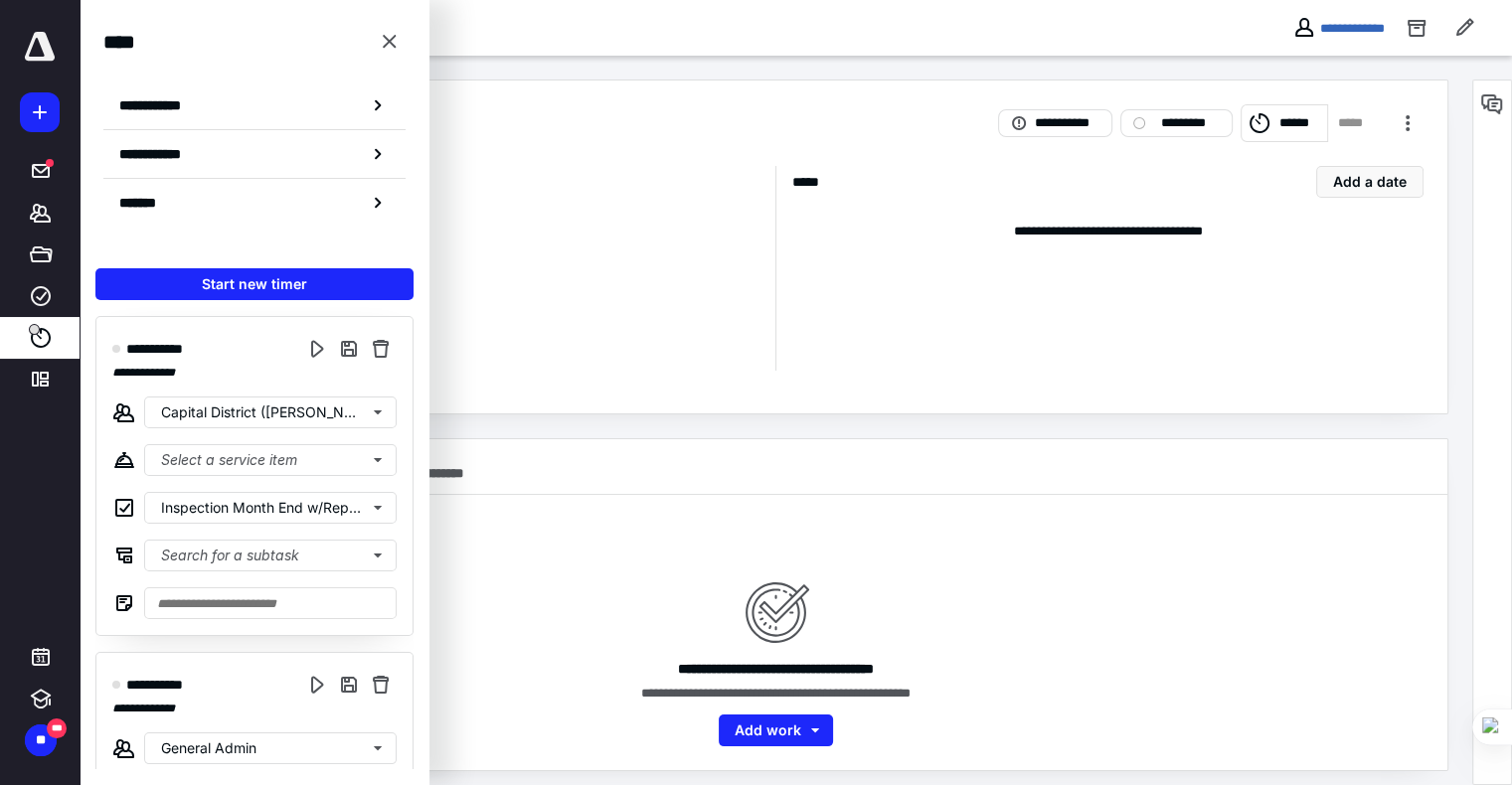 type 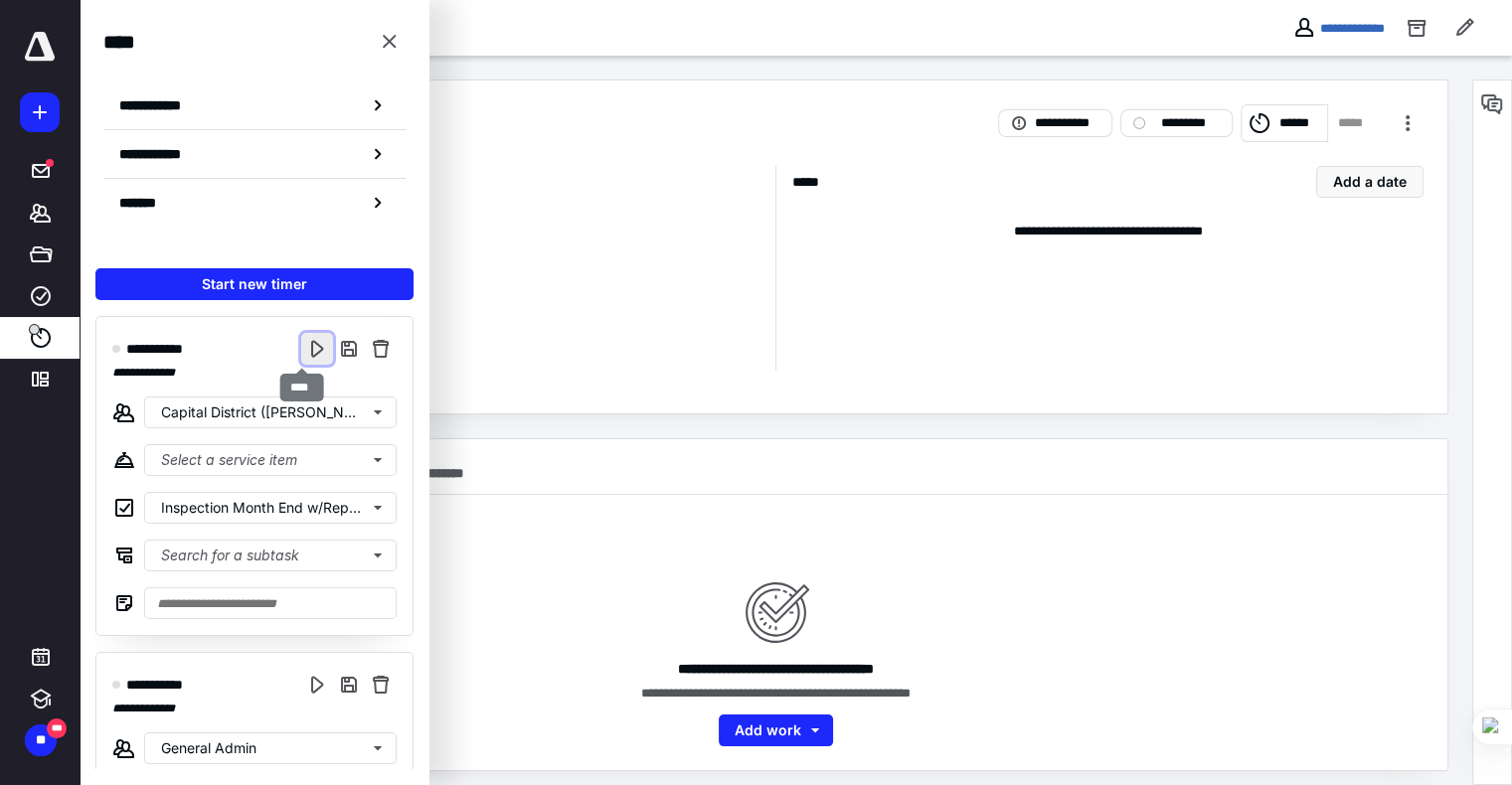 click at bounding box center [317, 349] 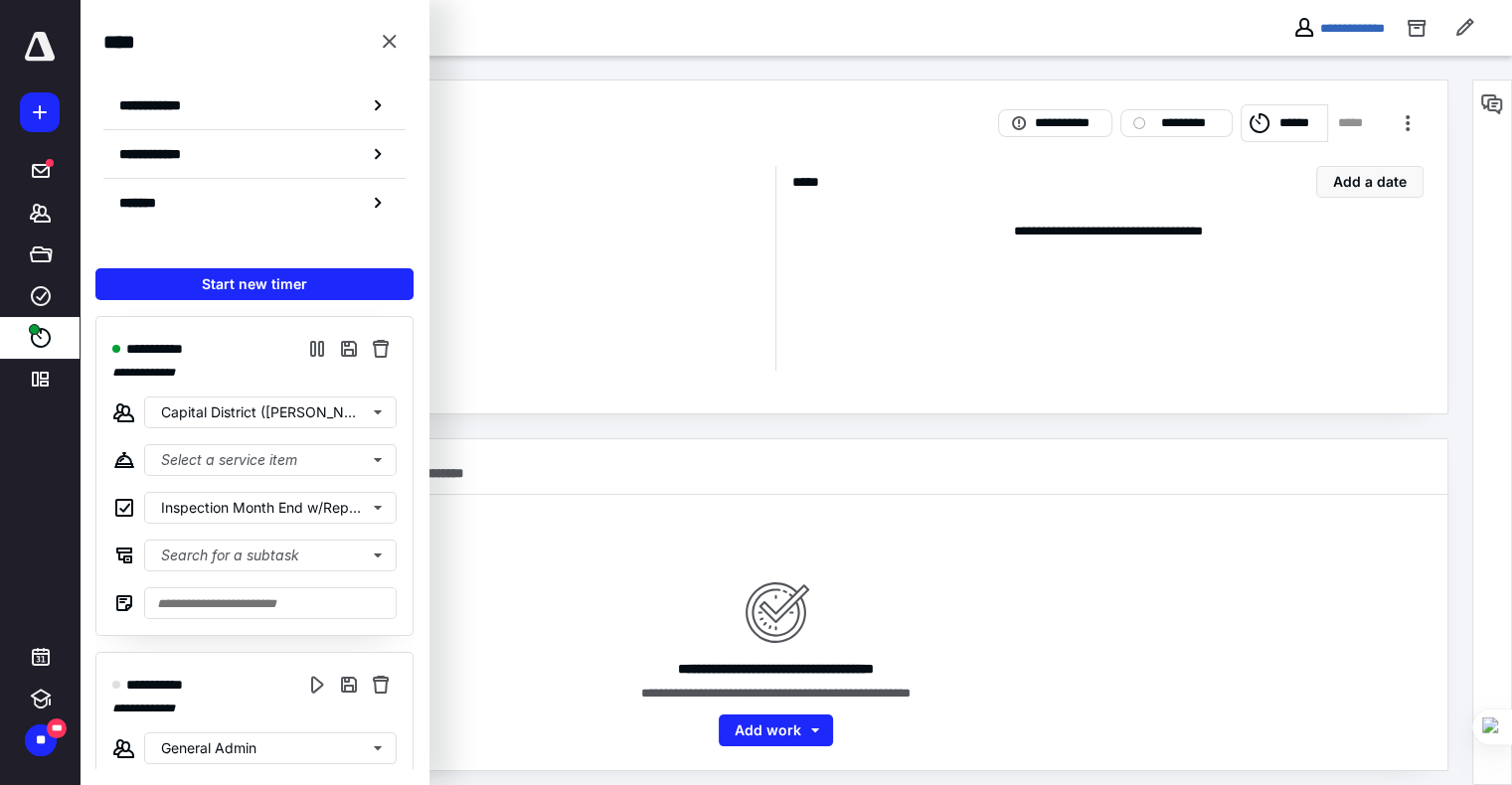 click on "********" at bounding box center [775, 534] 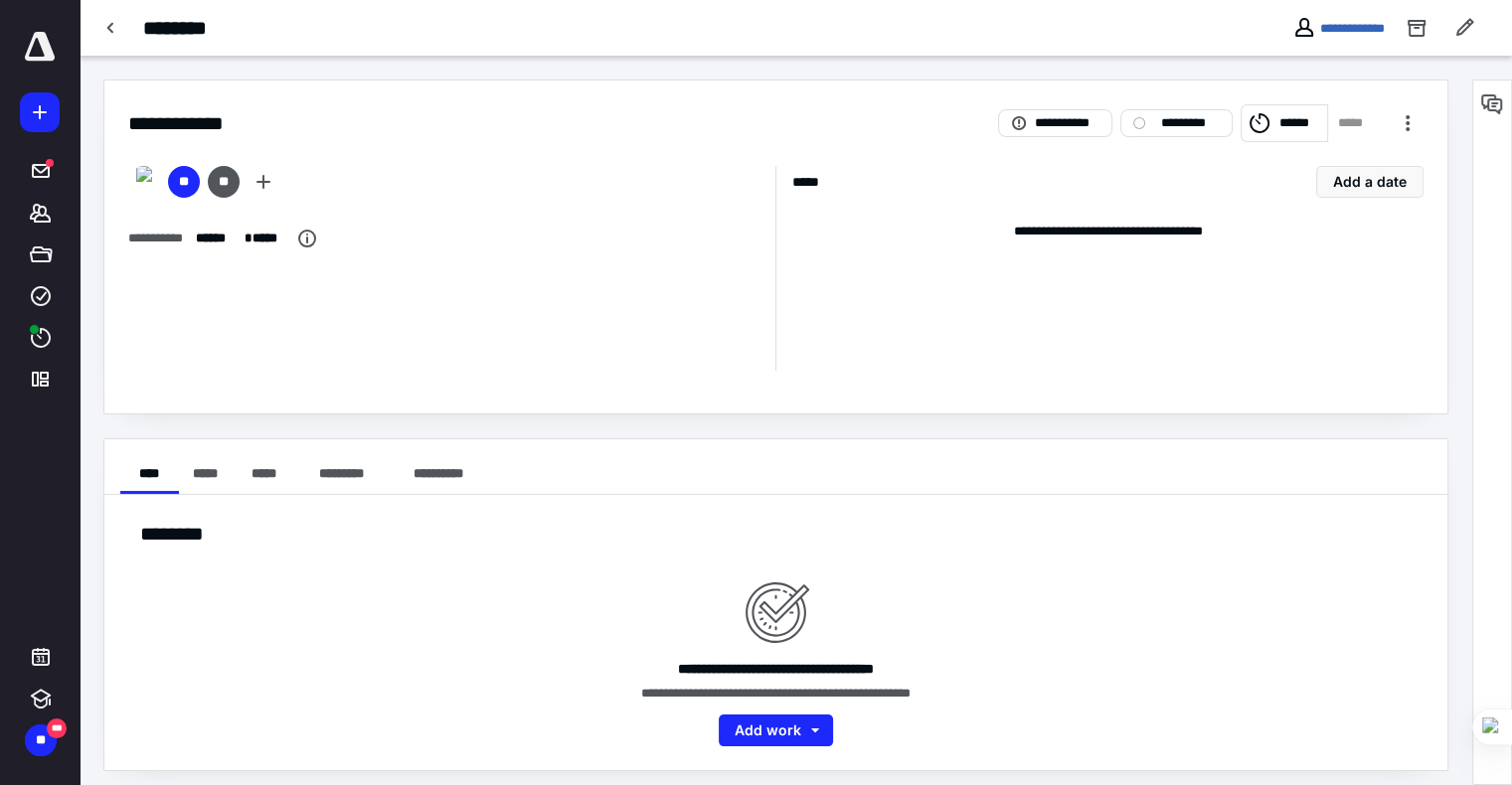 click on "******" at bounding box center [1284, 123] 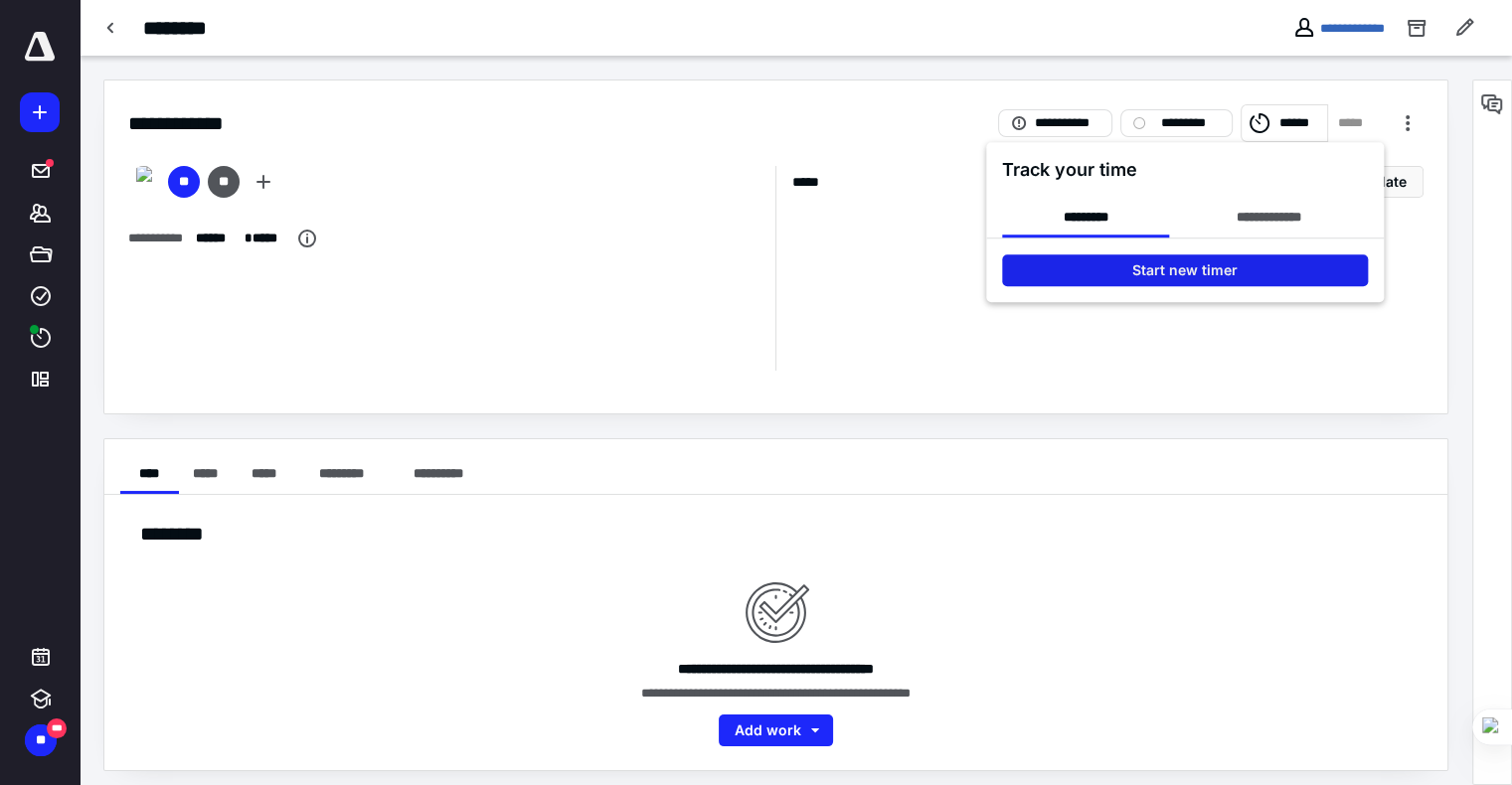 click on "Start new timer" at bounding box center (1185, 270) 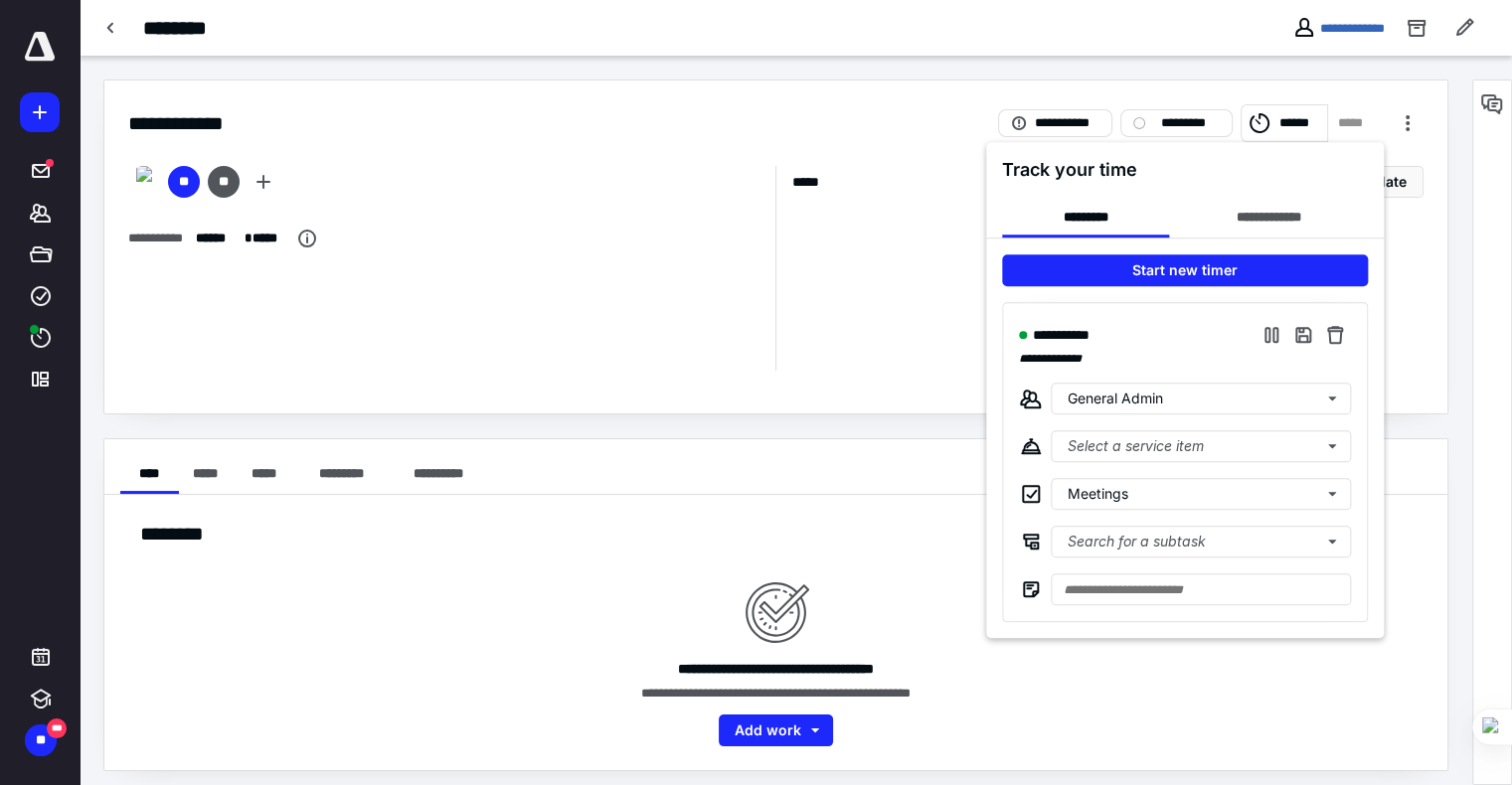 type 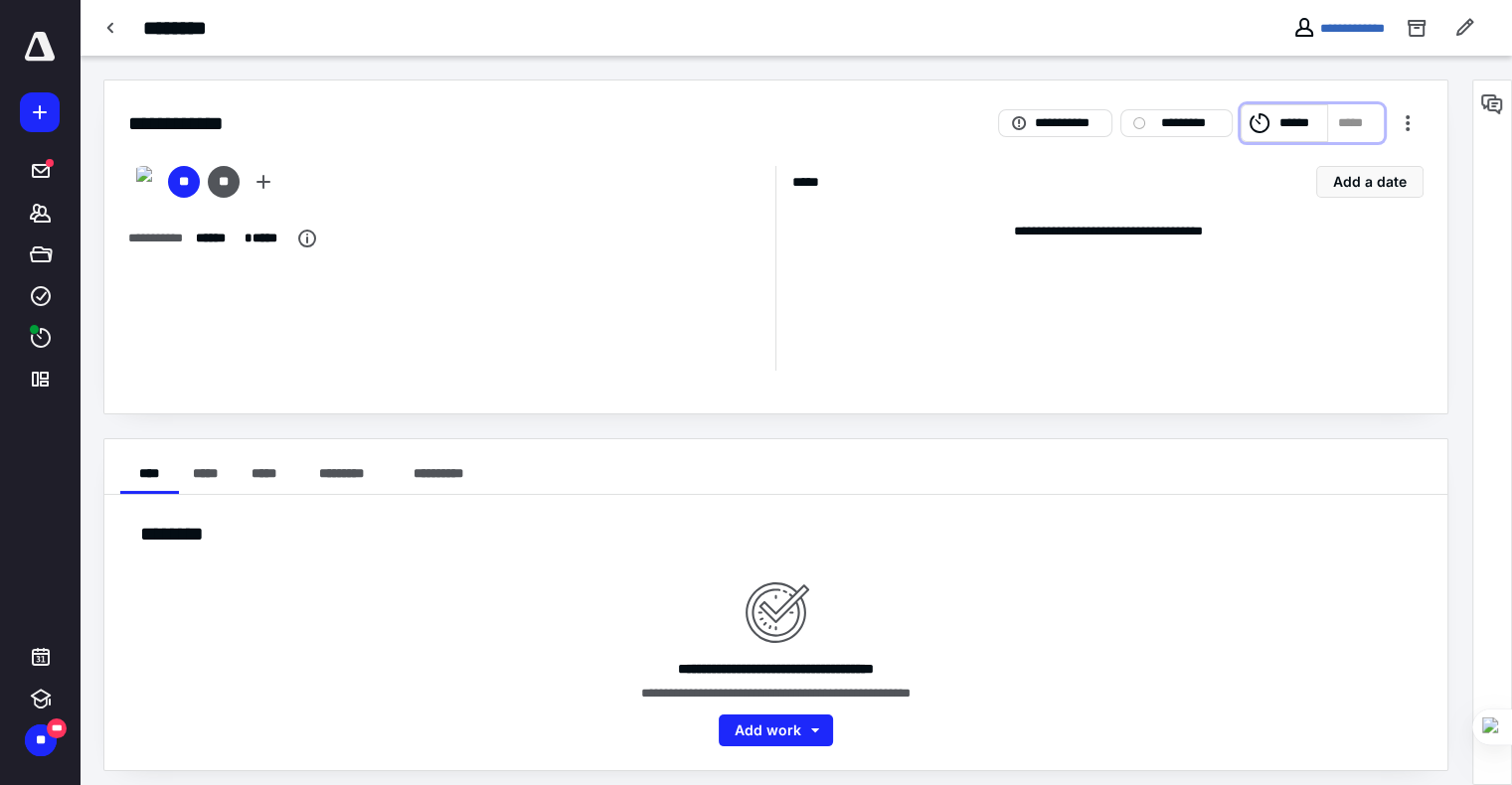 click on "******" at bounding box center [1284, 123] 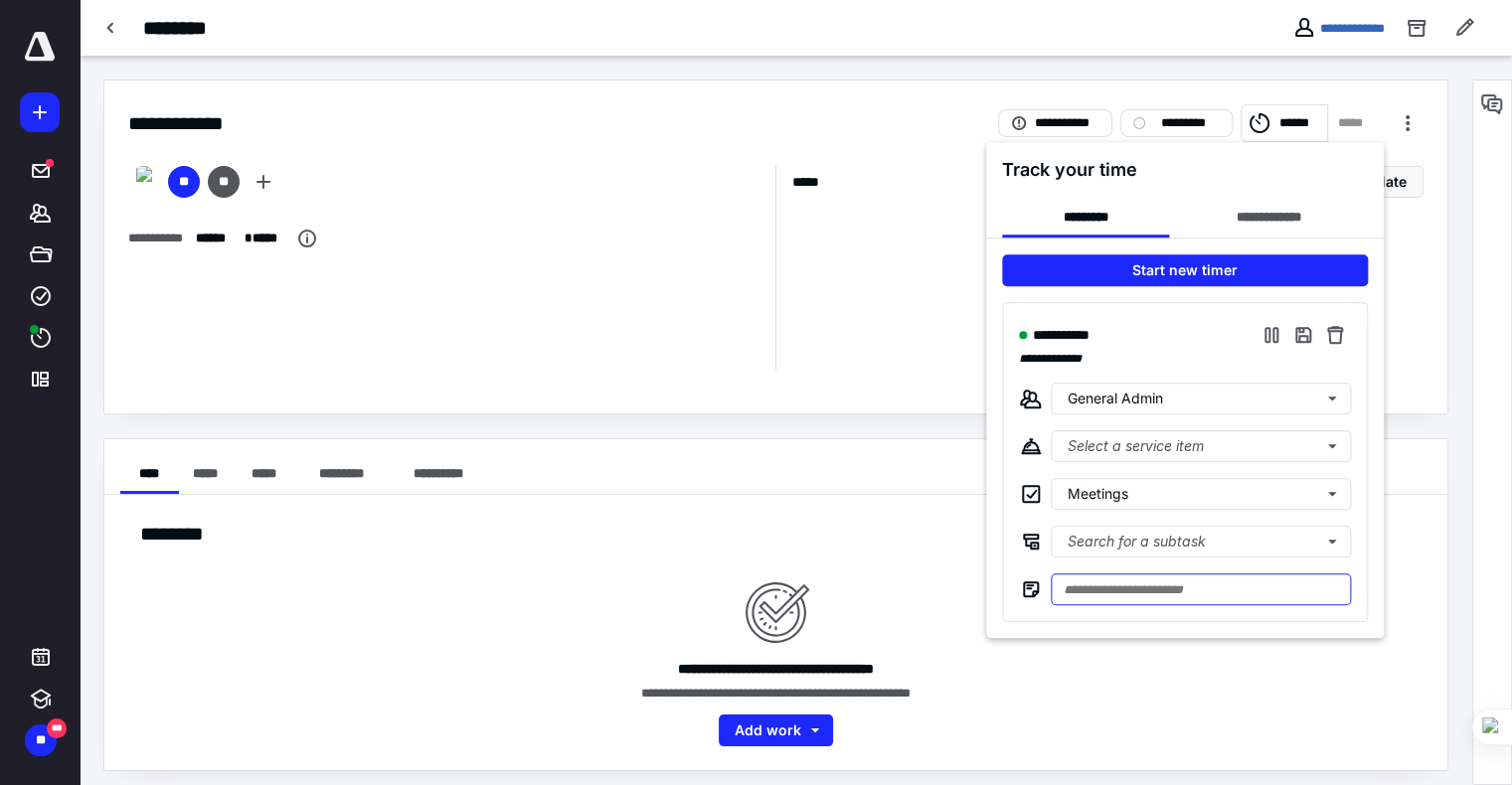 click at bounding box center (1201, 589) 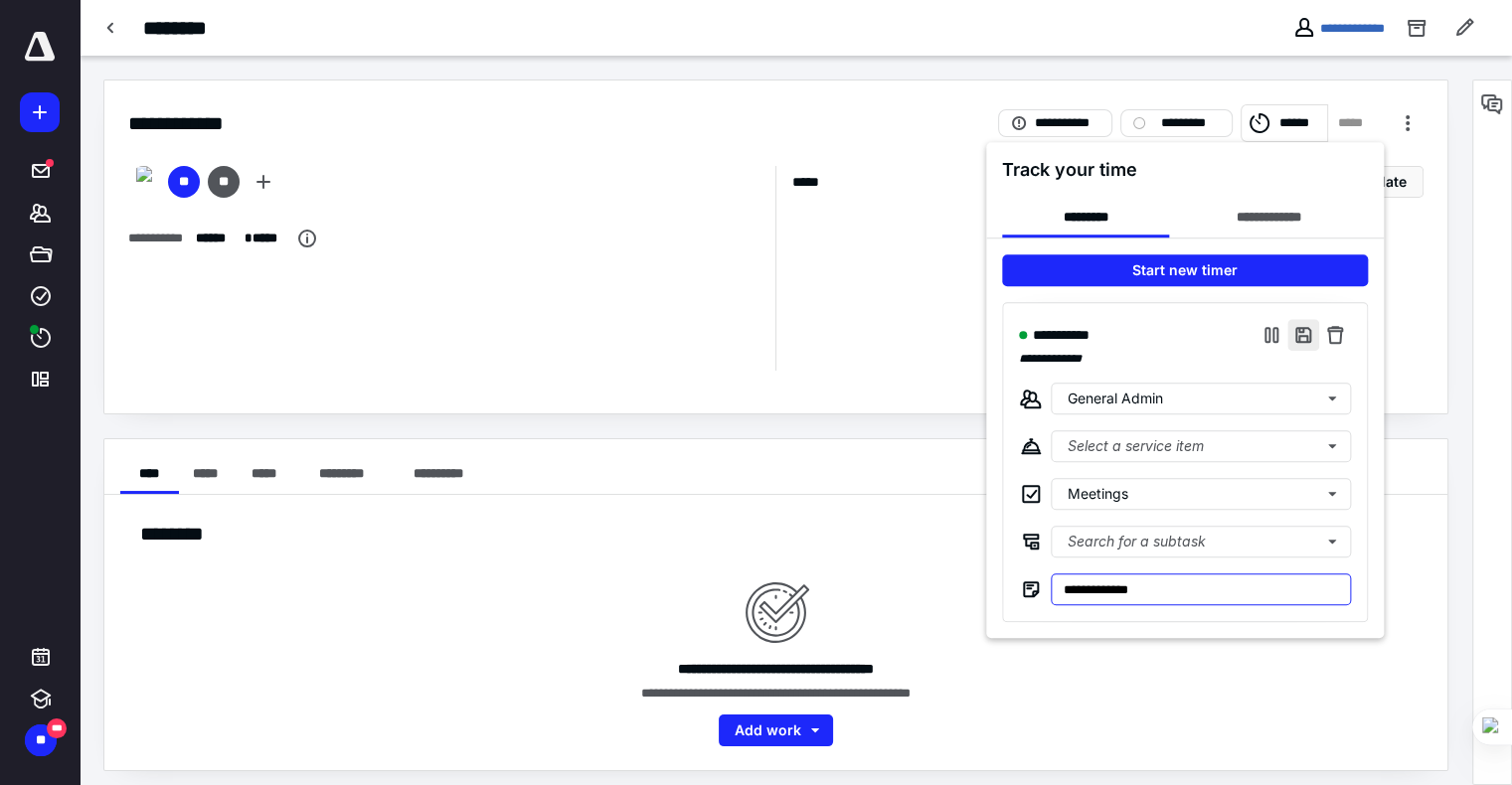 type on "**********" 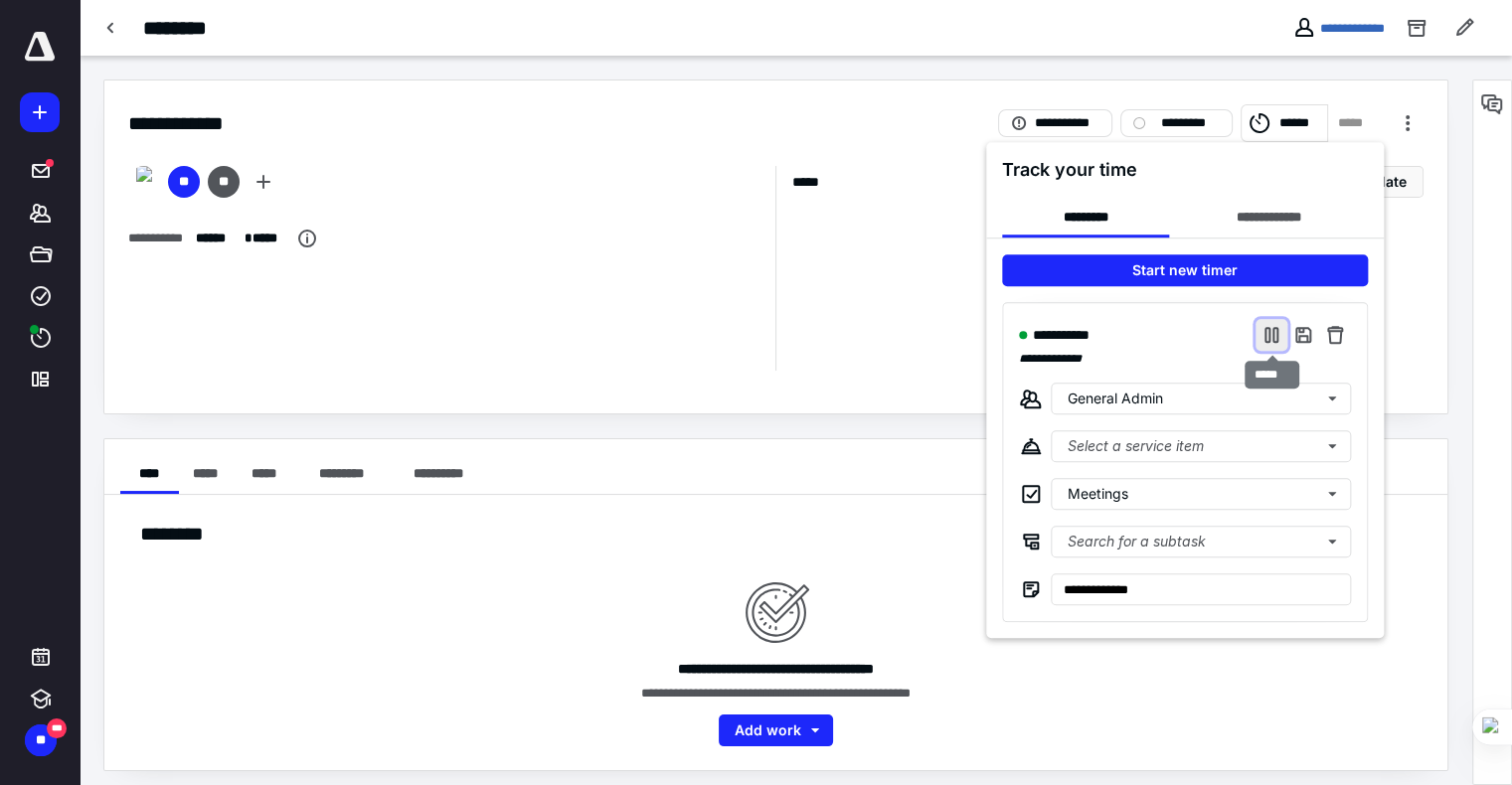 click at bounding box center [1271, 335] 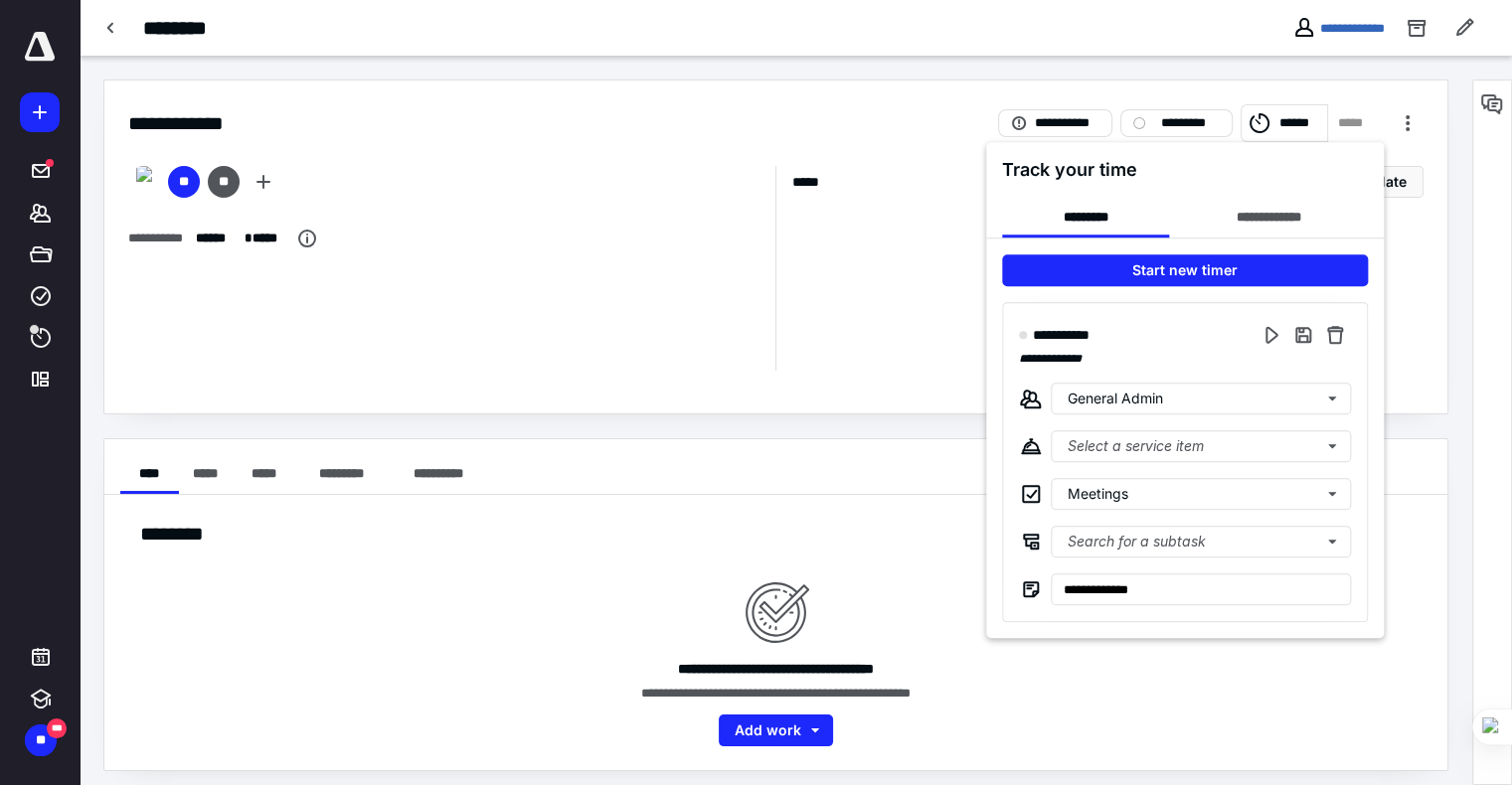 click at bounding box center [756, 392] 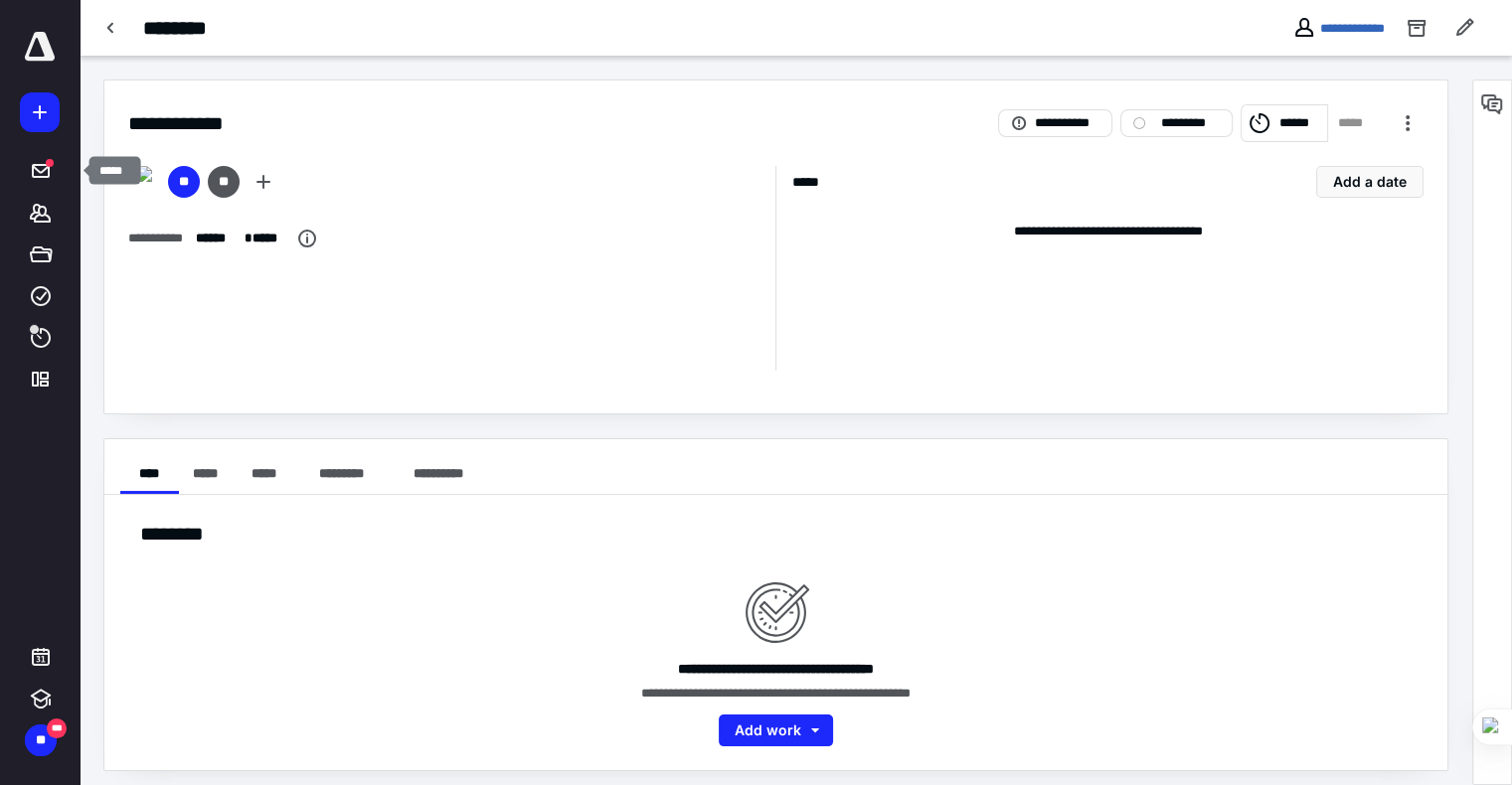 click 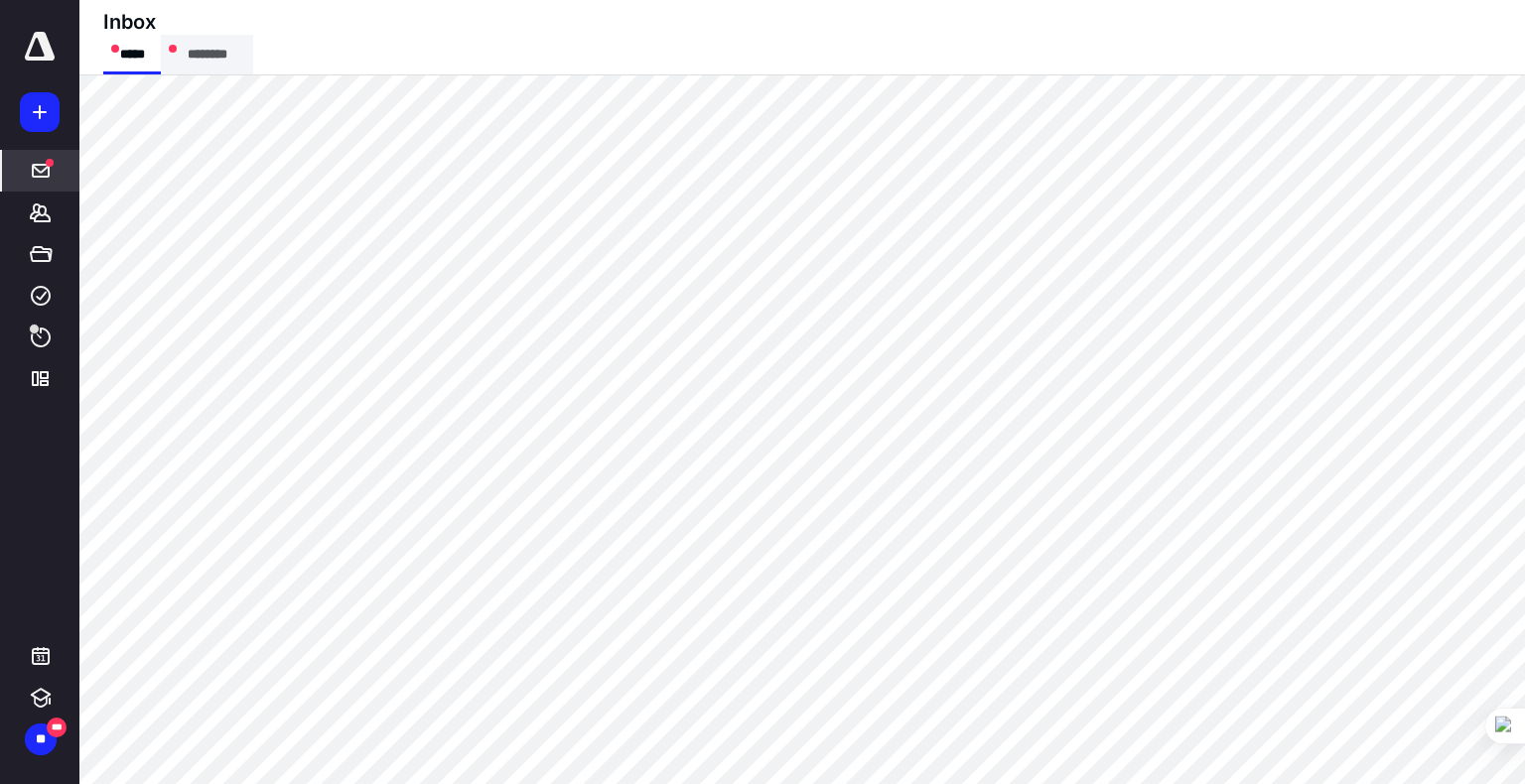 click on "********" at bounding box center (207, 55) 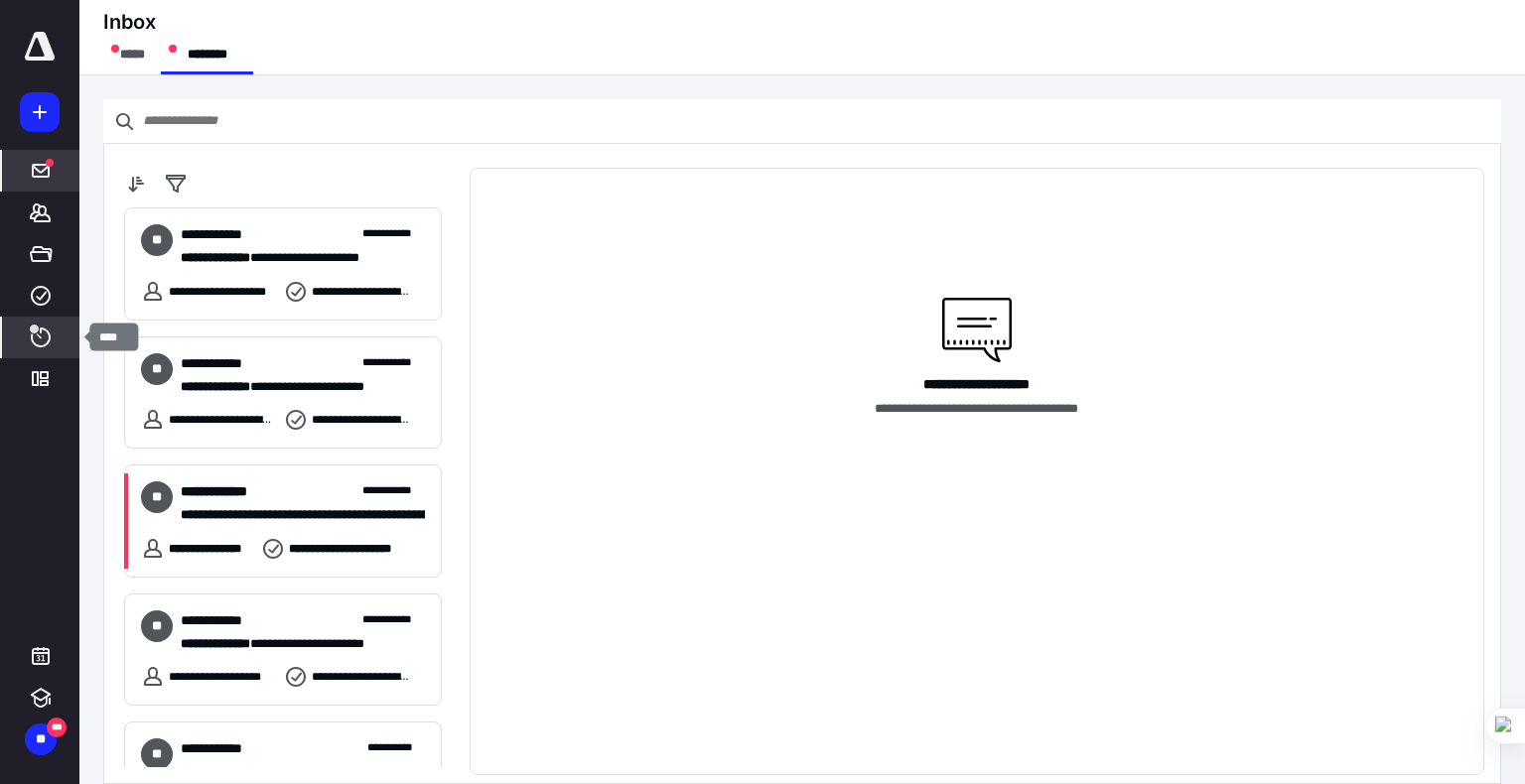 click at bounding box center [34, 328] 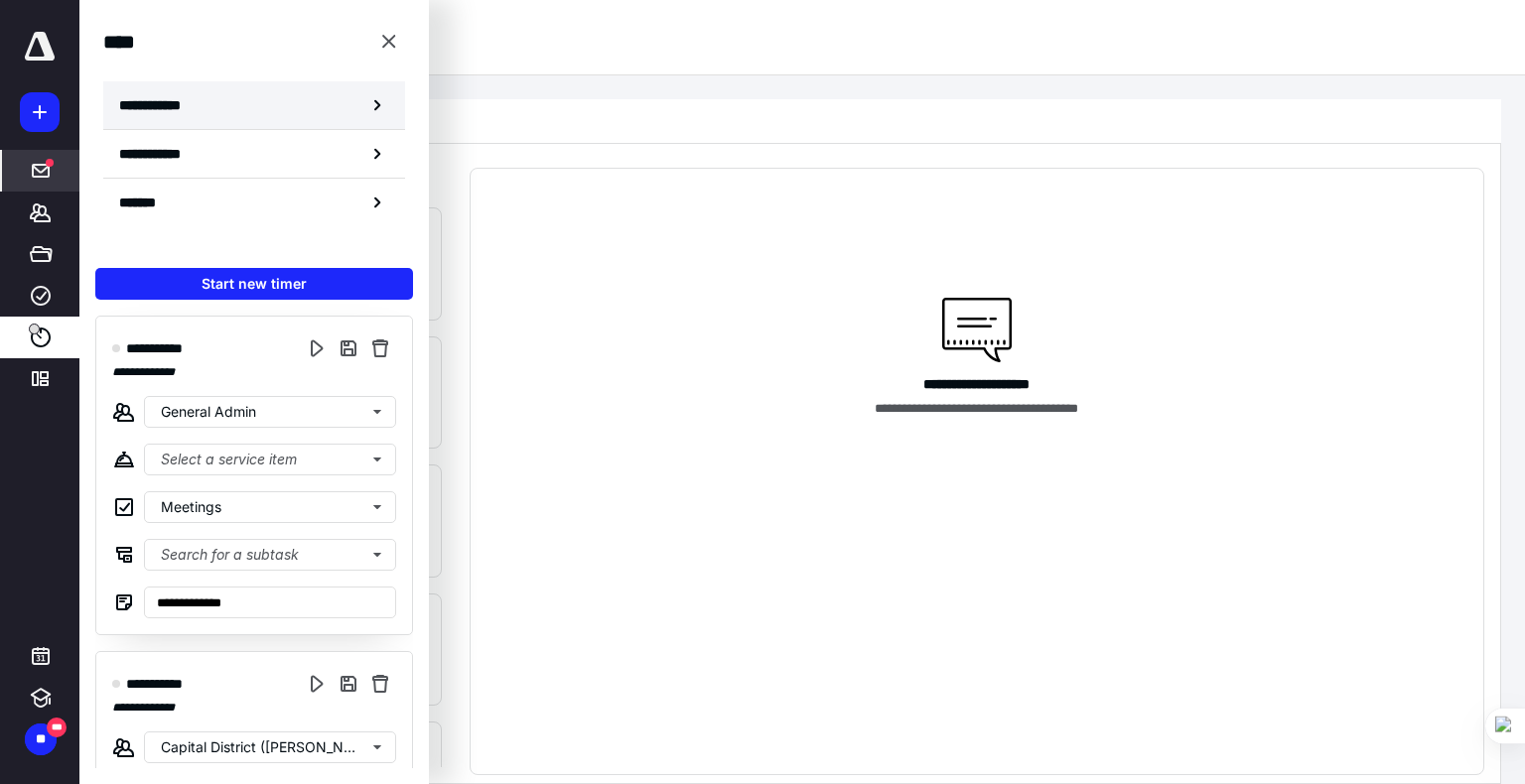 click on "**********" at bounding box center (254, 105) 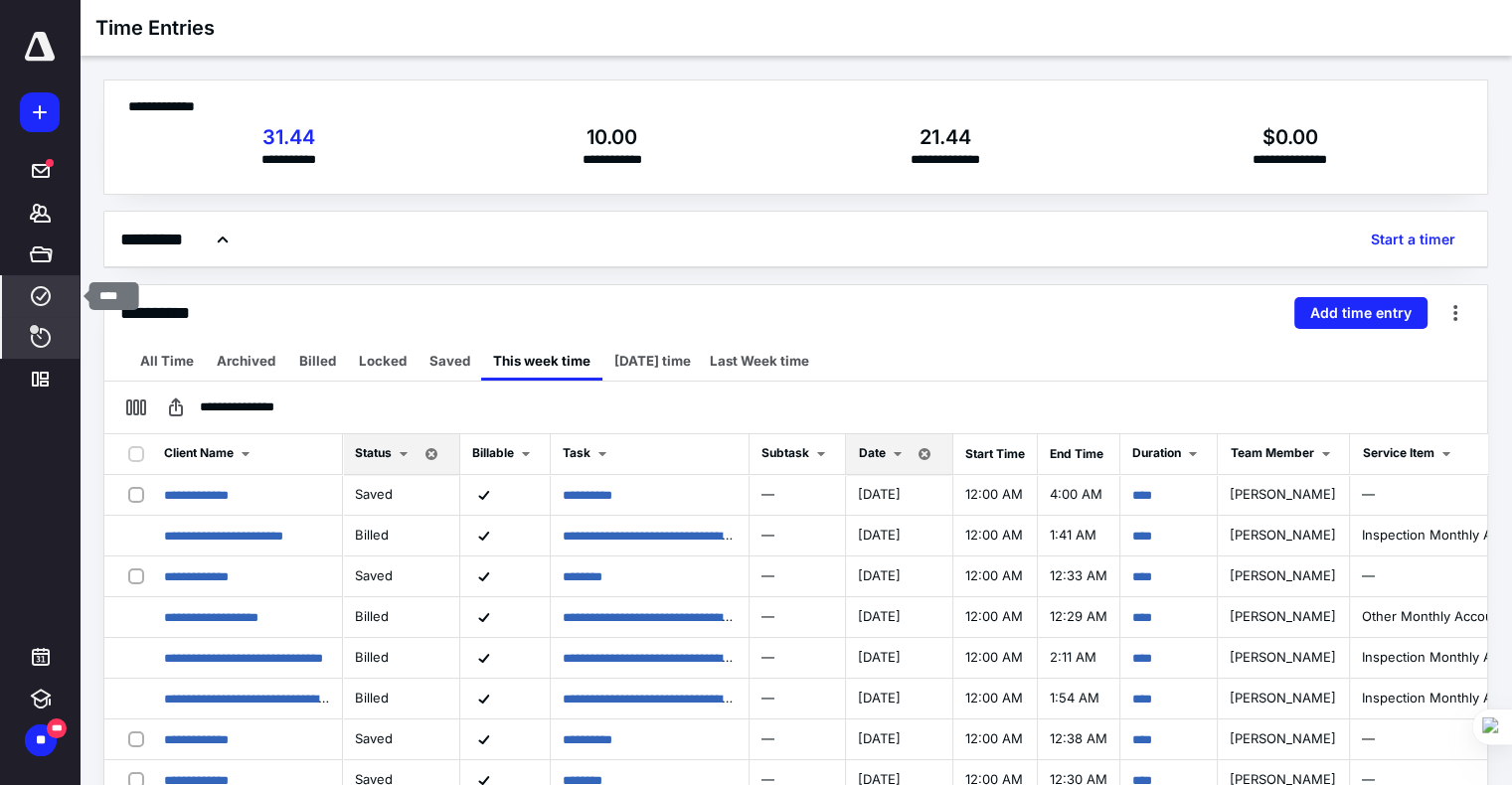 click 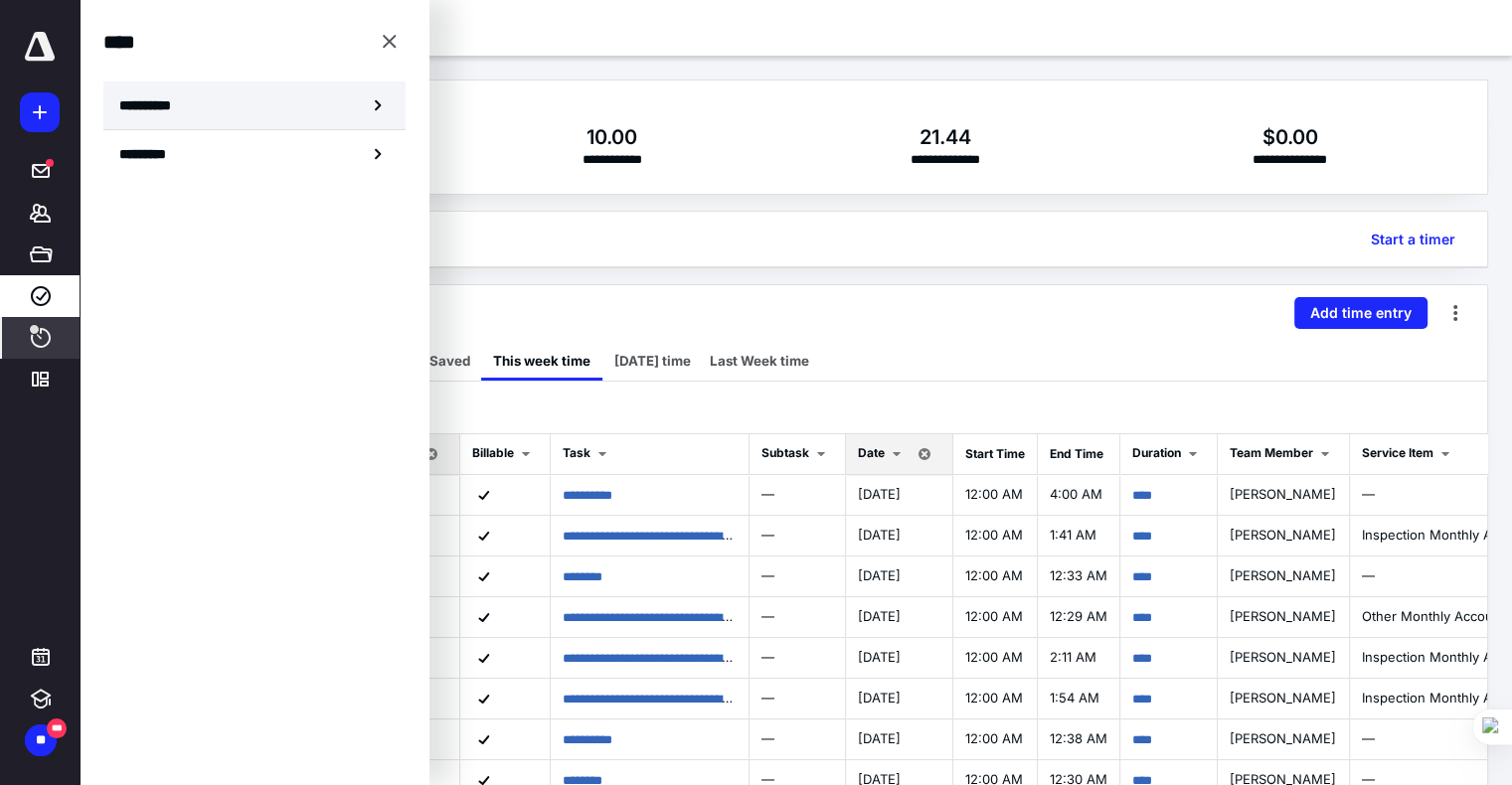 click on "**********" at bounding box center [152, 105] 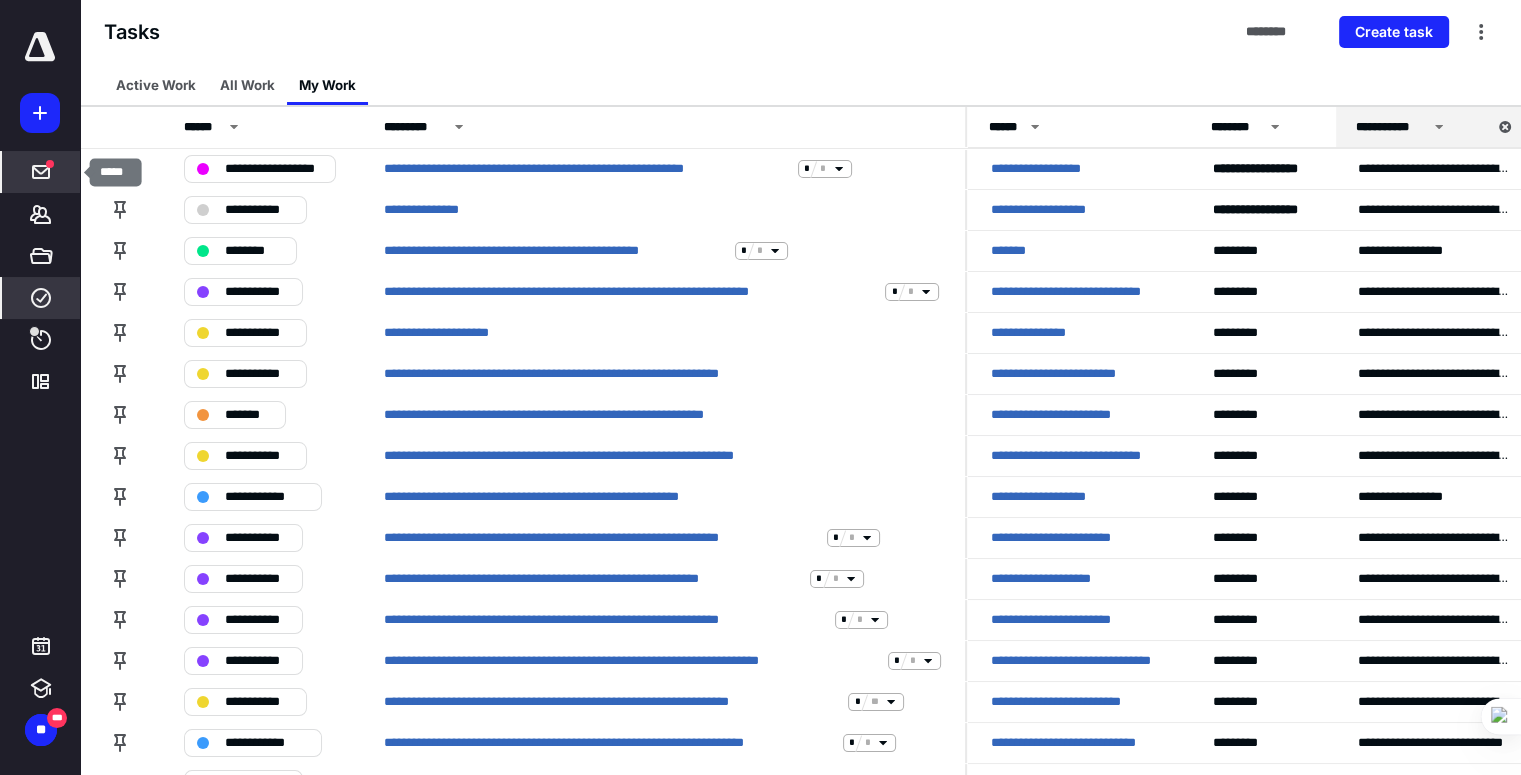 click at bounding box center (50, 164) 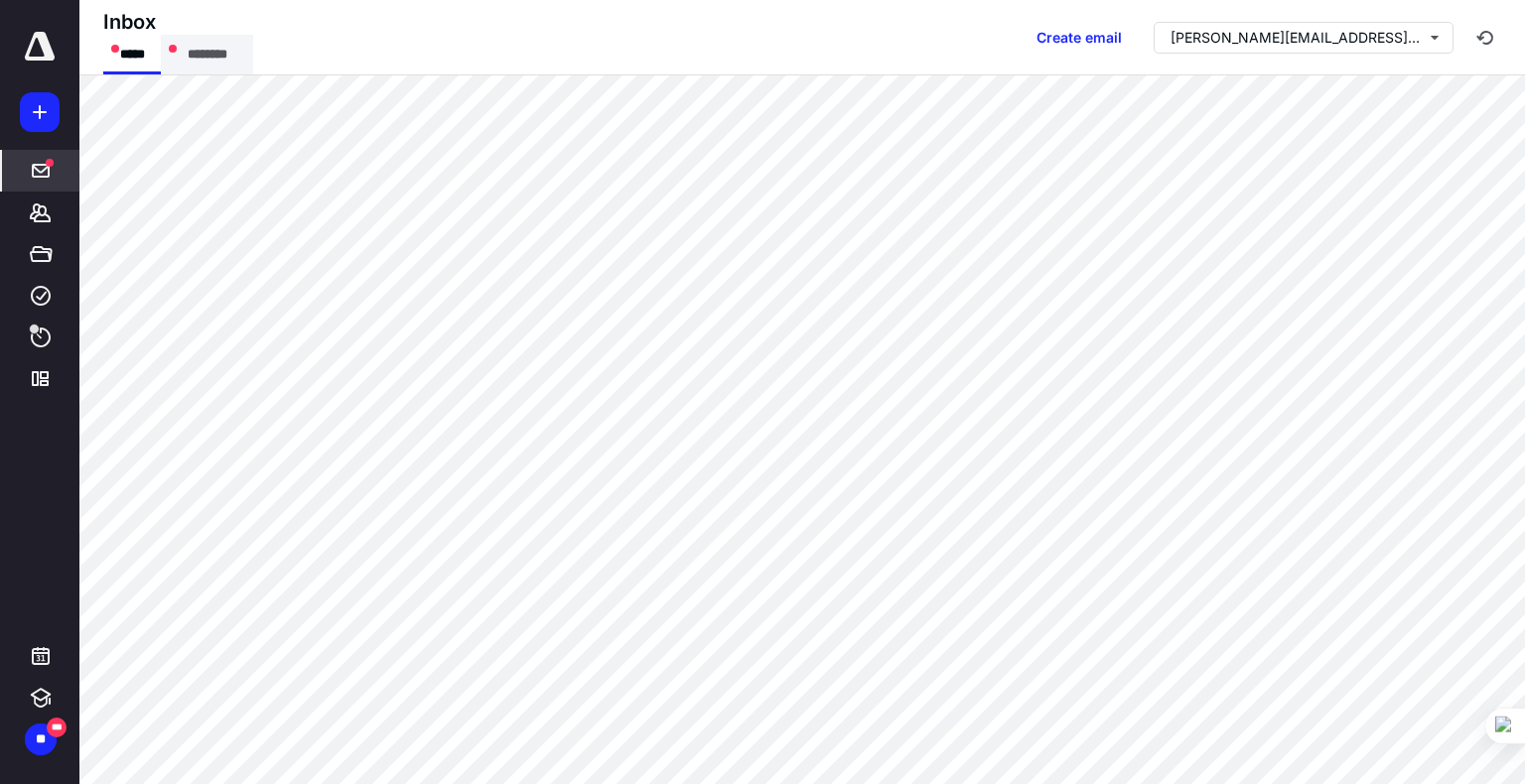 click on "********" at bounding box center [207, 55] 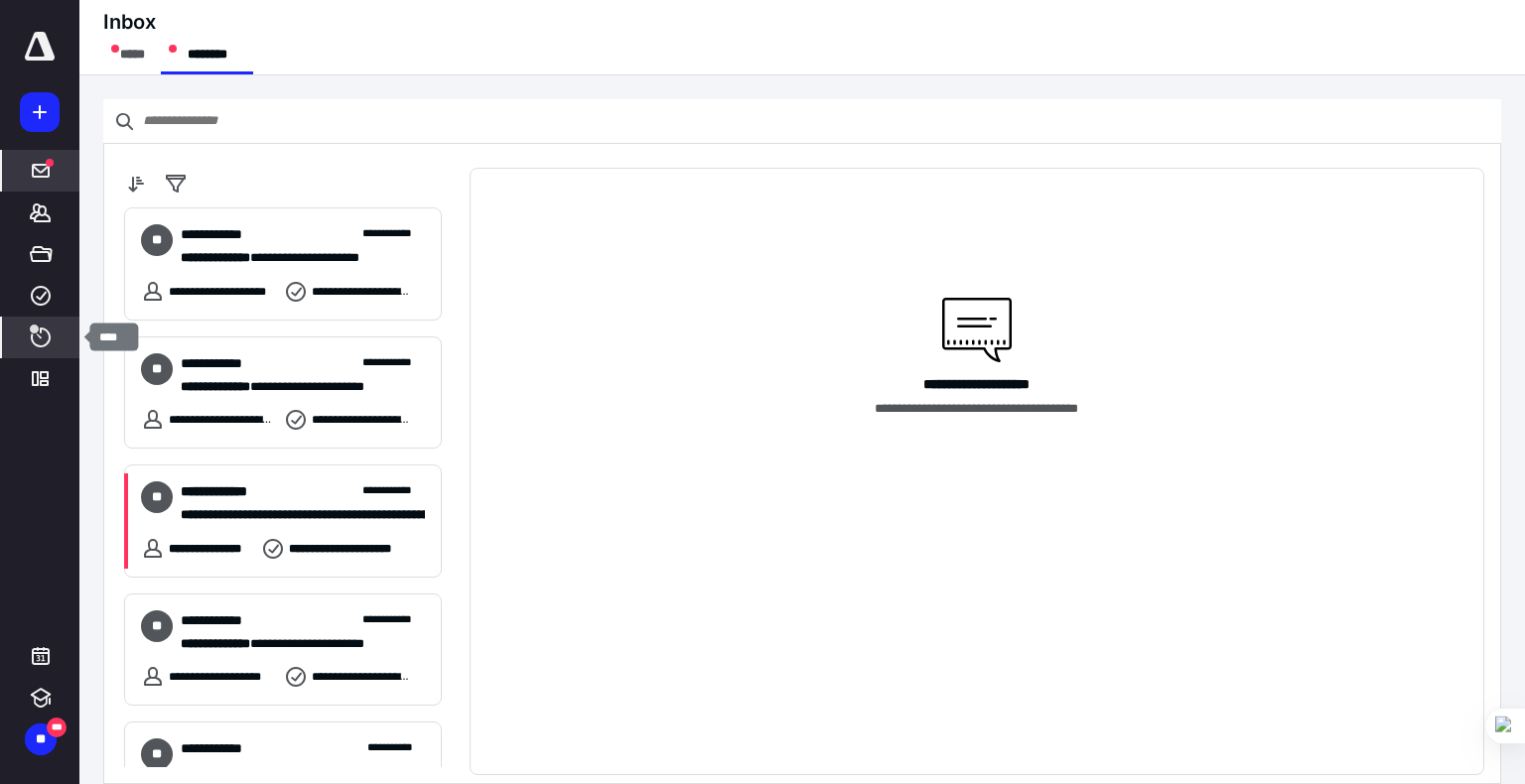 click on "****" at bounding box center [41, 337] 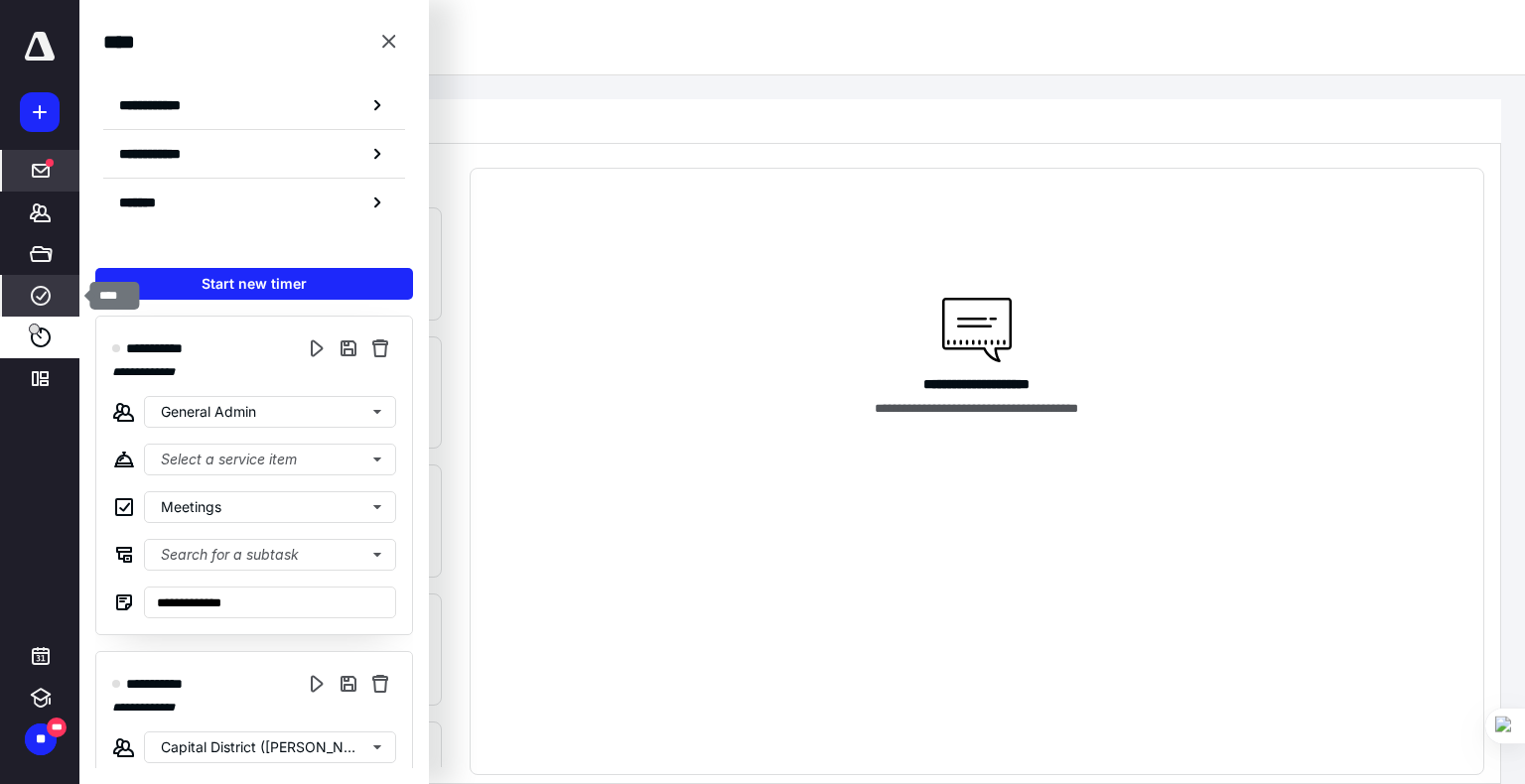 click on "****" at bounding box center [41, 296] 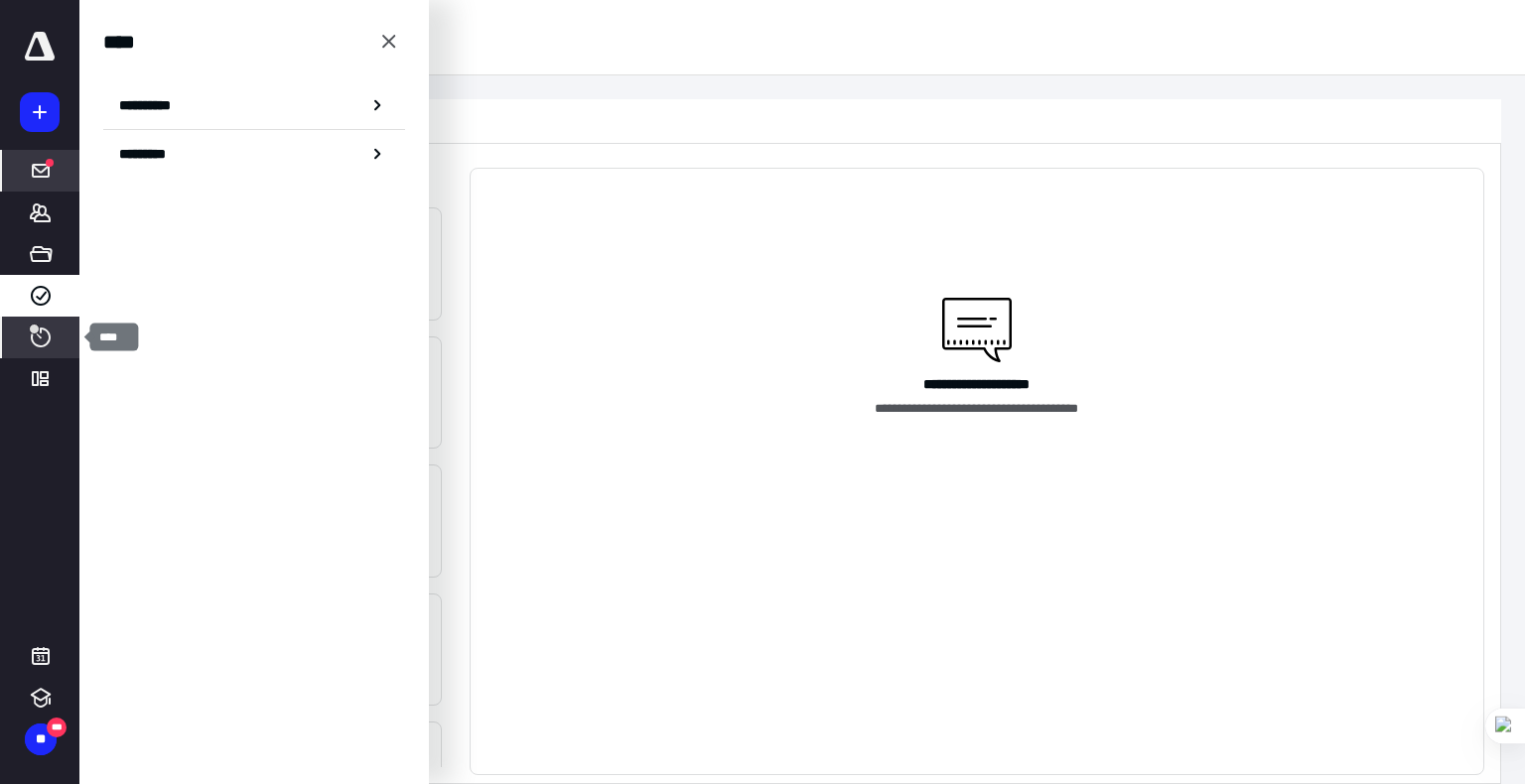 click on "****" at bounding box center [41, 337] 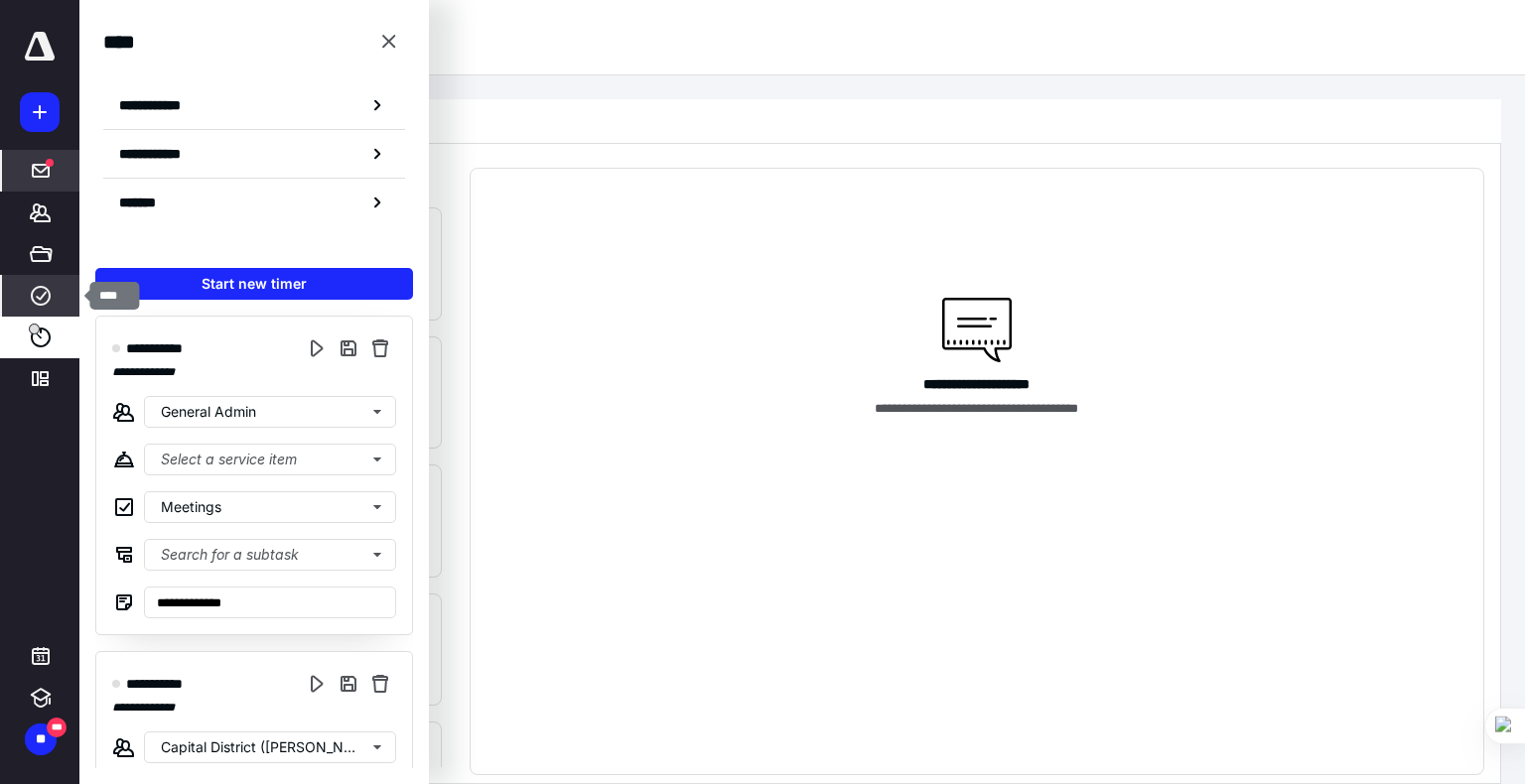 click on "****" at bounding box center (41, 296) 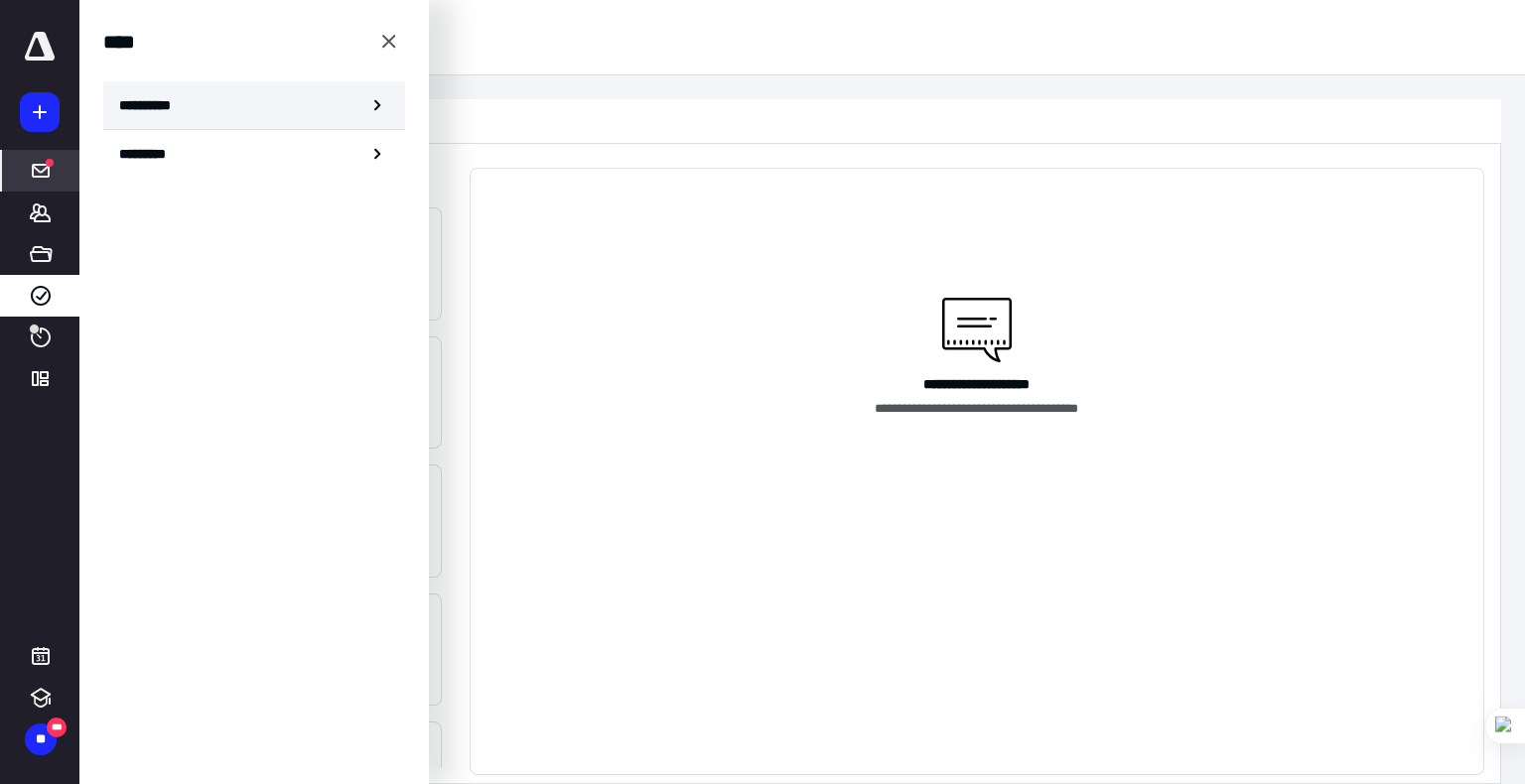 click on "**********" at bounding box center (254, 105) 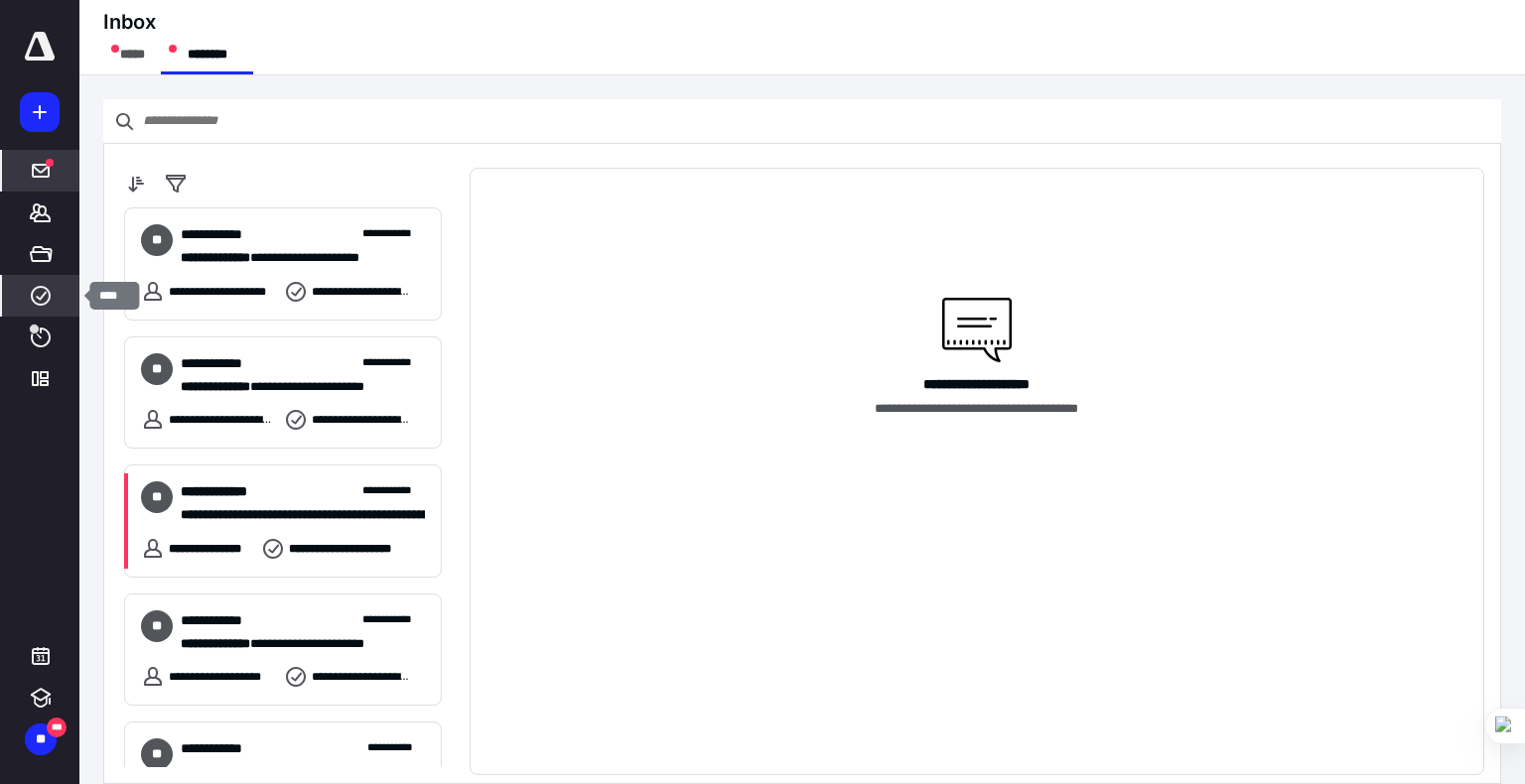 click on "****" at bounding box center (41, 296) 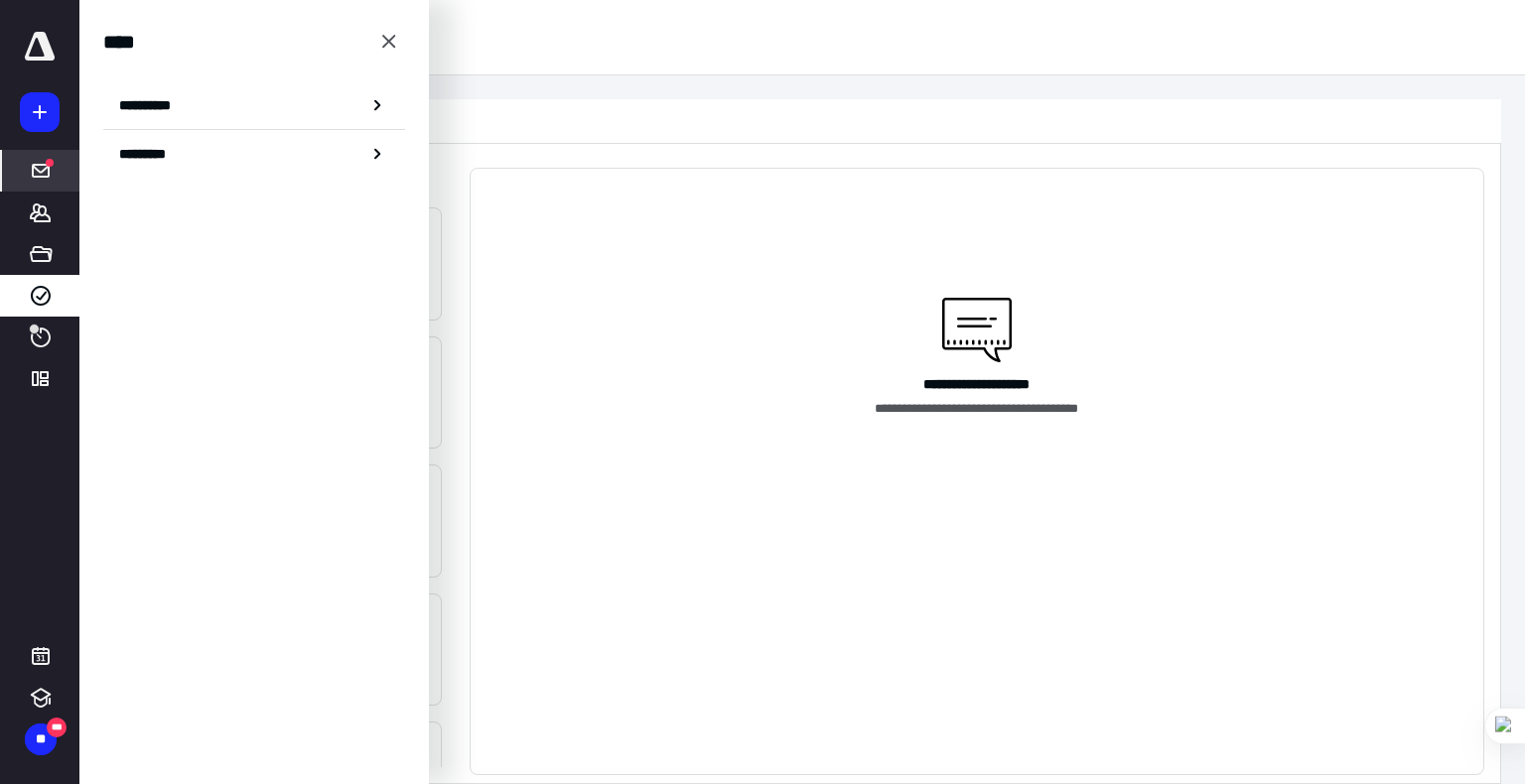 click on "Inbox ***** ********" at bounding box center [802, 38] 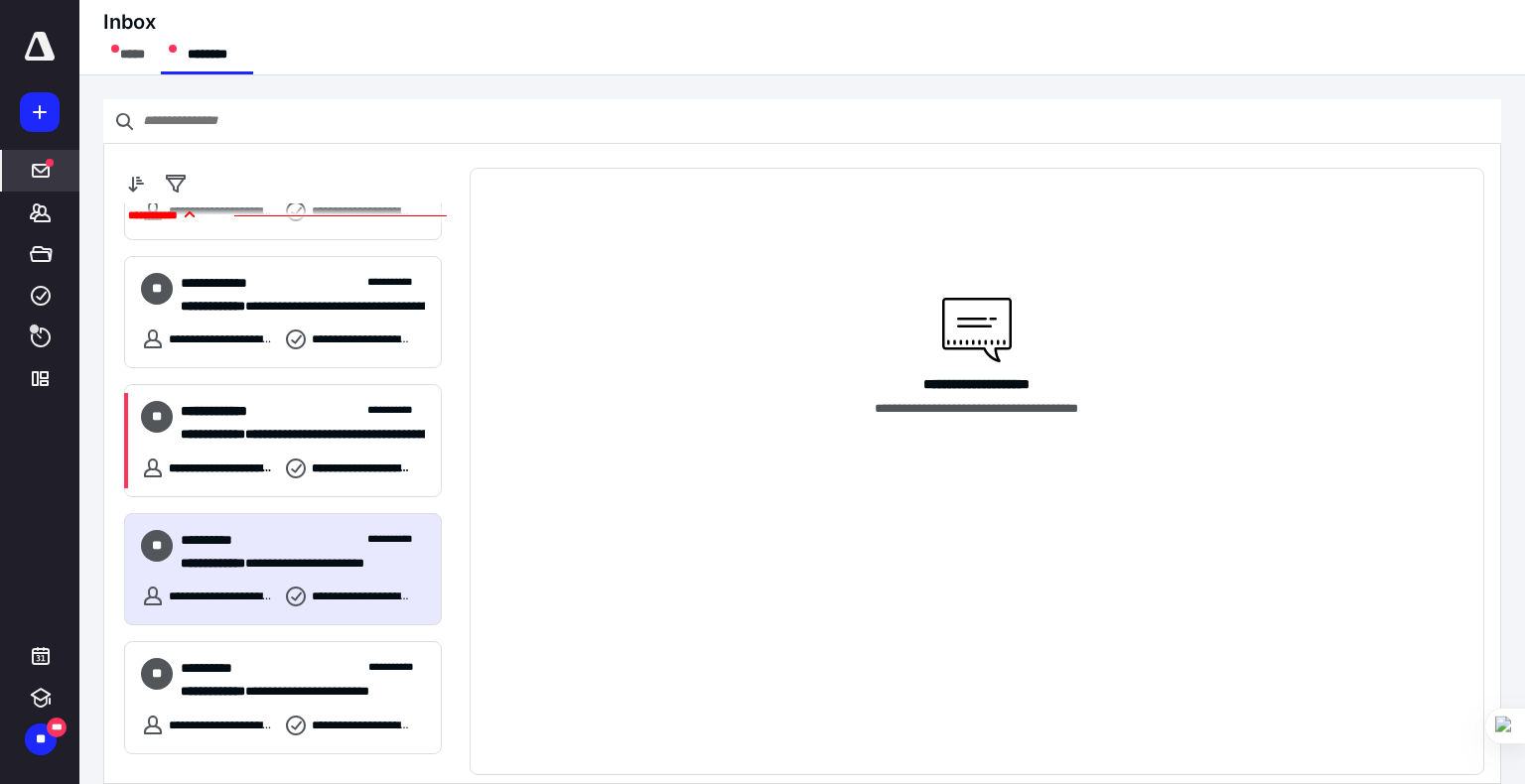 scroll, scrollTop: 852, scrollLeft: 0, axis: vertical 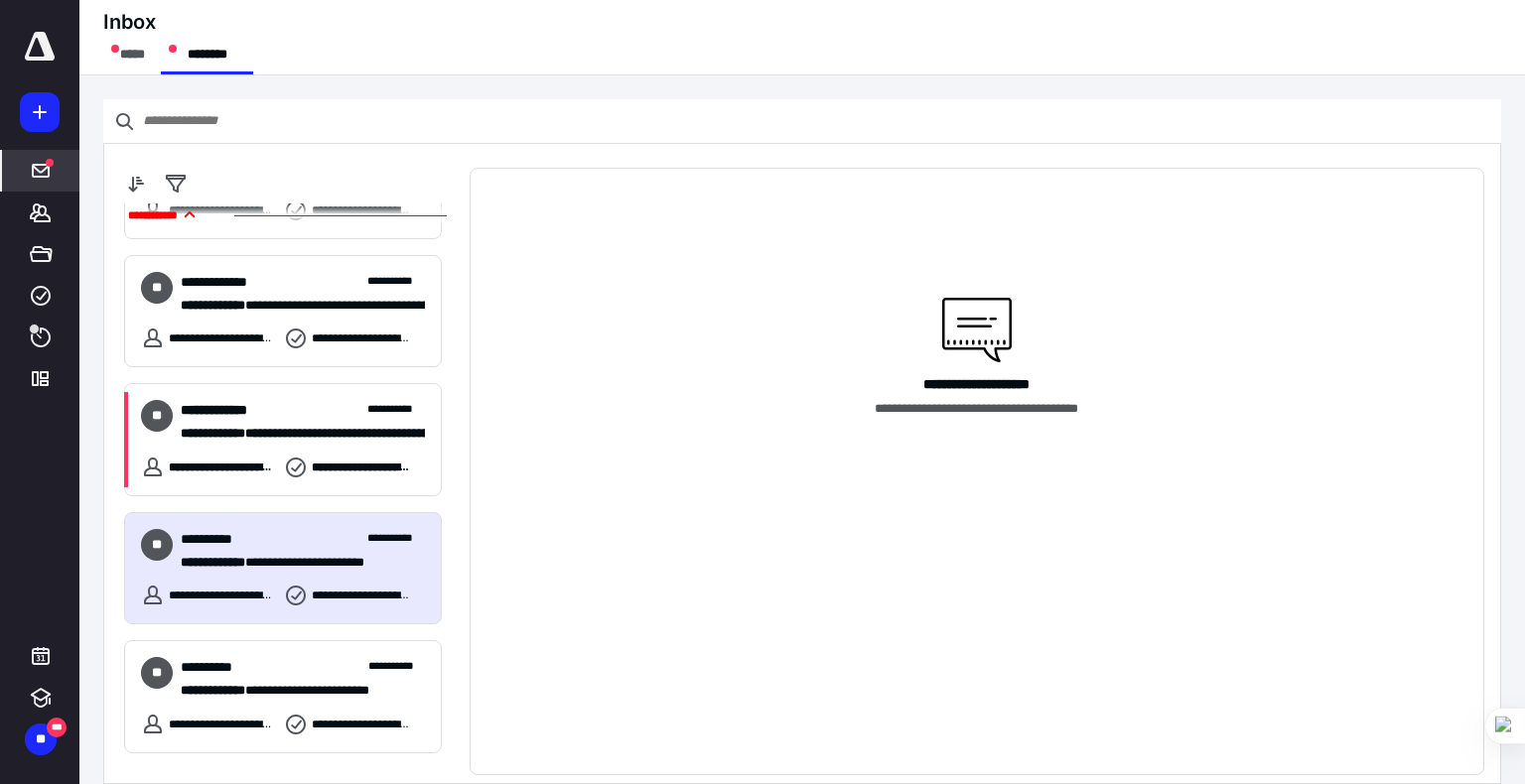 click on "**********" at bounding box center [303, 539] 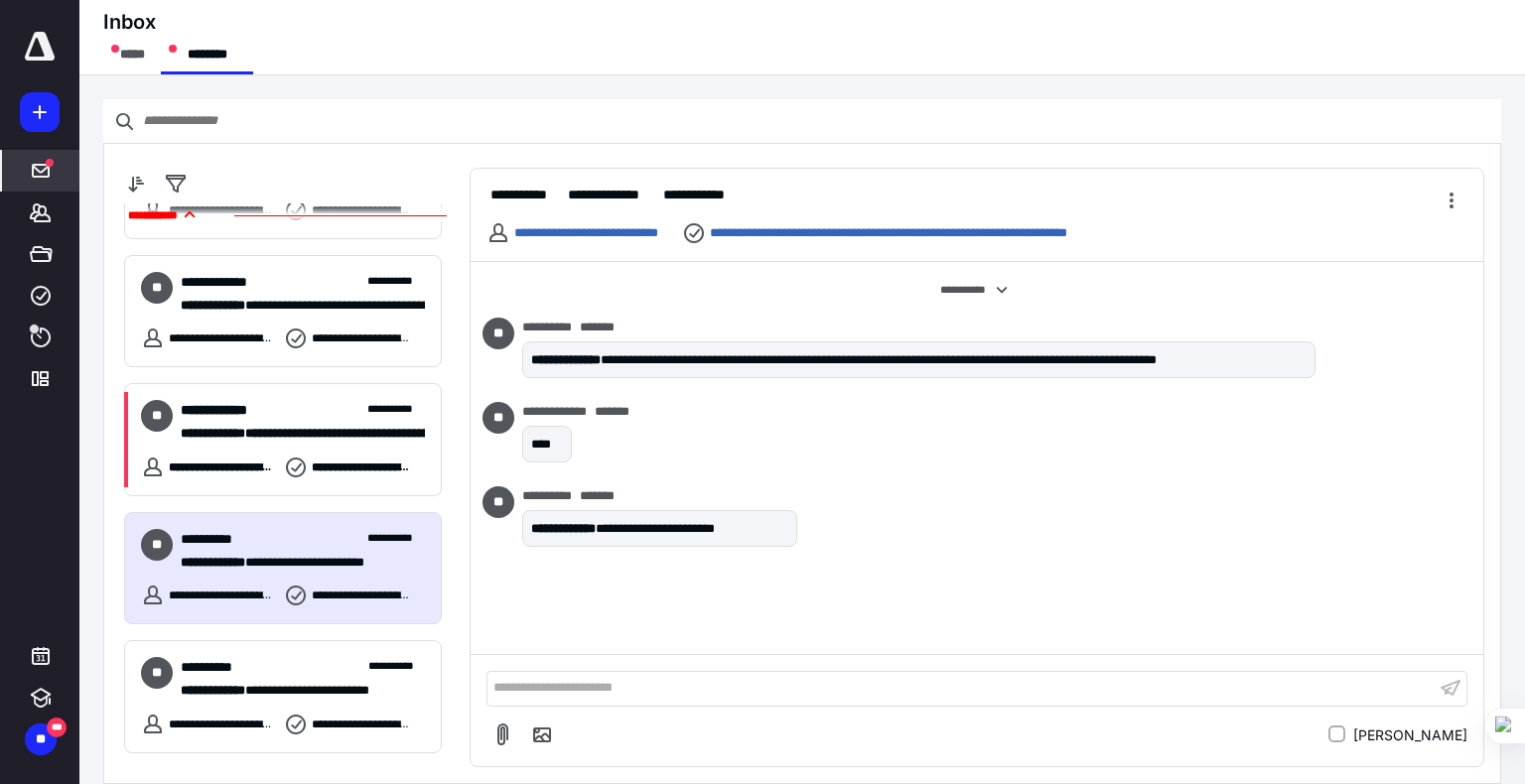 type 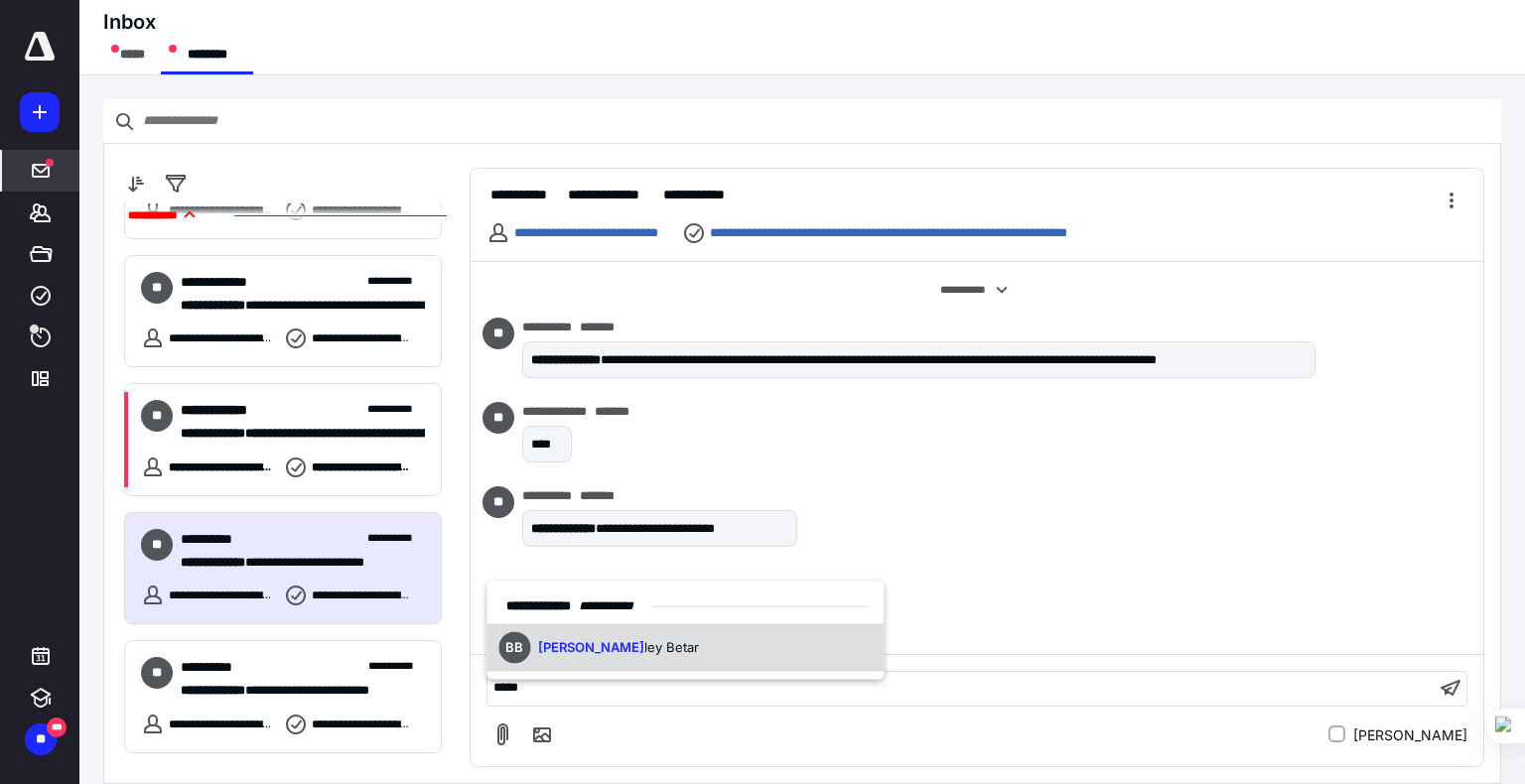 click on "ley Betar" at bounding box center [671, 647] 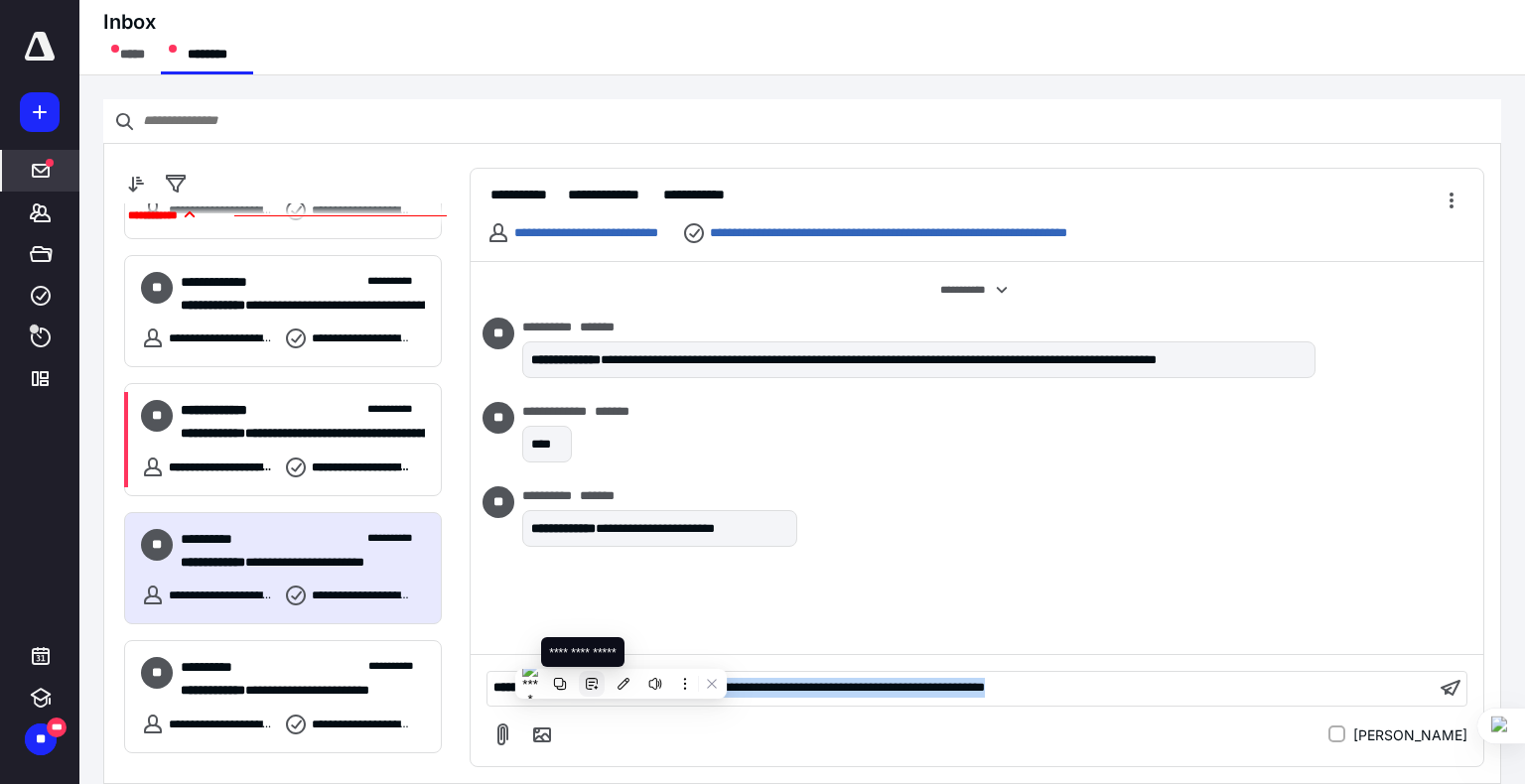 click 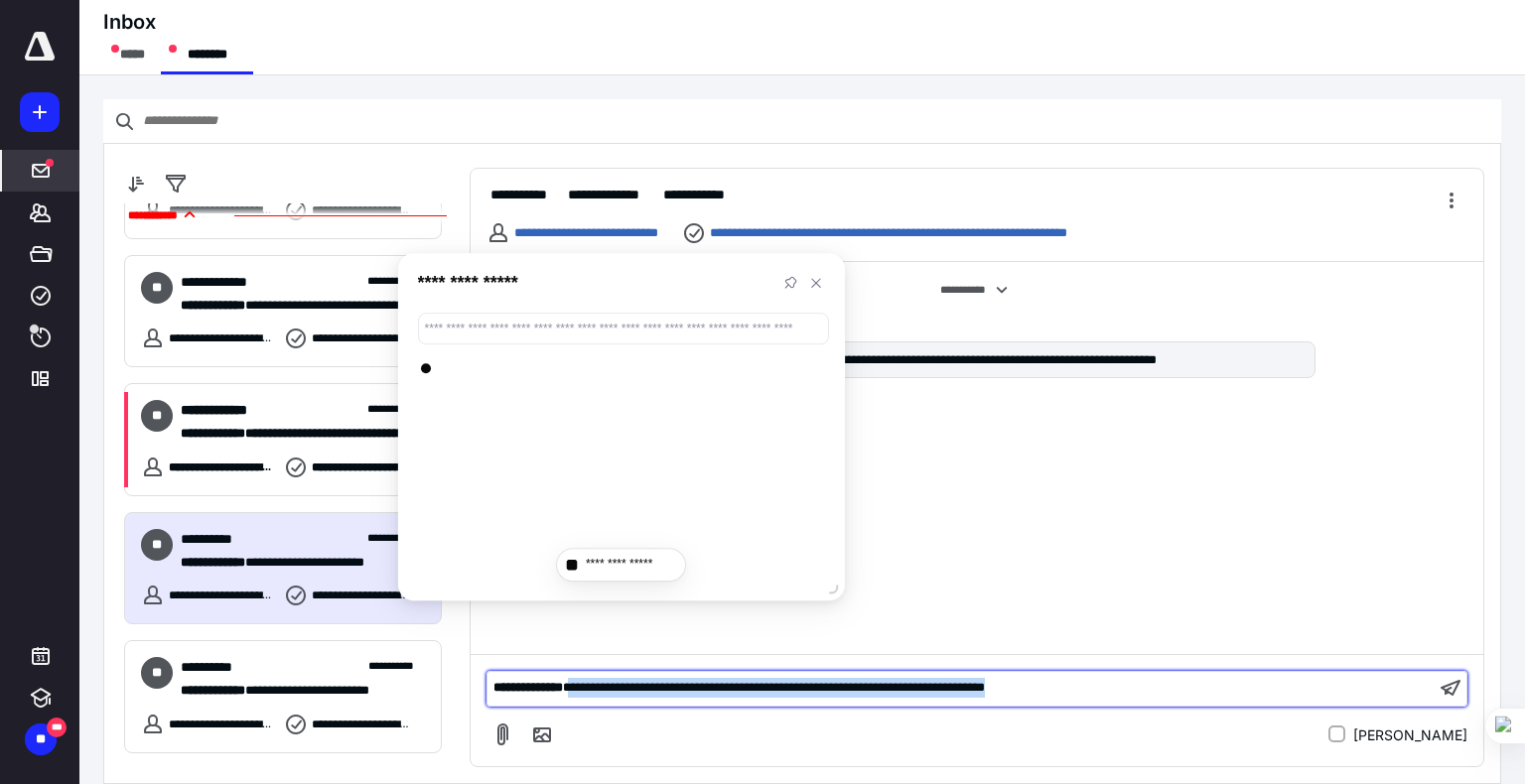 click on "**********" at bounding box center [773, 687] 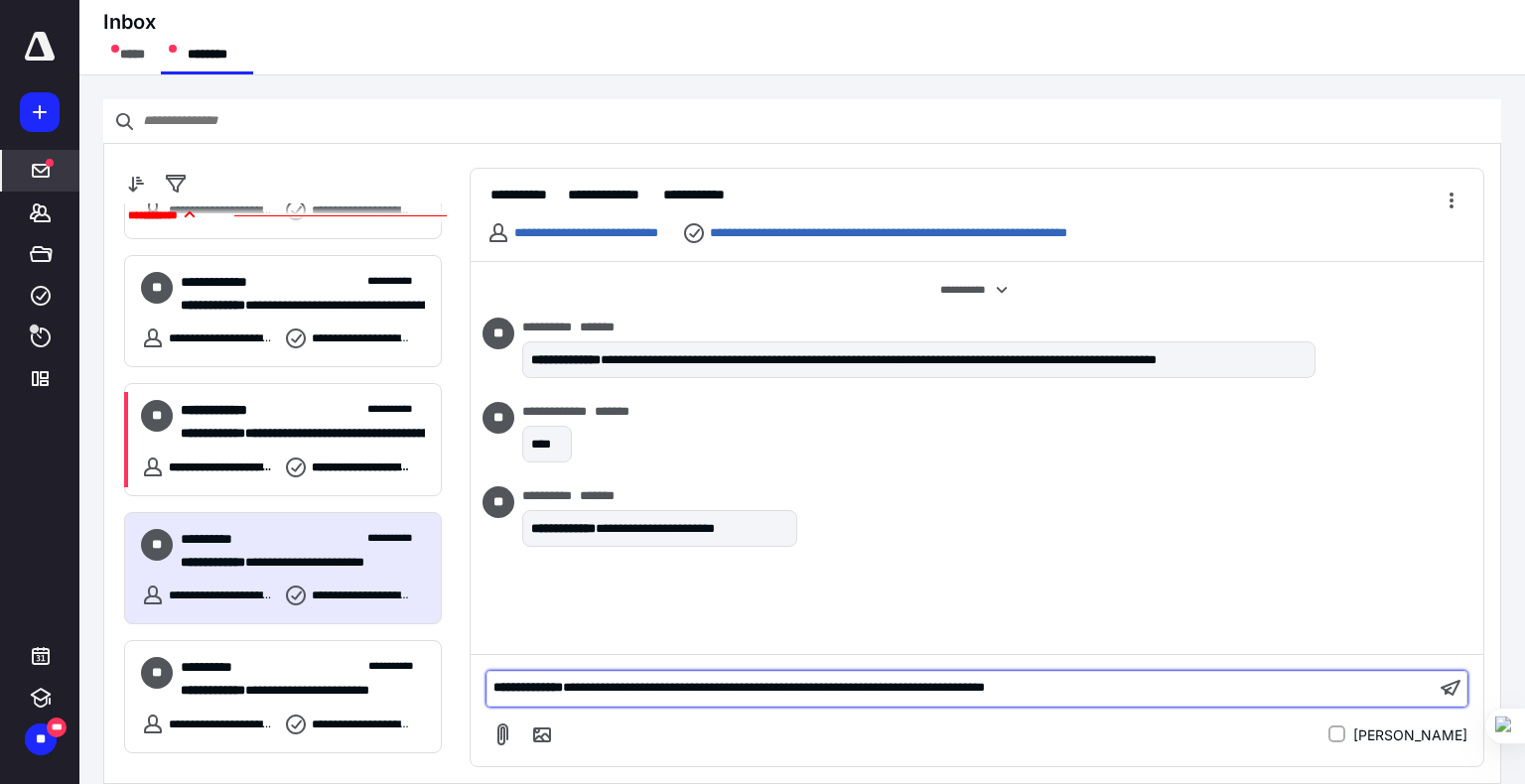 click on "**********" at bounding box center (773, 687) 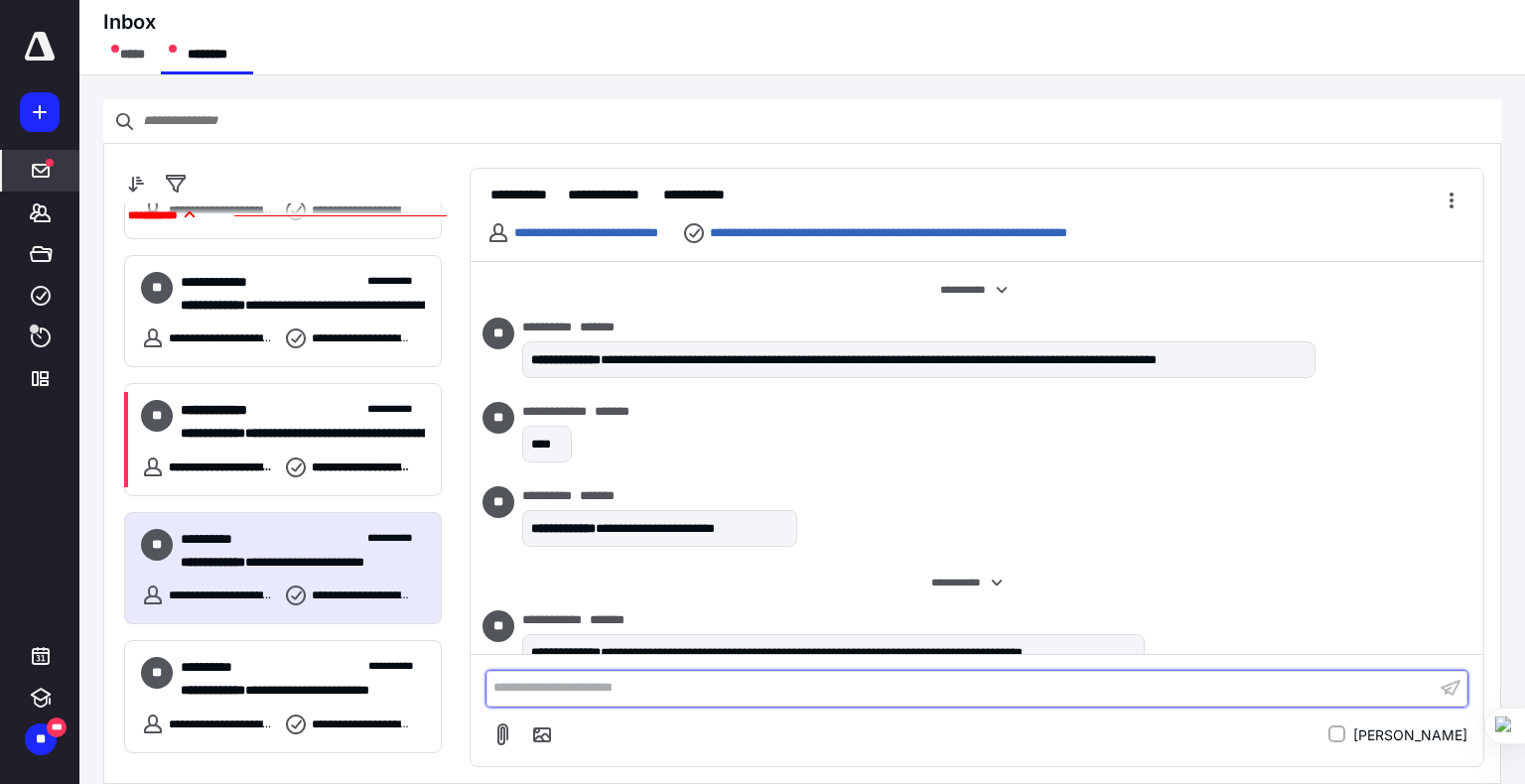 scroll, scrollTop: 32, scrollLeft: 0, axis: vertical 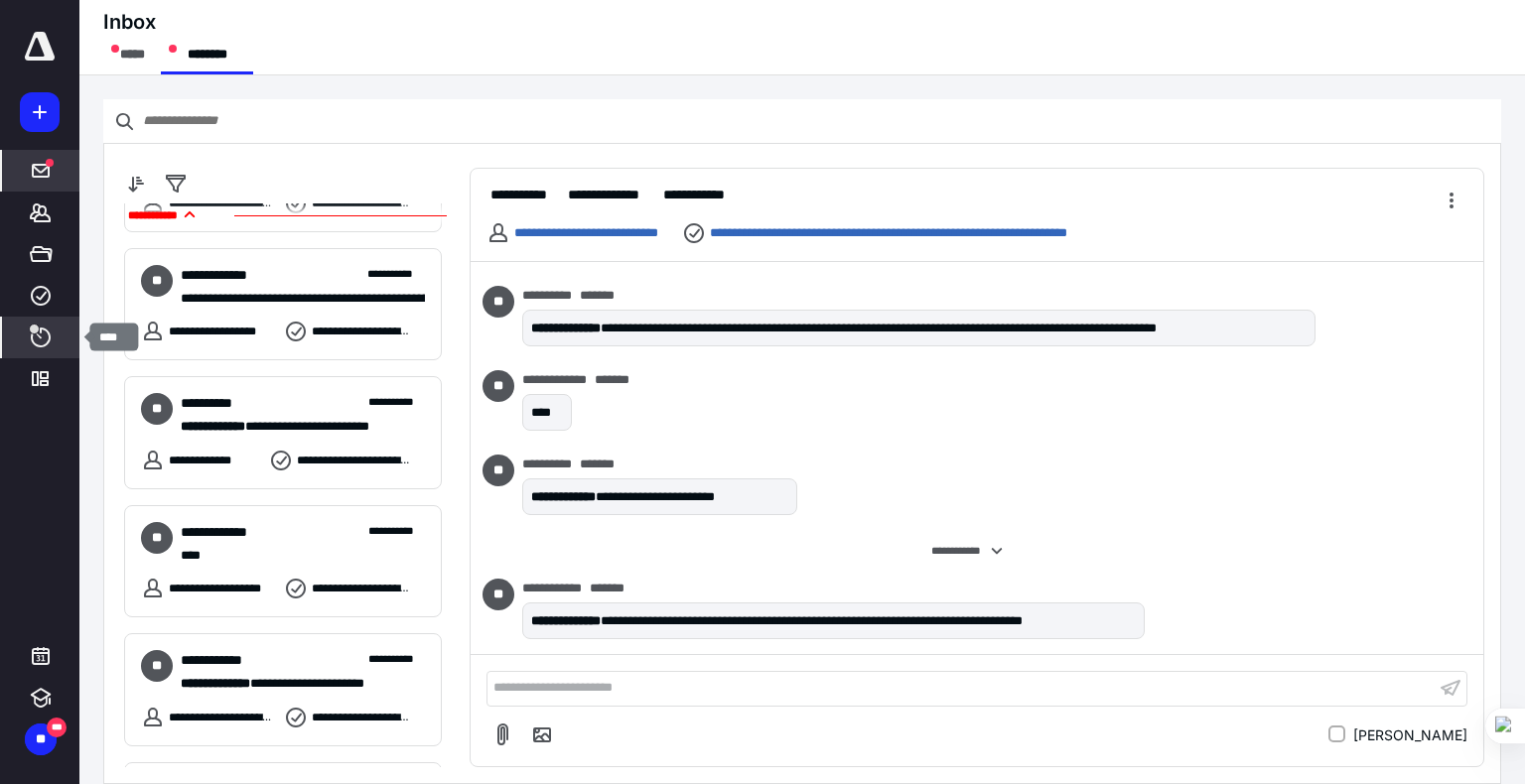click on "****" at bounding box center (41, 337) 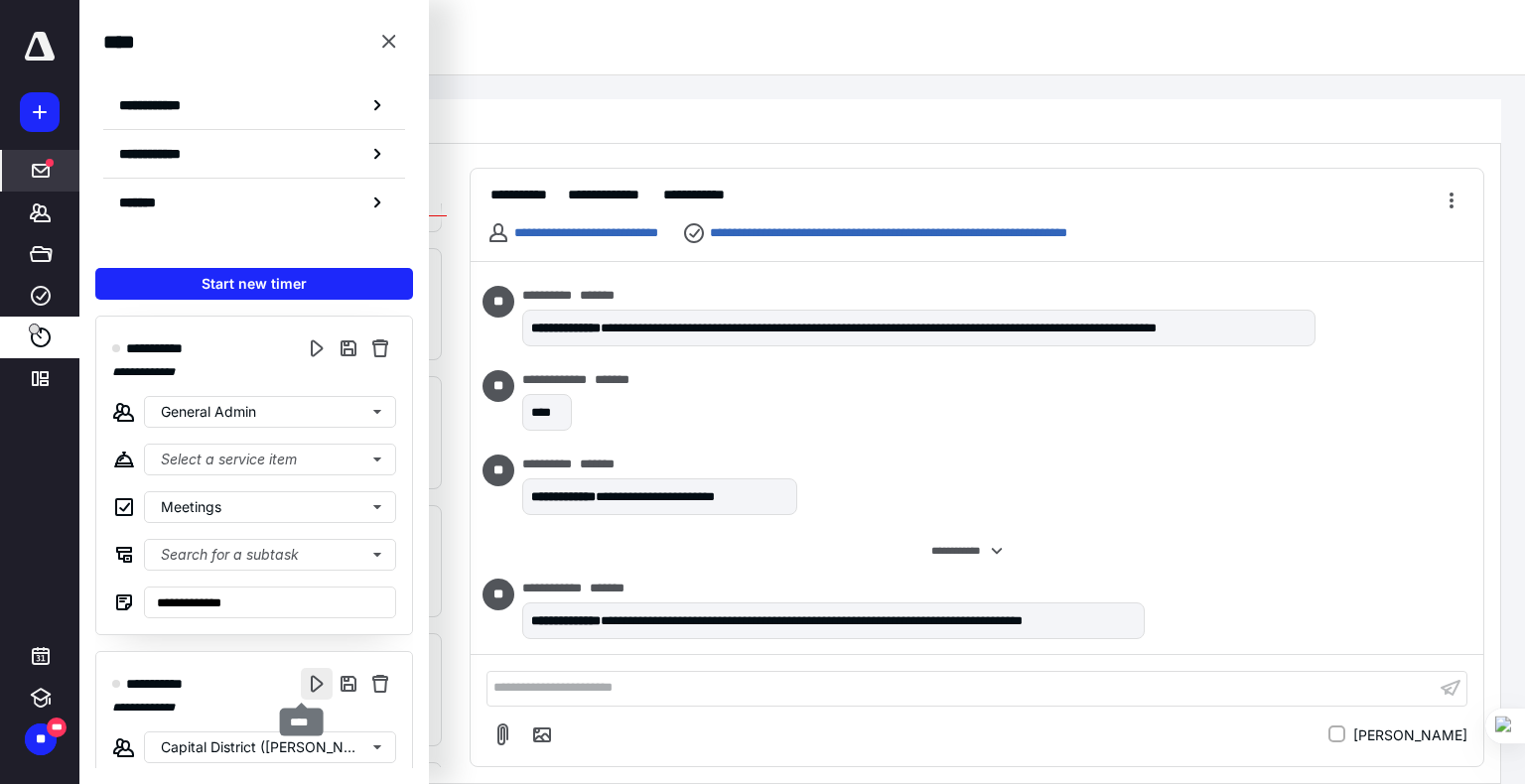 click at bounding box center (317, 684) 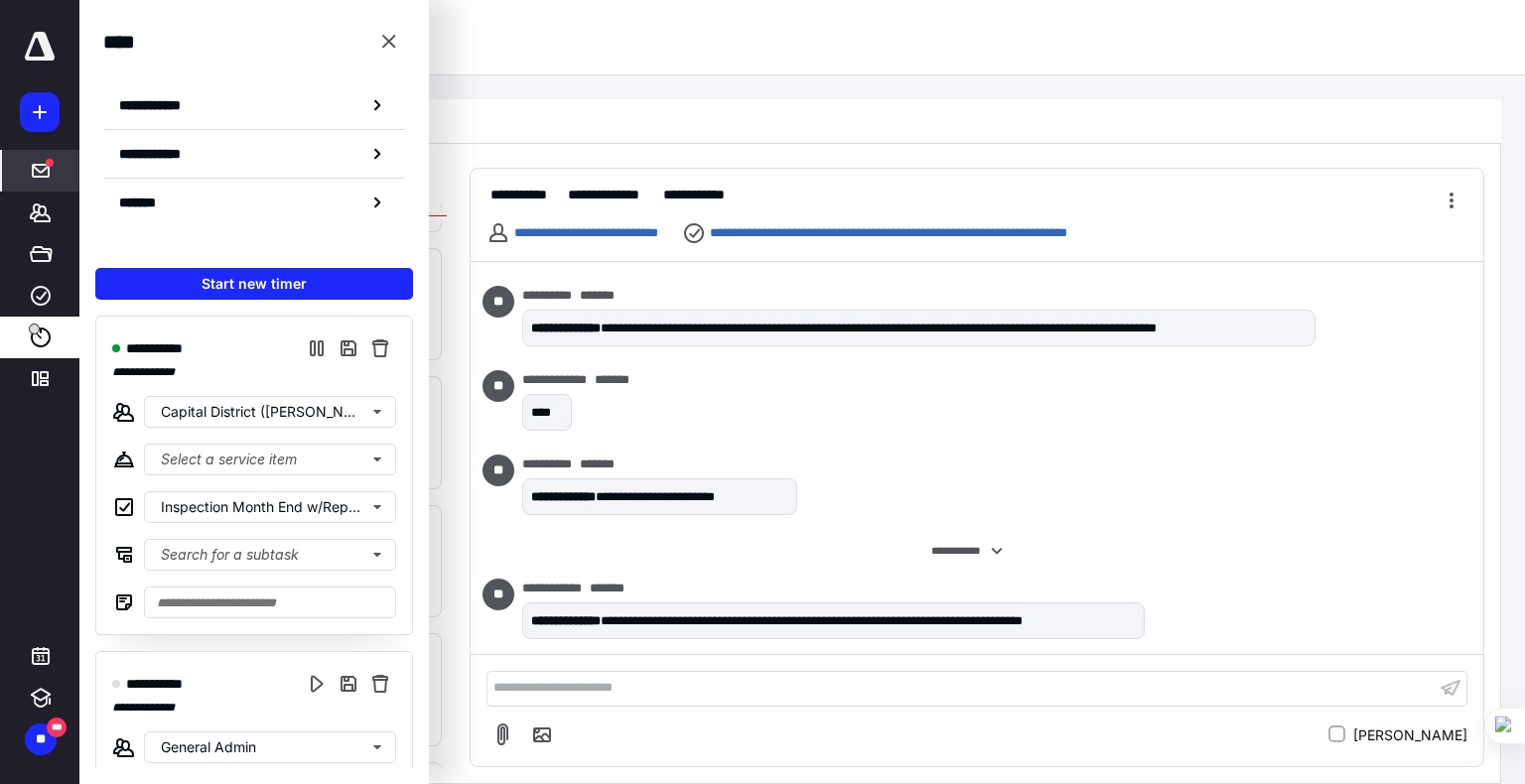 type 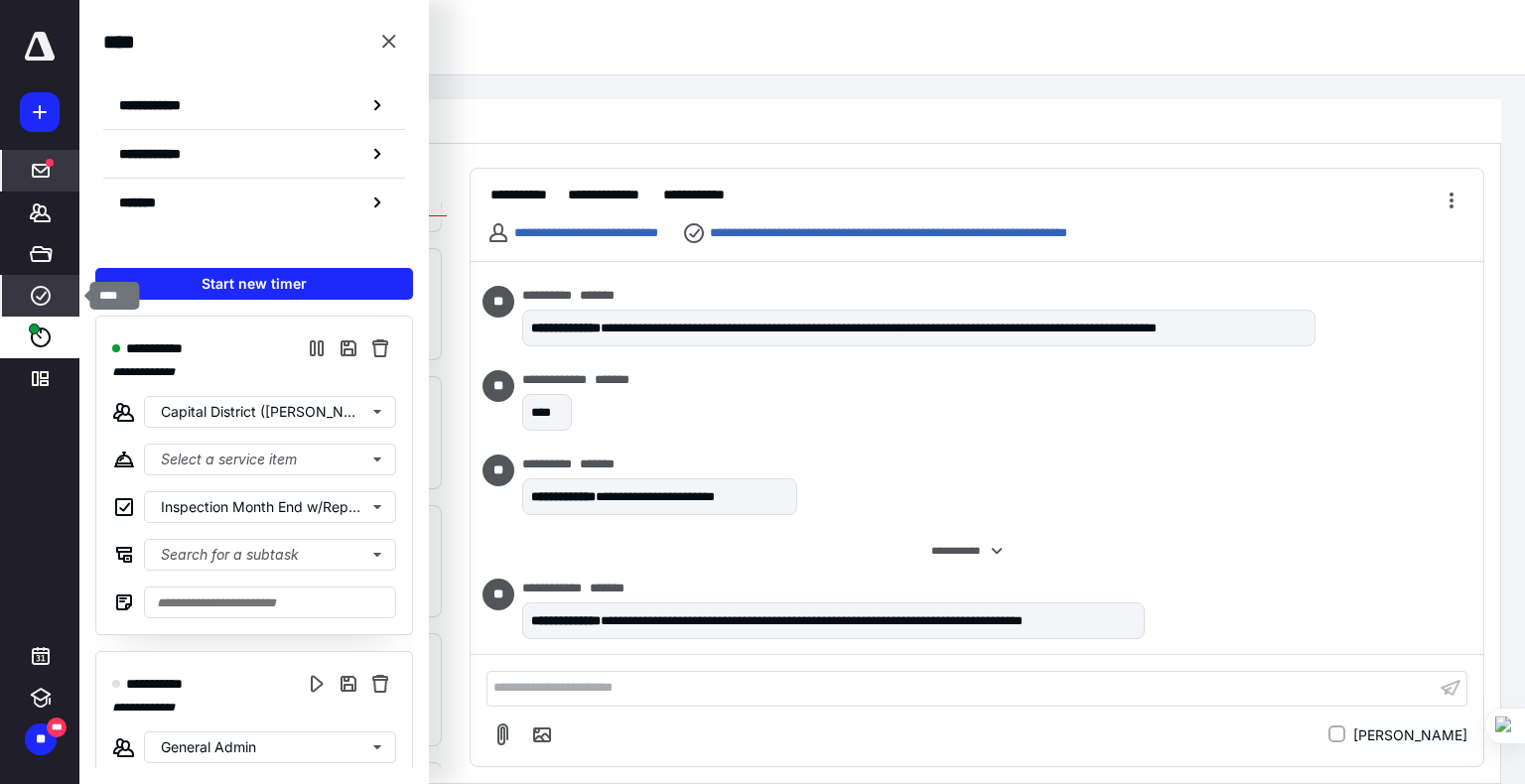 click on "****" at bounding box center [41, 296] 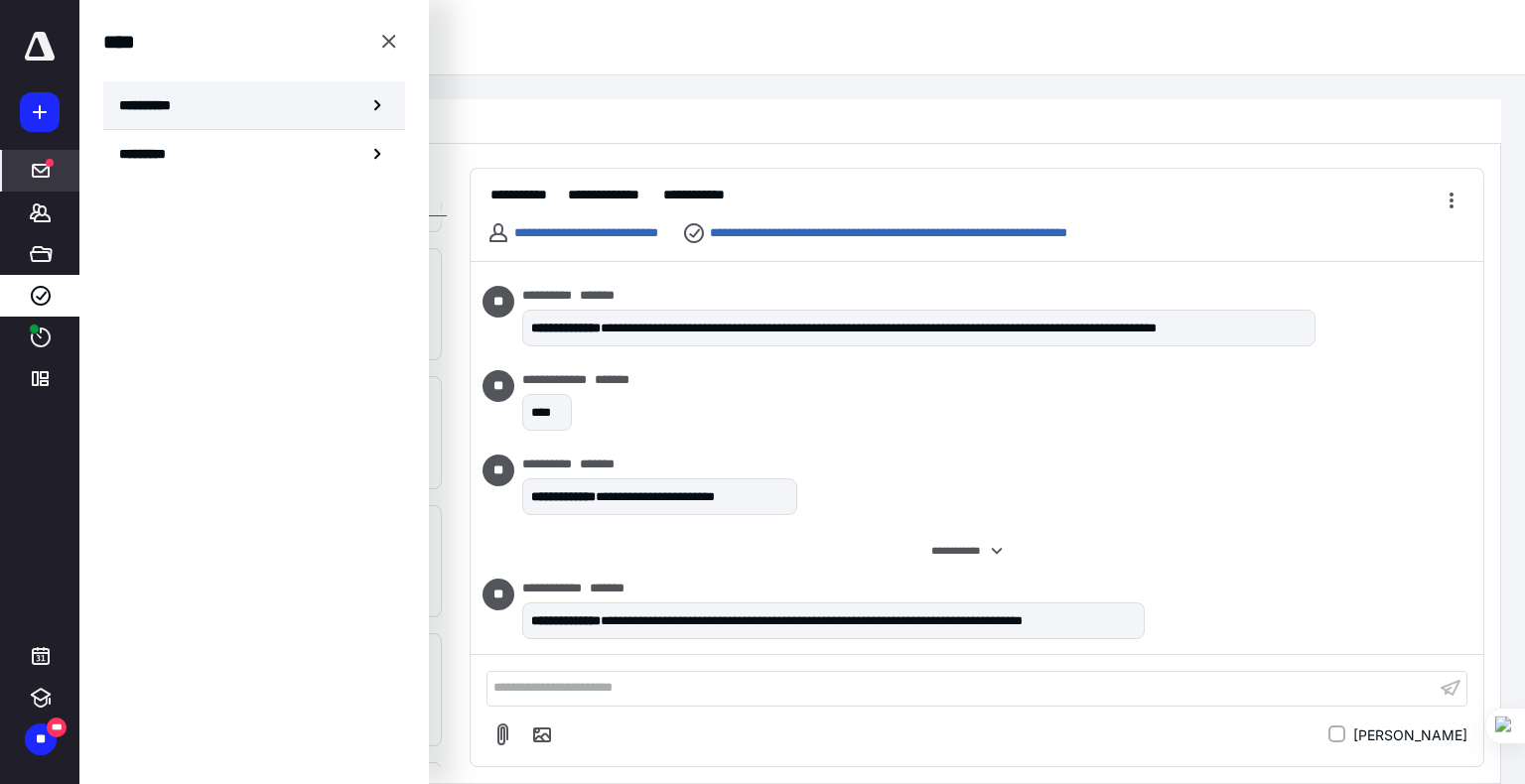 click on "**********" at bounding box center [254, 105] 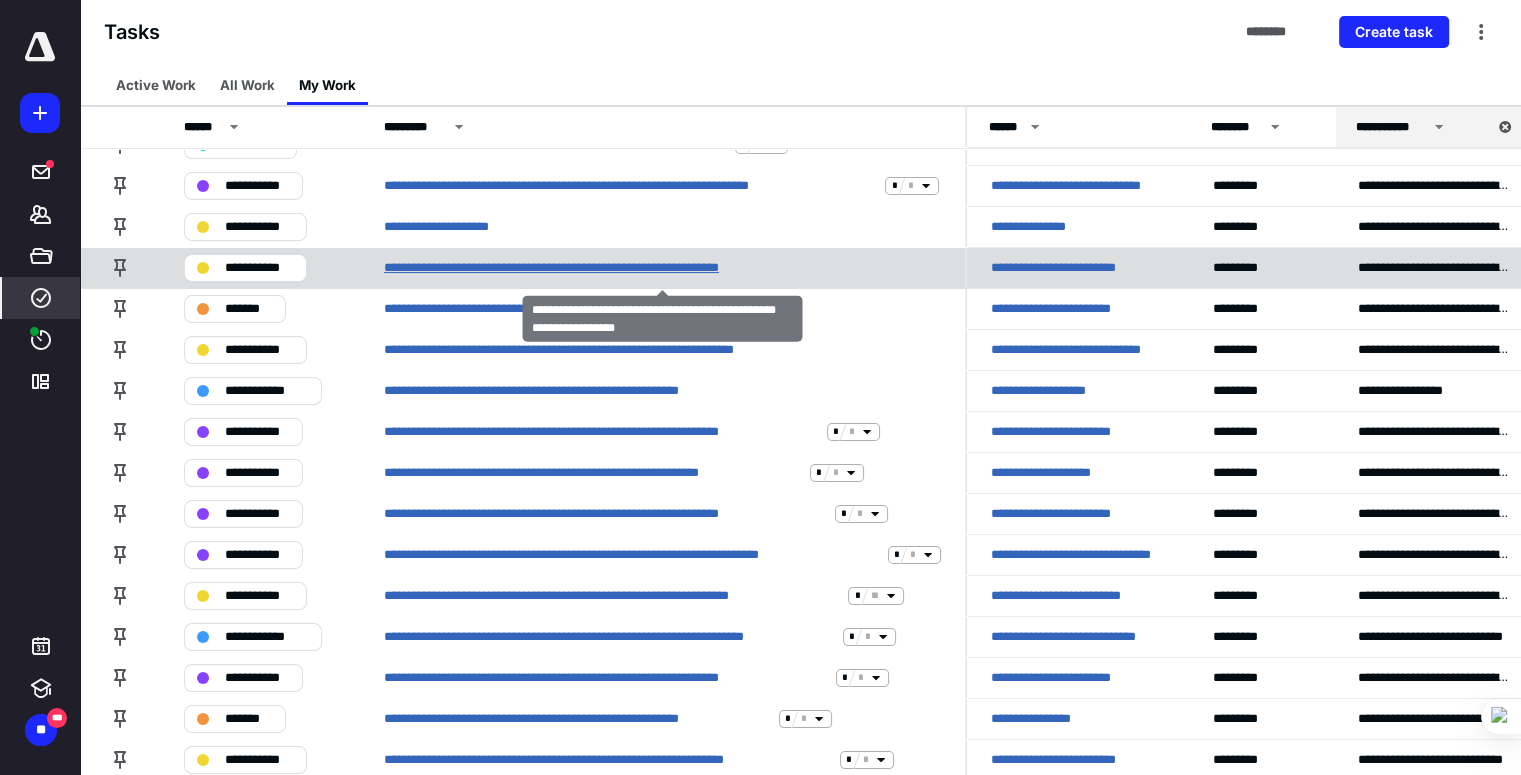 scroll, scrollTop: 128, scrollLeft: 0, axis: vertical 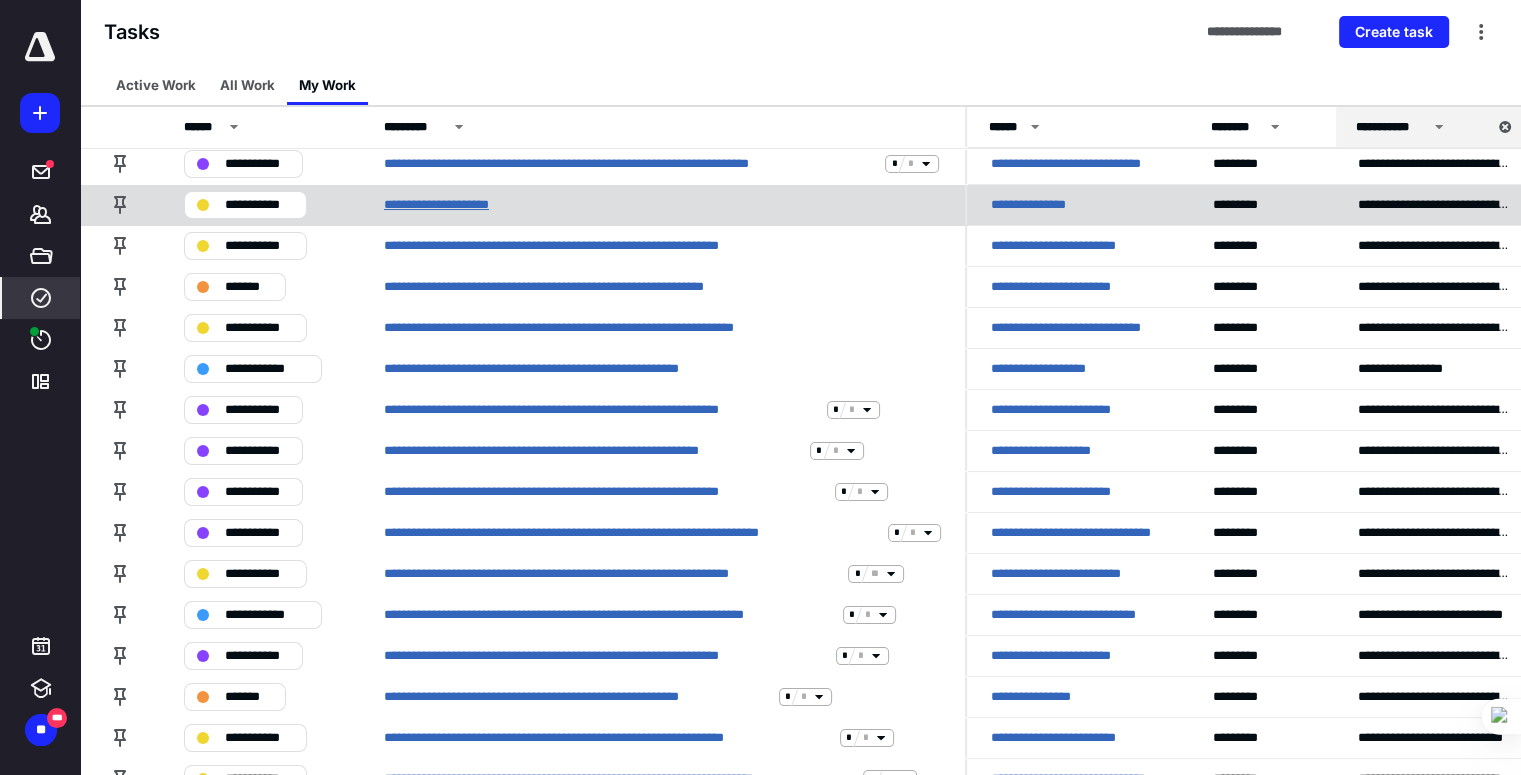 click on "**********" at bounding box center (457, 205) 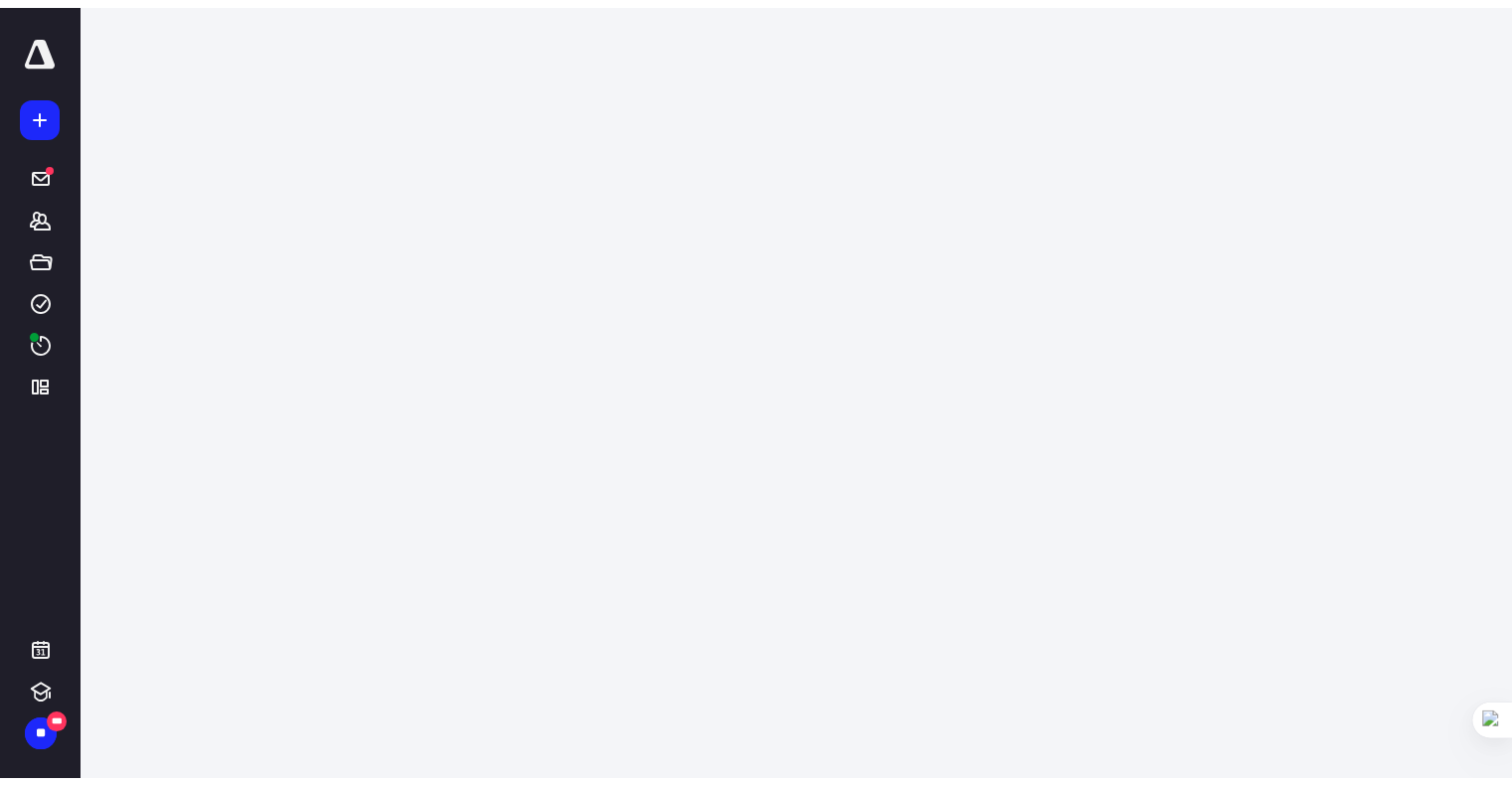 scroll, scrollTop: 0, scrollLeft: 0, axis: both 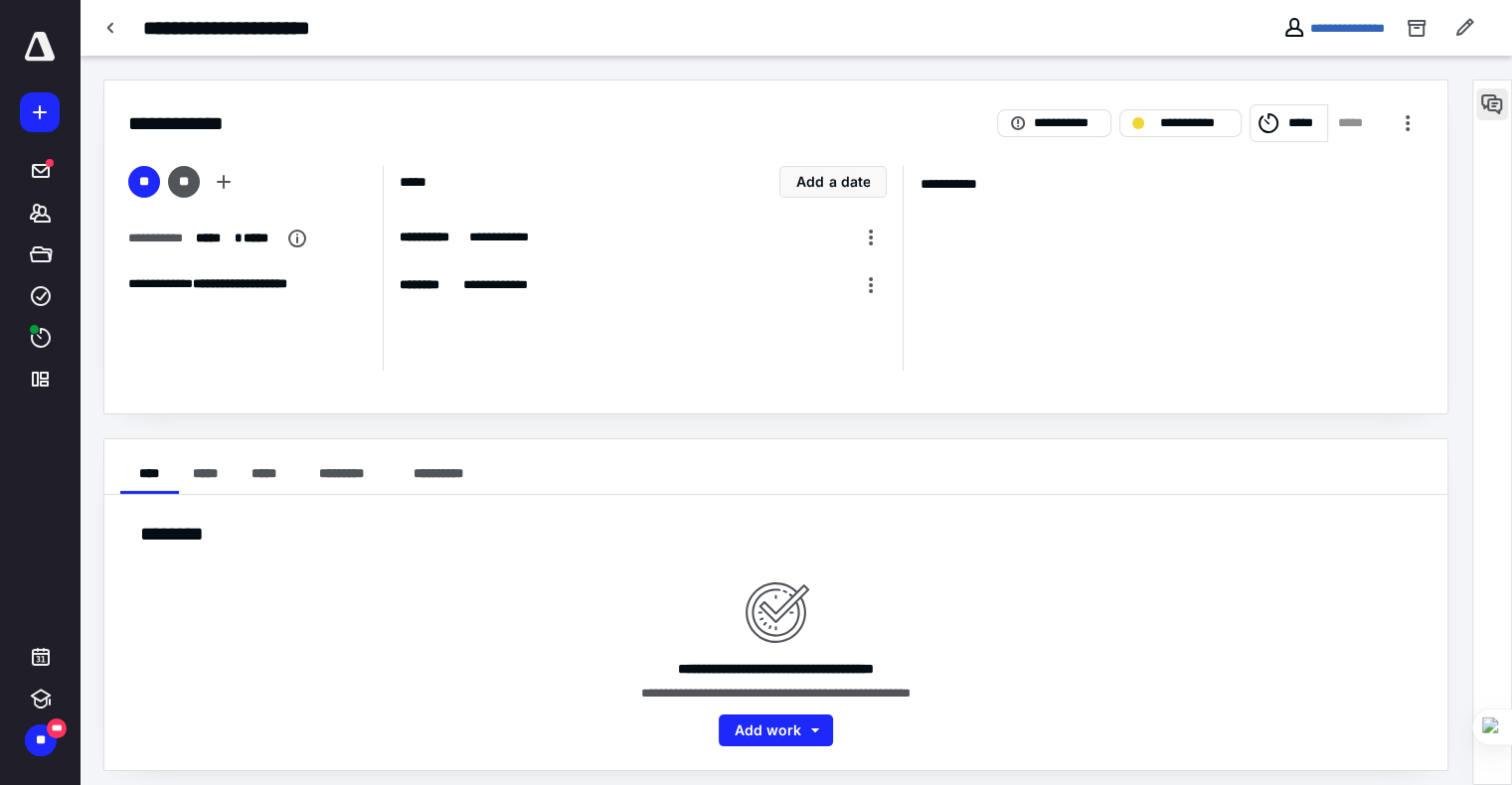 click at bounding box center (1492, 104) 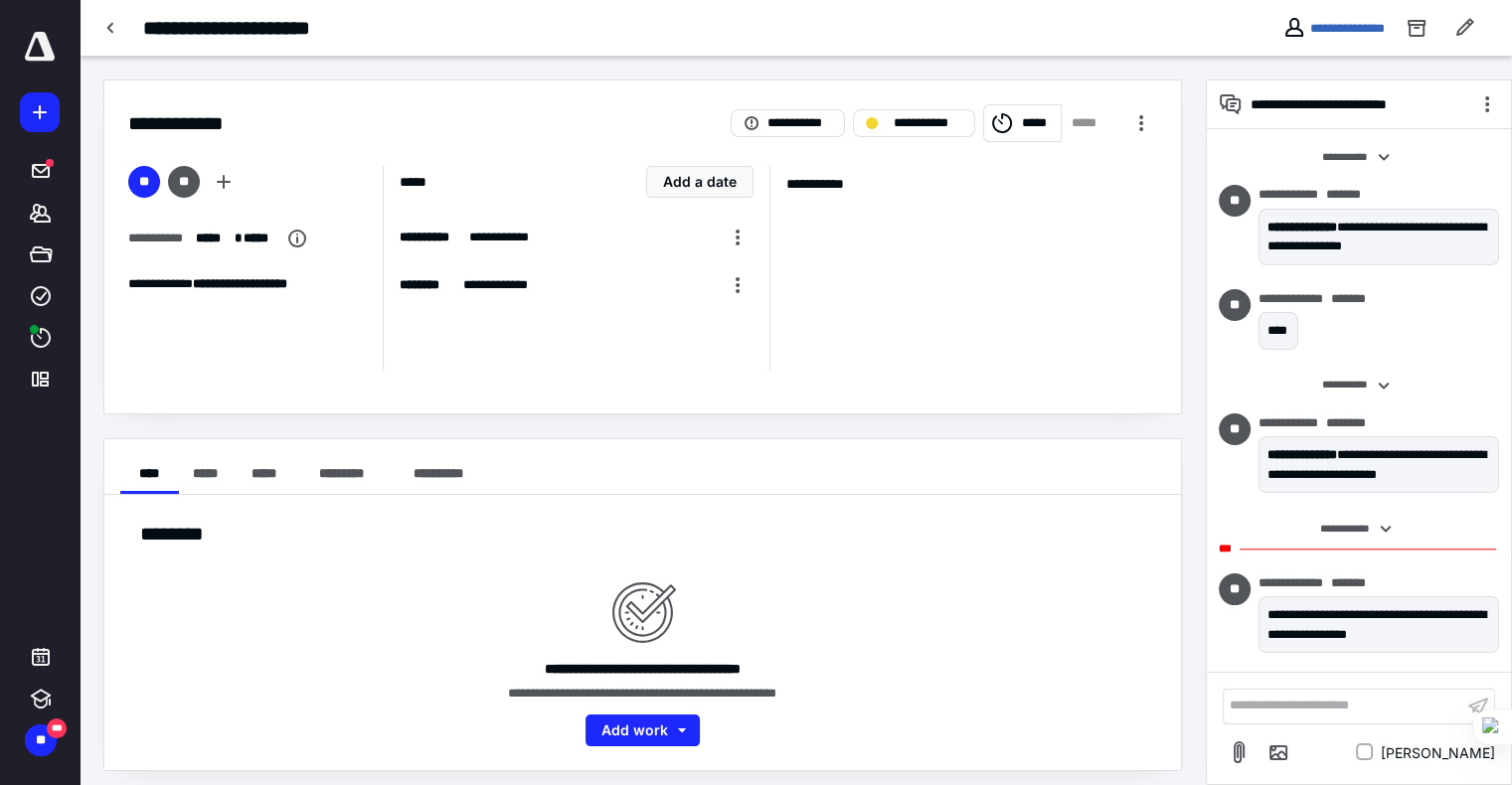 scroll, scrollTop: 8, scrollLeft: 0, axis: vertical 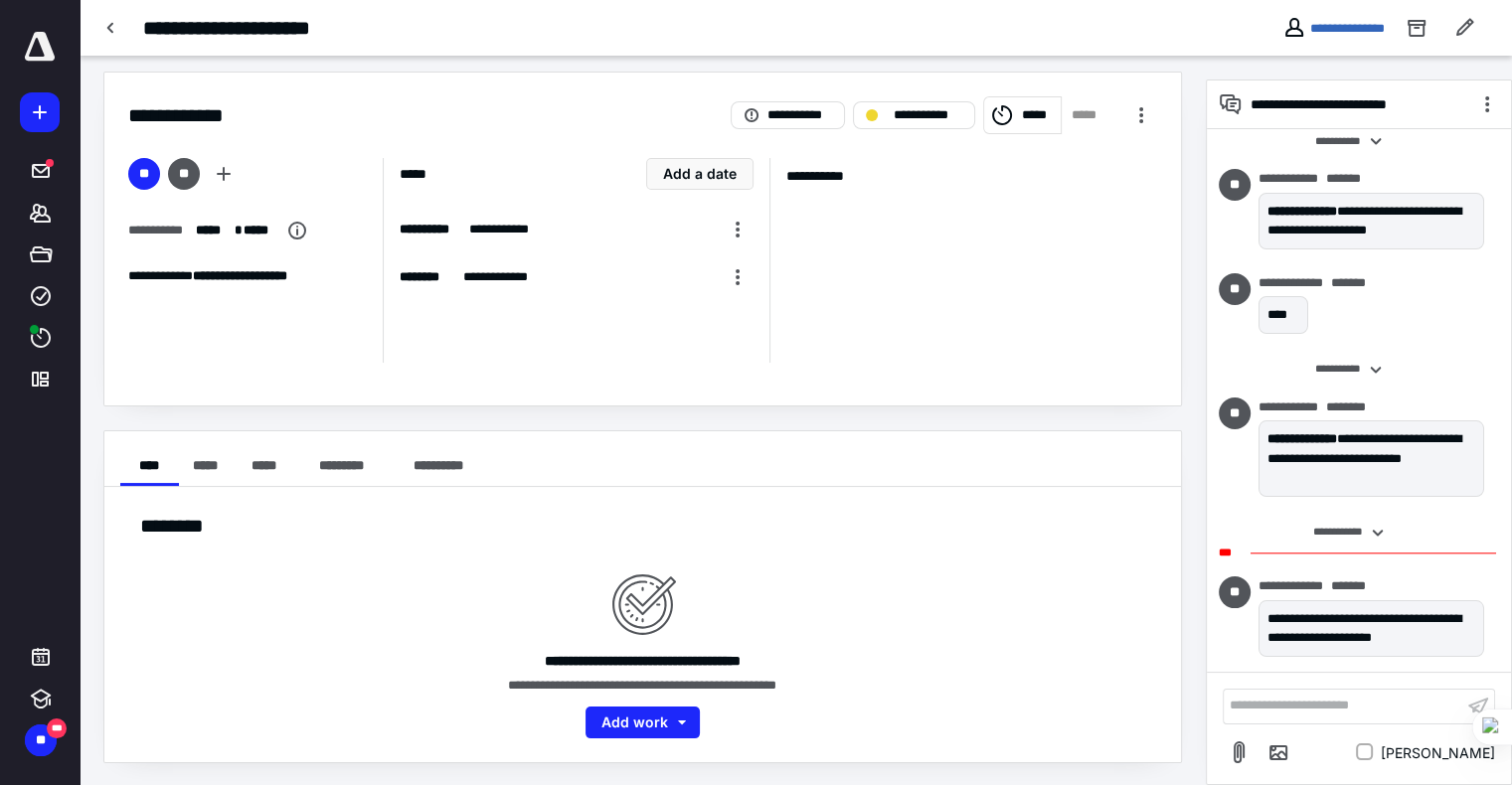 click on "*****" at bounding box center [1038, 115] 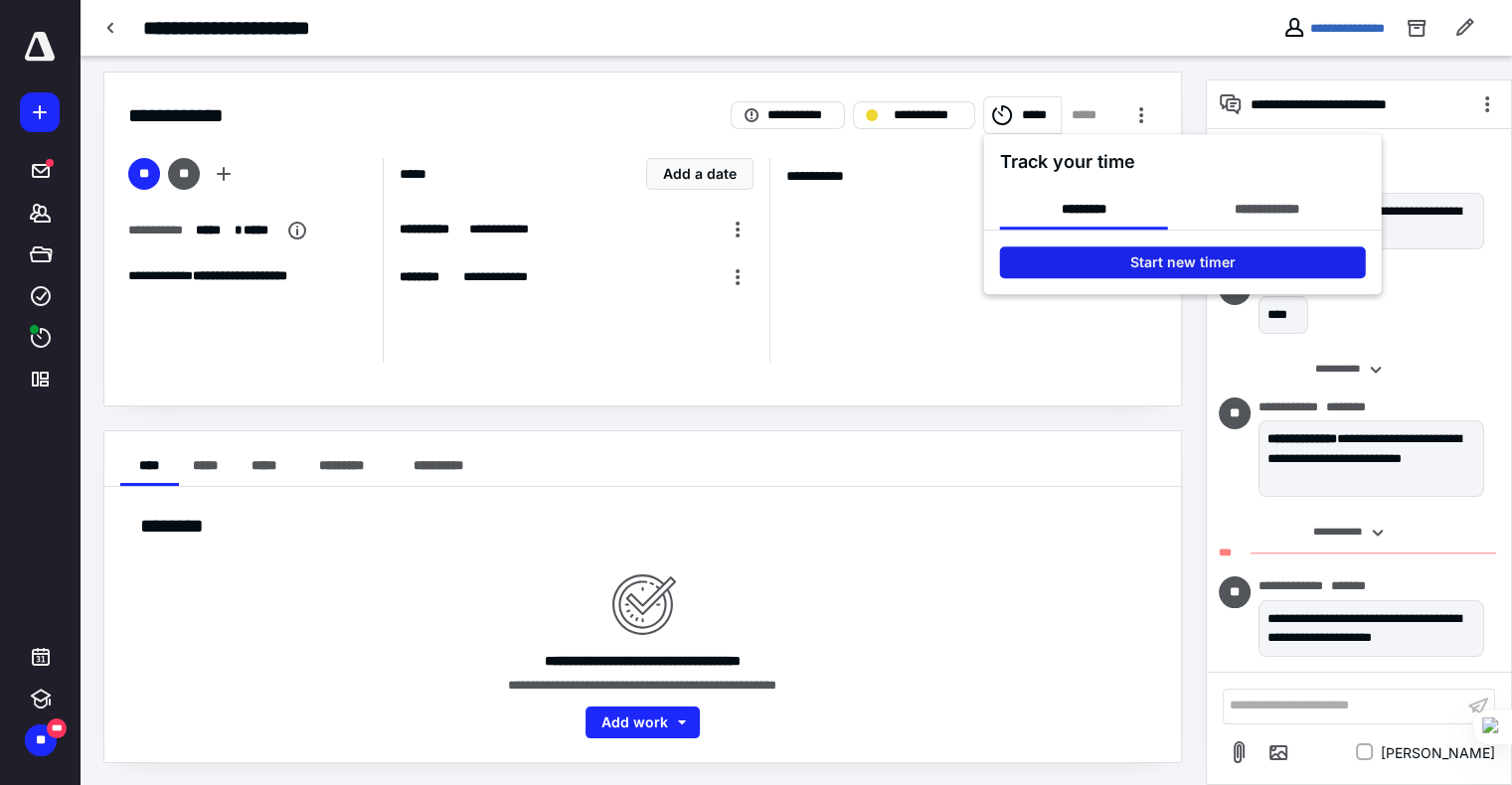 click on "Start new timer" at bounding box center (1183, 262) 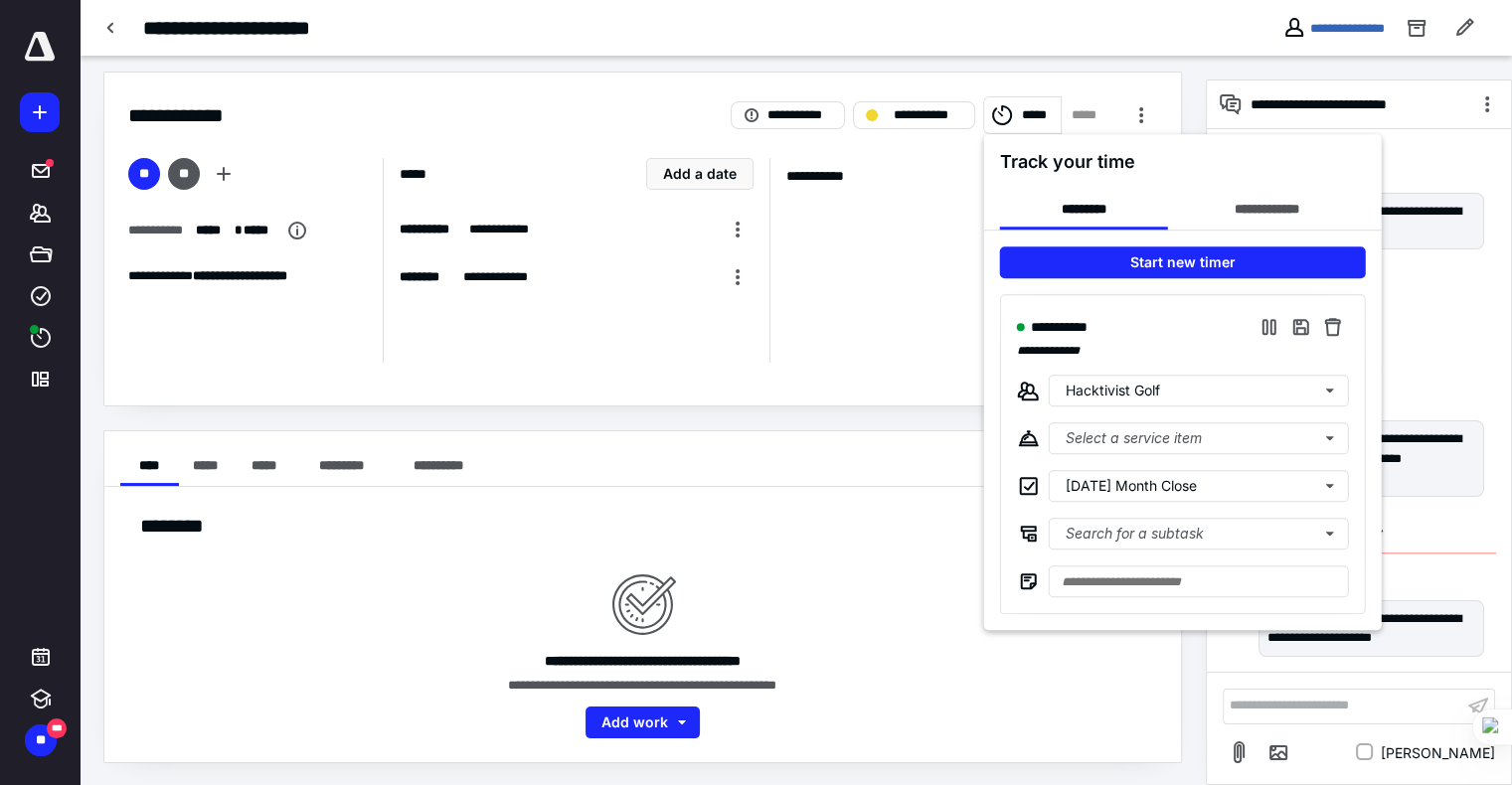 type 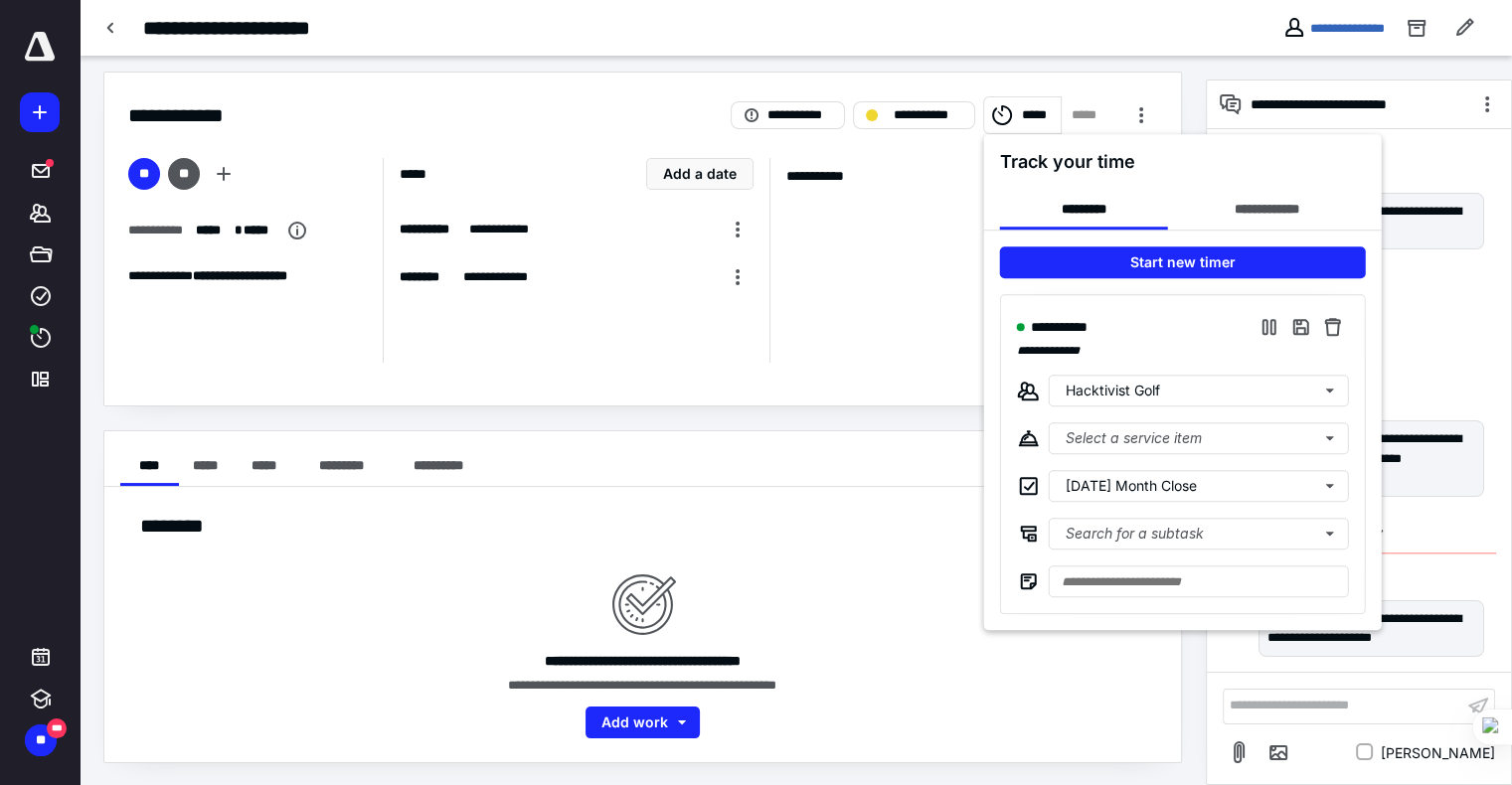 click at bounding box center [756, 392] 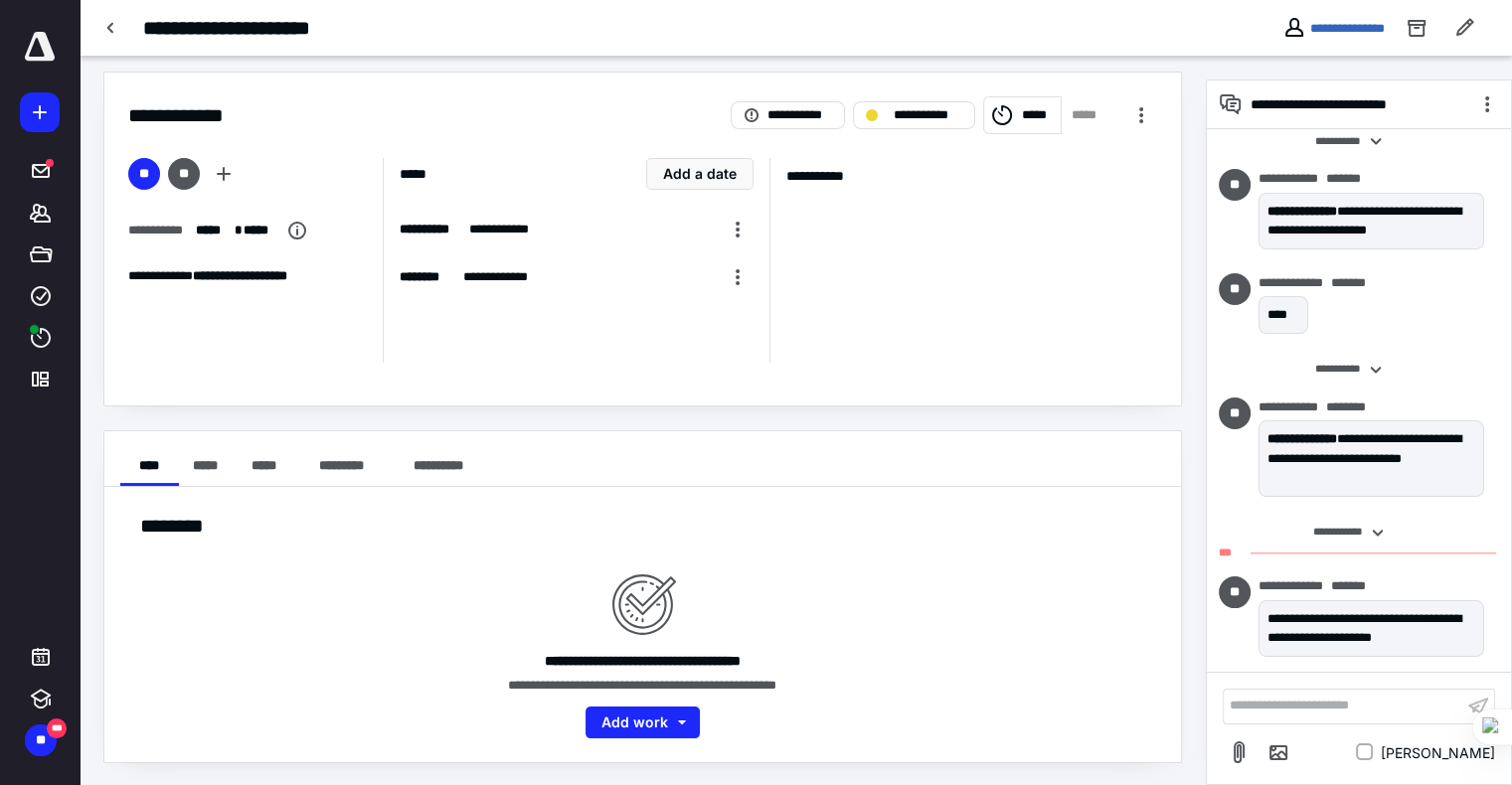 click on "**********" at bounding box center (642, 459) 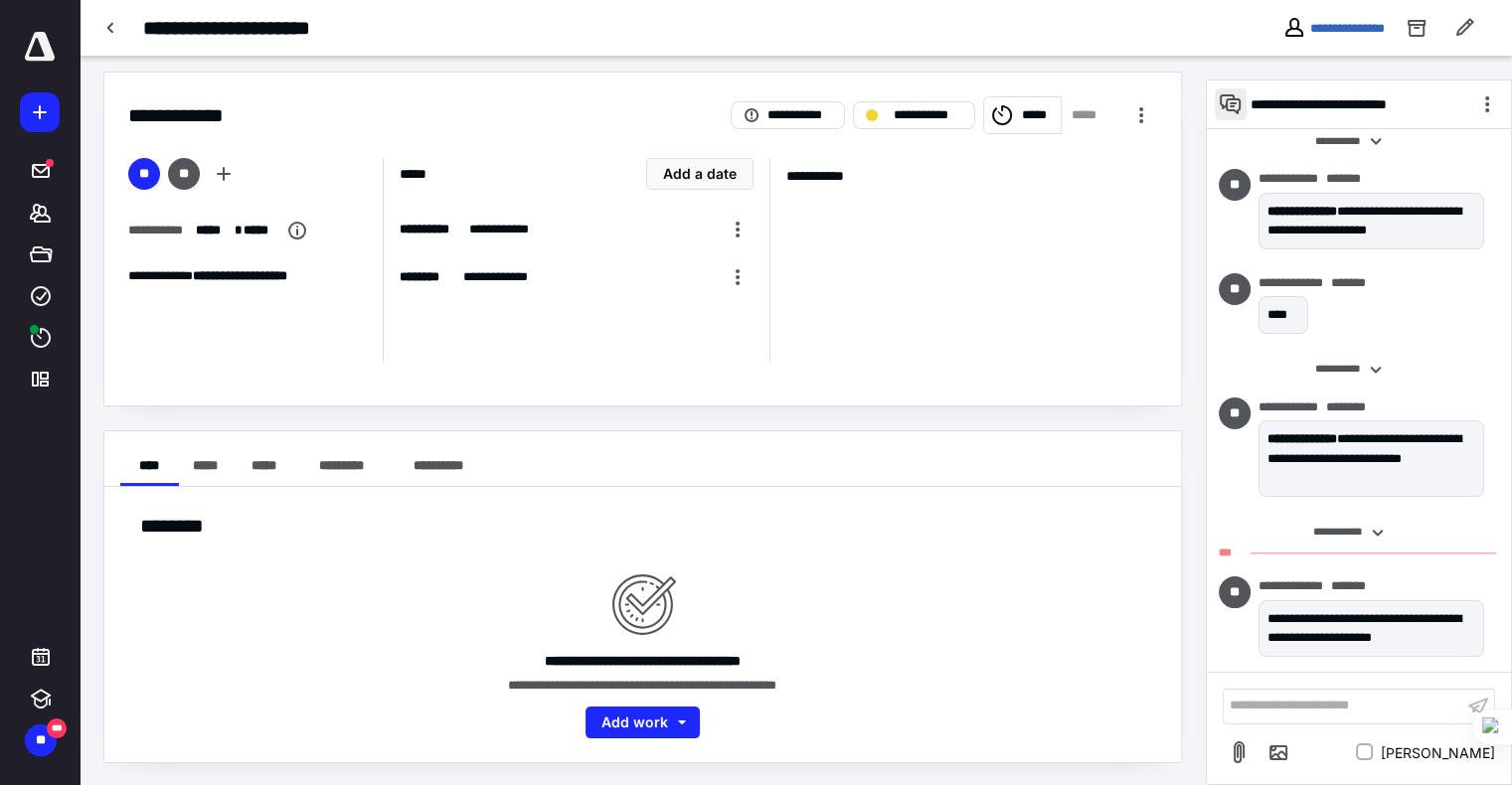 click at bounding box center [1231, 104] 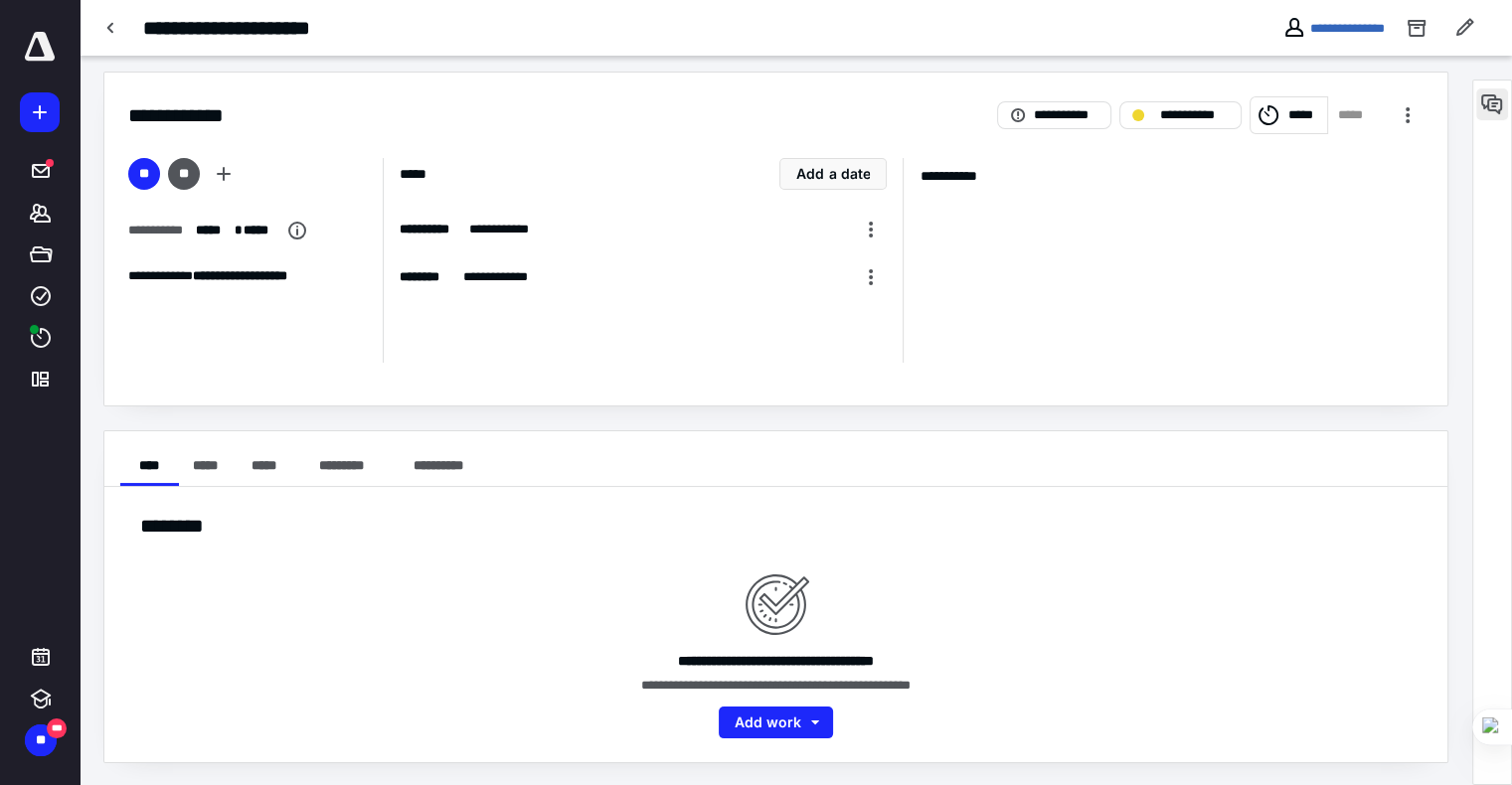click at bounding box center [1492, 104] 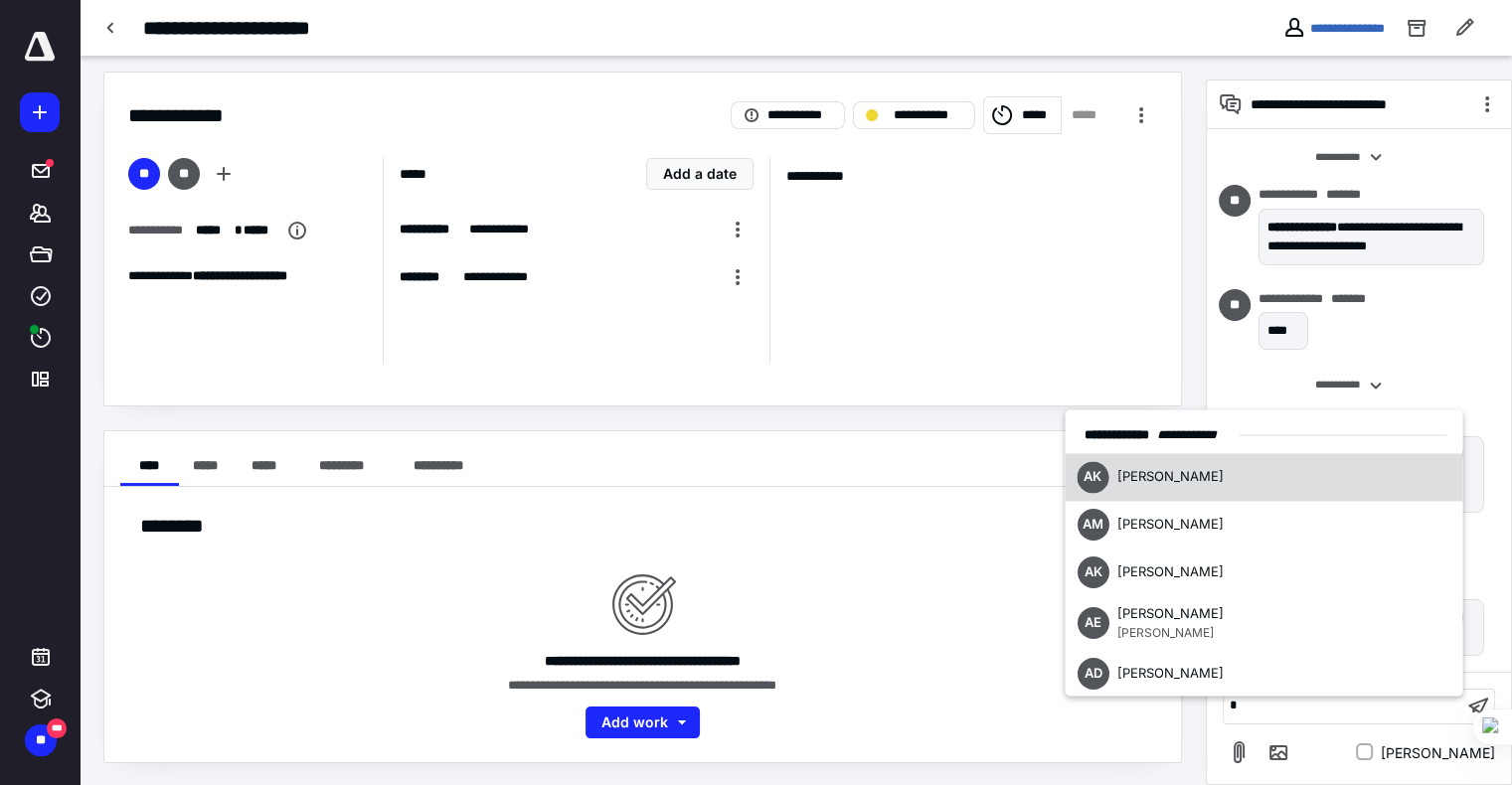 type 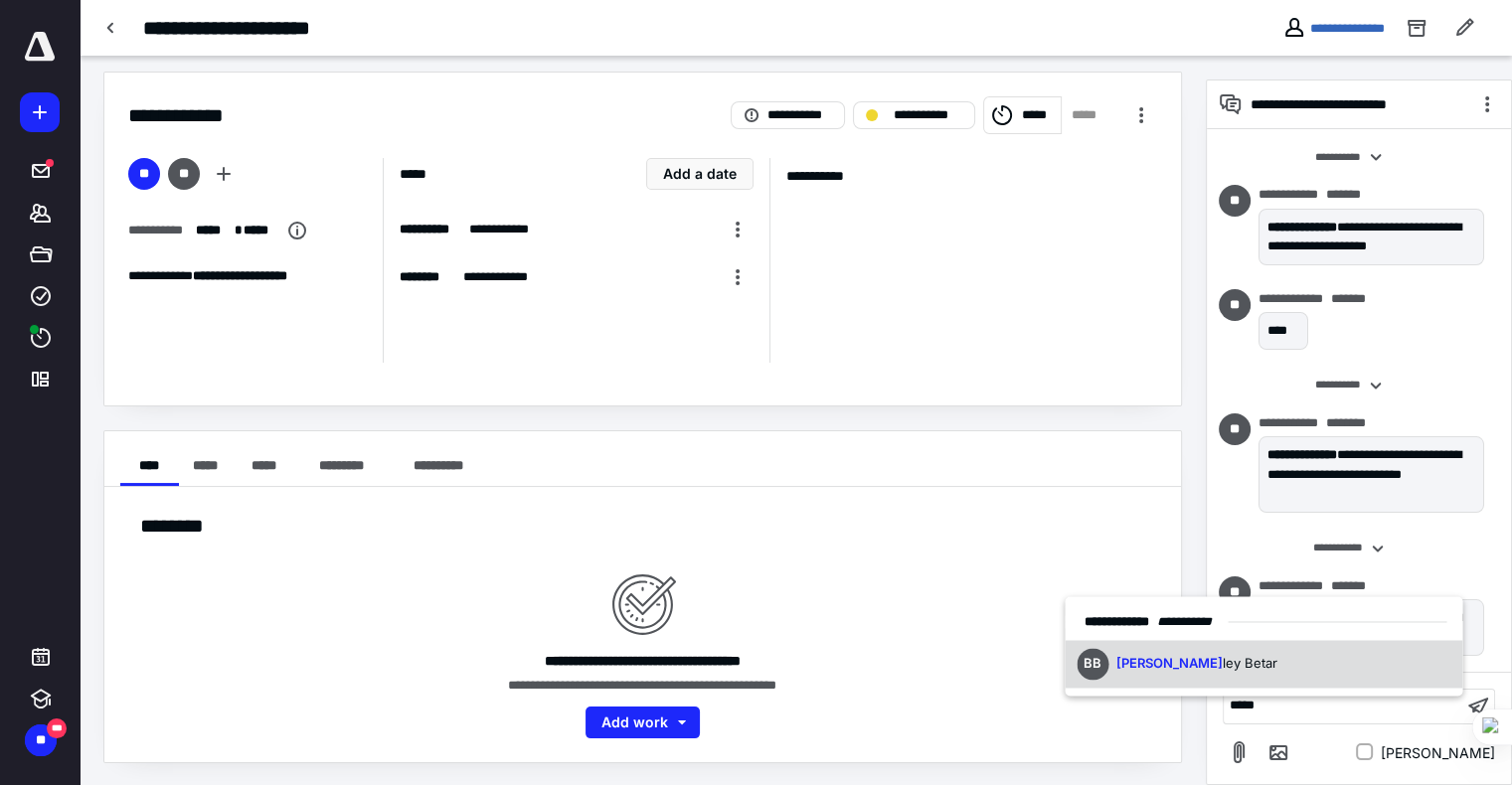 click on "BB [PERSON_NAME] [PERSON_NAME]" at bounding box center [1263, 665] 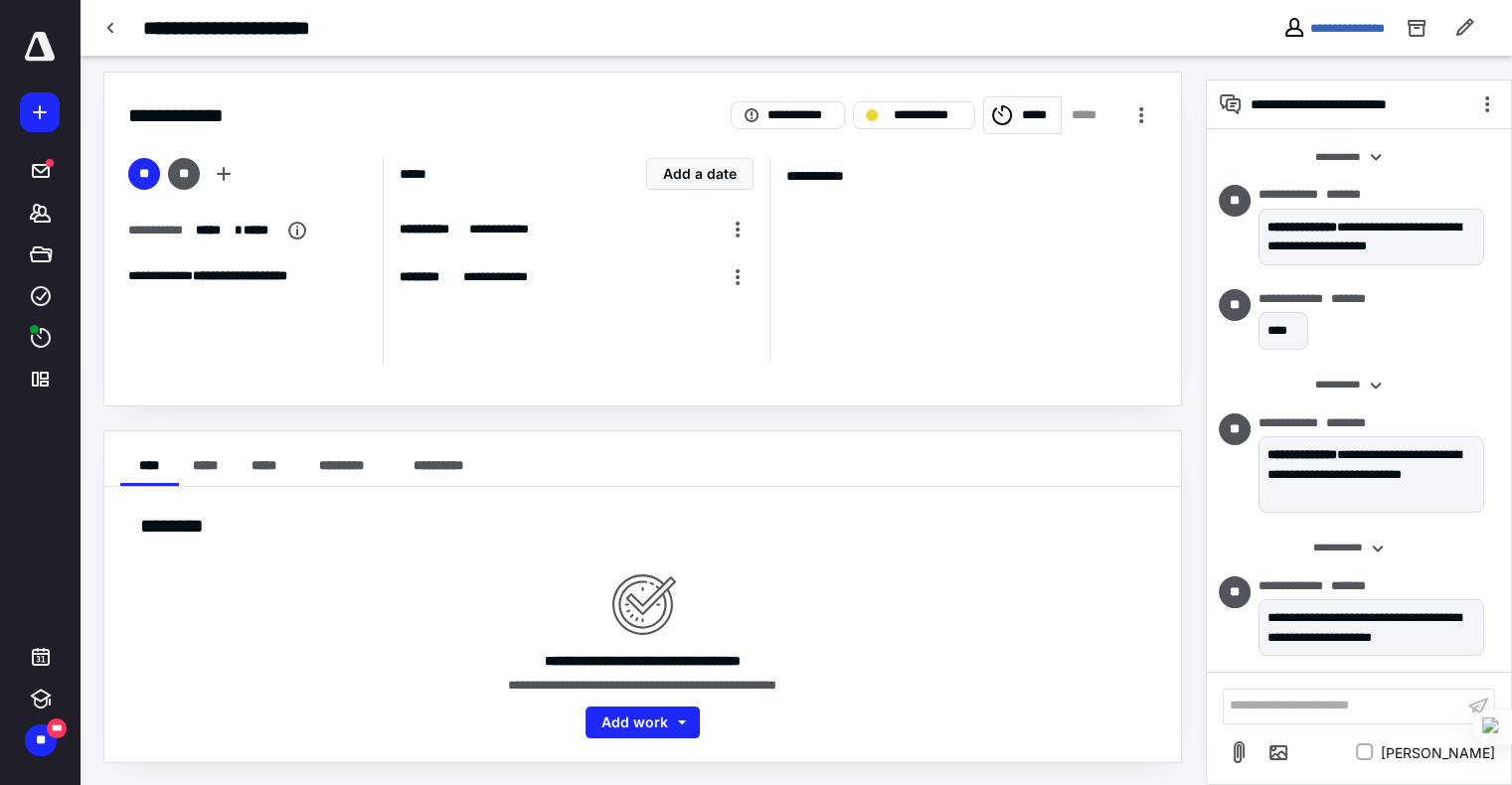 scroll, scrollTop: 202, scrollLeft: 0, axis: vertical 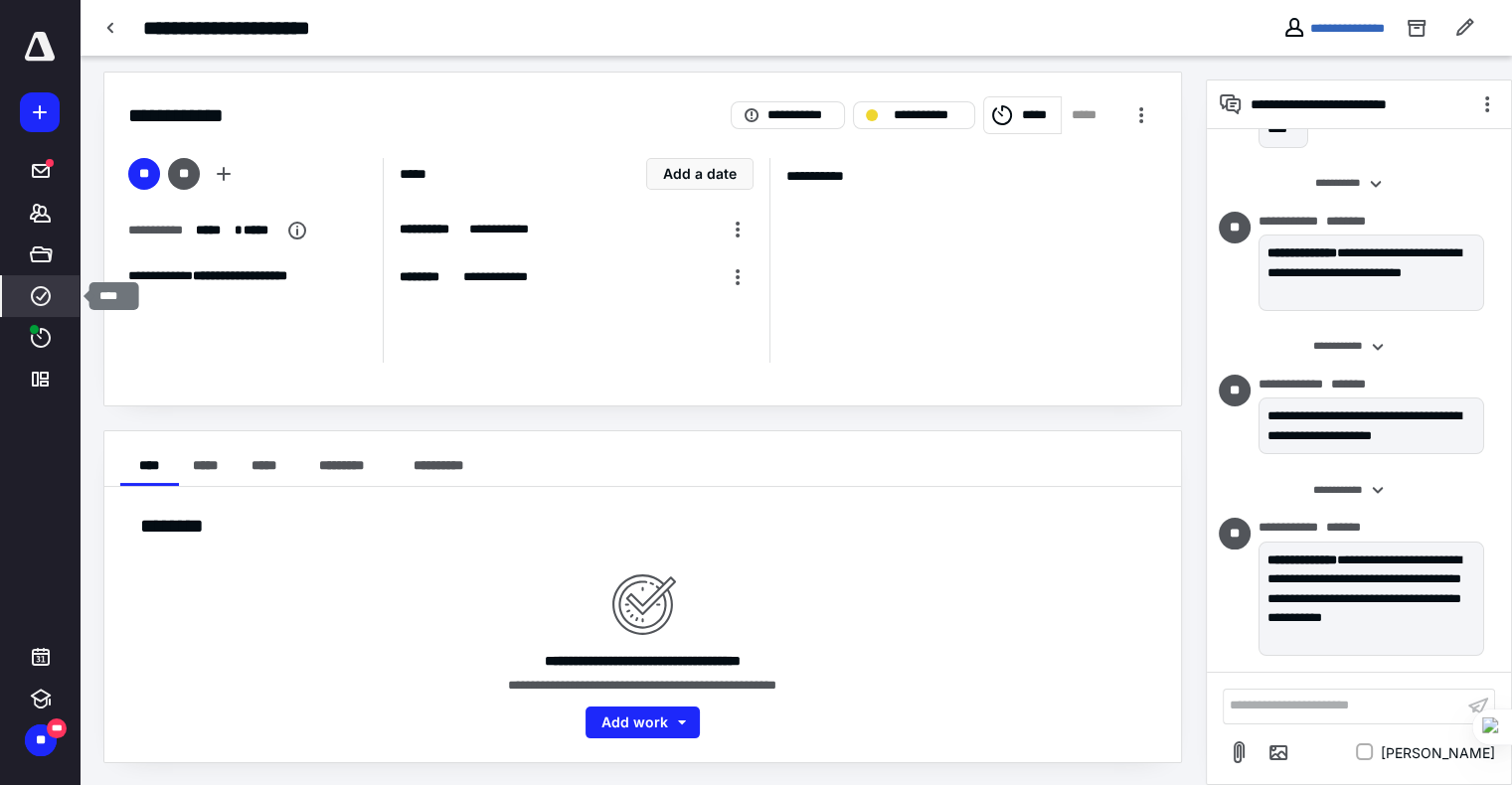 click 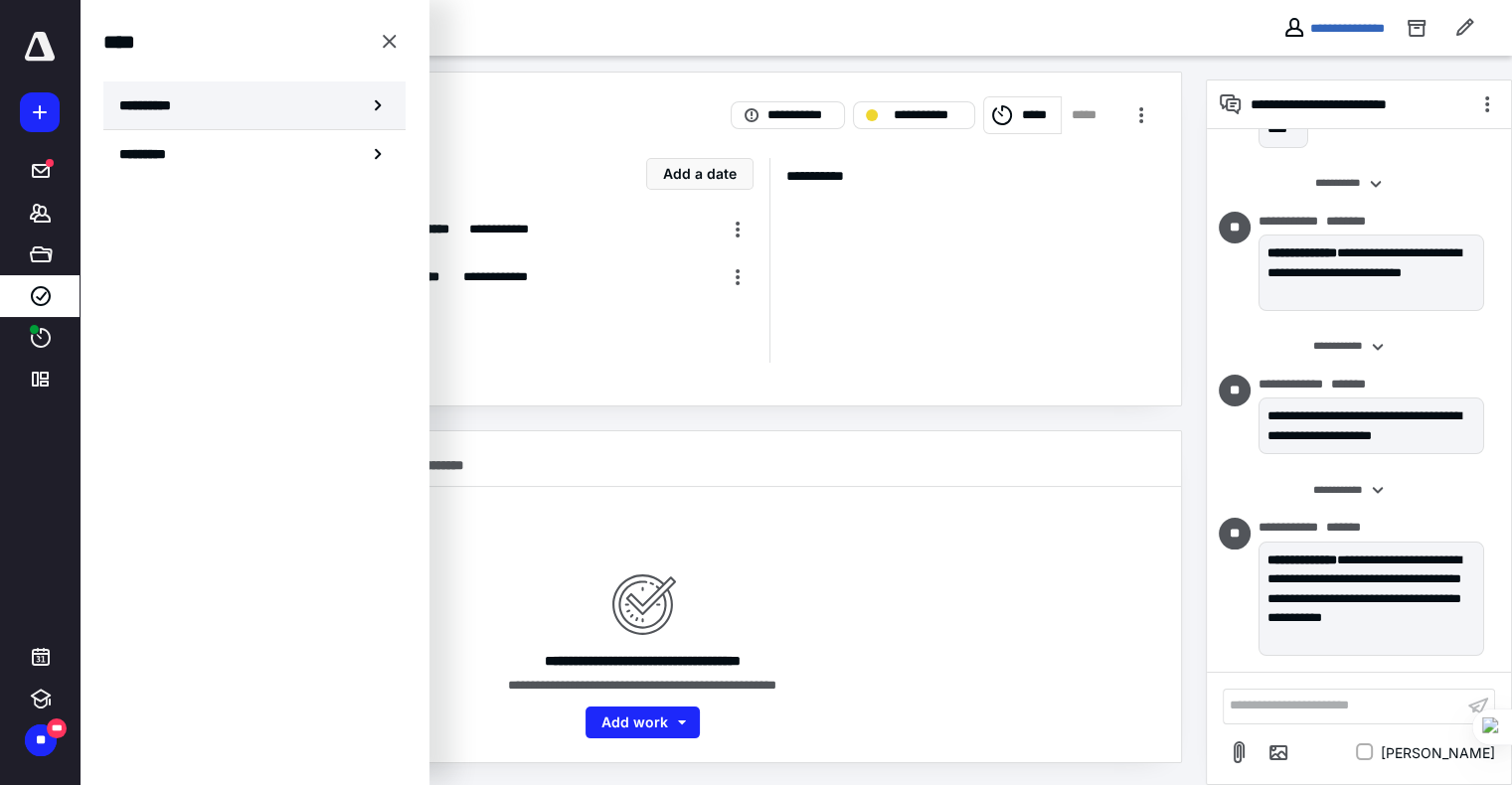click on "**********" at bounding box center (254, 105) 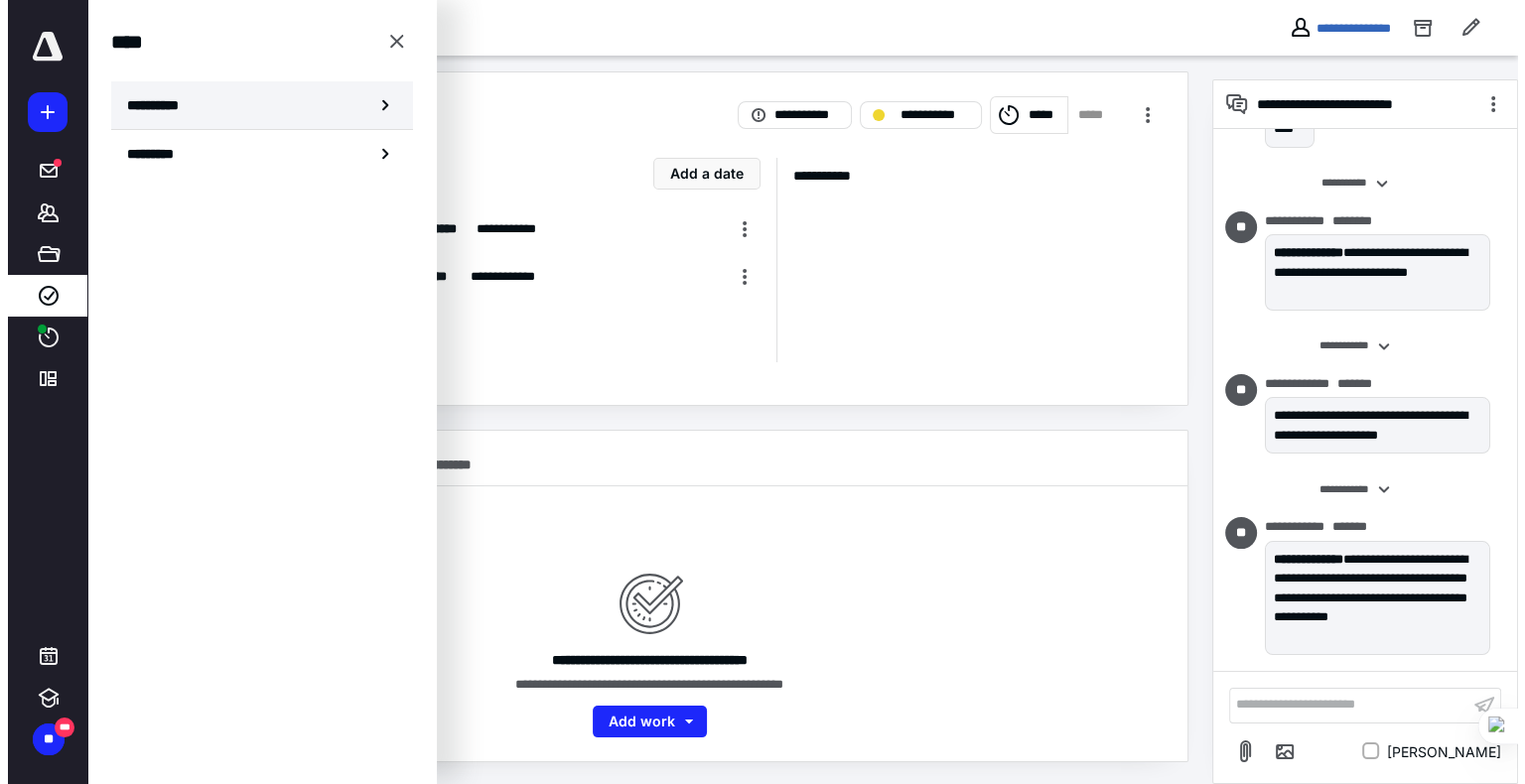 scroll, scrollTop: 0, scrollLeft: 0, axis: both 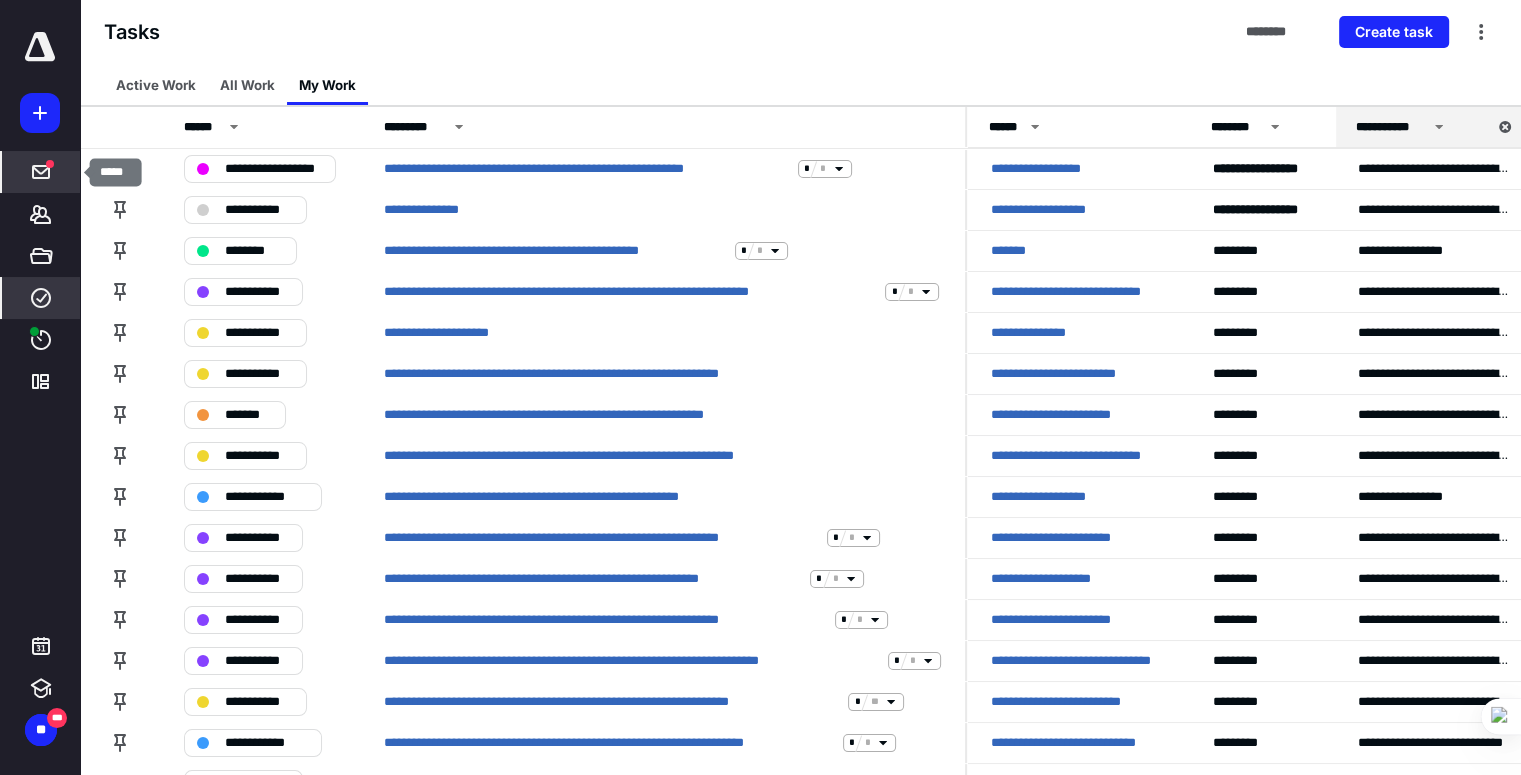 click 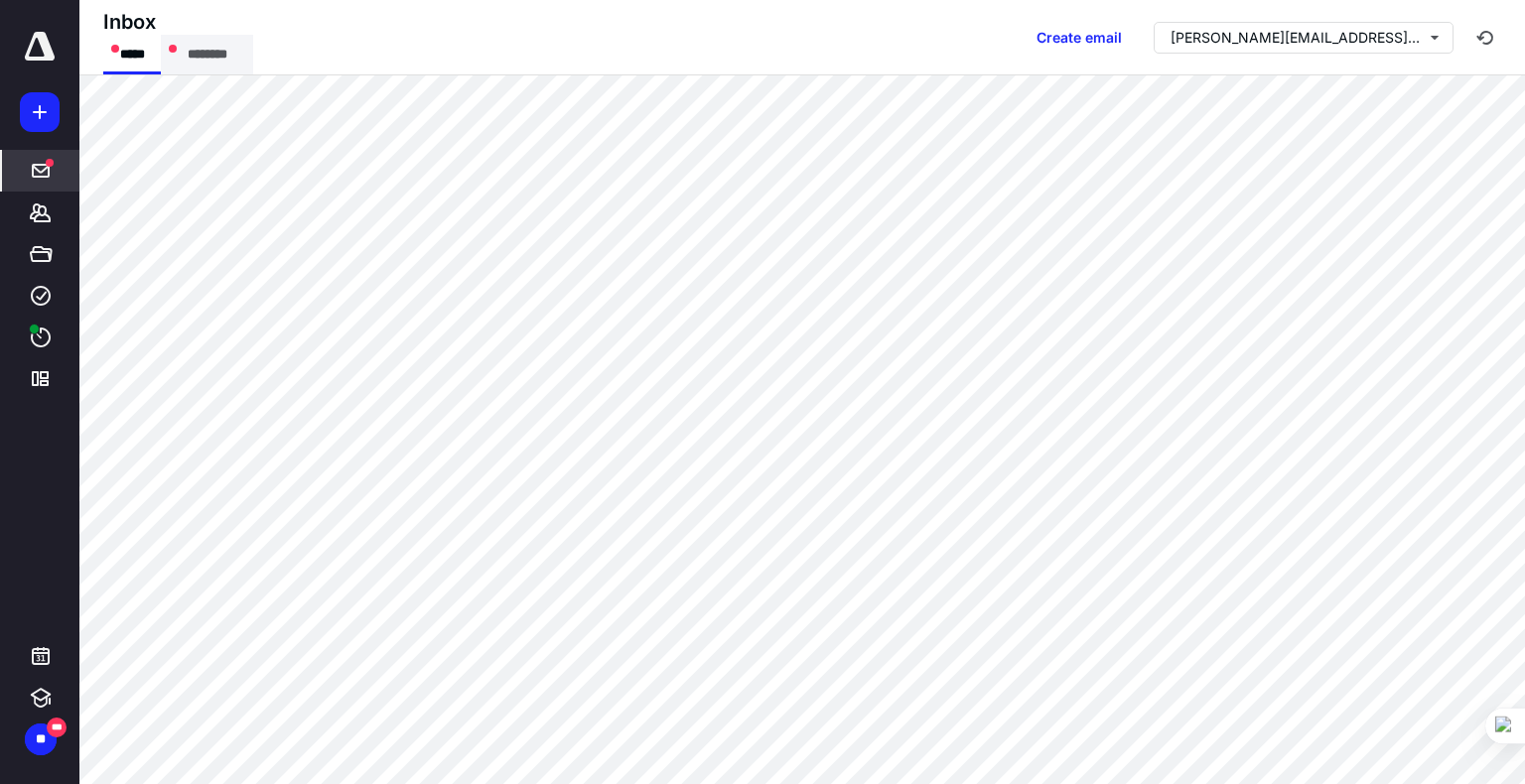 click on "********" at bounding box center [207, 55] 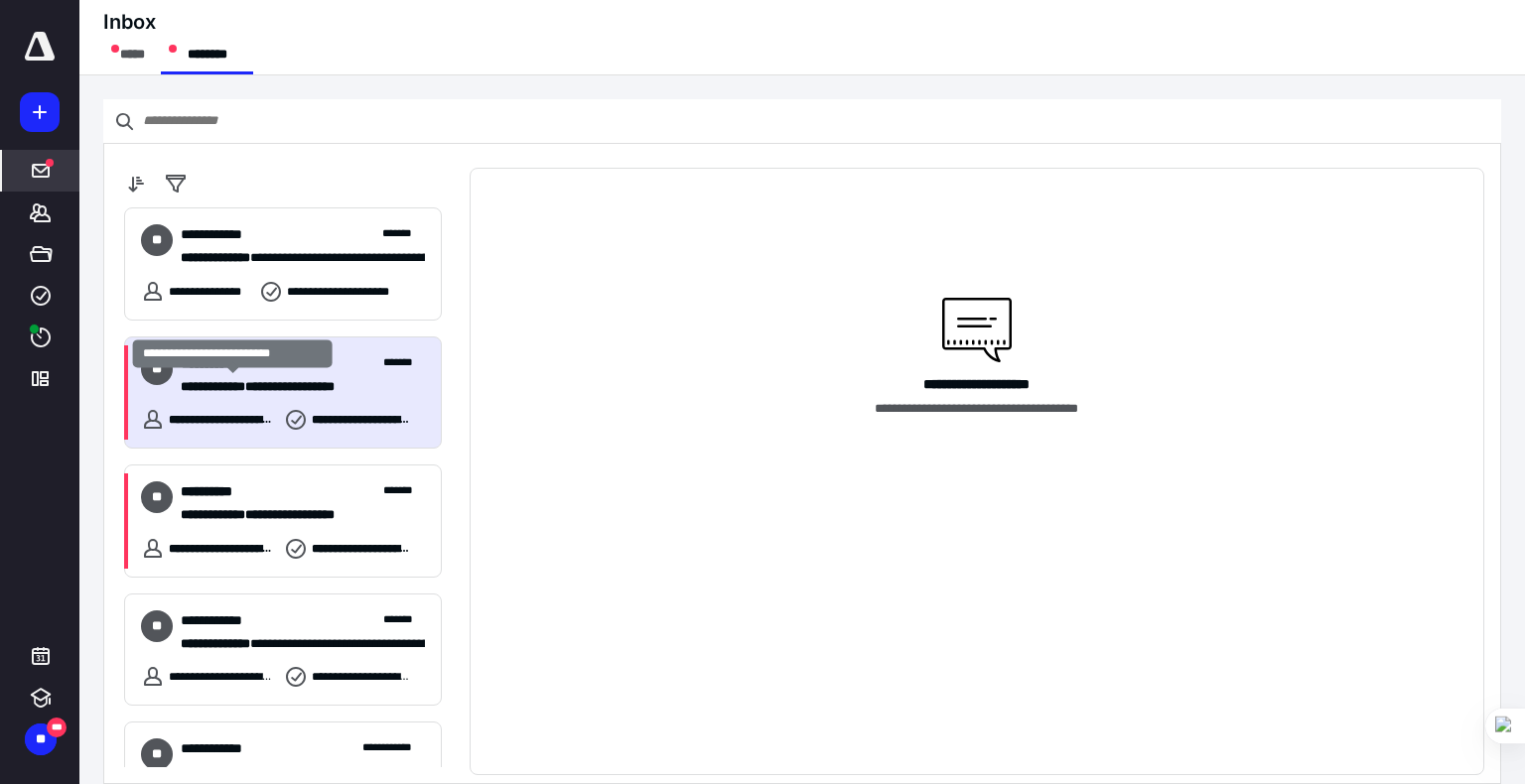 click on "**********" at bounding box center [212, 386] 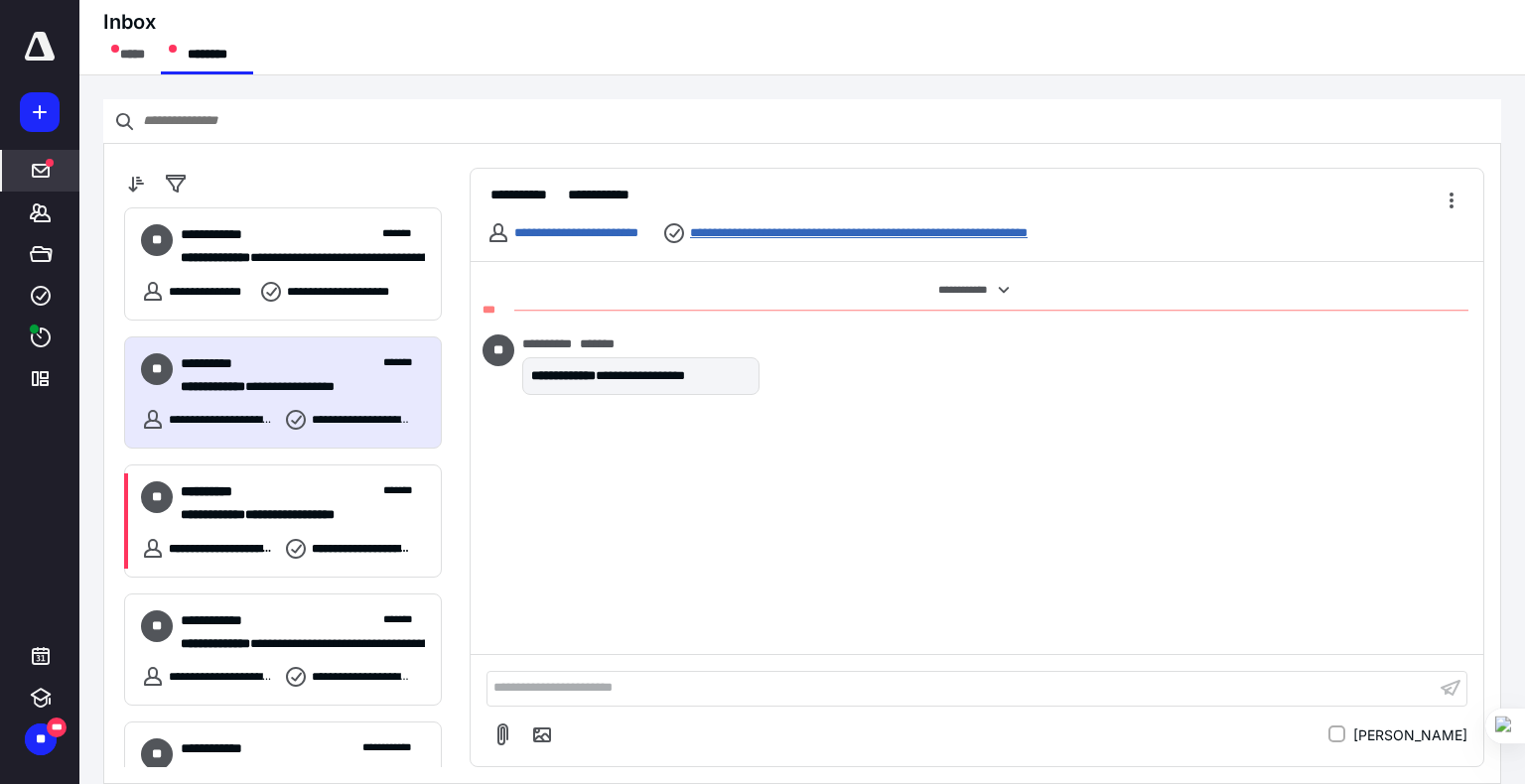 click on "**********" at bounding box center [912, 233] 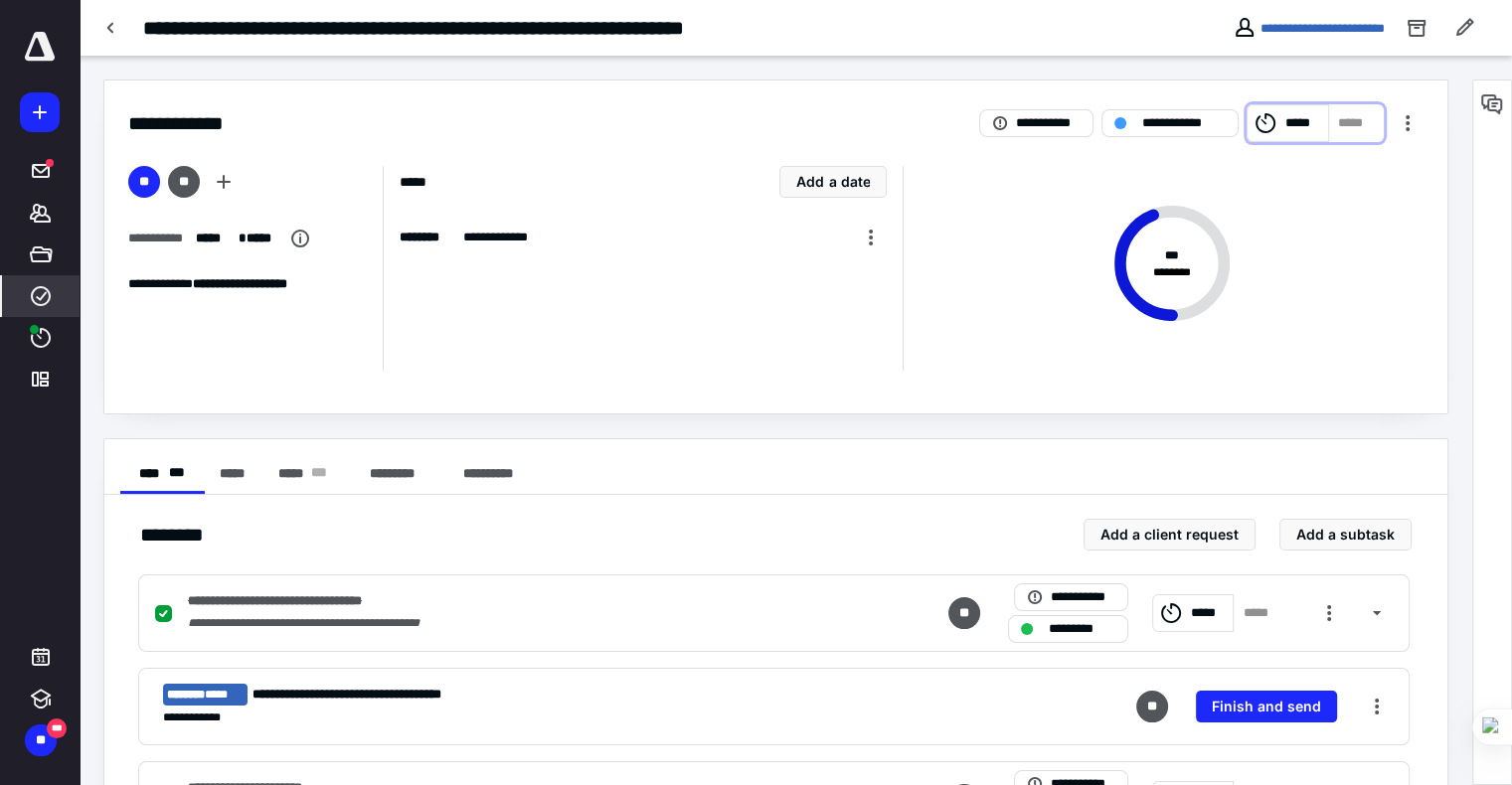 click on "*****" at bounding box center (1287, 123) 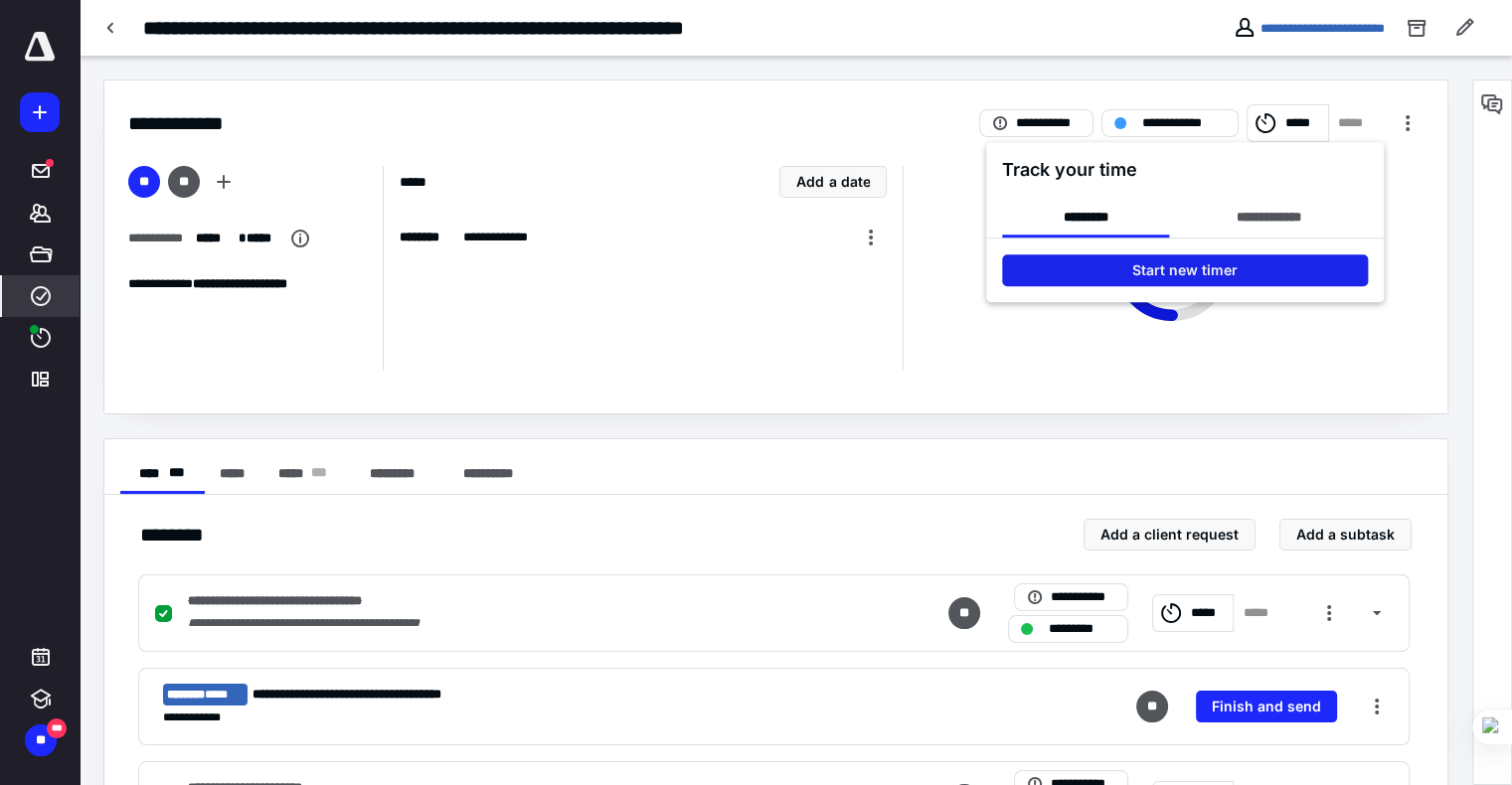 click on "Start new timer" at bounding box center [1185, 270] 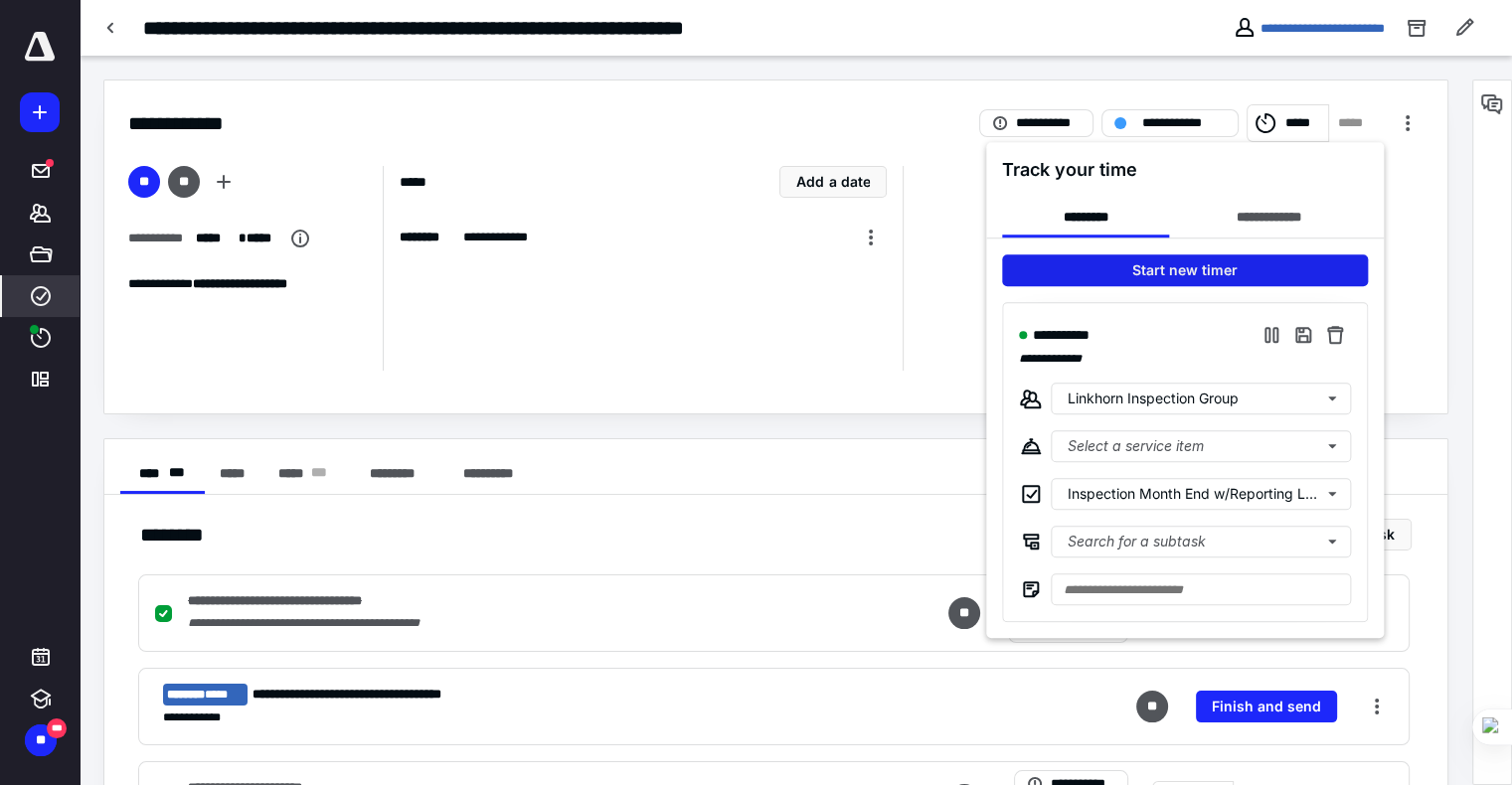 type 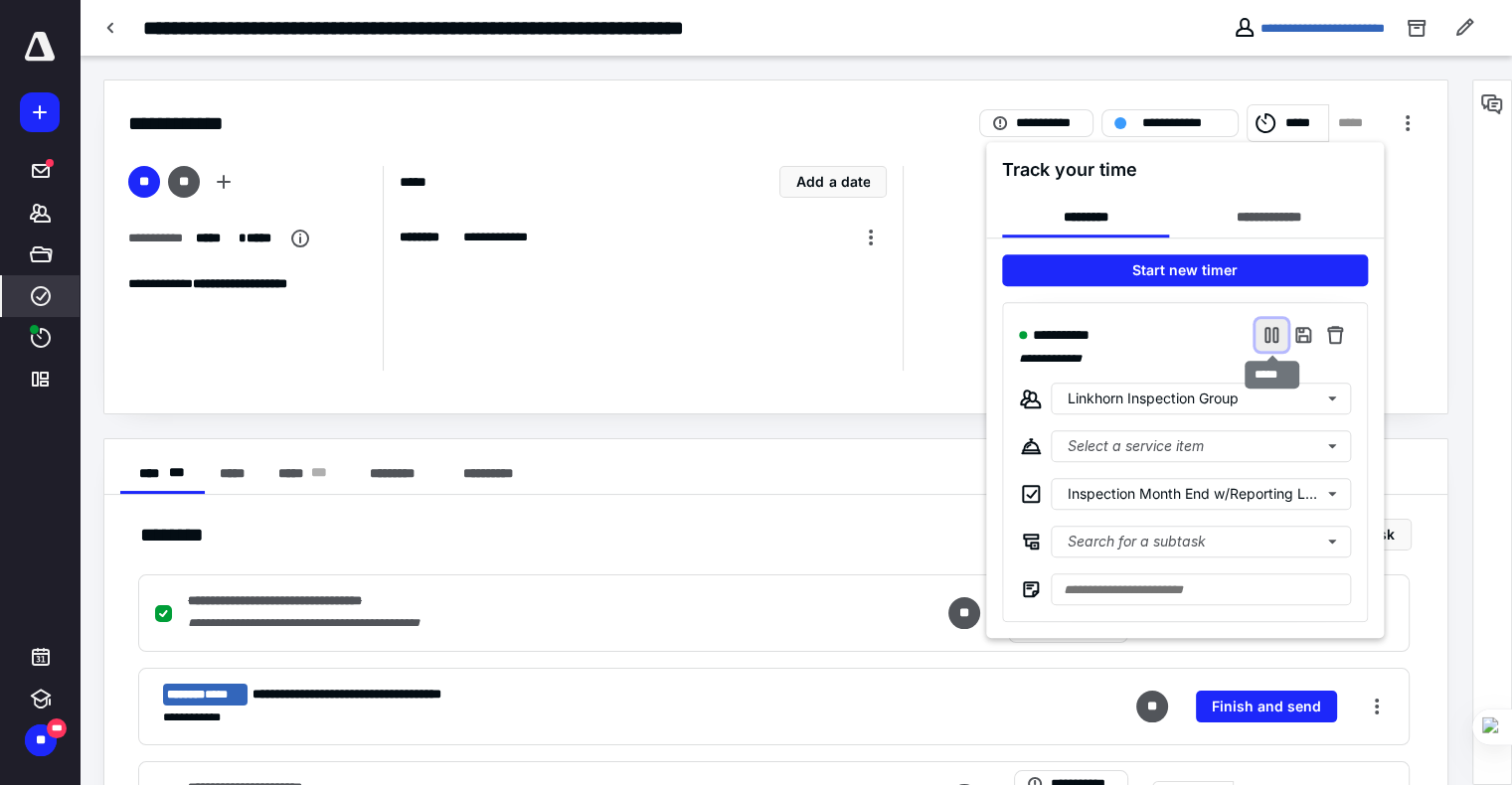 click at bounding box center [1271, 335] 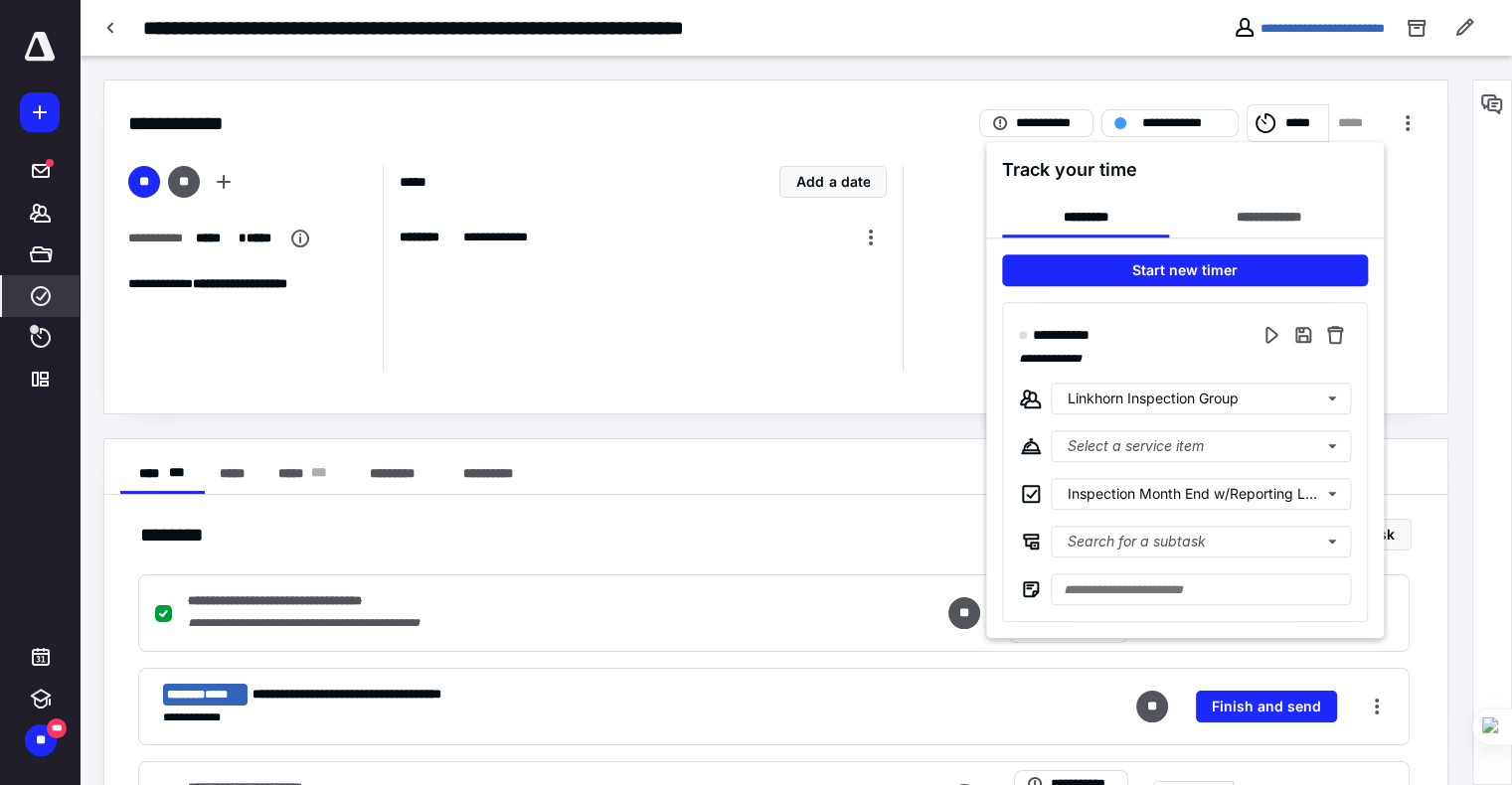 click at bounding box center [756, 392] 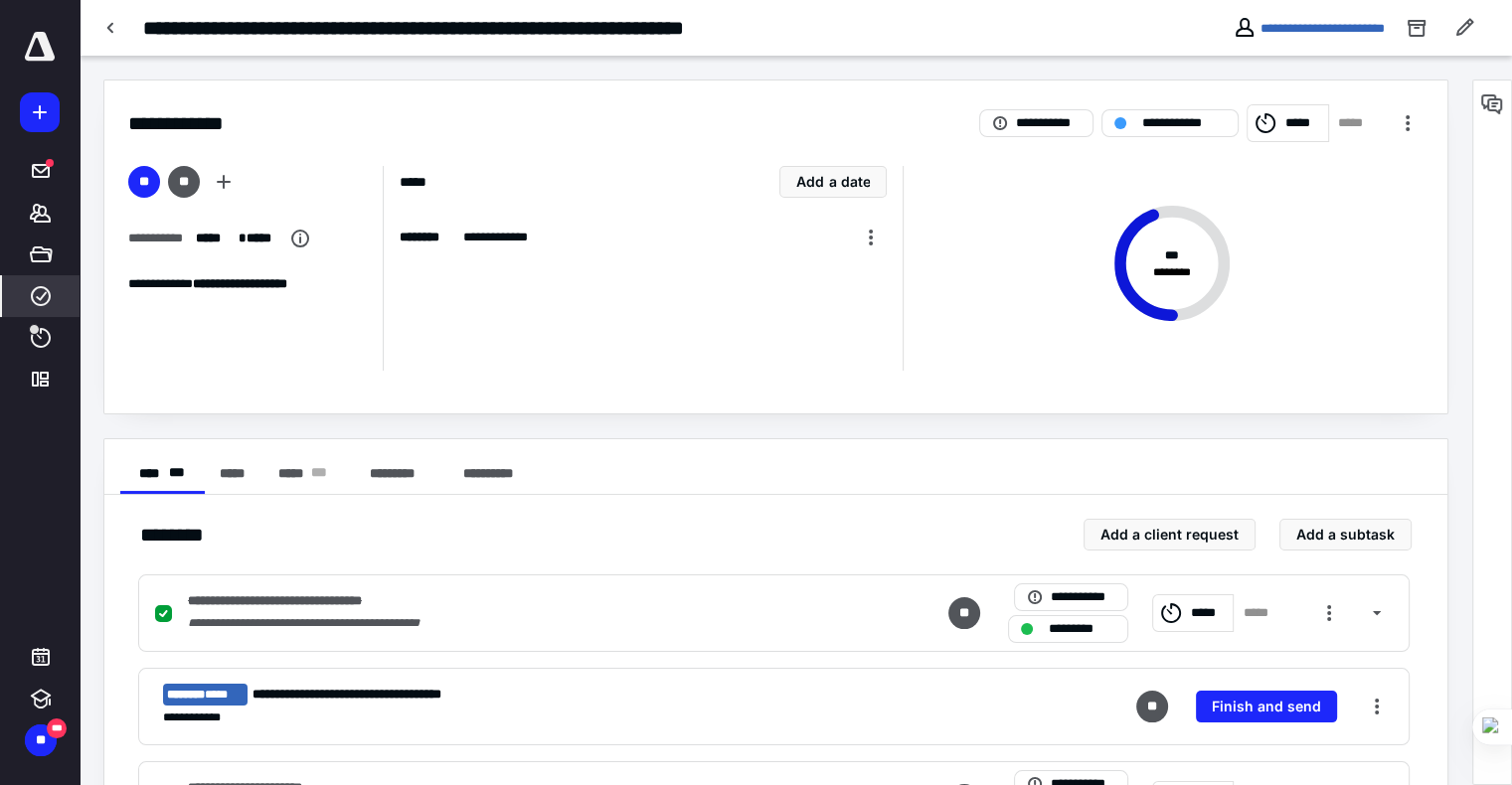 click on "*****" at bounding box center [1303, 123] 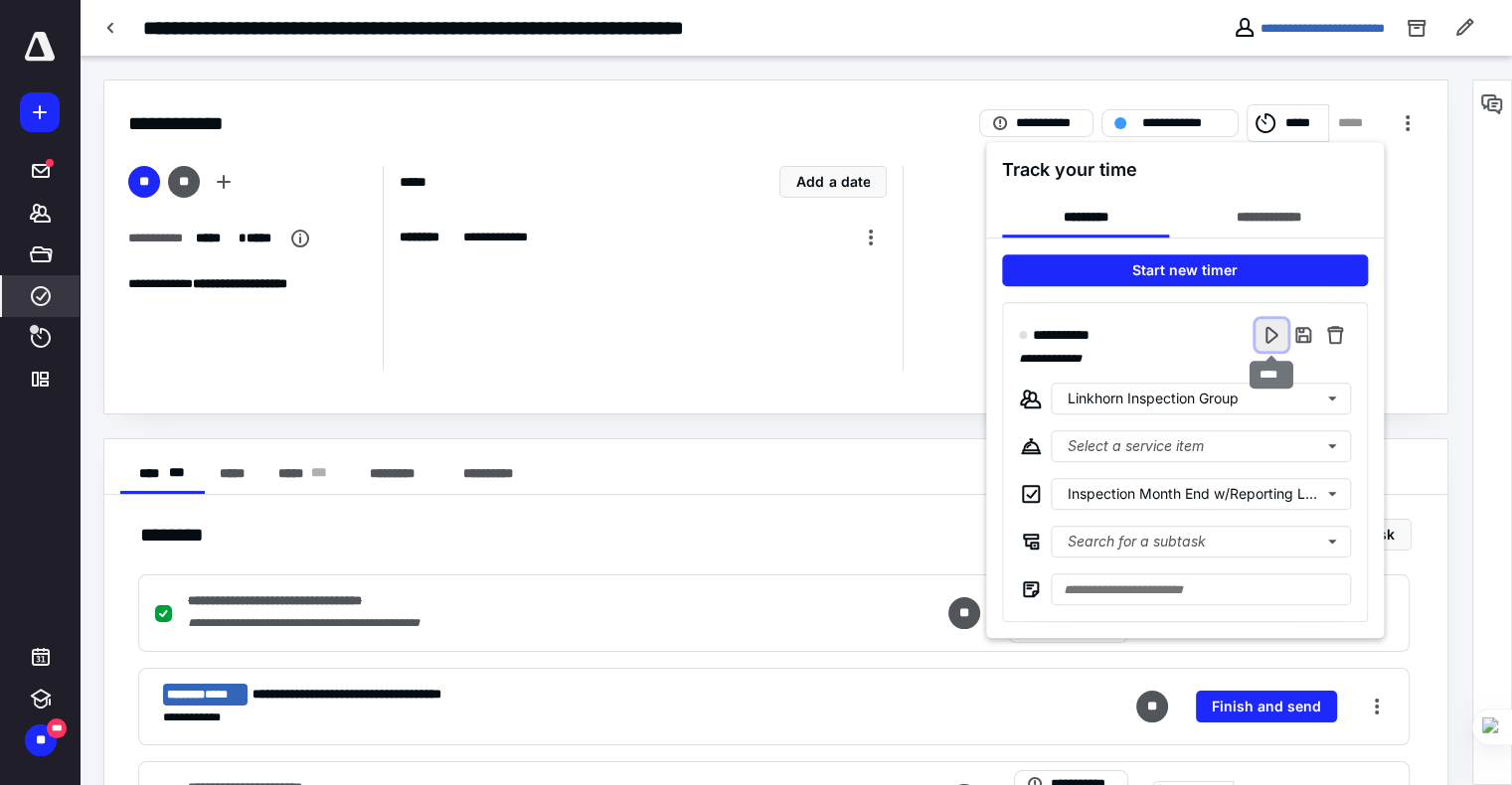click at bounding box center (1271, 335) 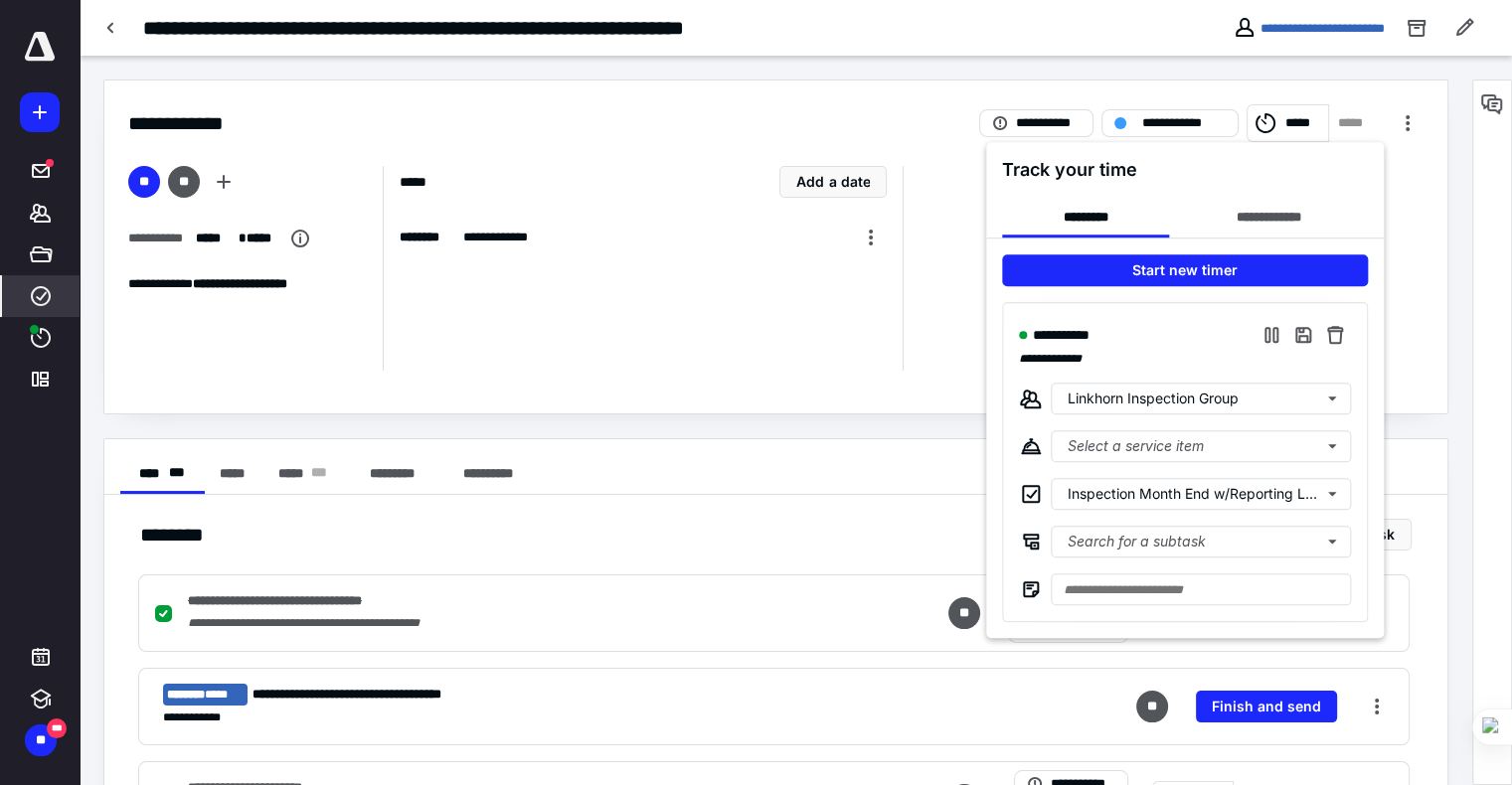 click at bounding box center (756, 392) 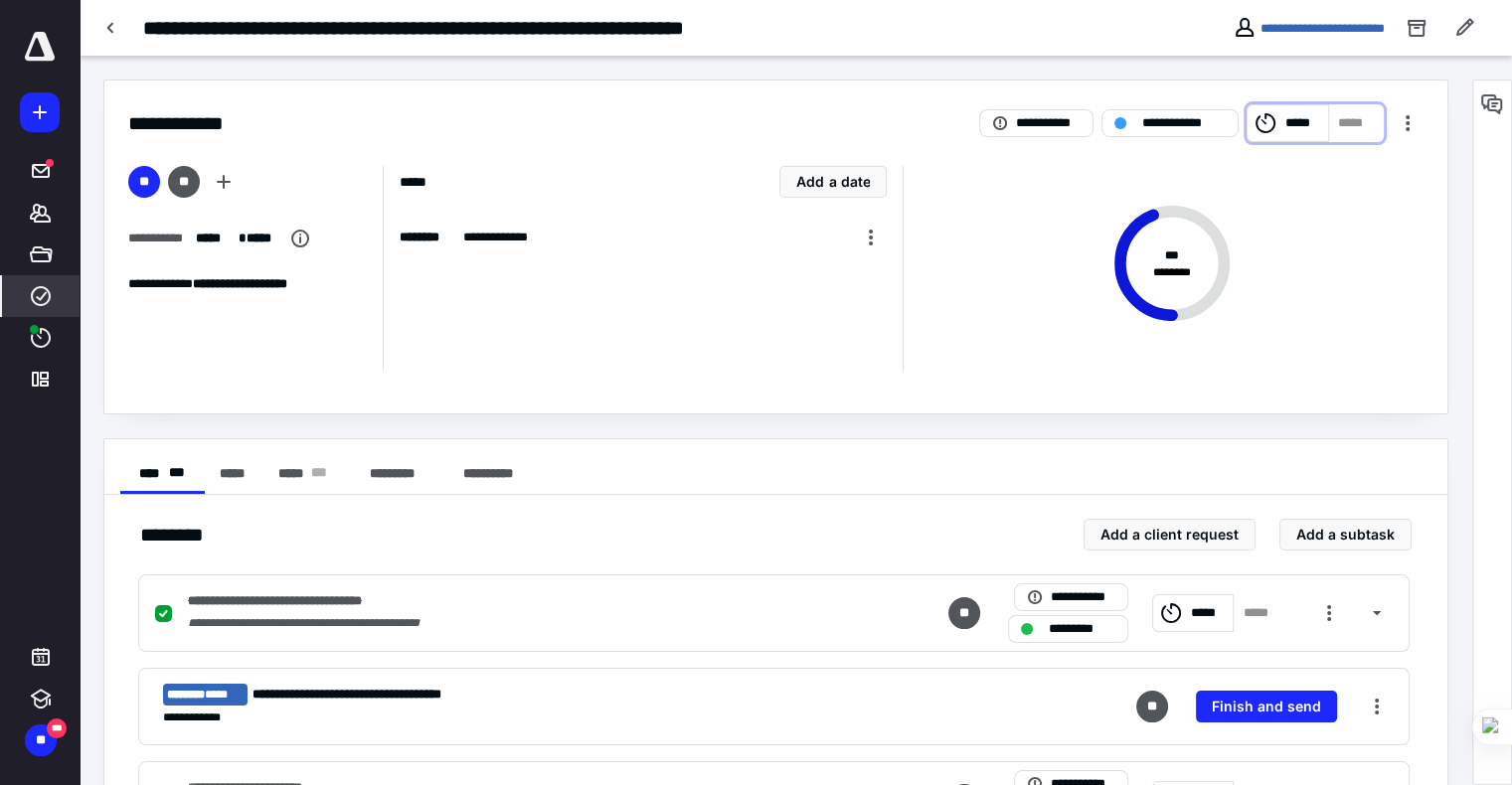 click on "*****" at bounding box center (1287, 123) 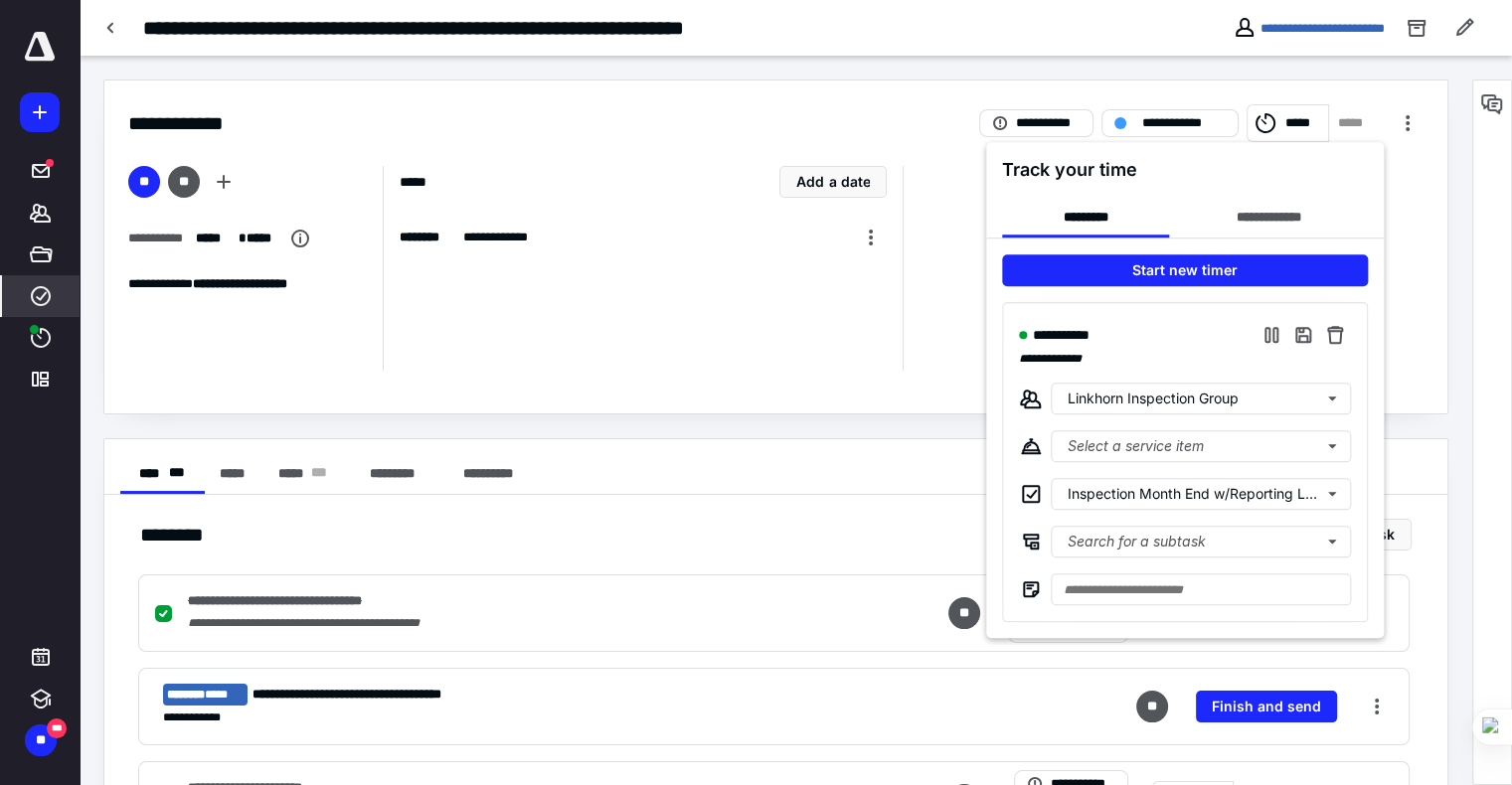 click at bounding box center [756, 392] 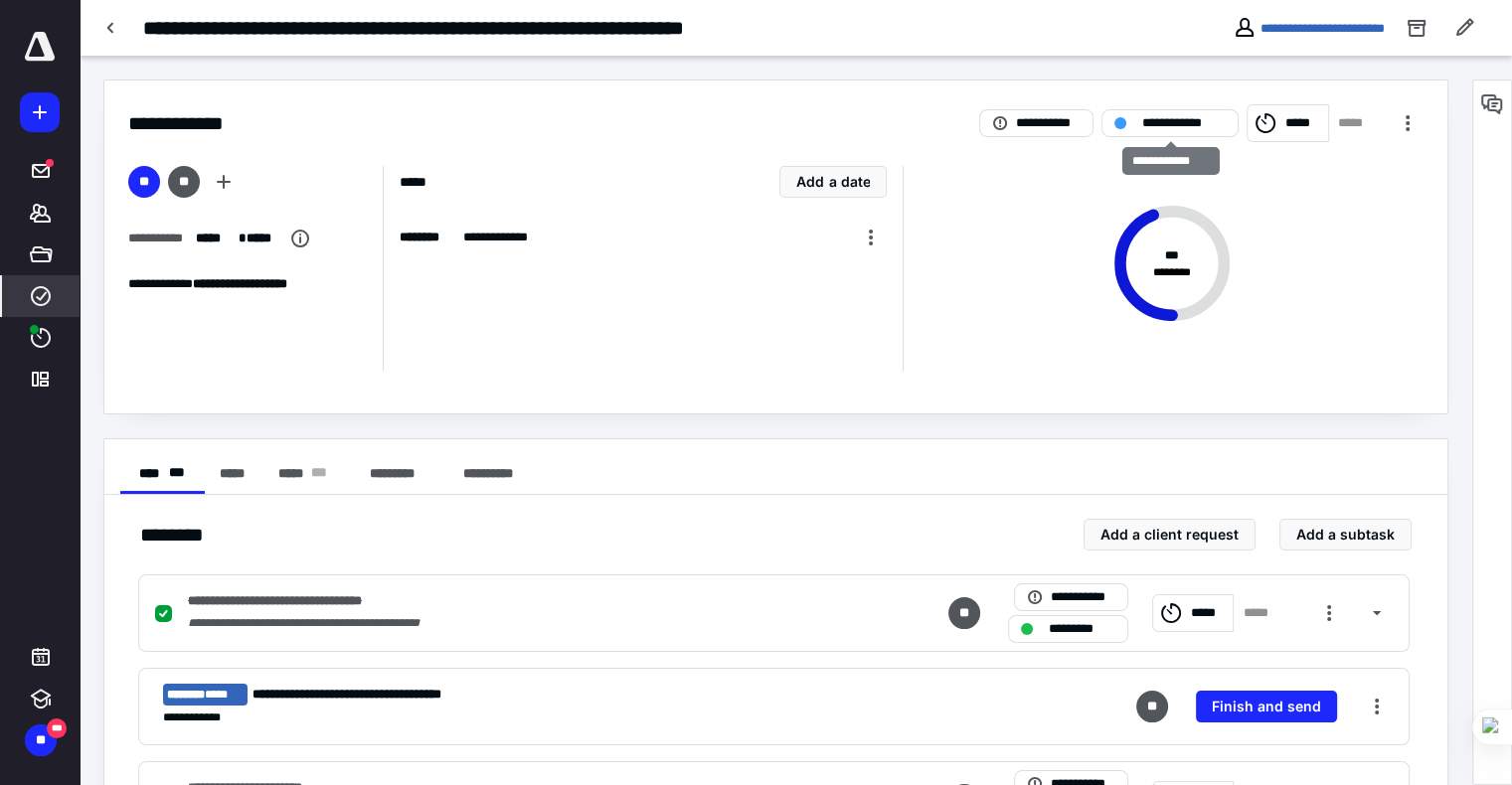 click on "**********" at bounding box center [1184, 123] 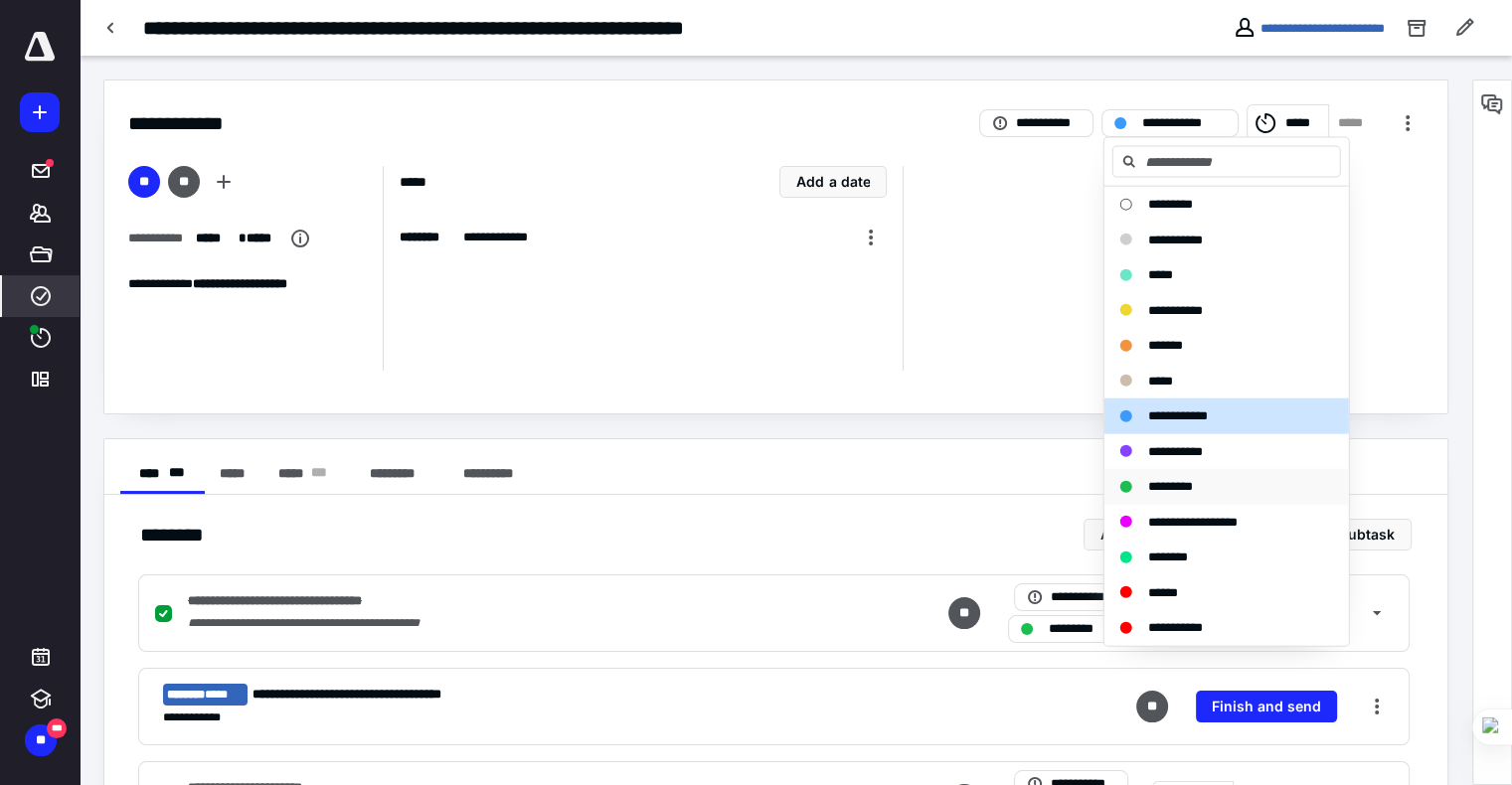 click on "*********" at bounding box center [1170, 486] 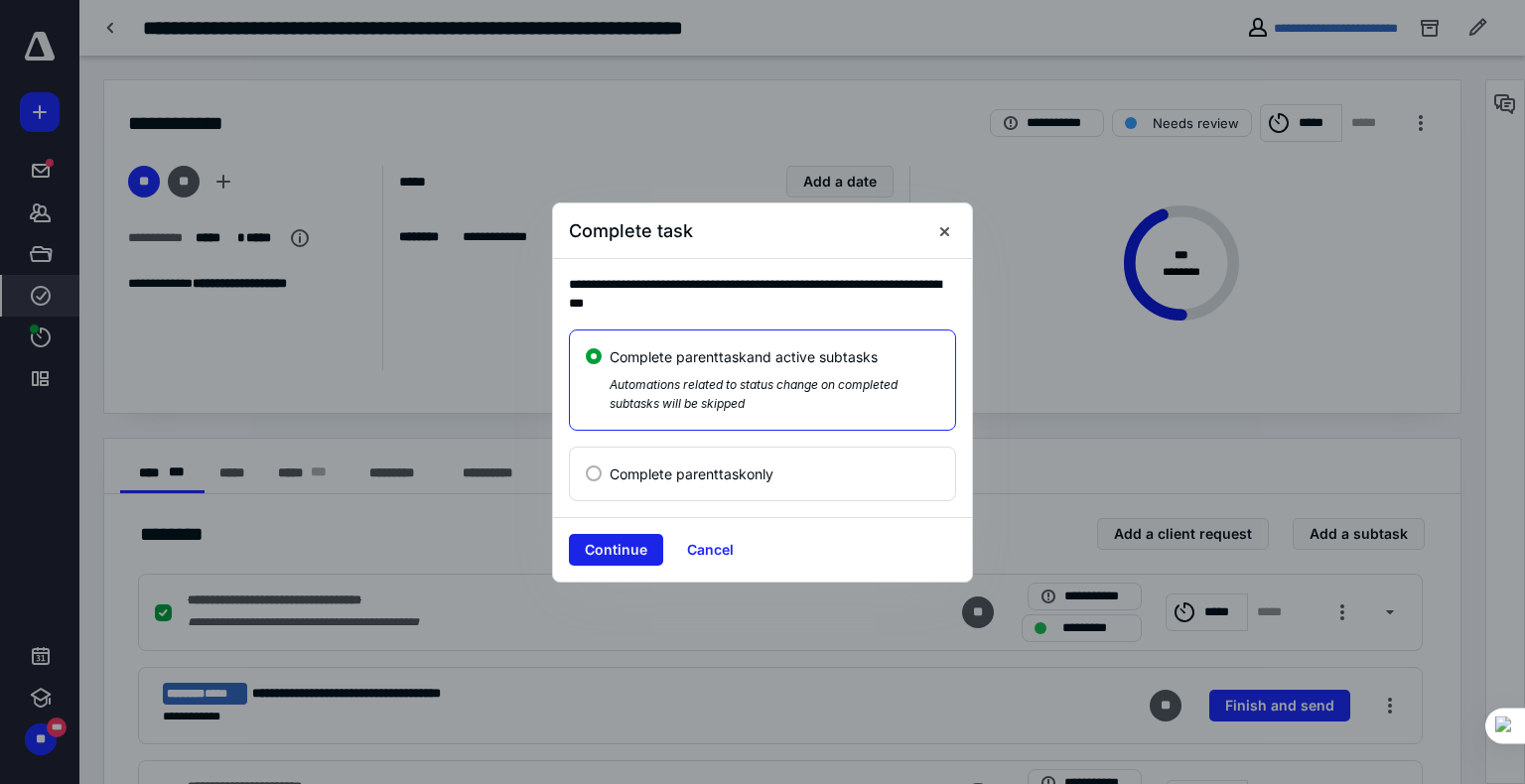 click on "Continue" at bounding box center (616, 550) 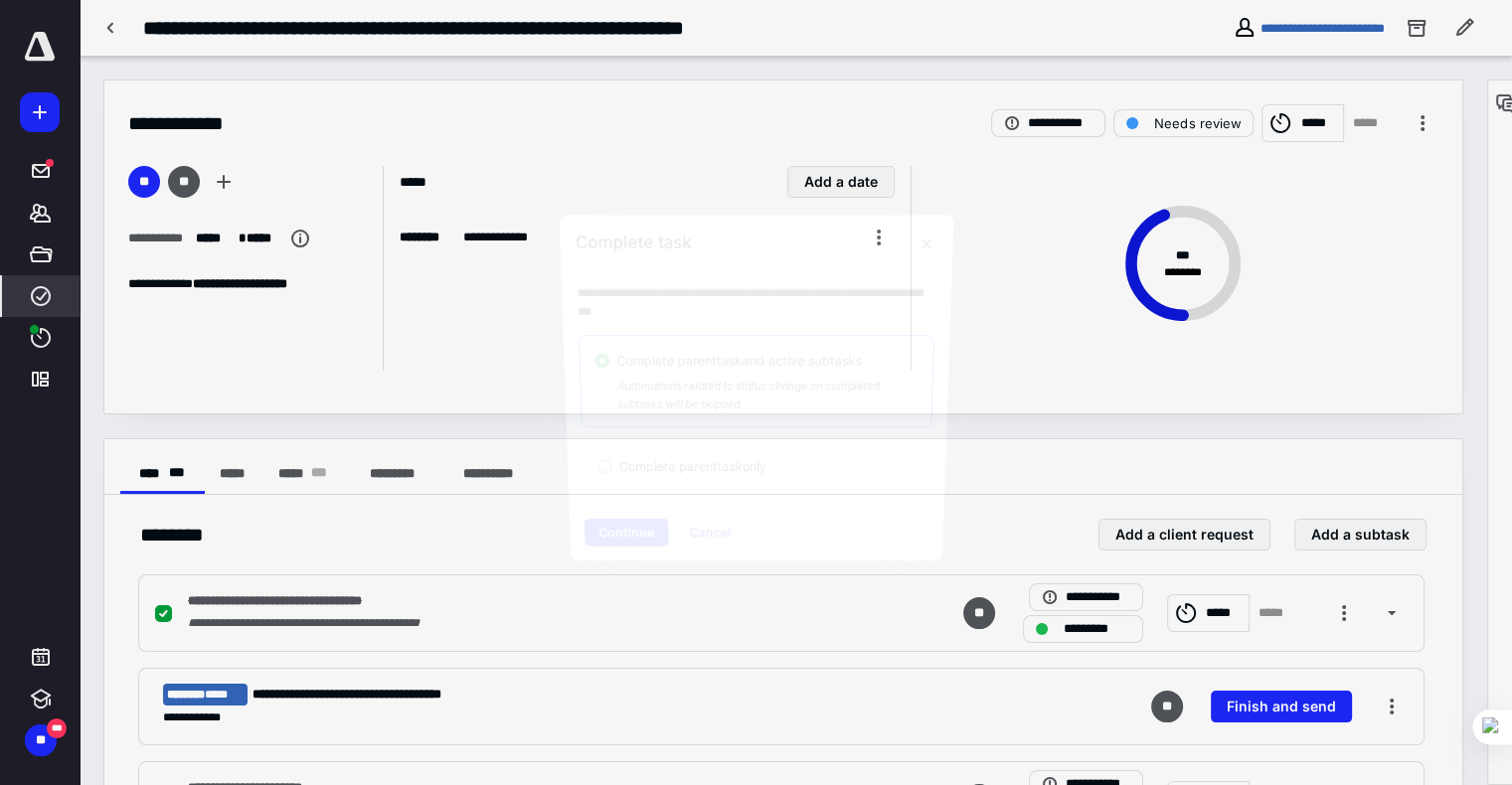 checkbox on "true" 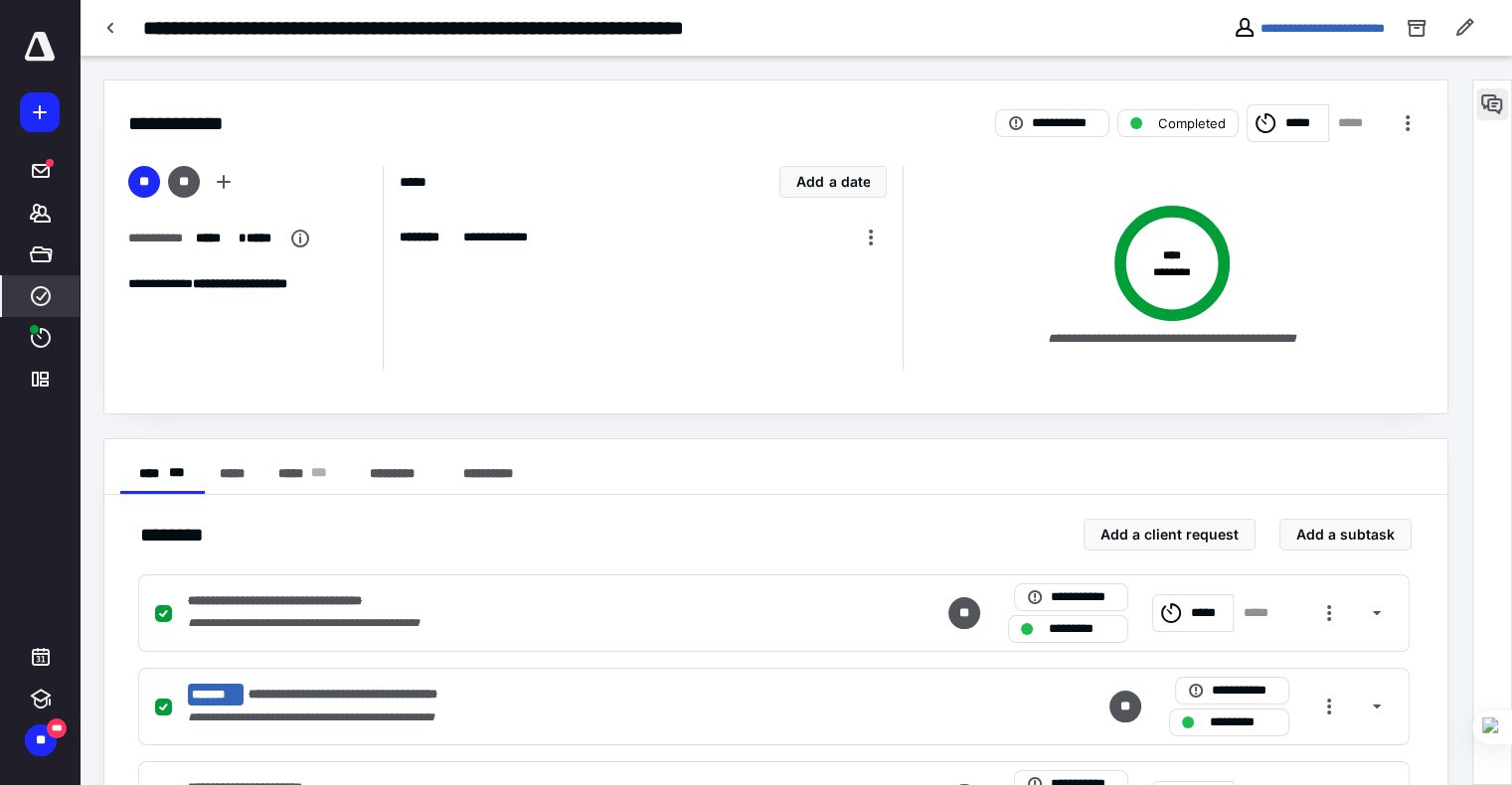 click at bounding box center (1492, 104) 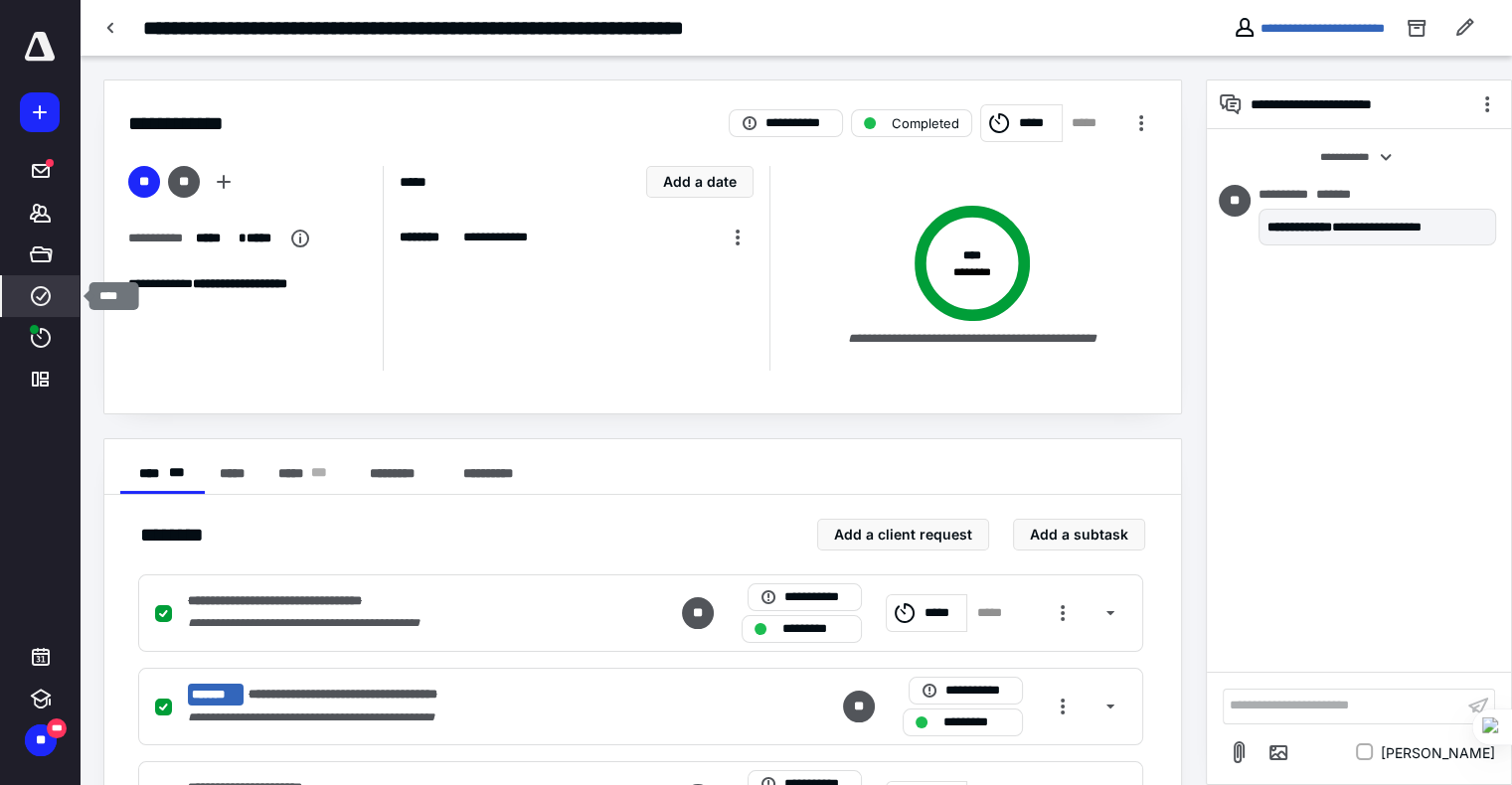 click on "****" at bounding box center [41, 296] 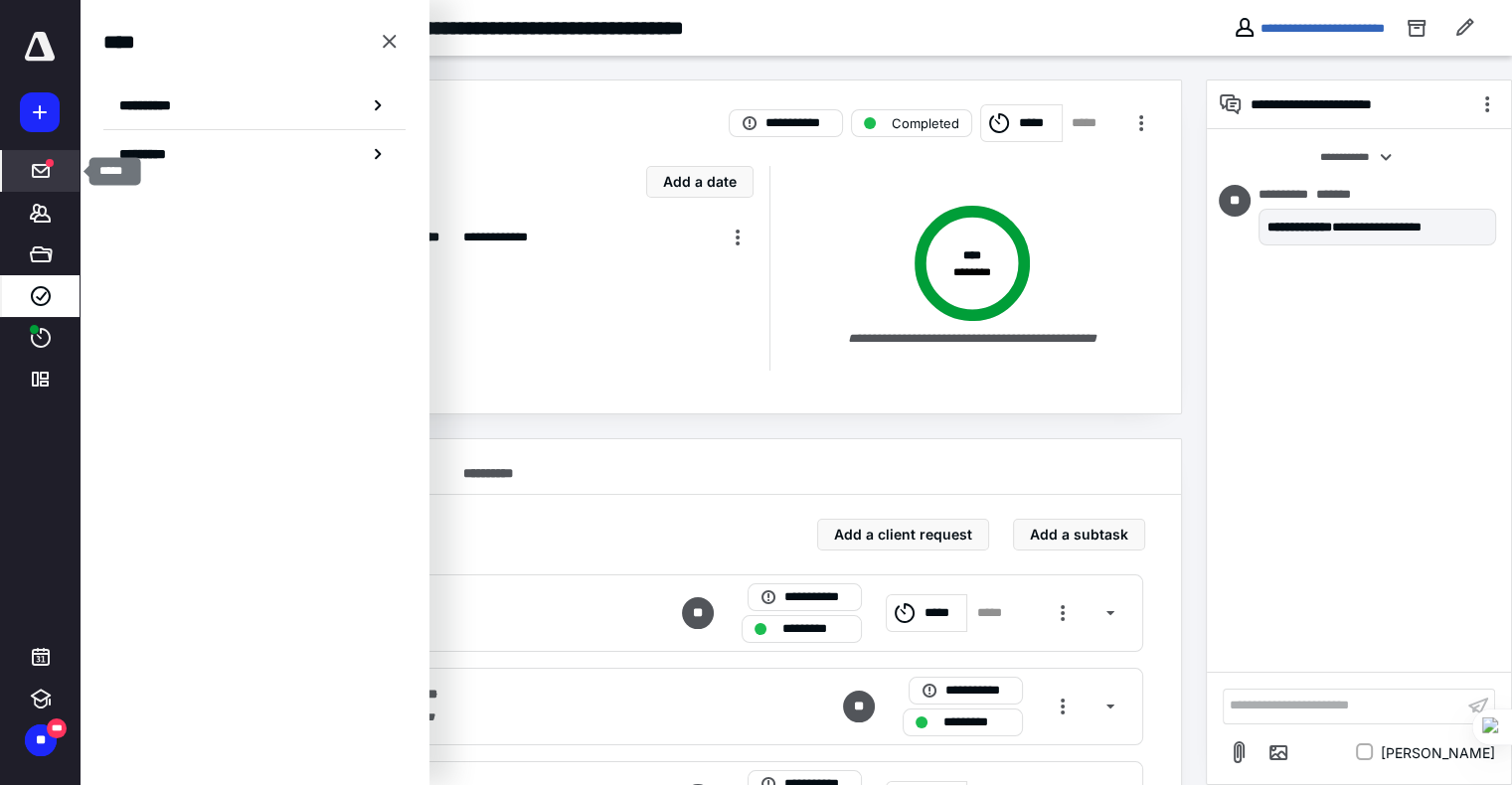 click on "*****" at bounding box center [41, 171] 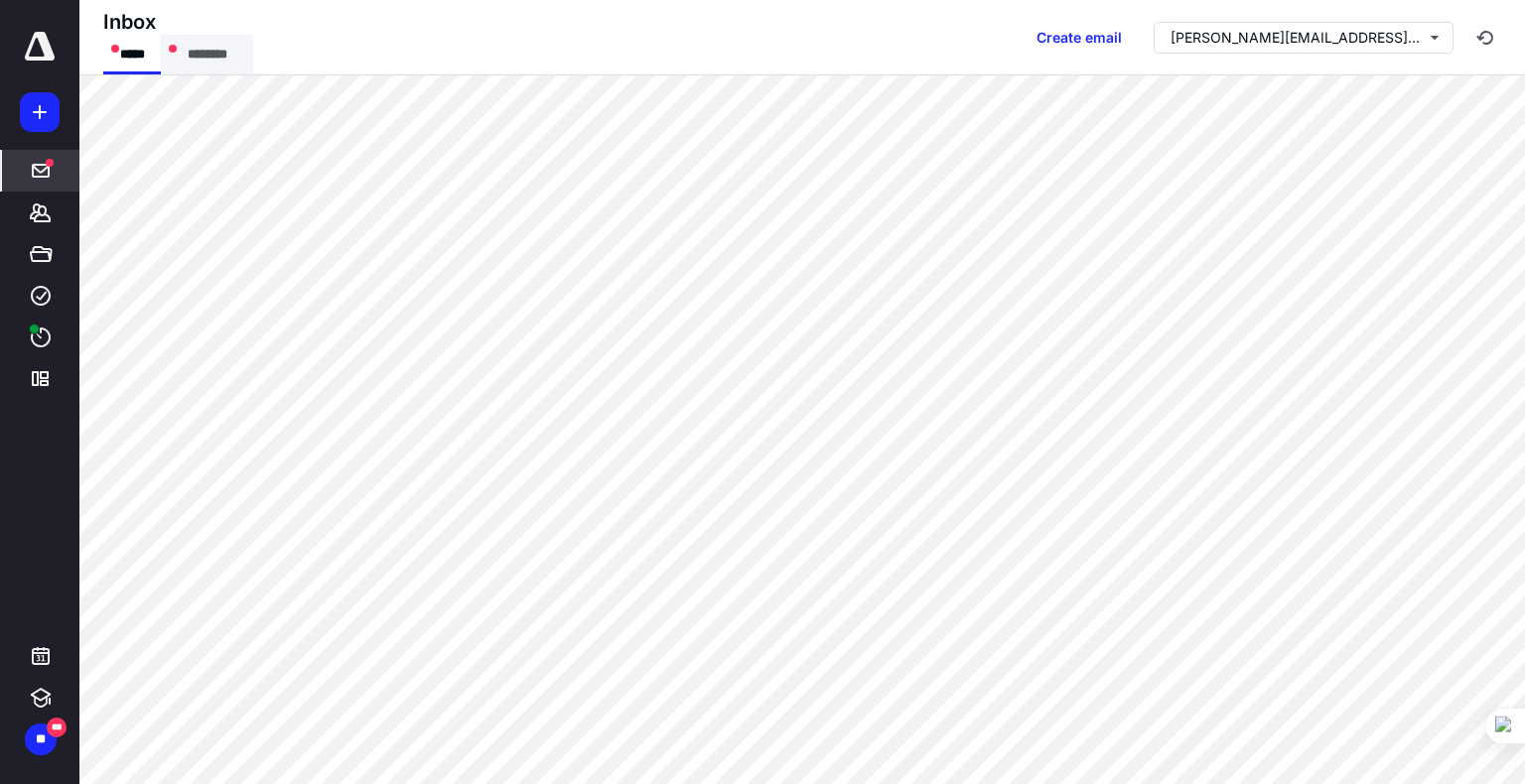click on "********" at bounding box center [207, 55] 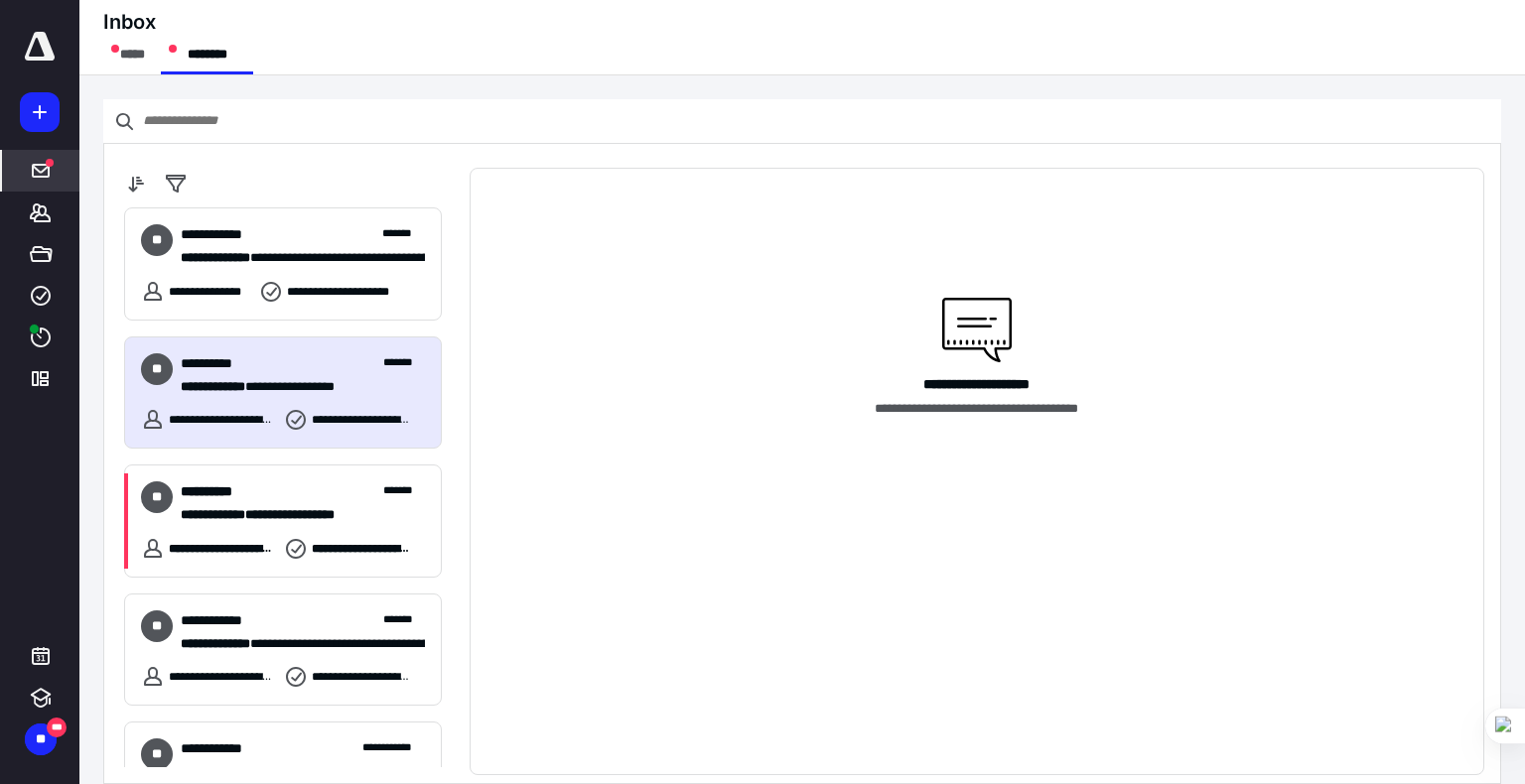 scroll, scrollTop: 230, scrollLeft: 0, axis: vertical 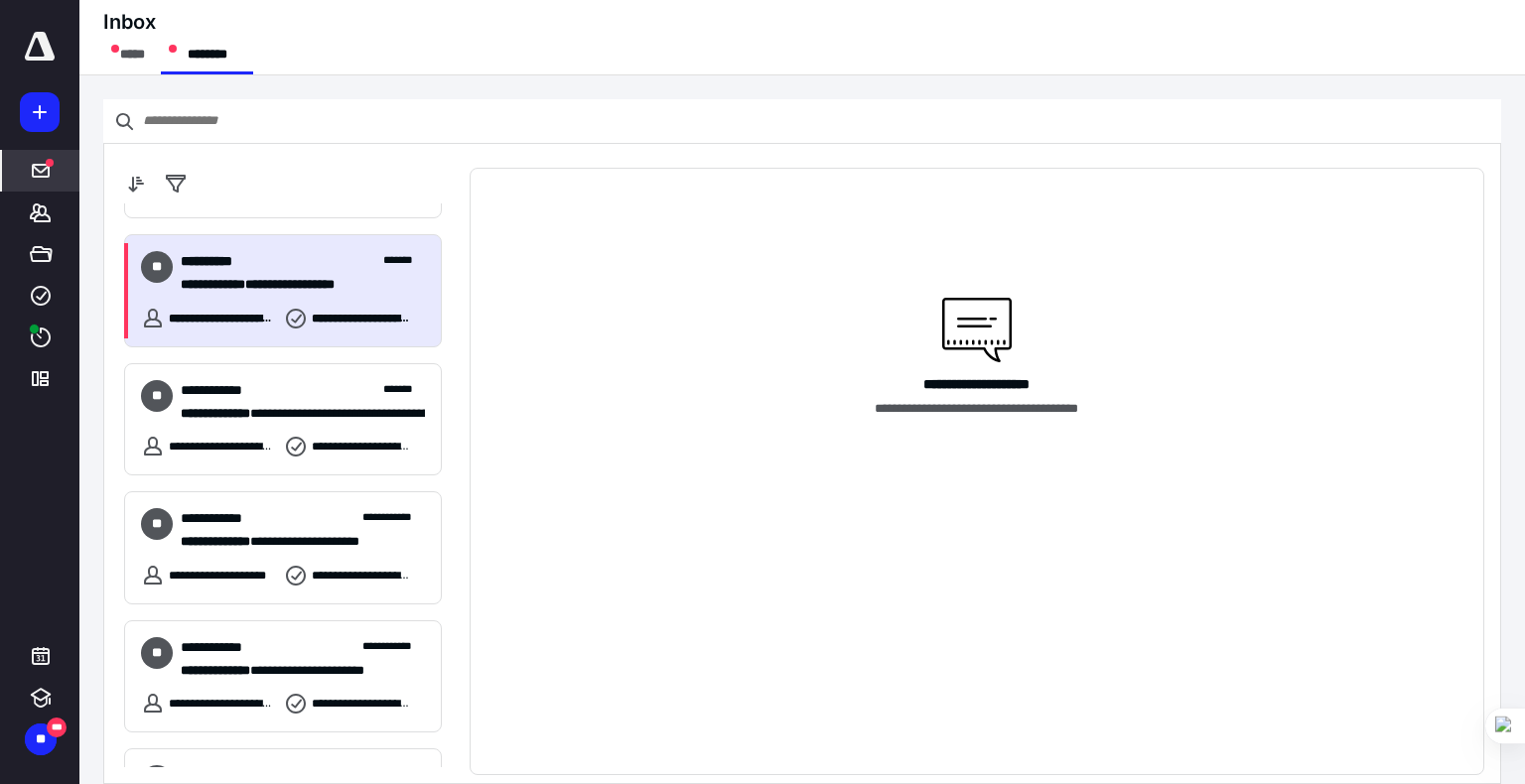 click on "**********" at bounding box center [303, 261] 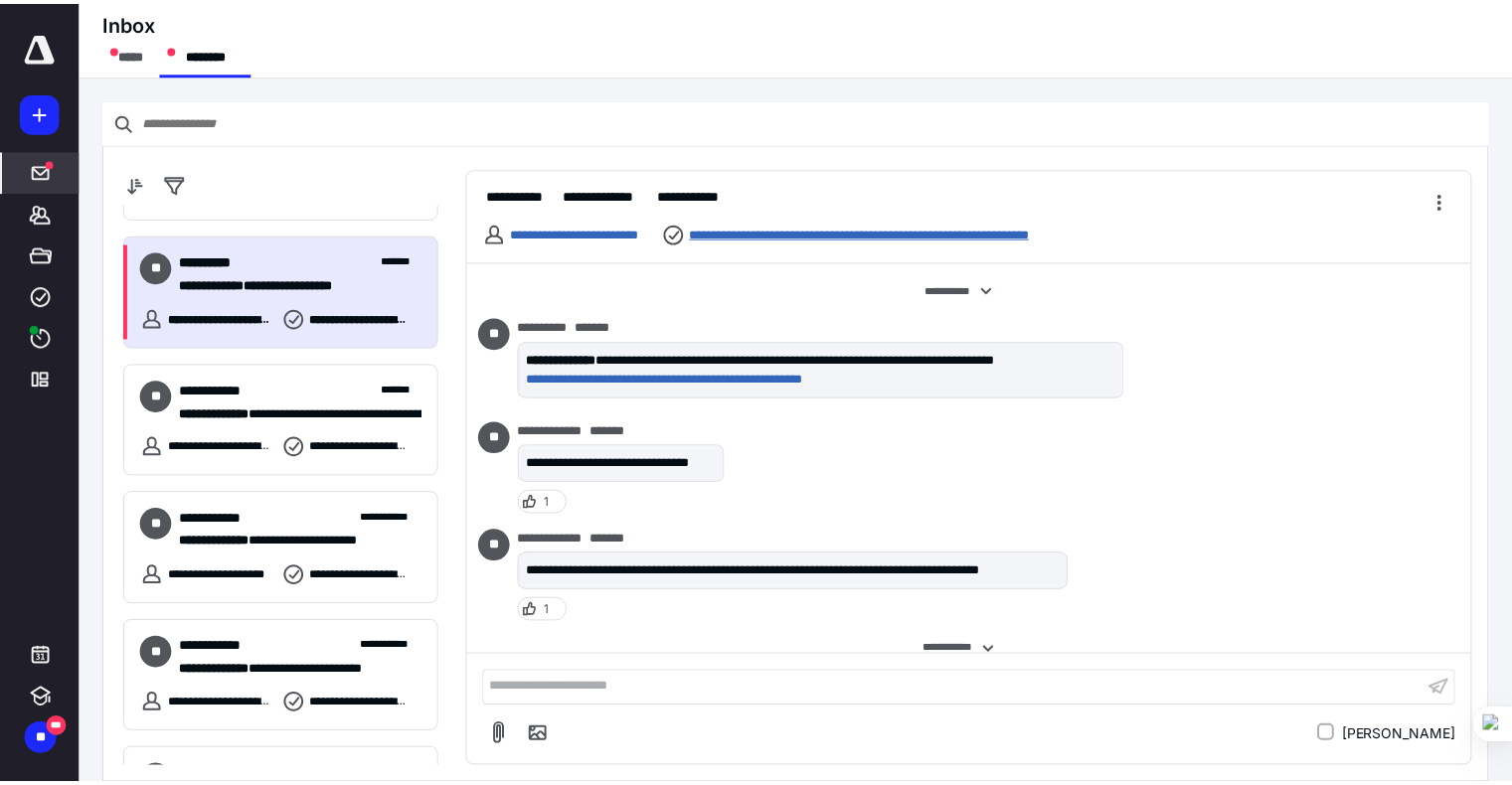 scroll, scrollTop: 116, scrollLeft: 0, axis: vertical 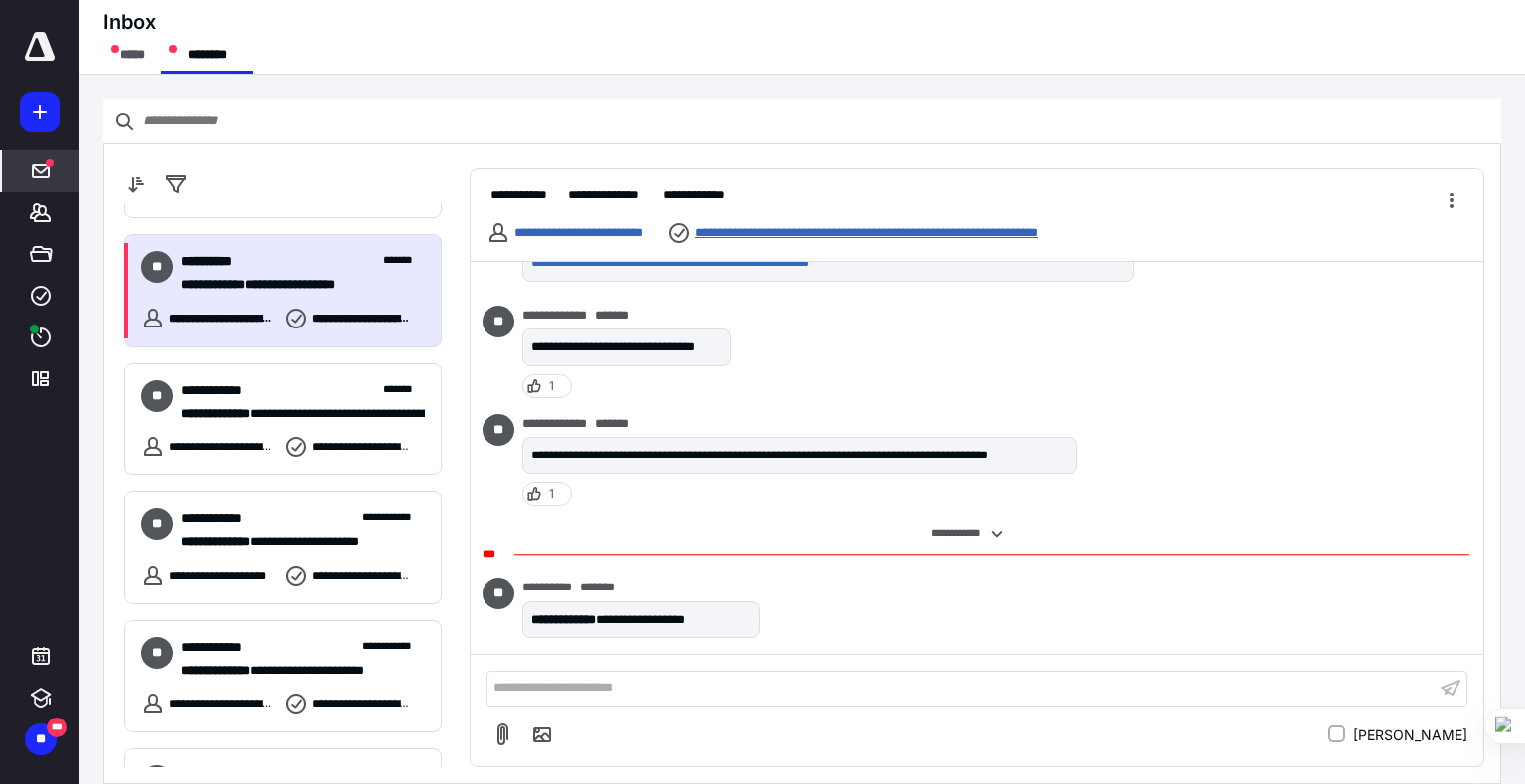 click on "**********" at bounding box center (918, 233) 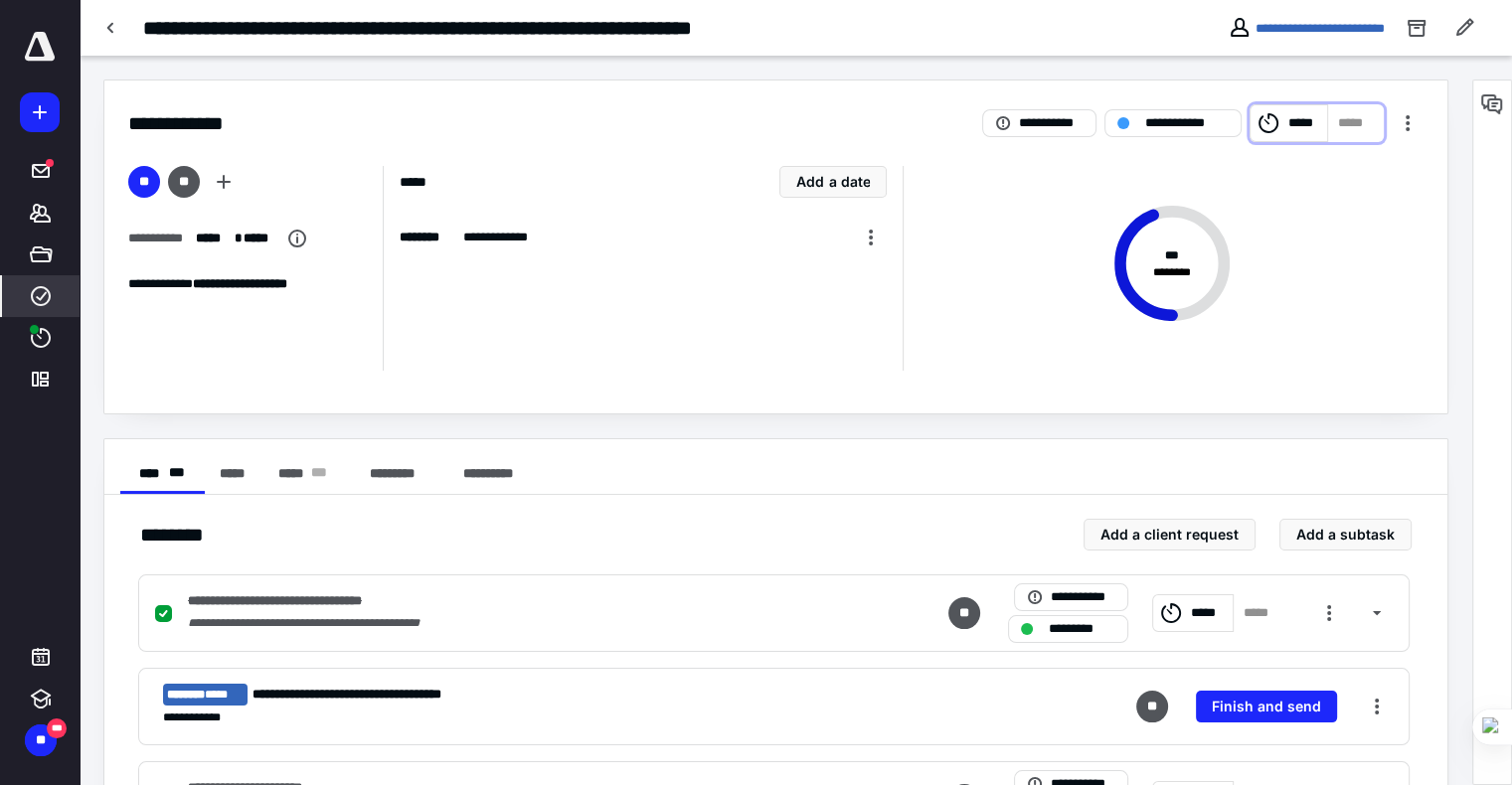 click on "*****" at bounding box center (1304, 123) 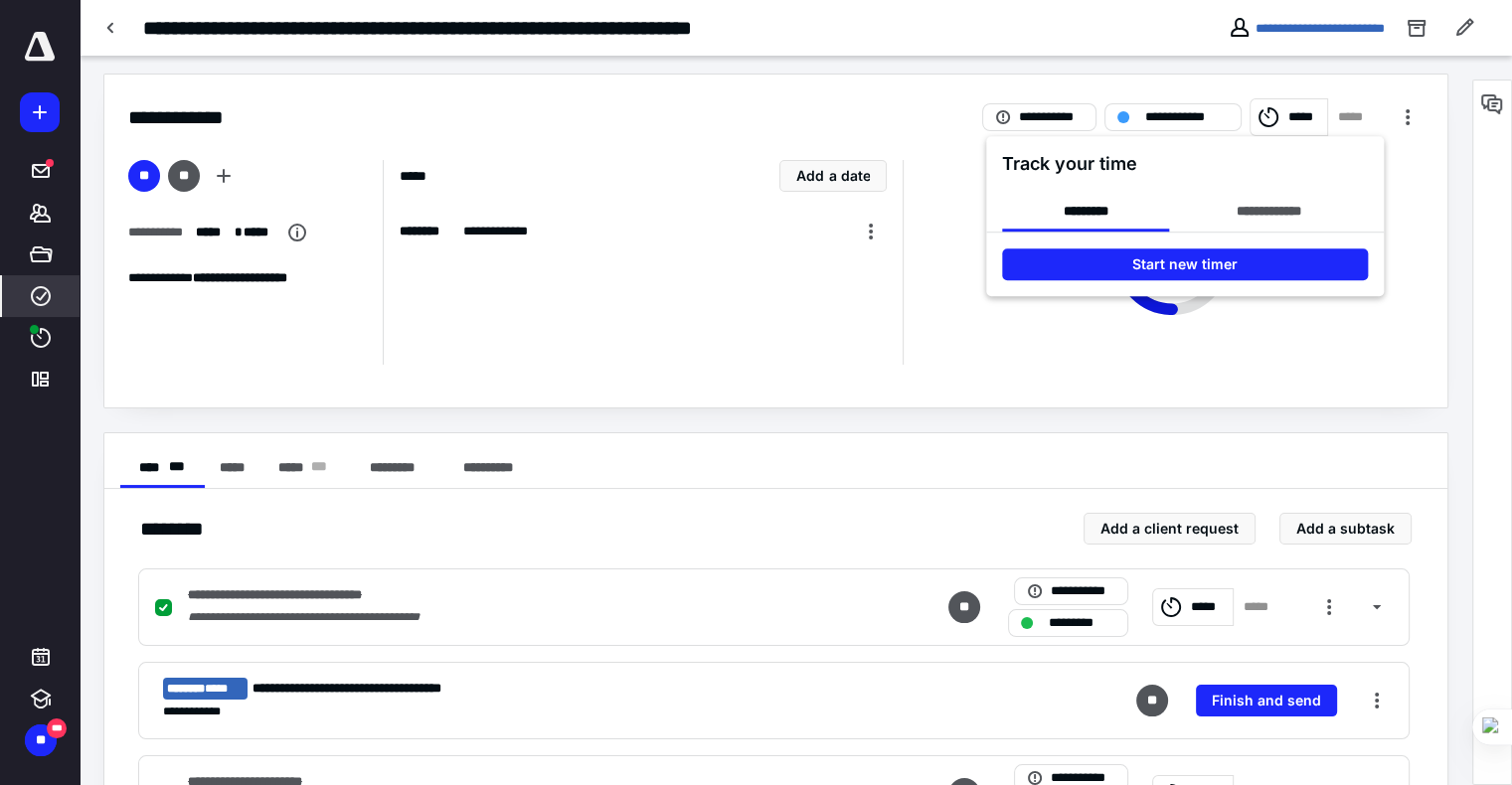 scroll, scrollTop: 0, scrollLeft: 0, axis: both 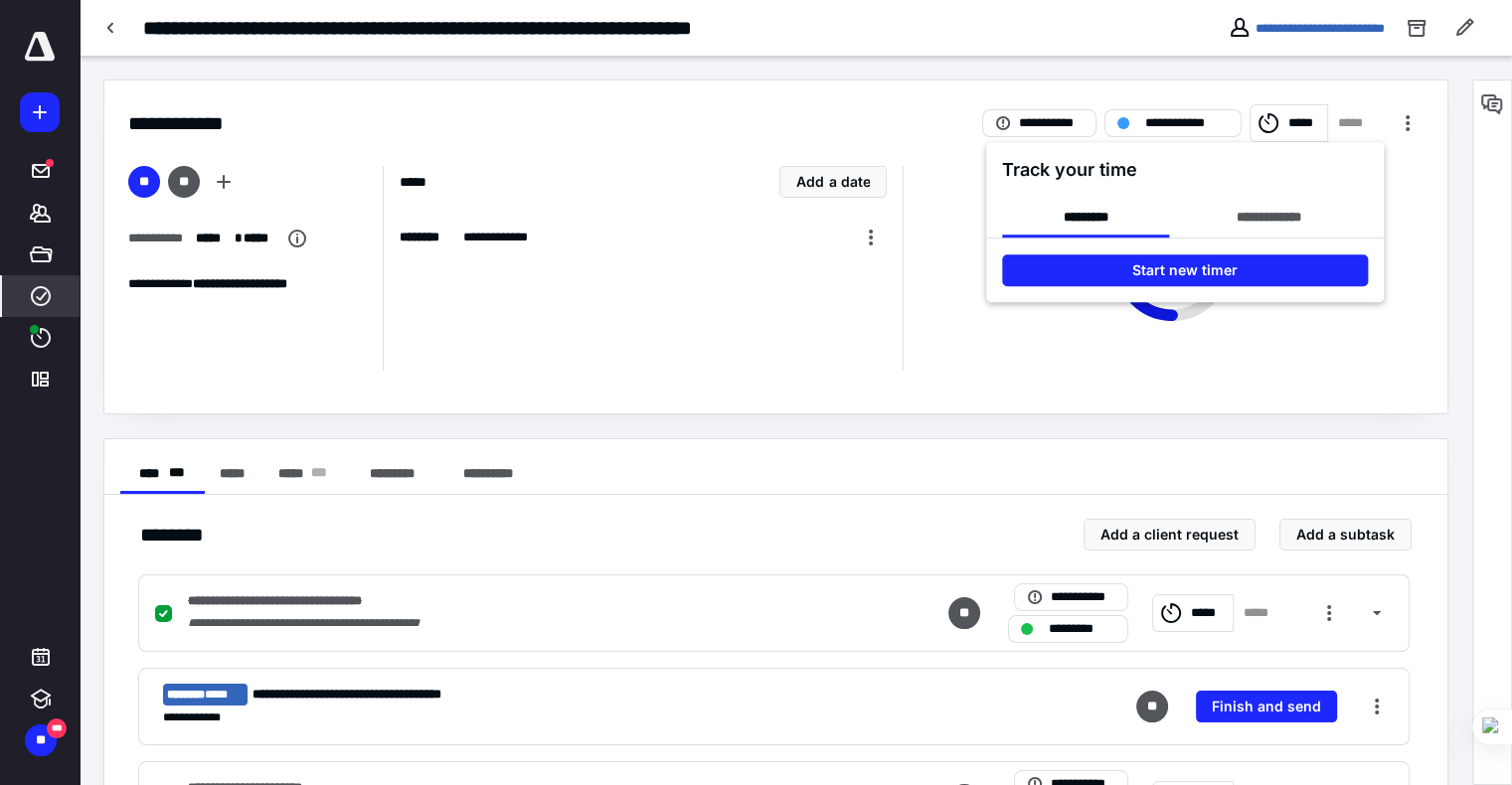 click at bounding box center (756, 392) 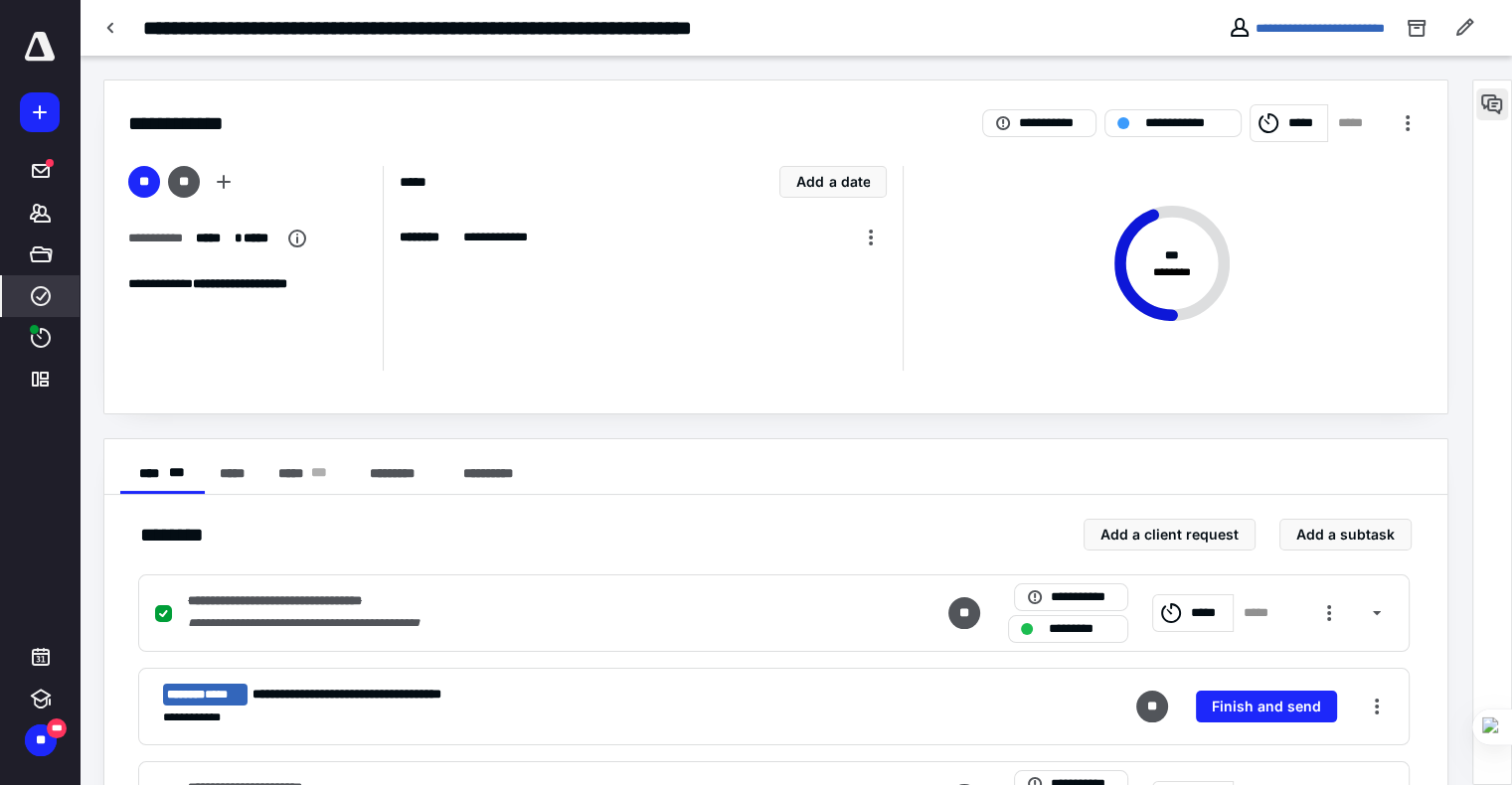 click at bounding box center (1492, 104) 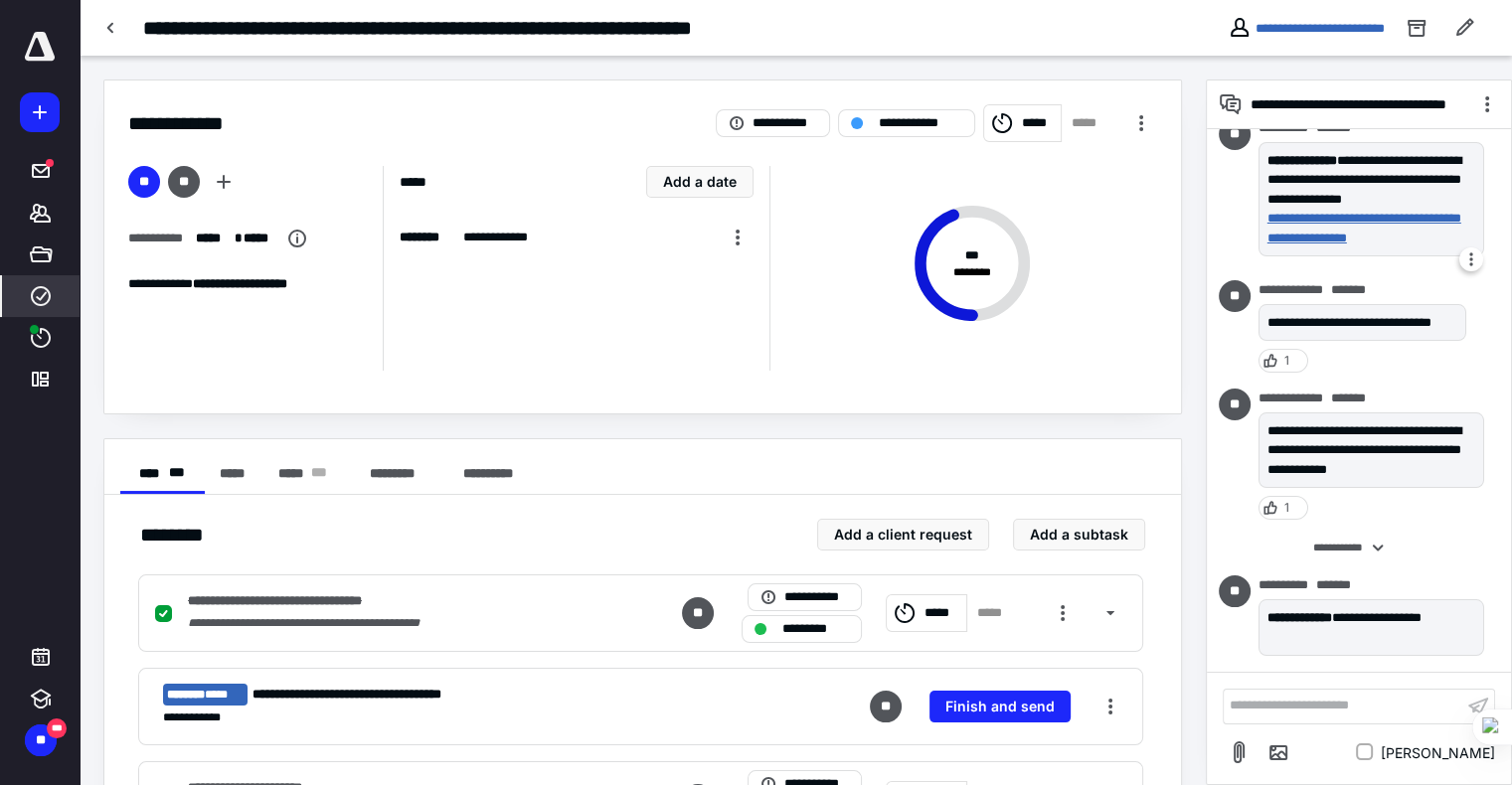 scroll, scrollTop: 0, scrollLeft: 0, axis: both 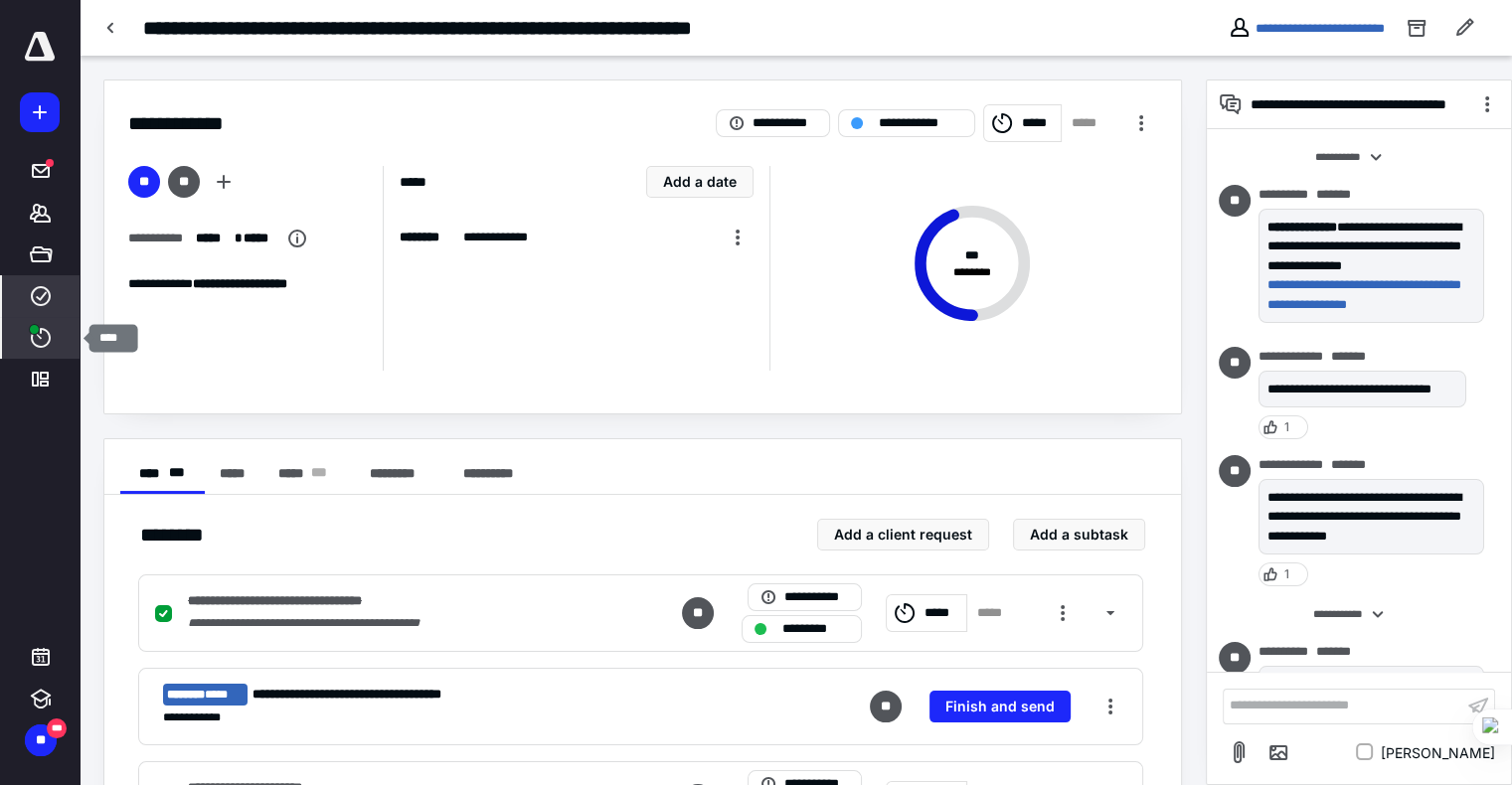 click 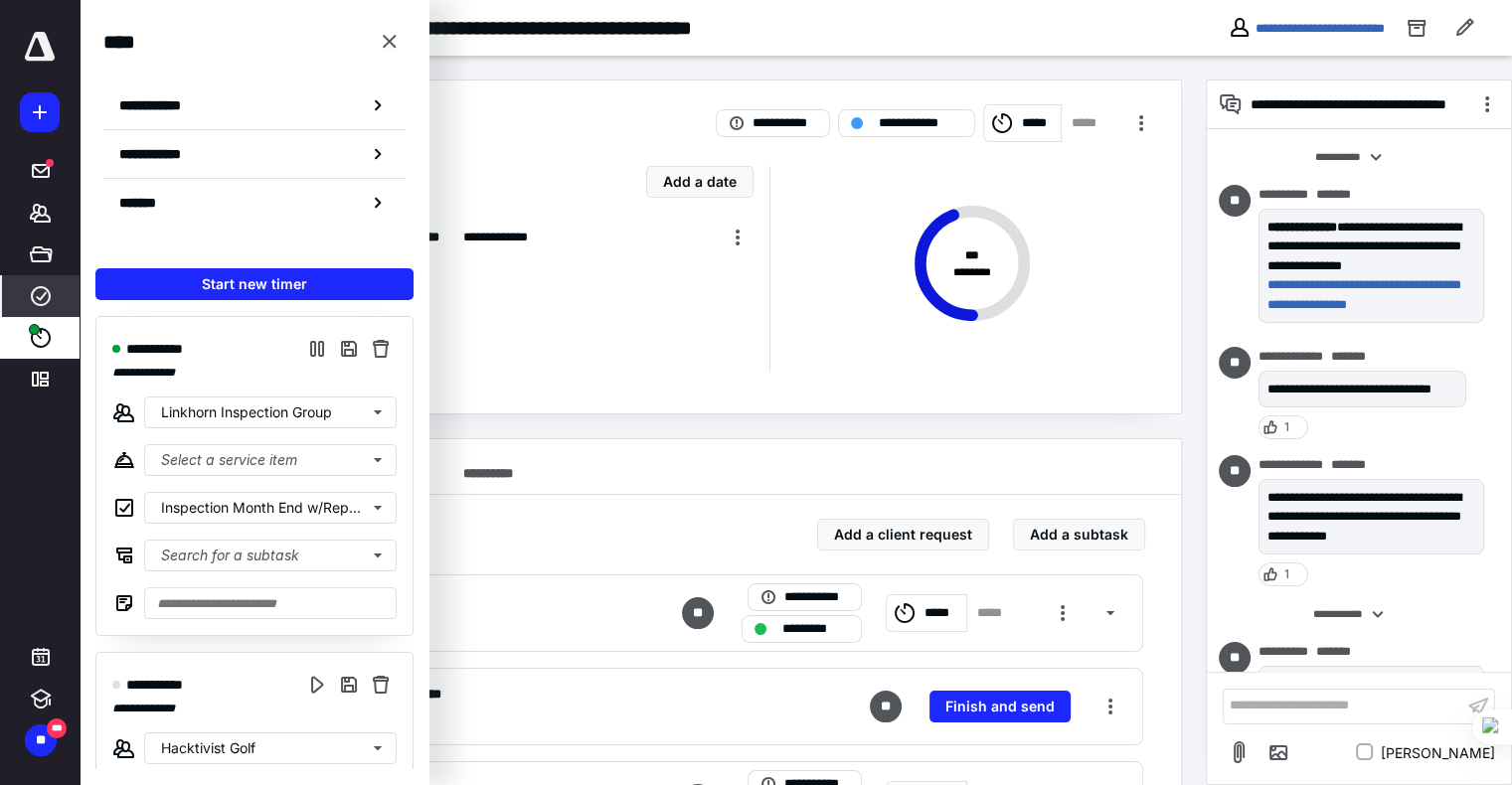 click on "*****" at bounding box center (1022, 123) 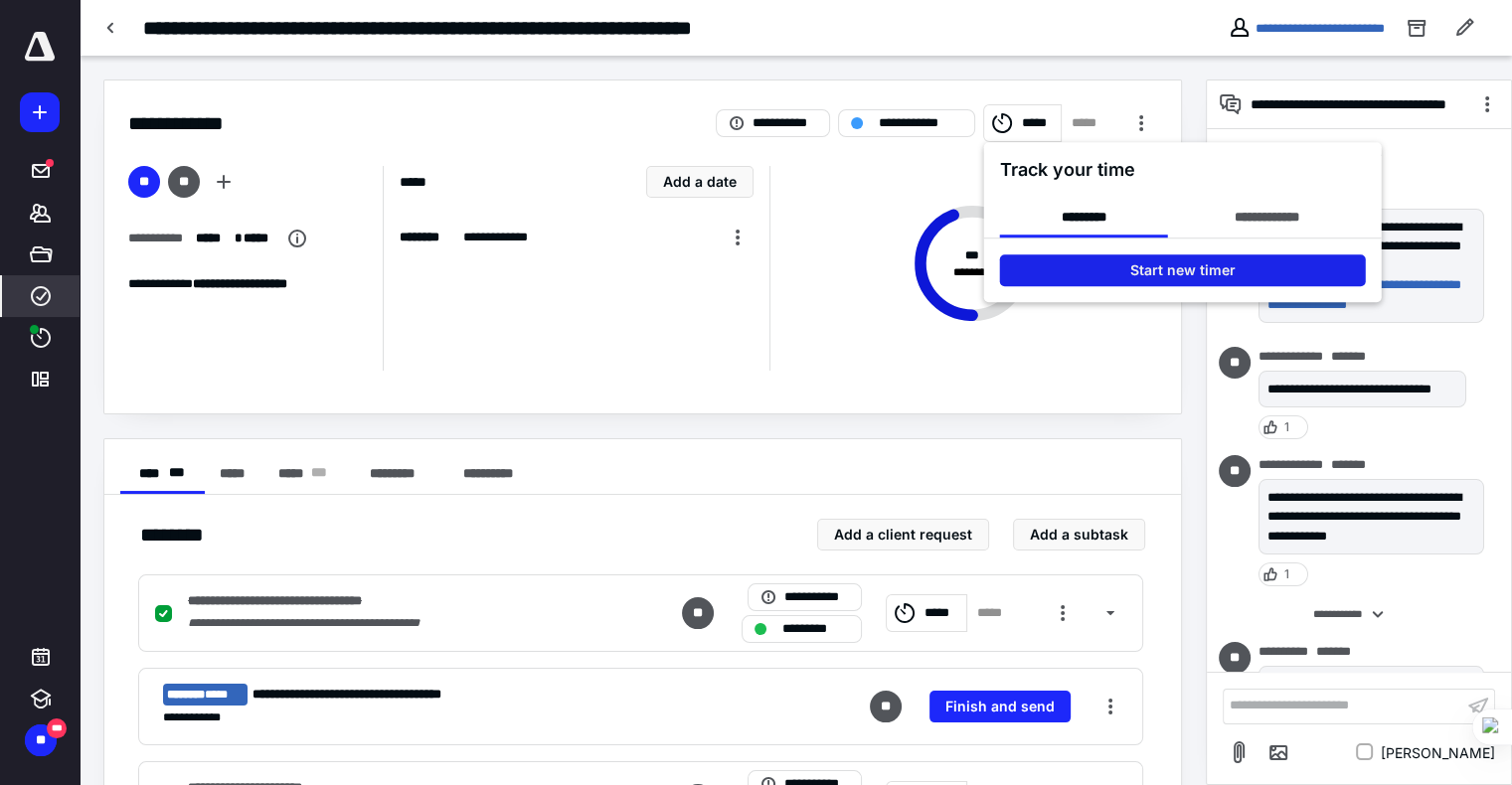 click on "Start new timer" at bounding box center (1183, 270) 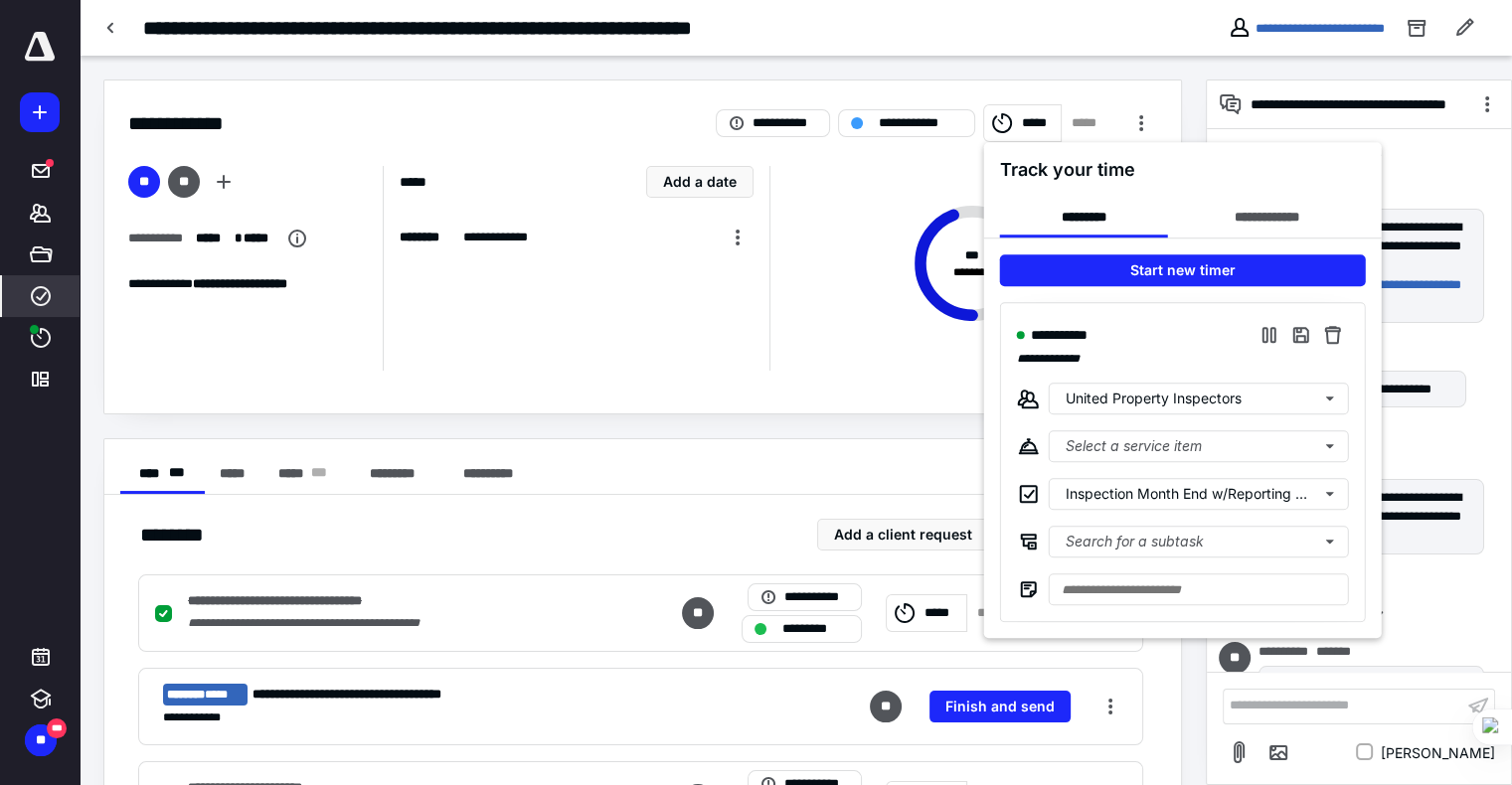 type 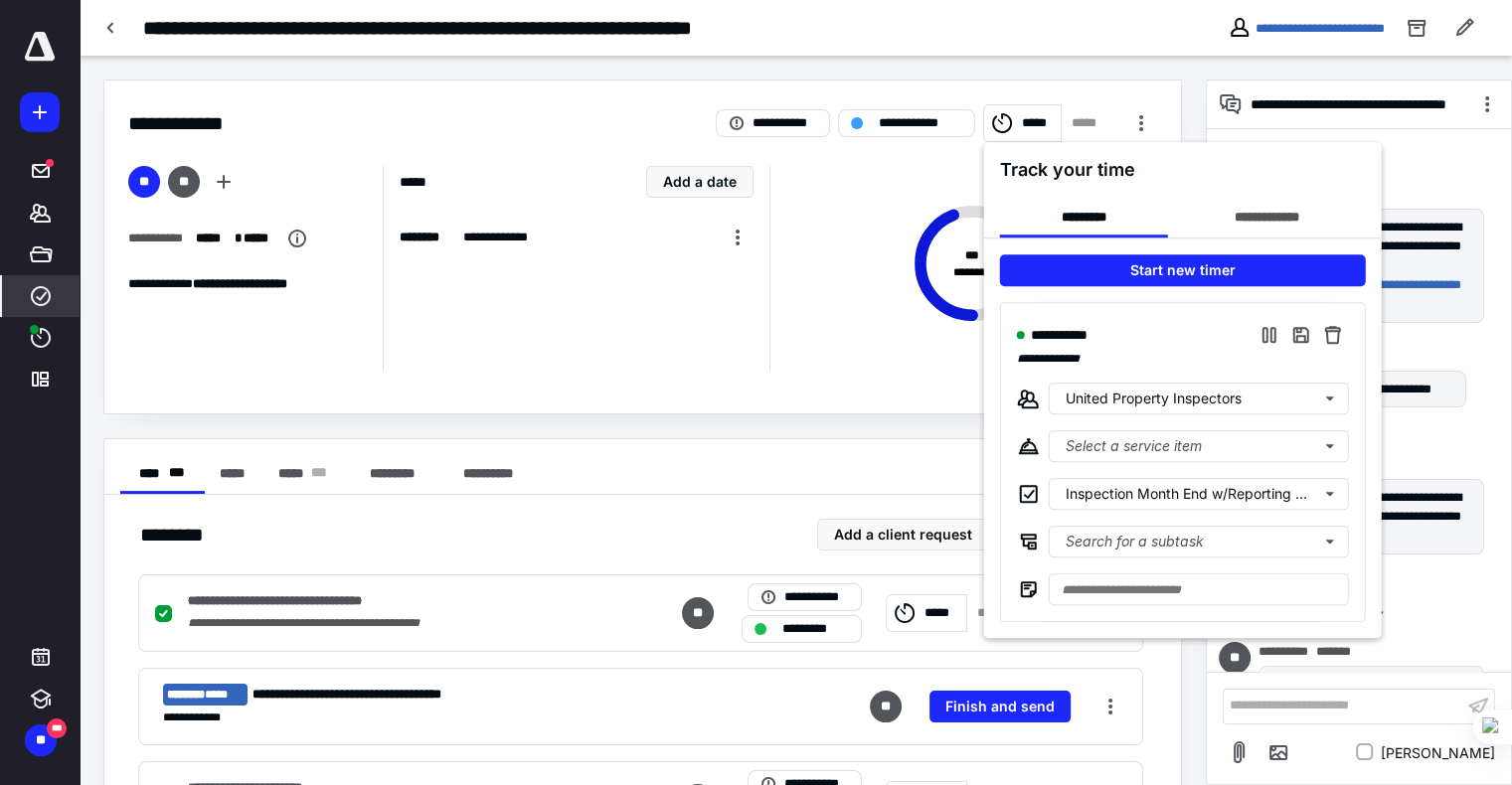 click at bounding box center (756, 392) 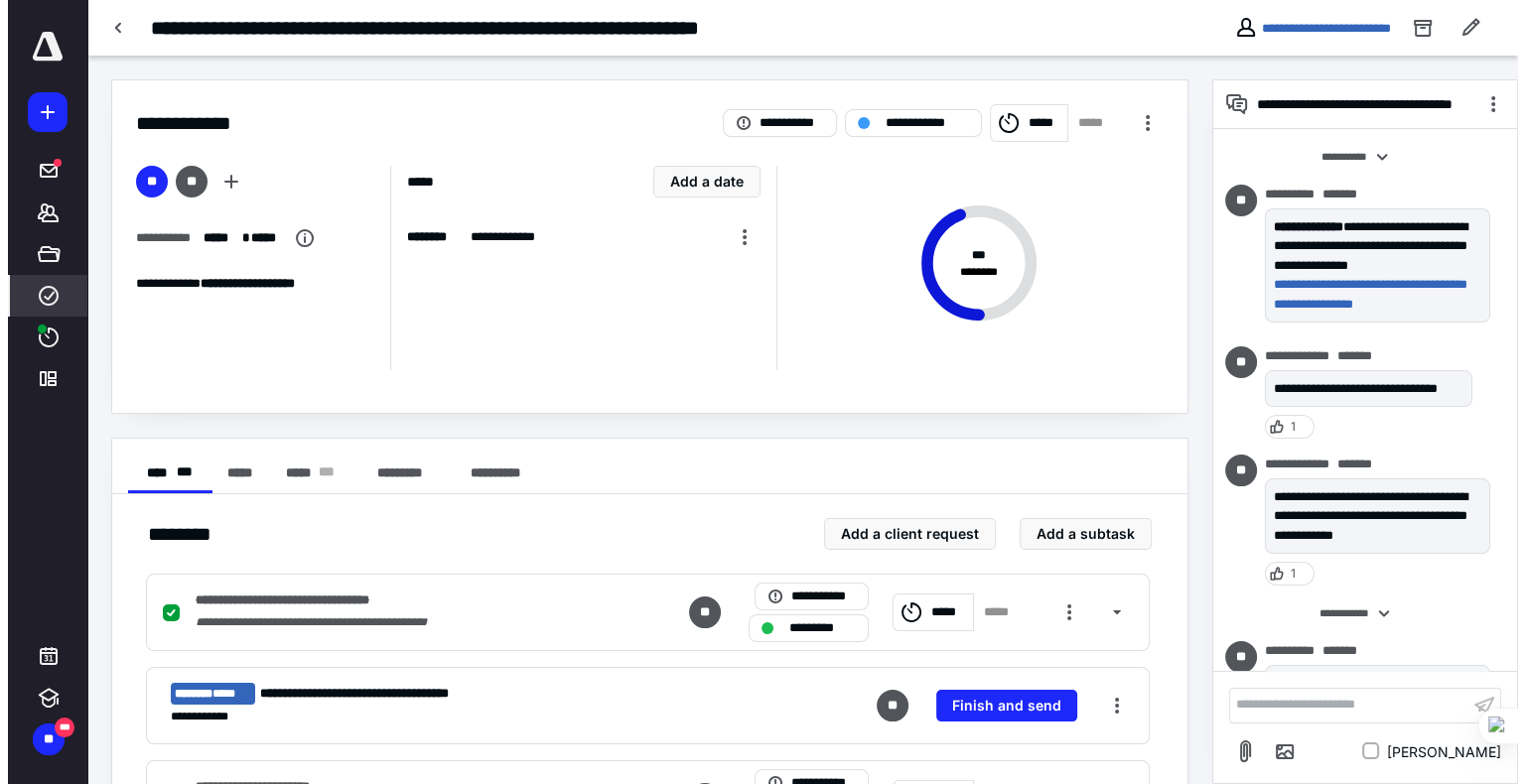 scroll, scrollTop: 66, scrollLeft: 0, axis: vertical 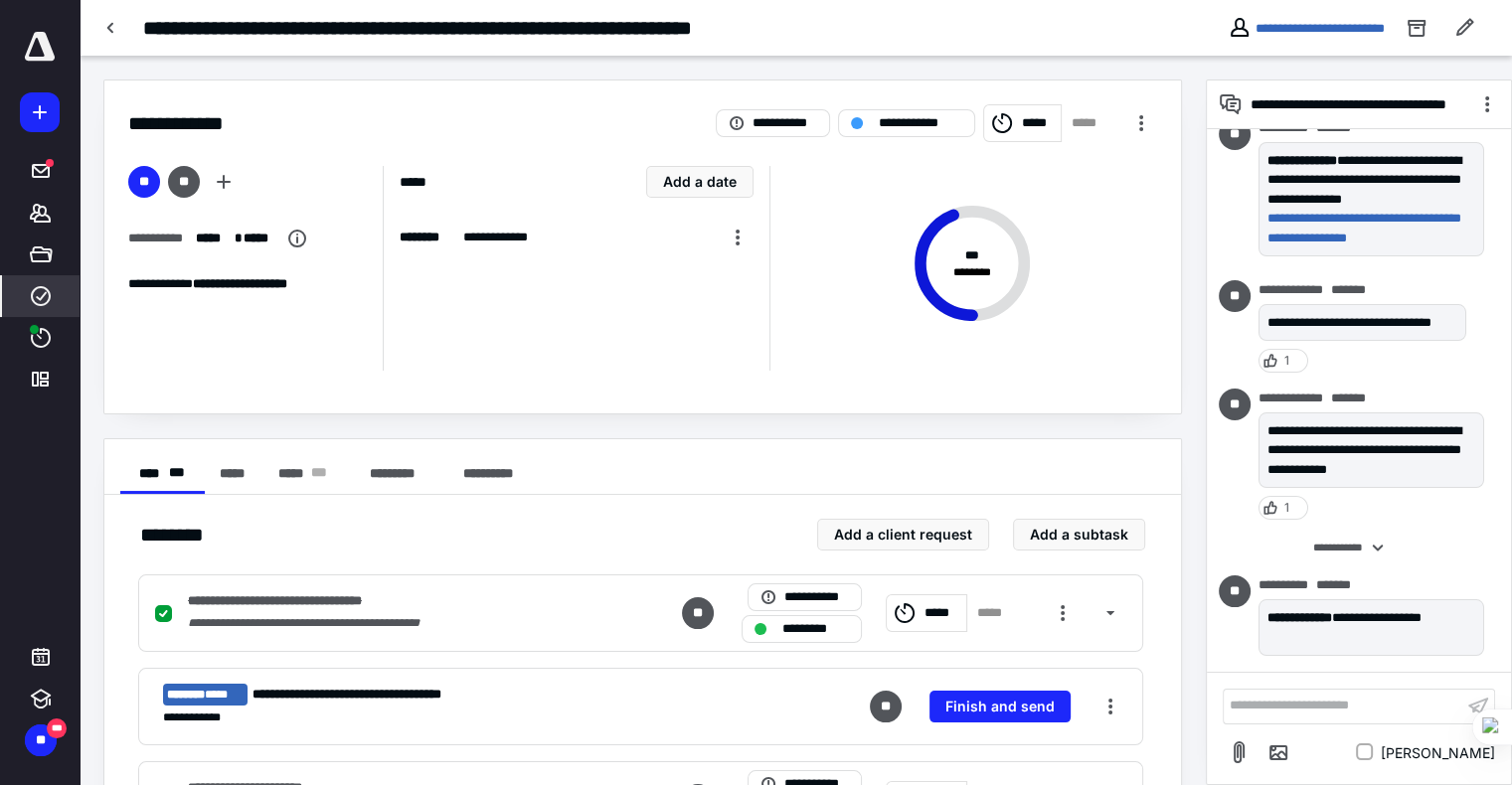 click on "** * ********" at bounding box center [962, 268] 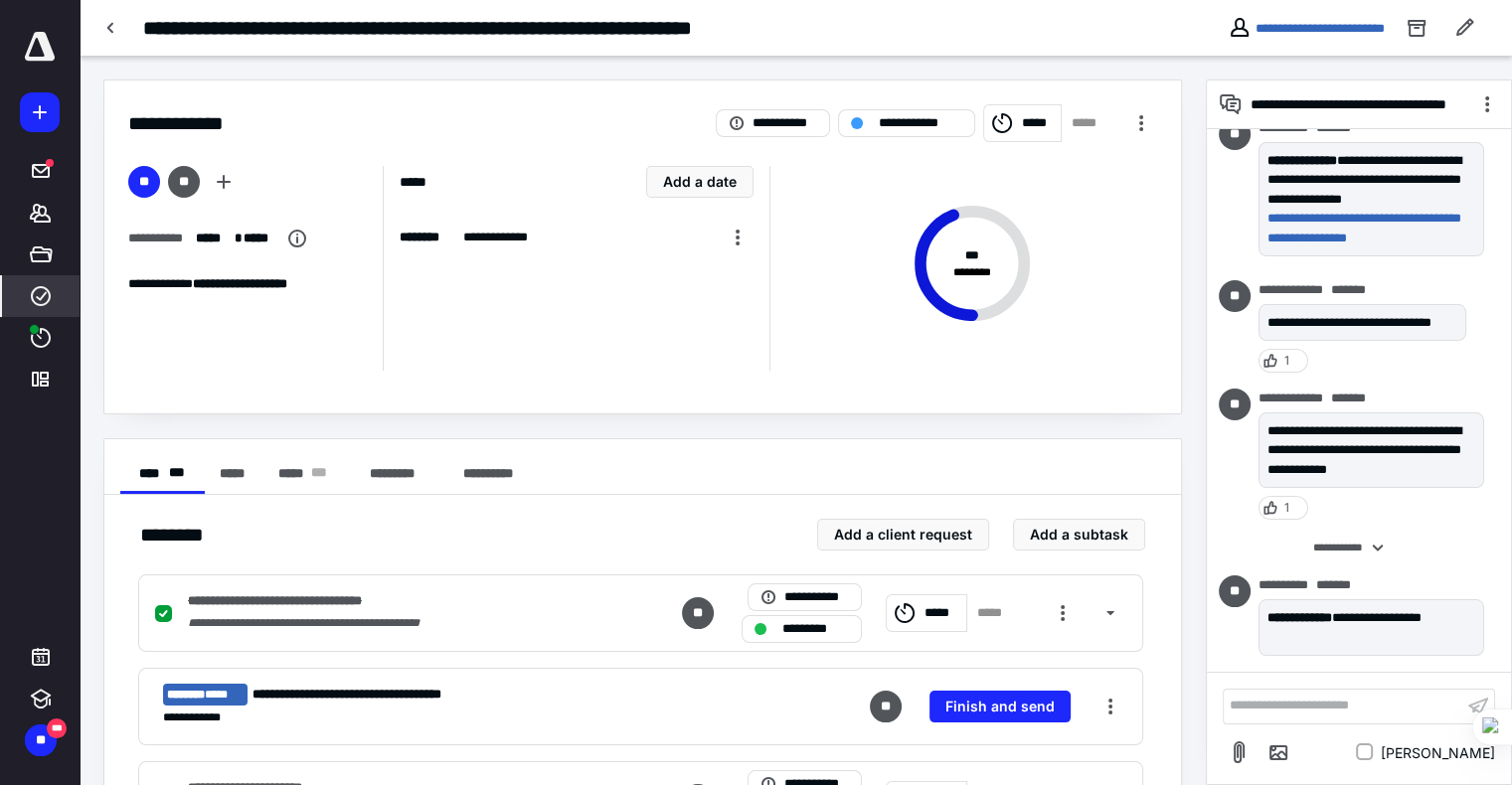 click on "*****" at bounding box center (1022, 123) 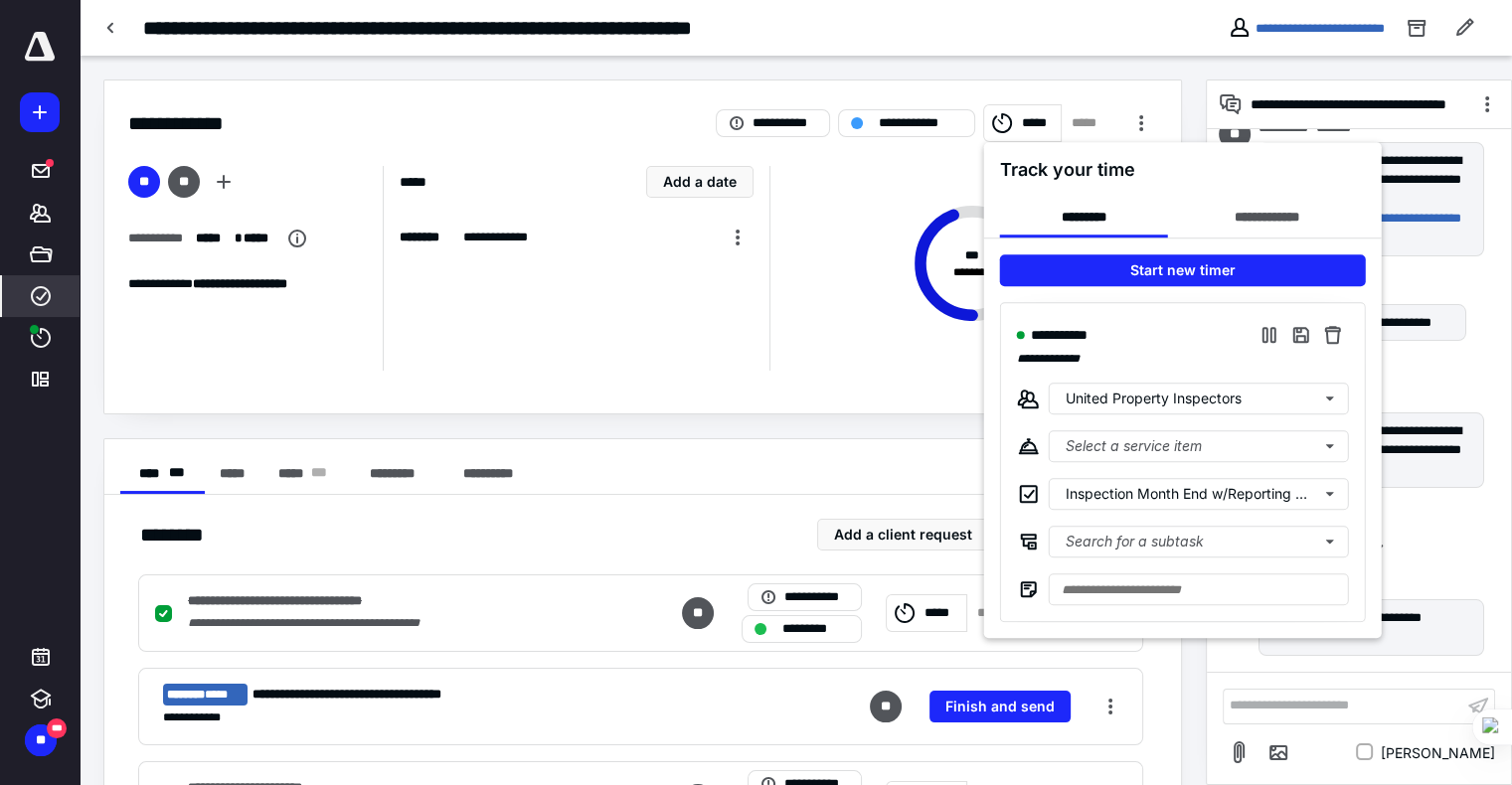 click at bounding box center (756, 392) 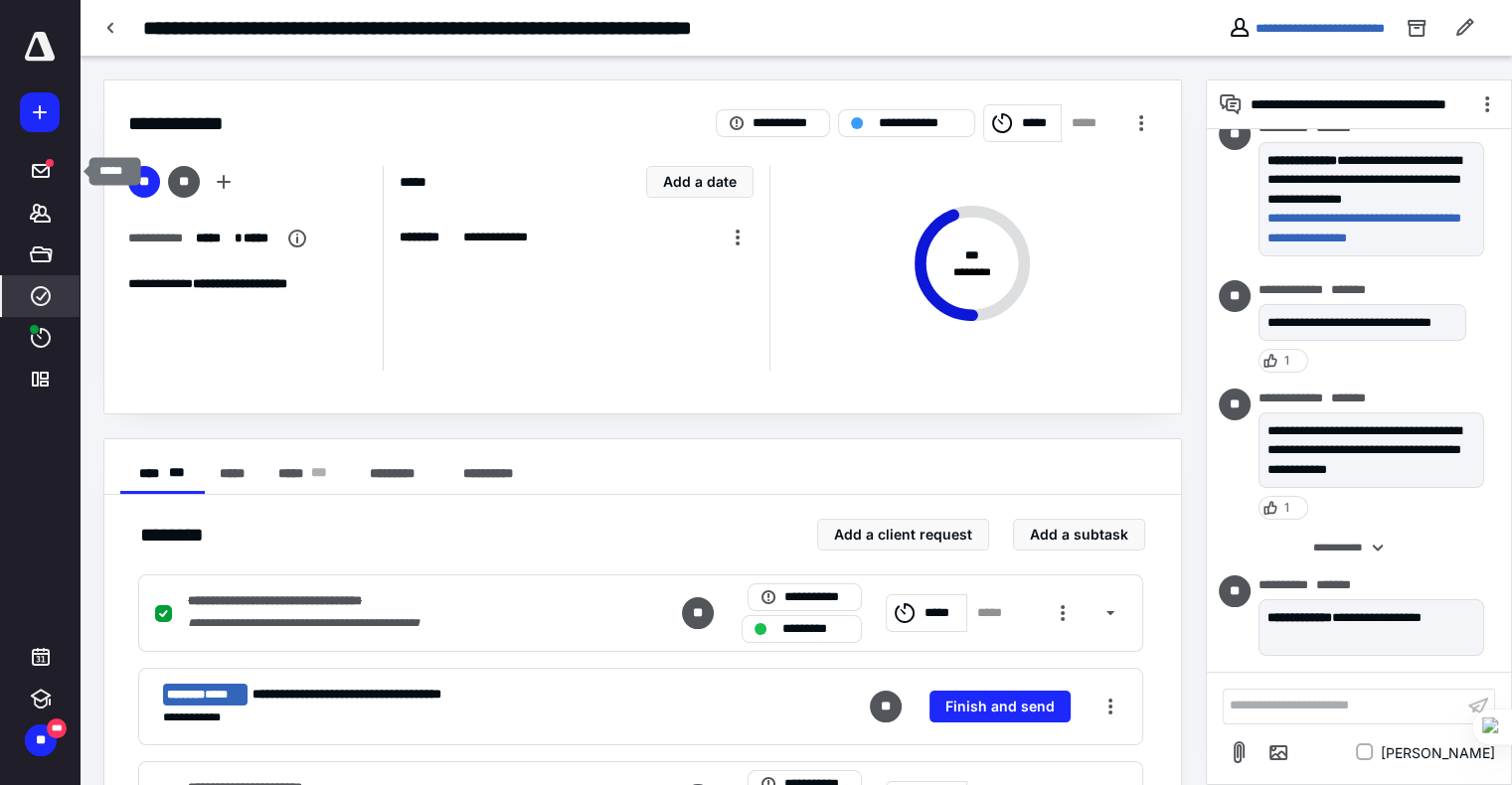 click 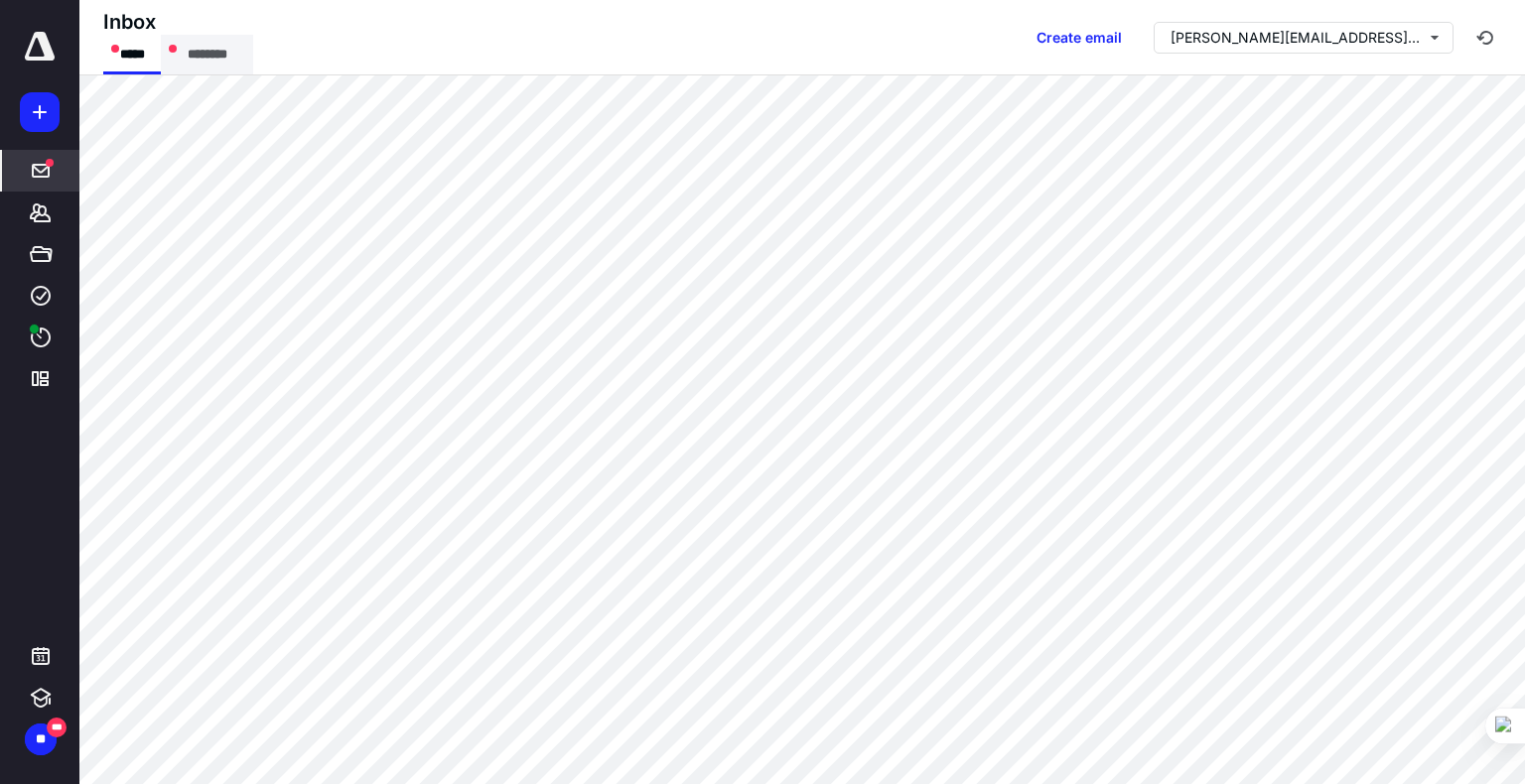 click on "********" at bounding box center (207, 55) 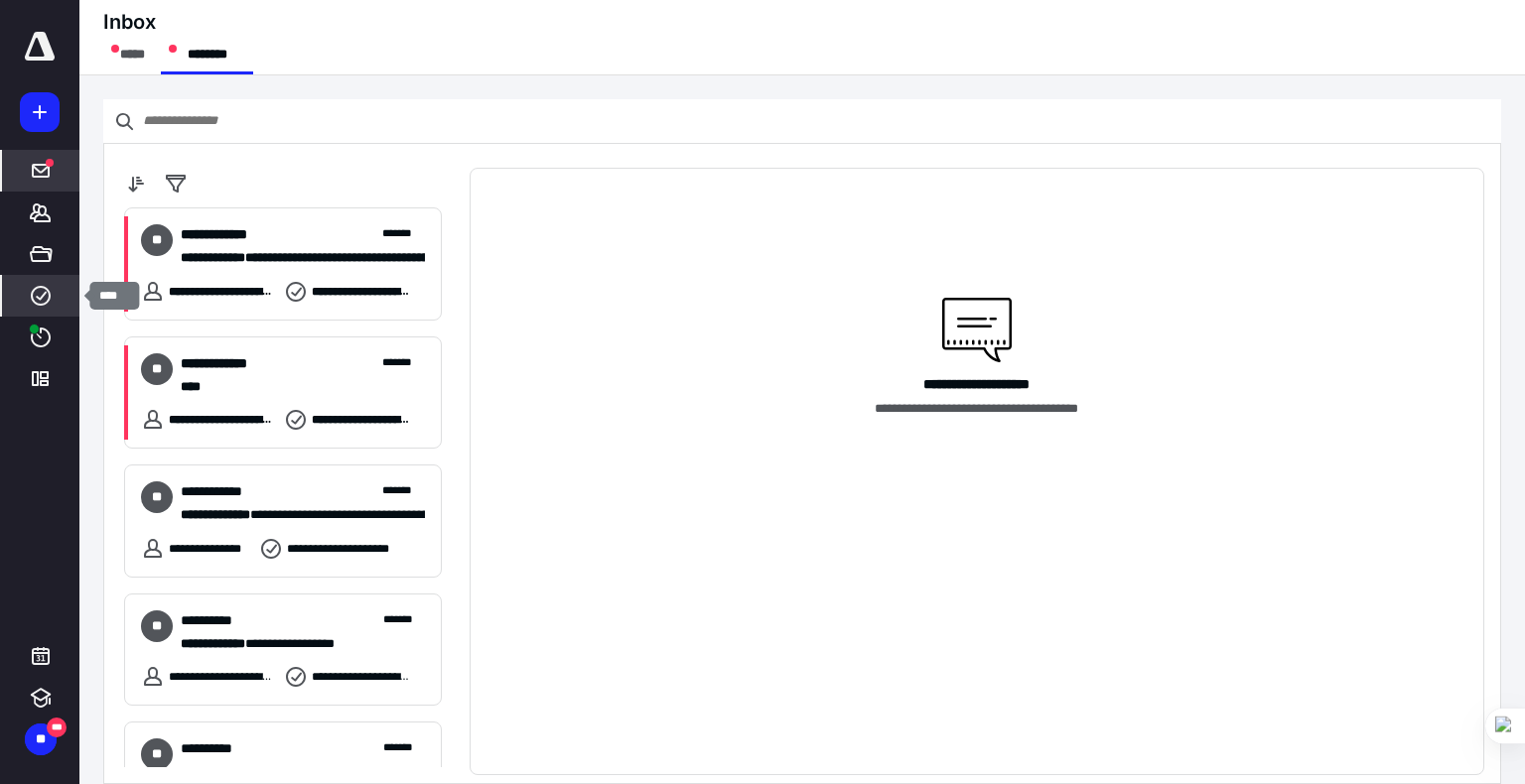 click 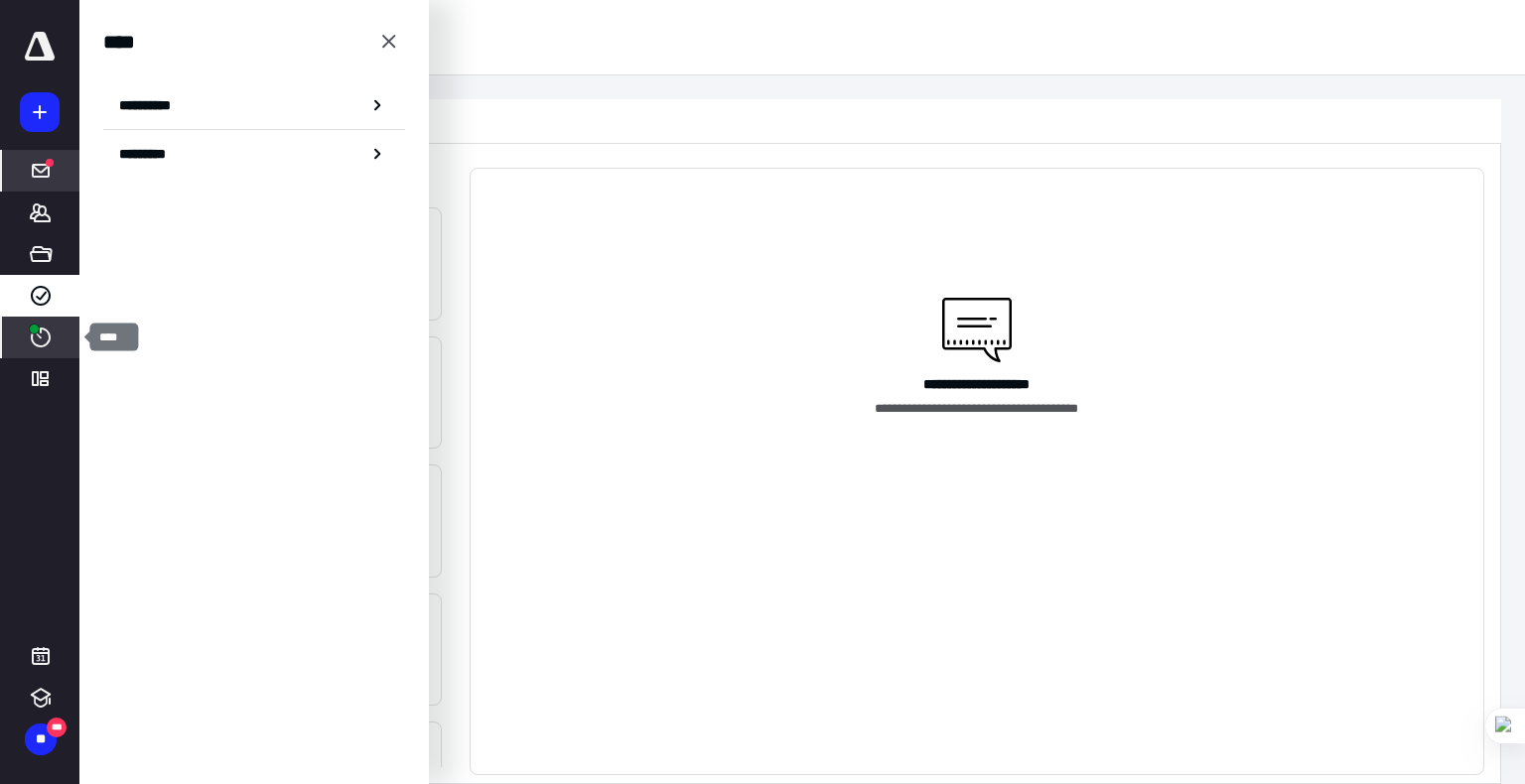 click 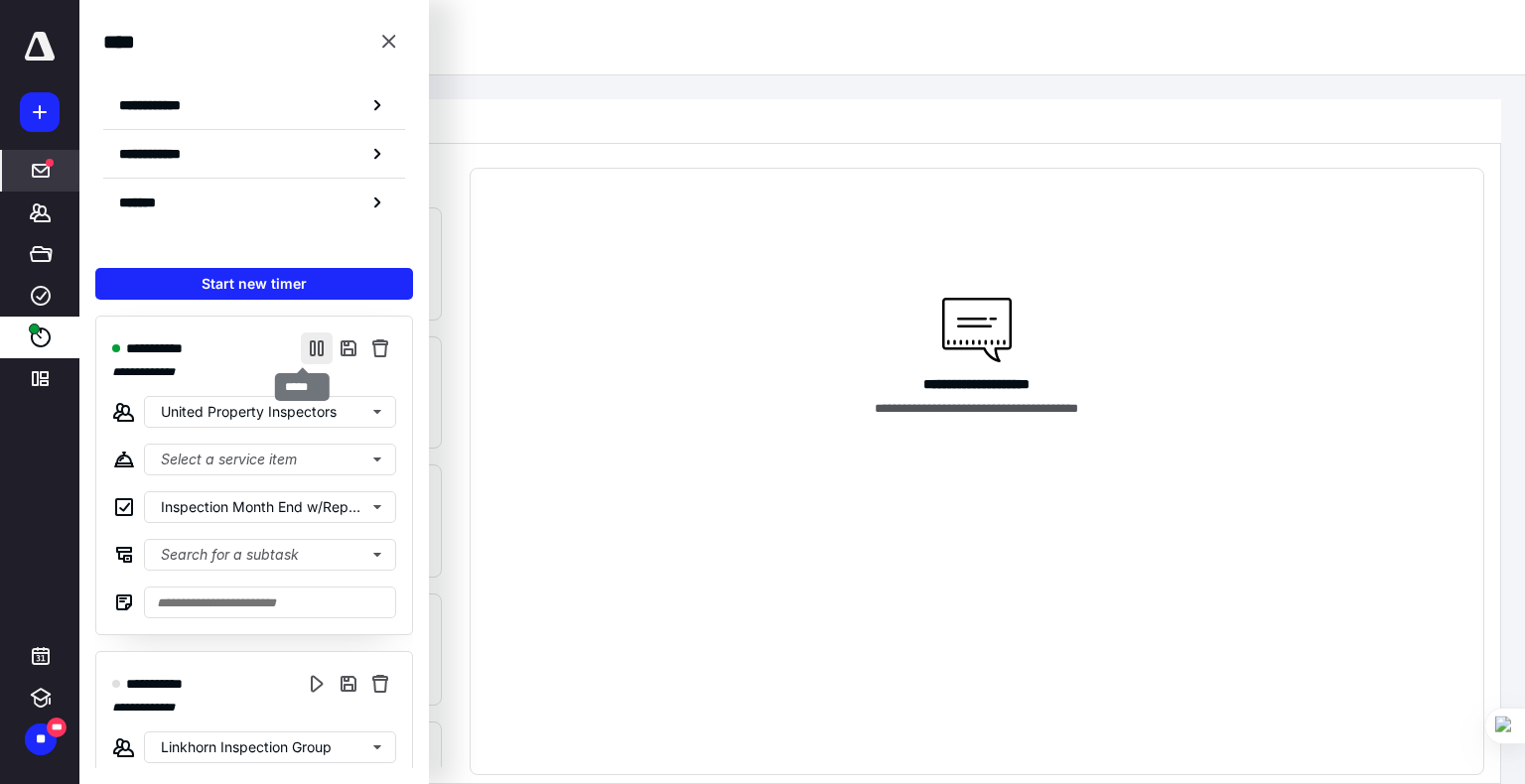 click at bounding box center (317, 348) 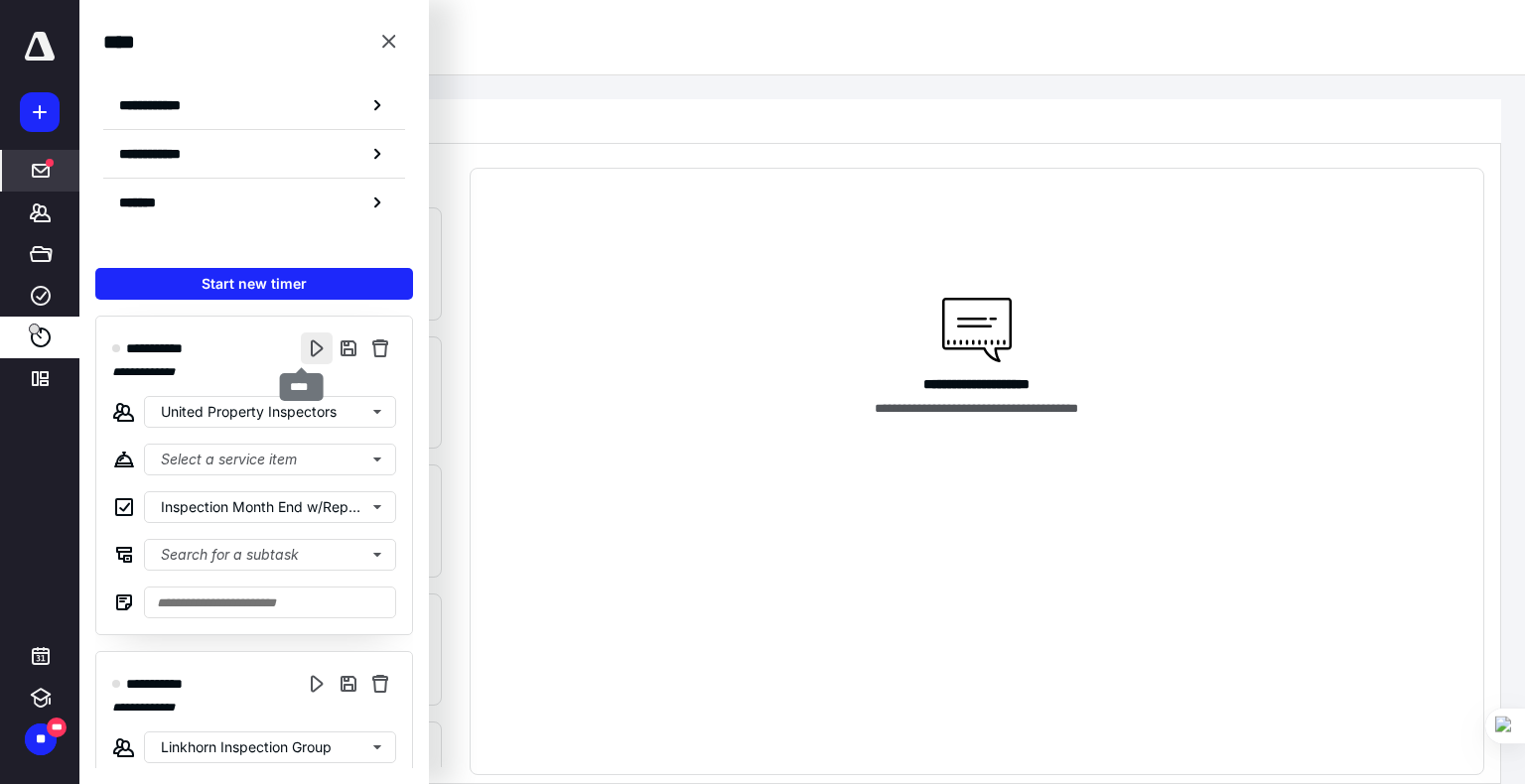 click at bounding box center [317, 348] 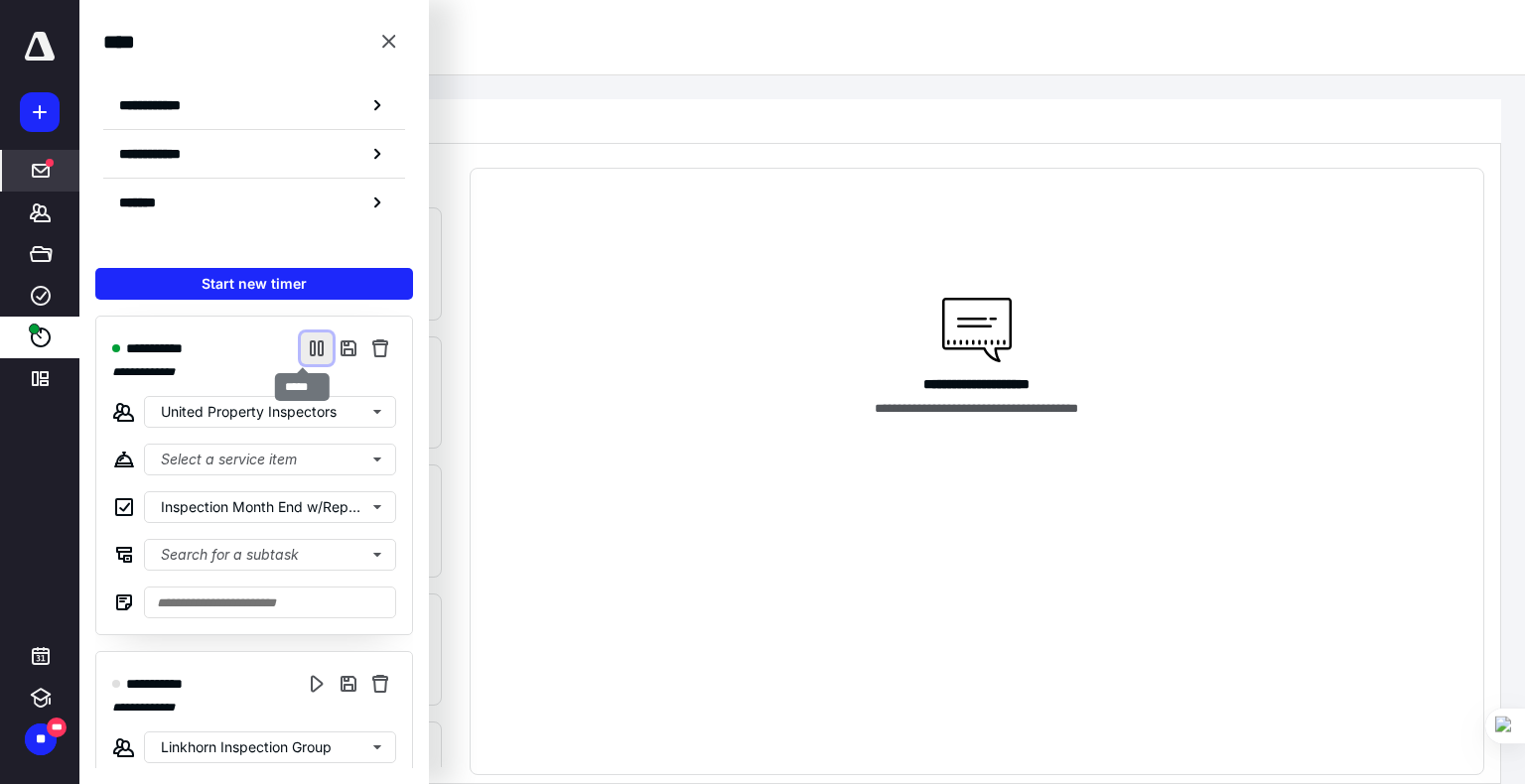 click at bounding box center (317, 348) 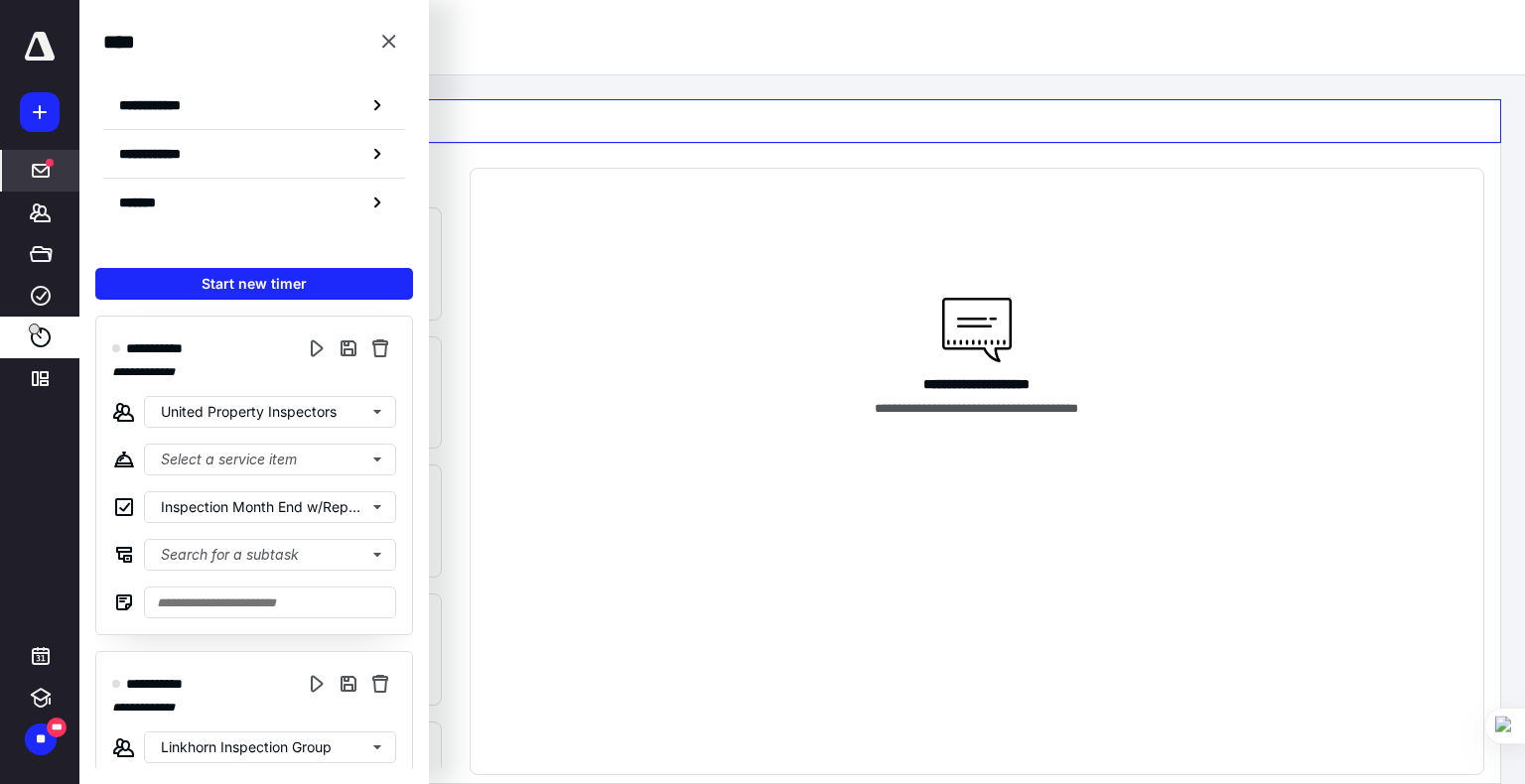 click at bounding box center [802, 121] 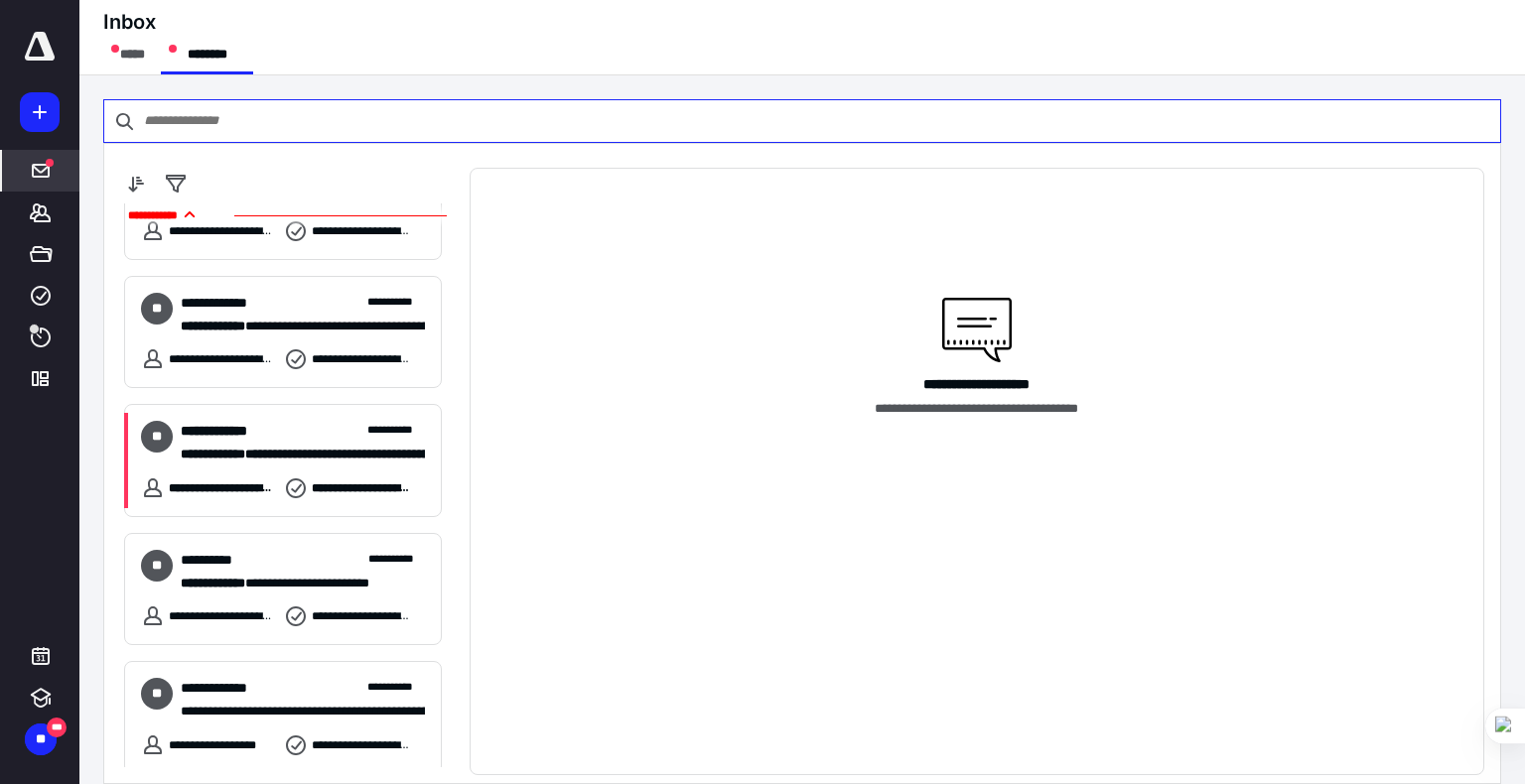 scroll, scrollTop: 1347, scrollLeft: 0, axis: vertical 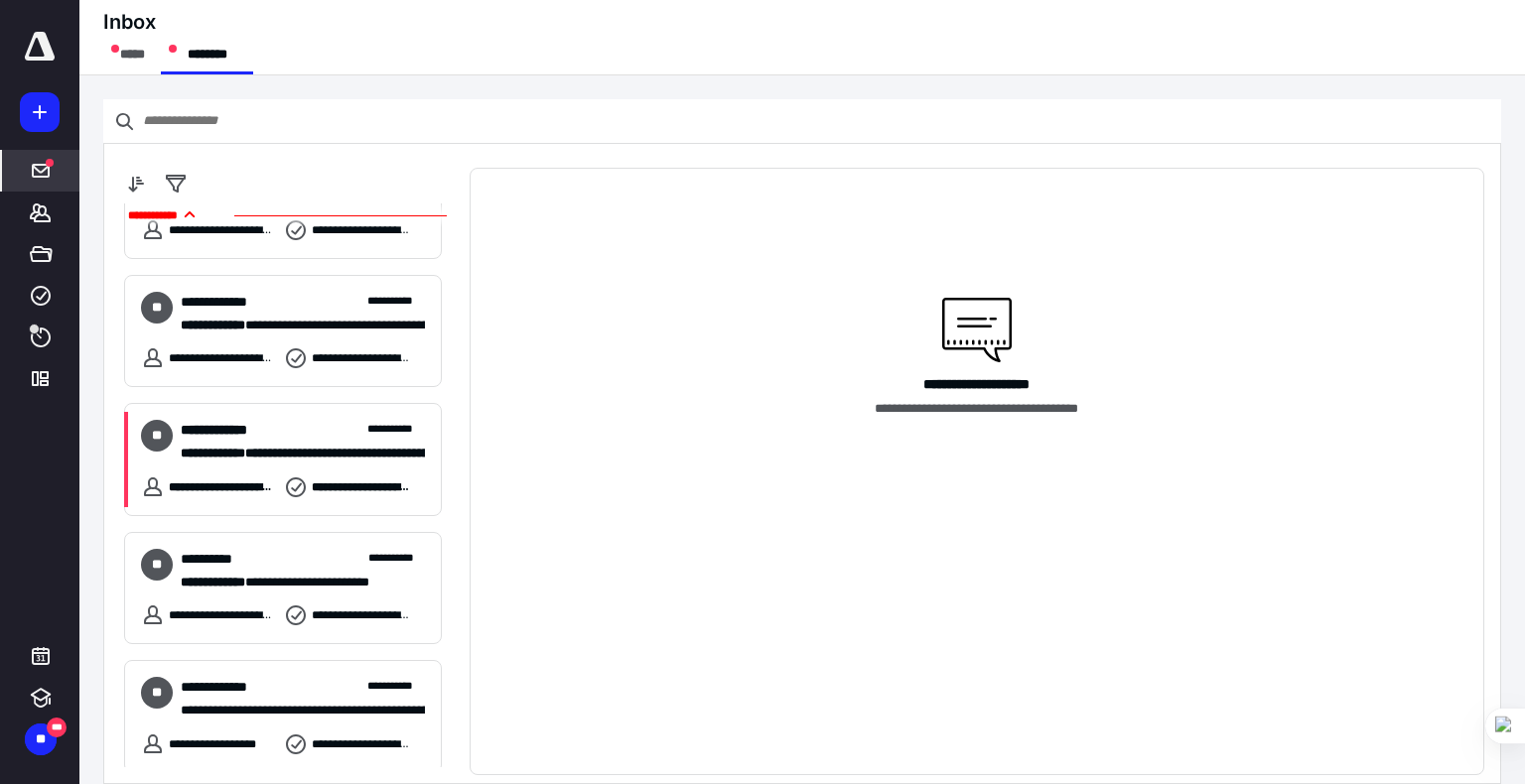 click on "**********" at bounding box center (283, 459) 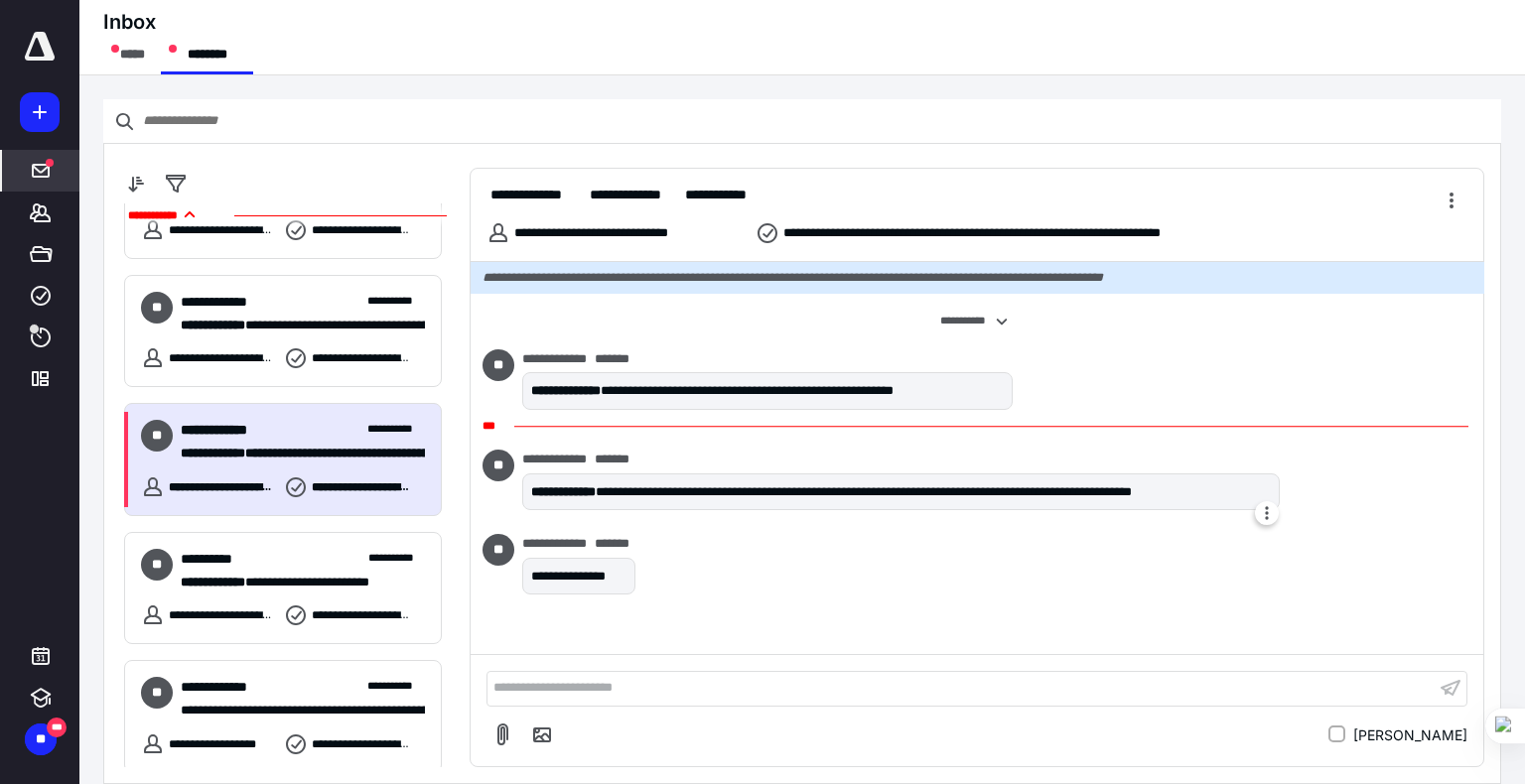 click on "**********" at bounding box center (901, 492) 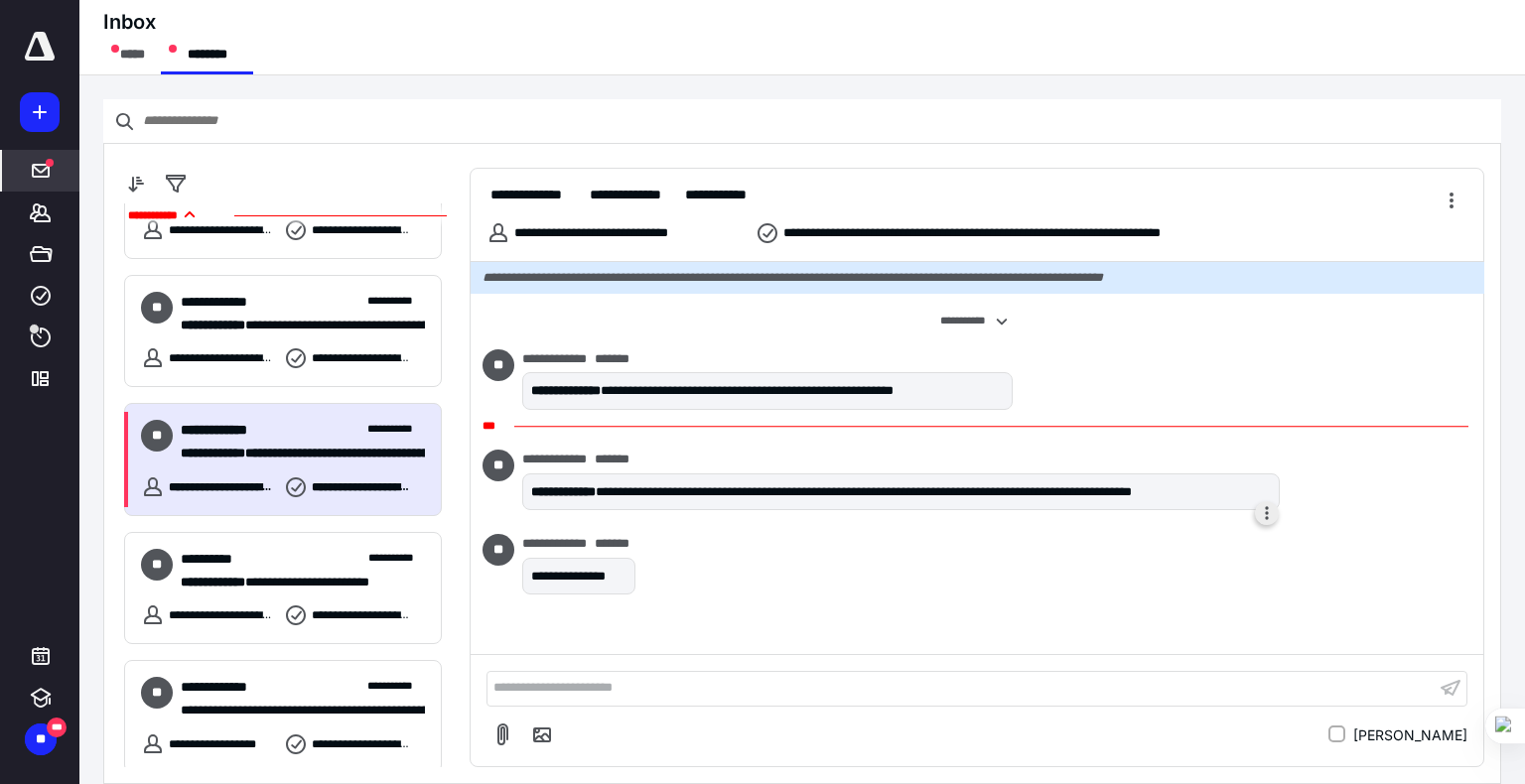 click at bounding box center (1267, 513) 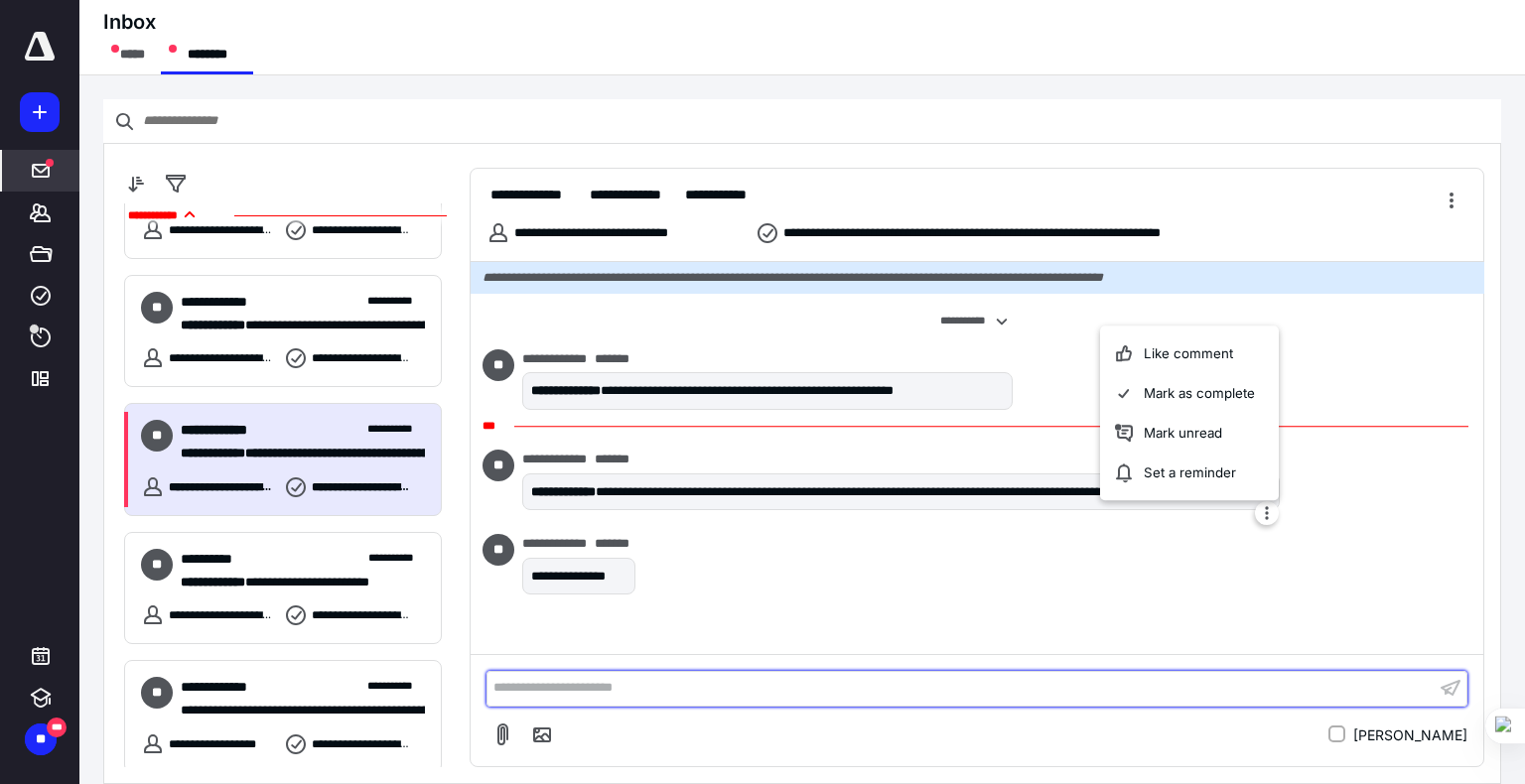 click on "**********" at bounding box center [961, 688] 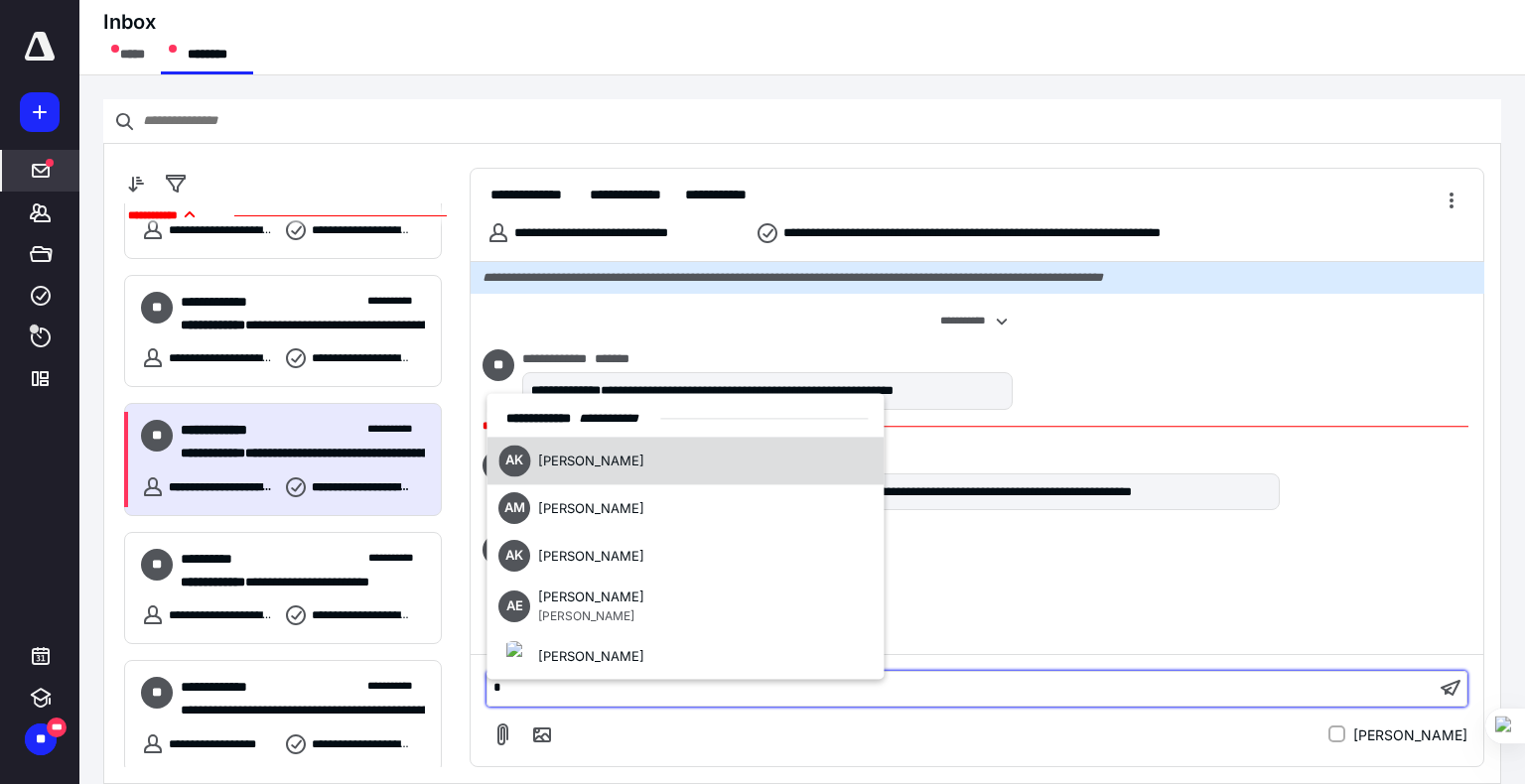 type 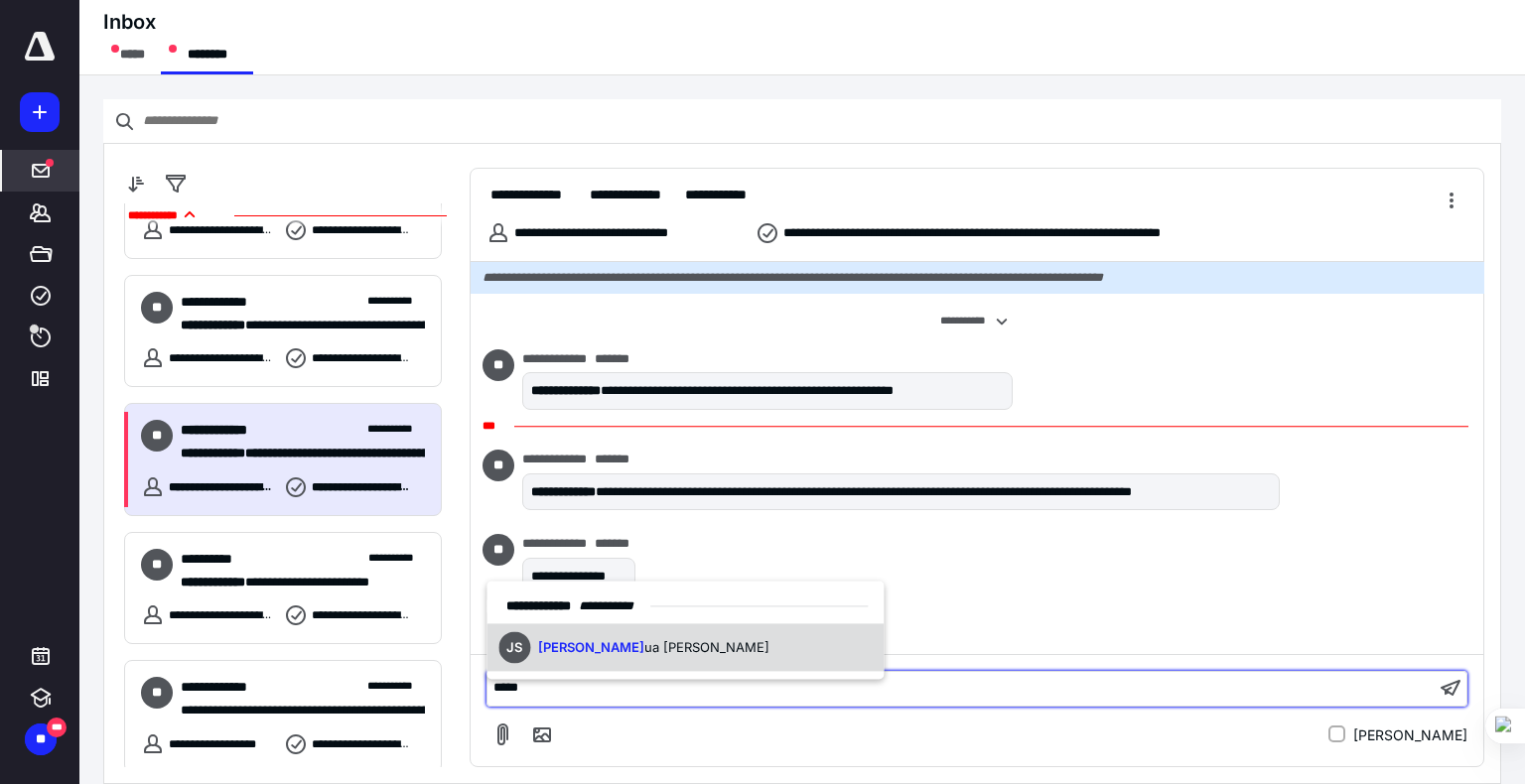 click on "JS Josh ua [PERSON_NAME]" at bounding box center [685, 648] 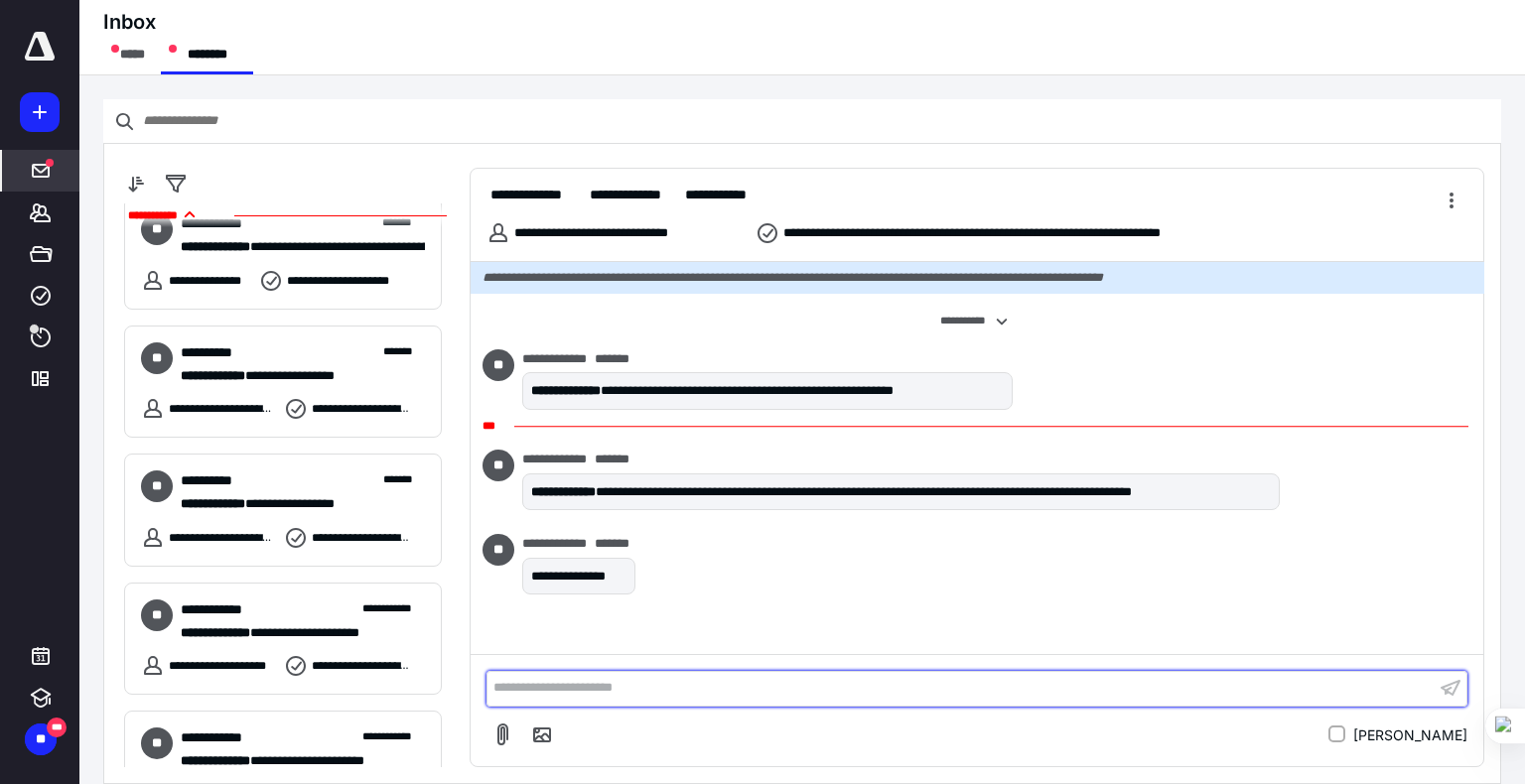 scroll, scrollTop: 0, scrollLeft: 0, axis: both 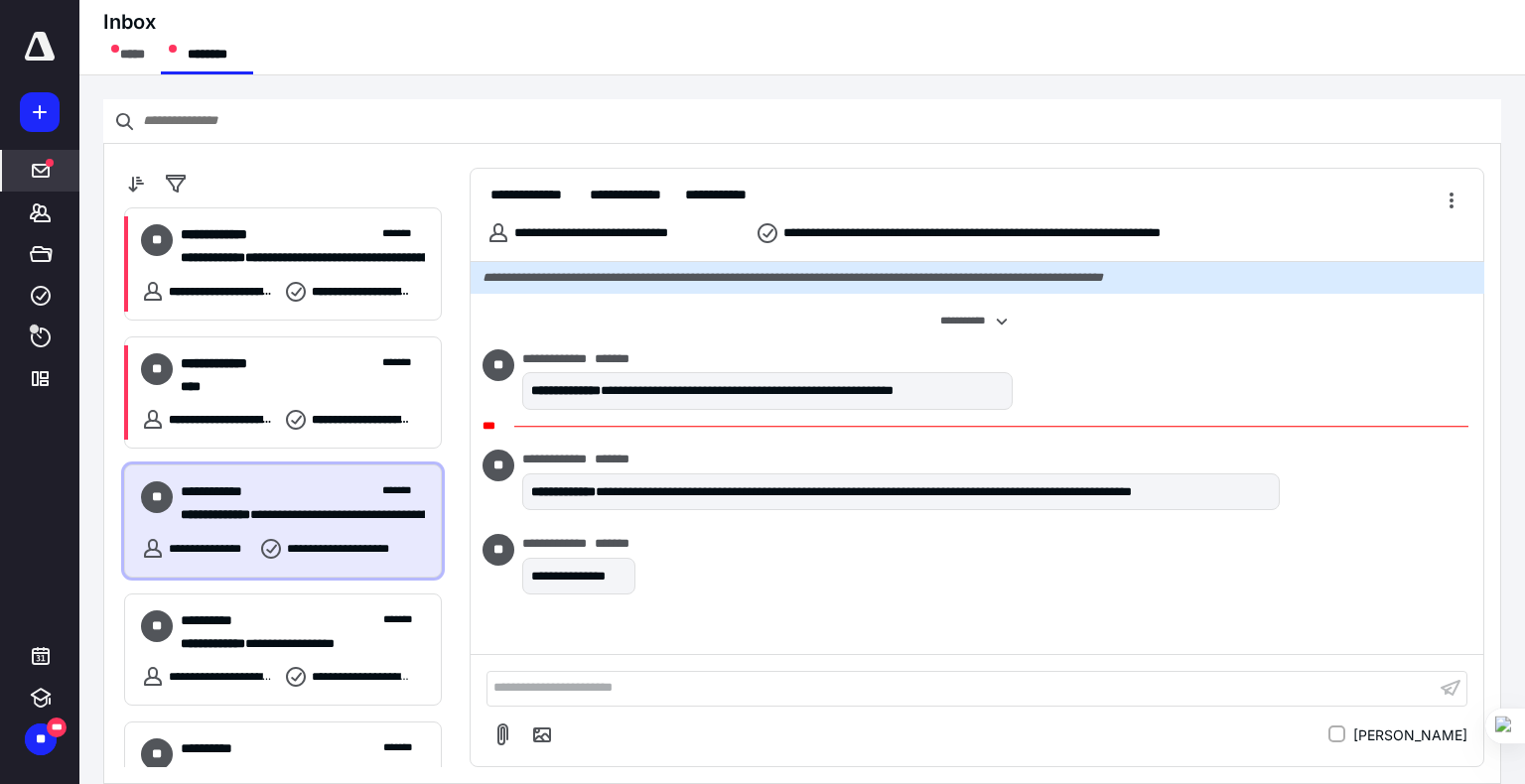 click on "**********" at bounding box center (295, 515) 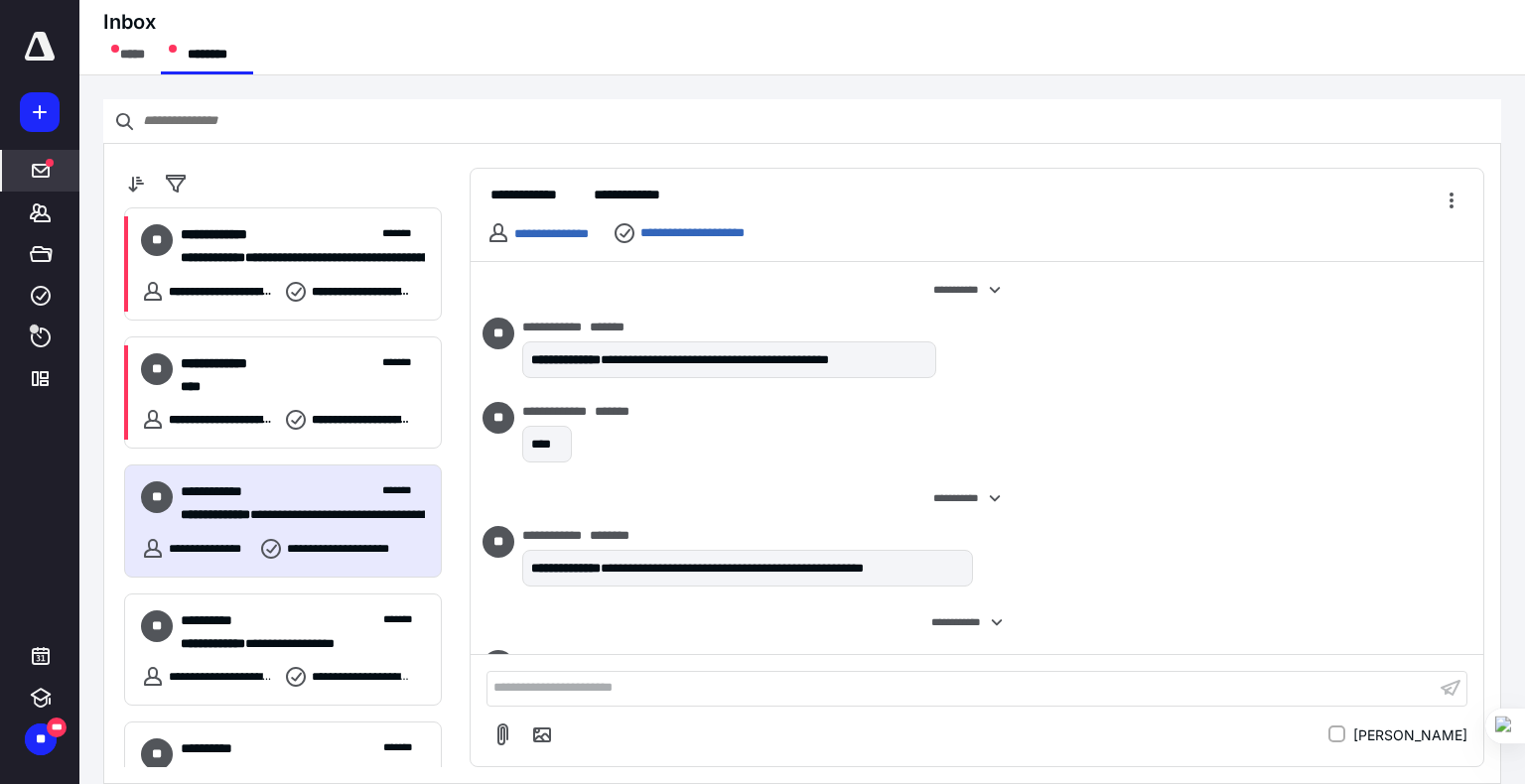 scroll, scrollTop: 196, scrollLeft: 0, axis: vertical 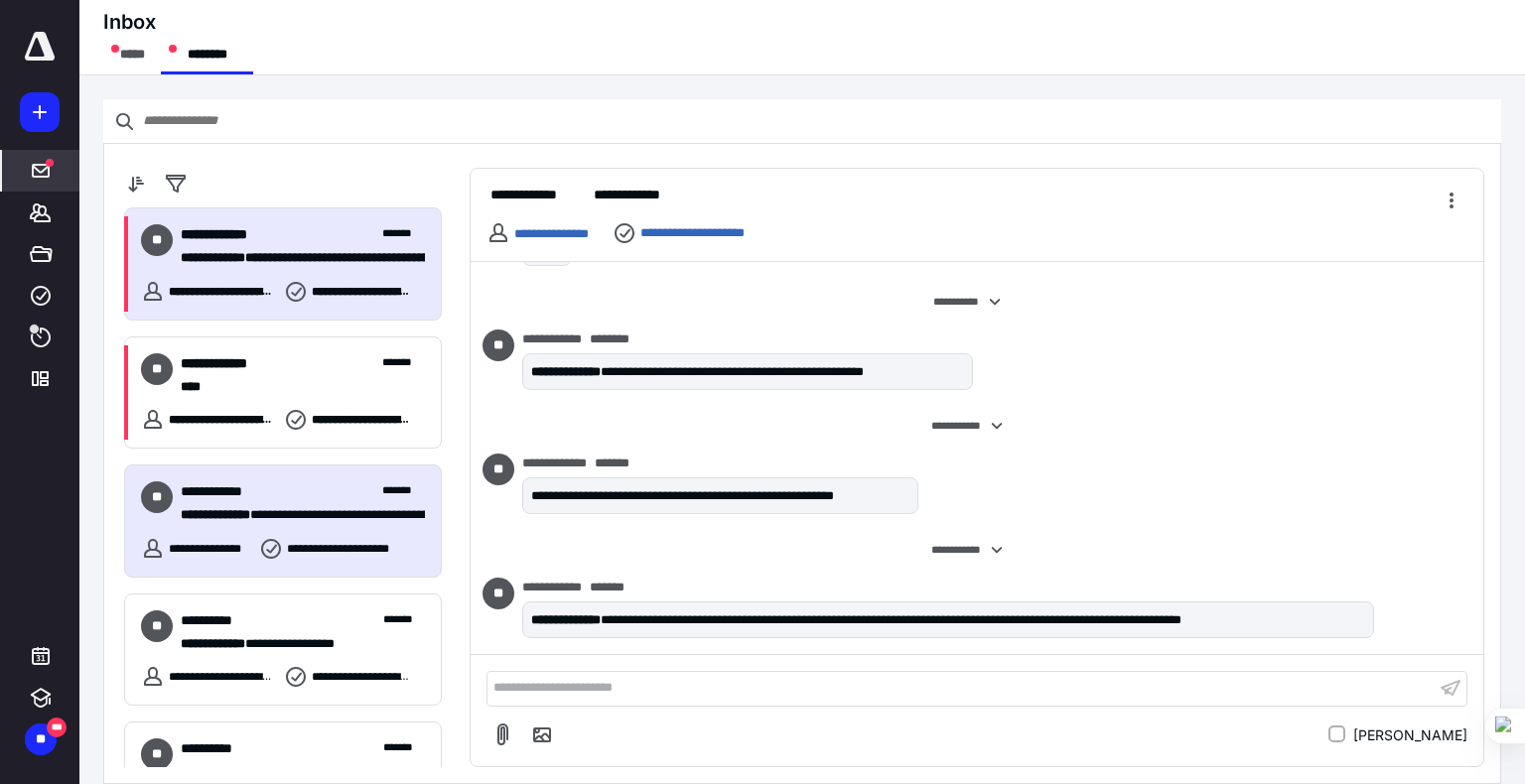 click on "**********" at bounding box center (303, 234) 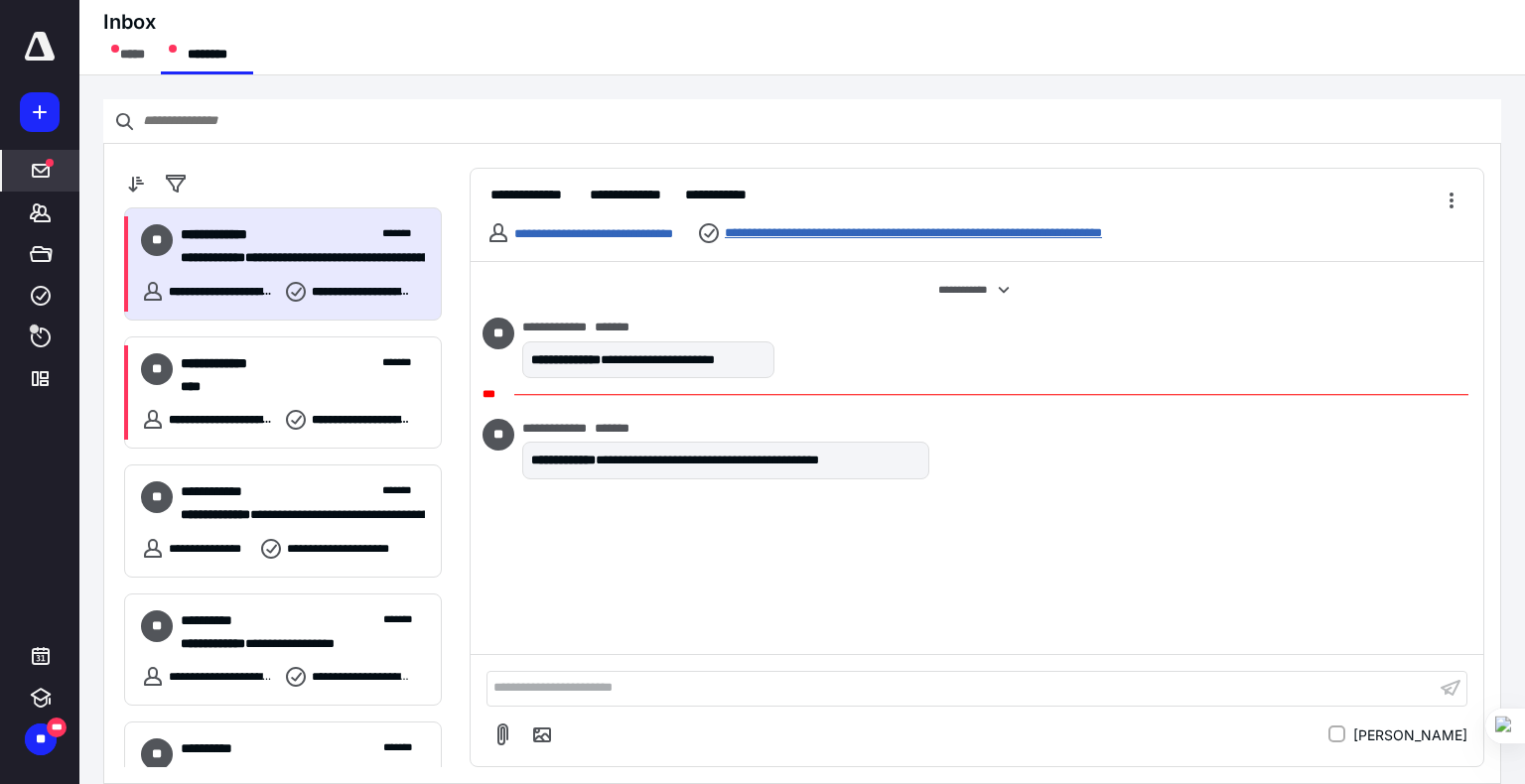 click on "**********" at bounding box center [968, 233] 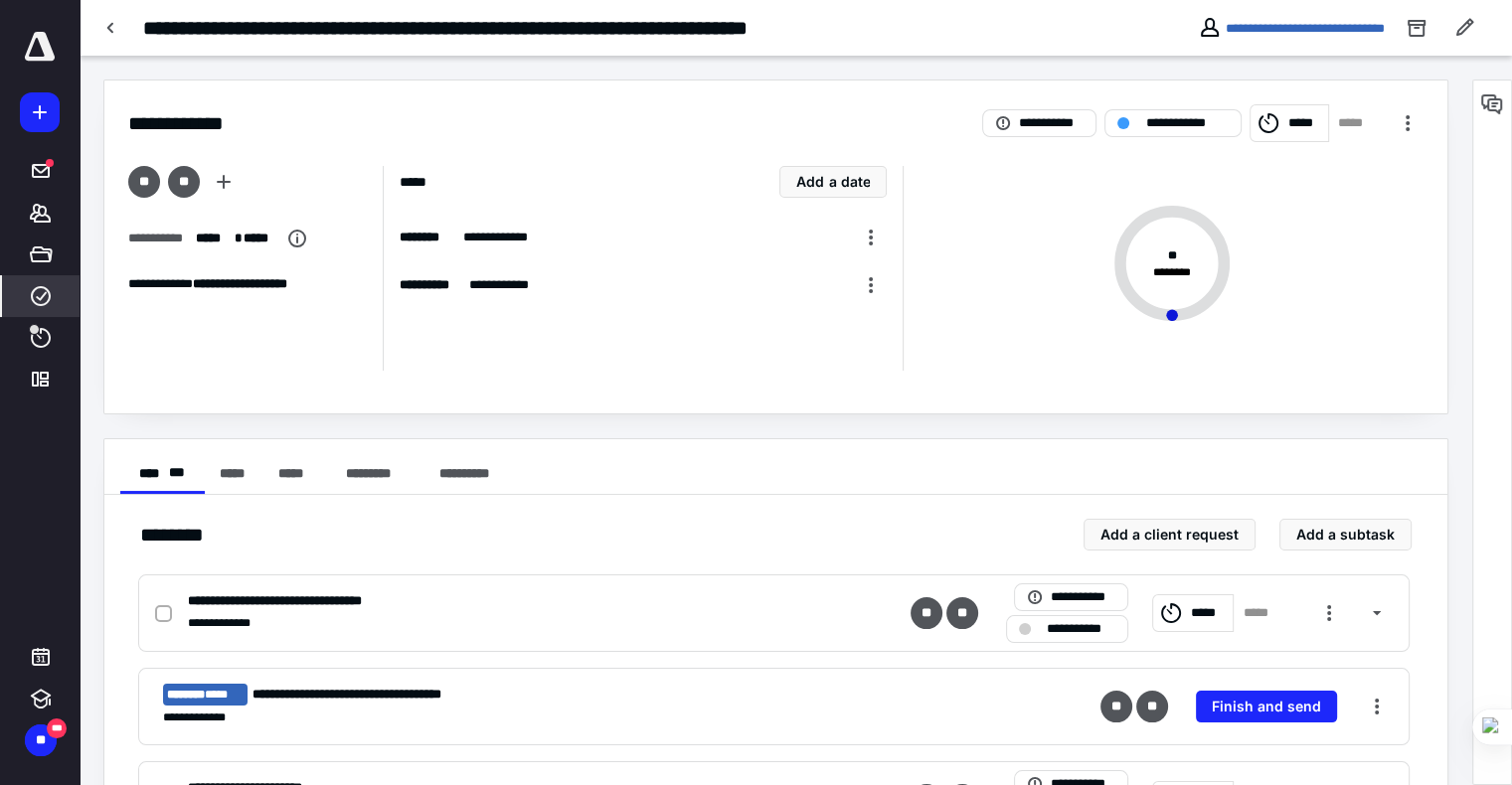 click 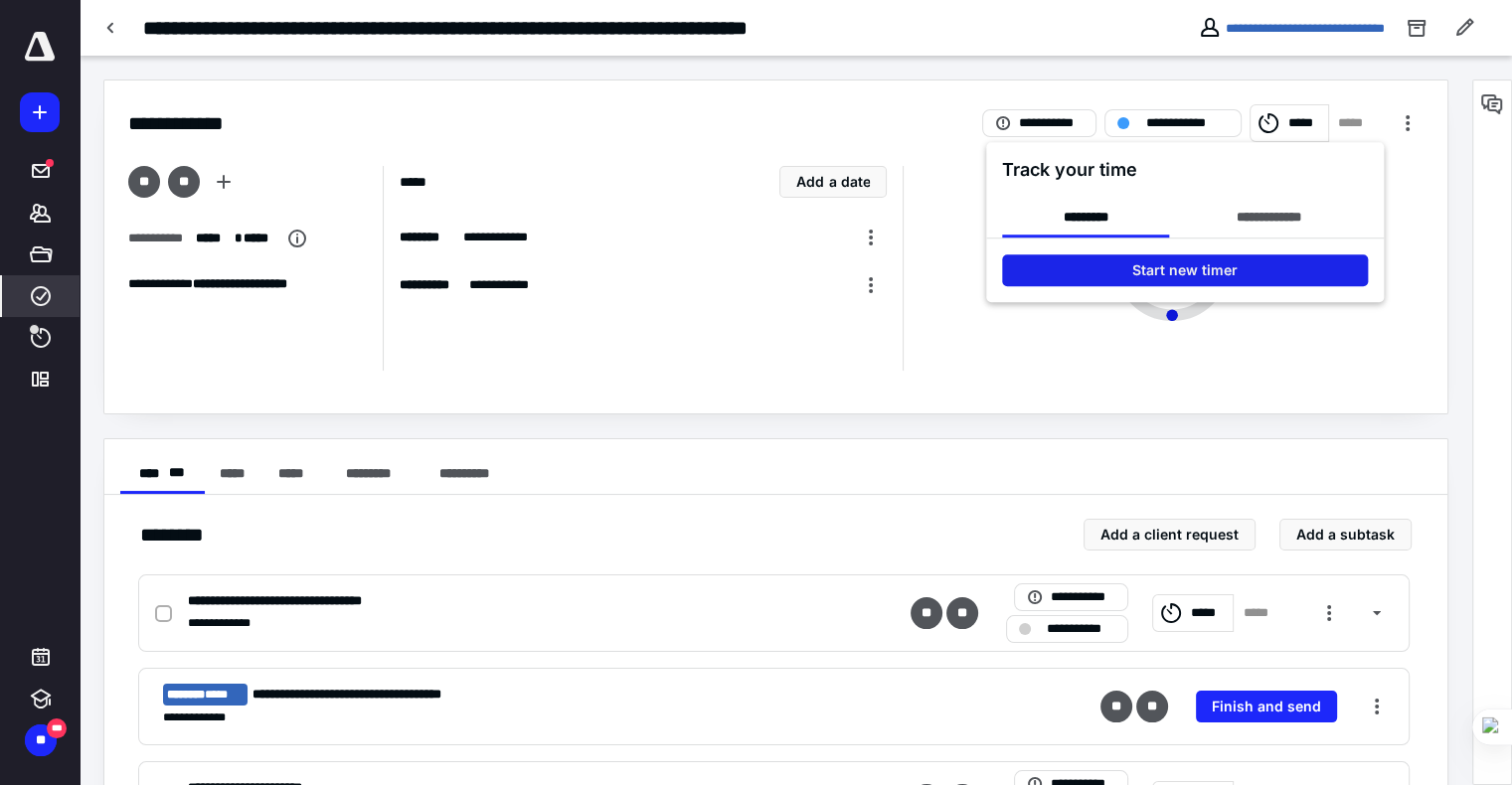 click on "Start new timer" at bounding box center (1185, 270) 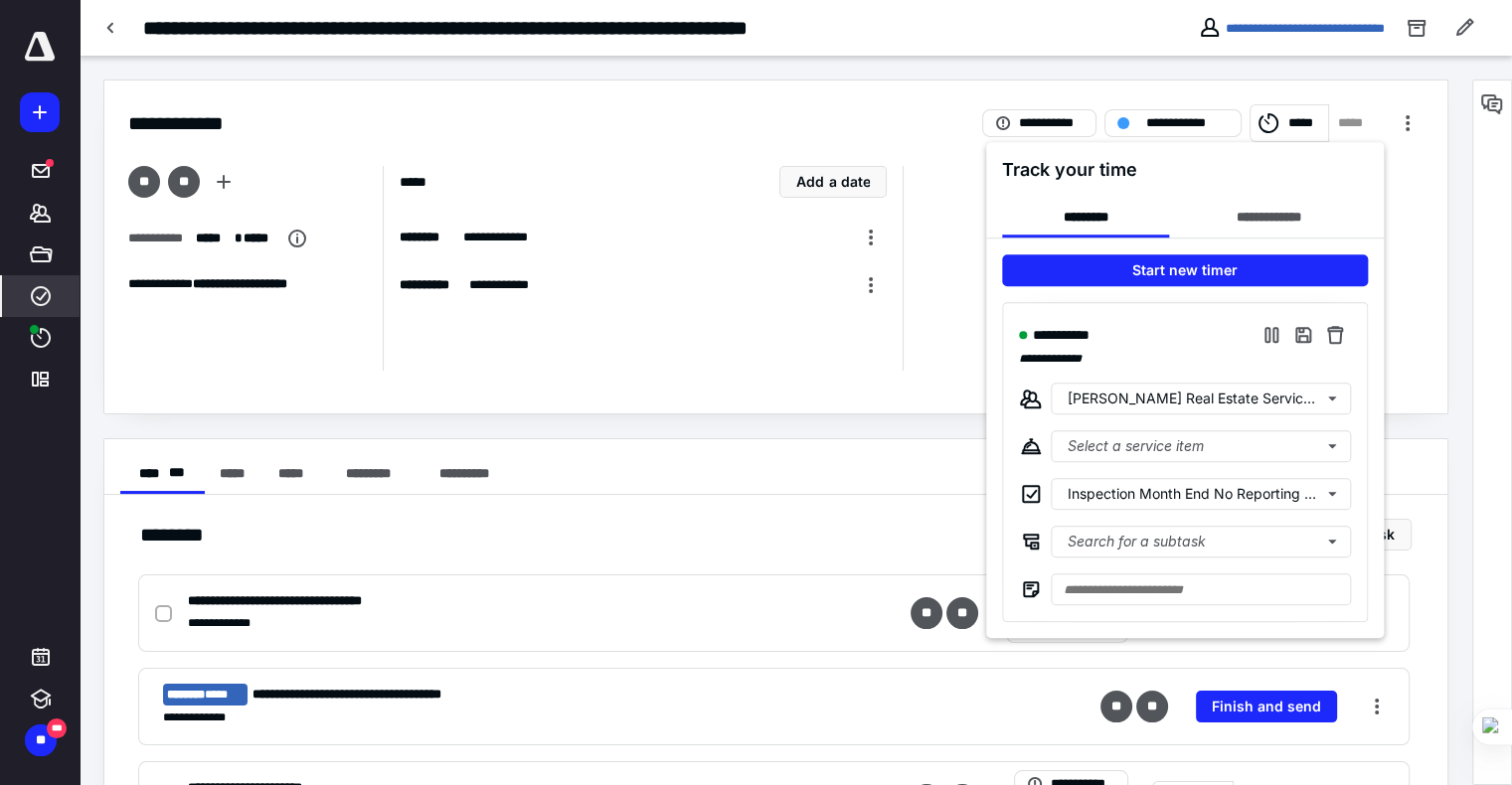 click at bounding box center (756, 392) 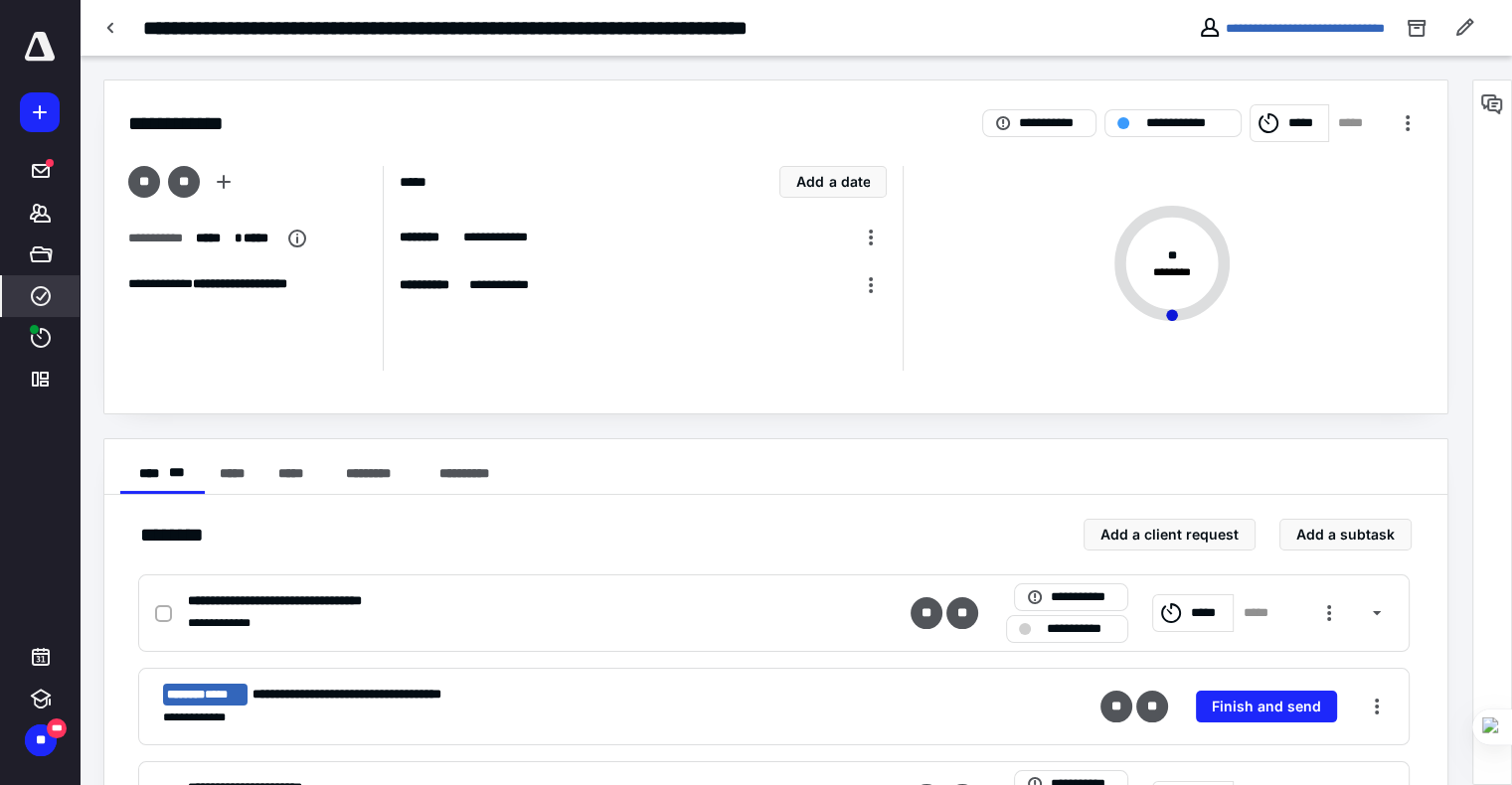 click at bounding box center (1492, 104) 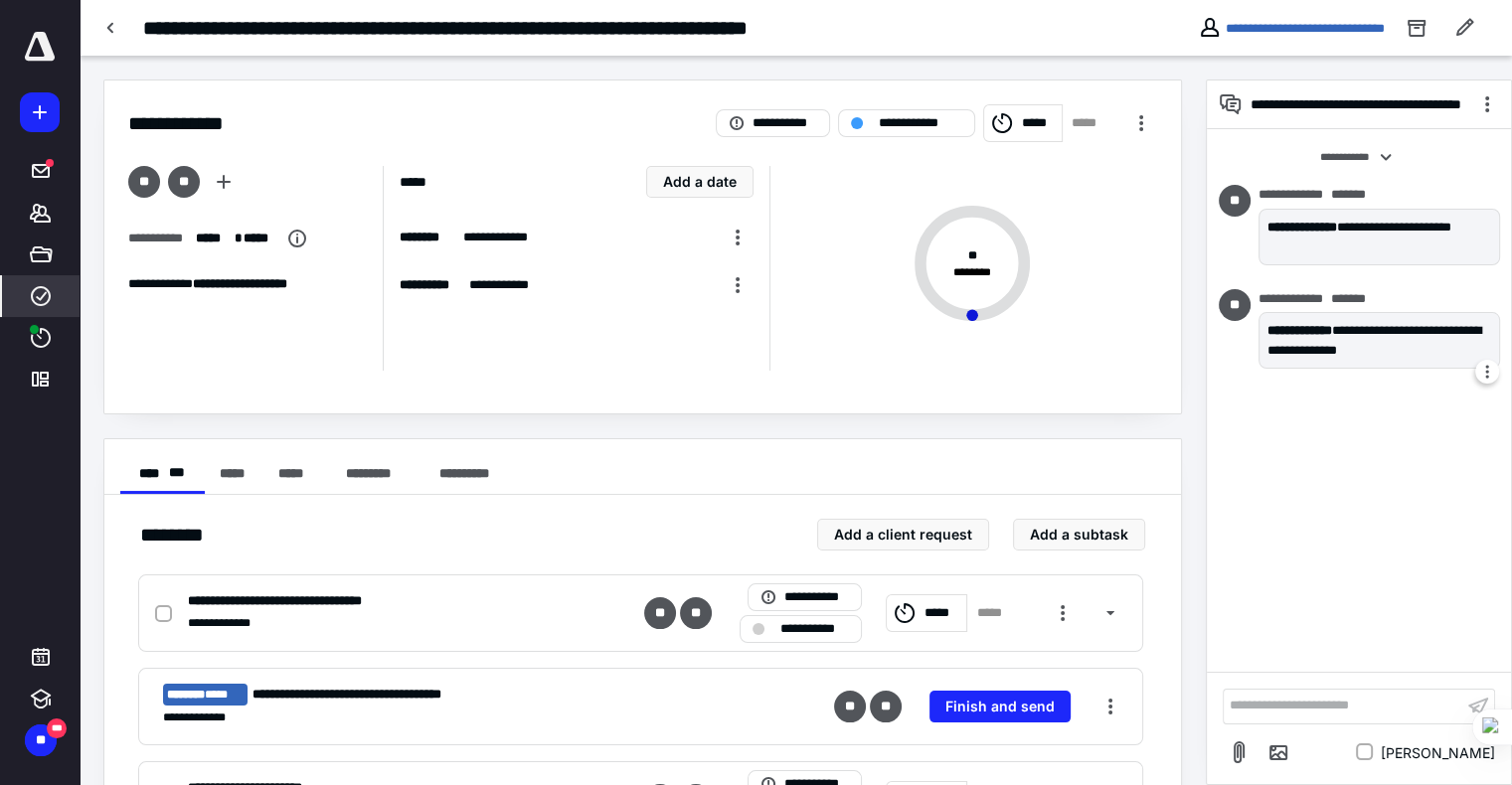 click on "**********" at bounding box center (1379, 340) 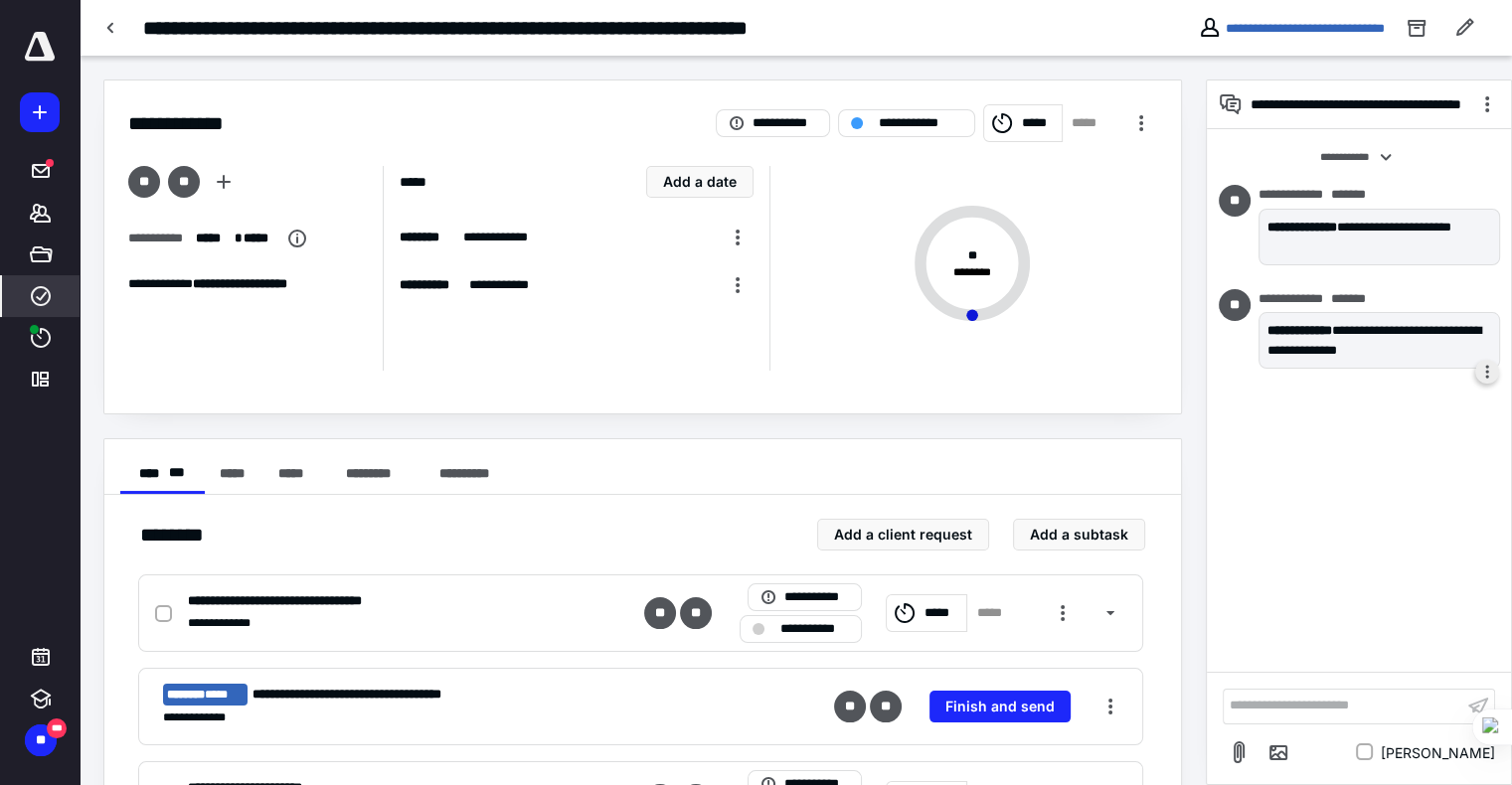 click at bounding box center [1487, 372] 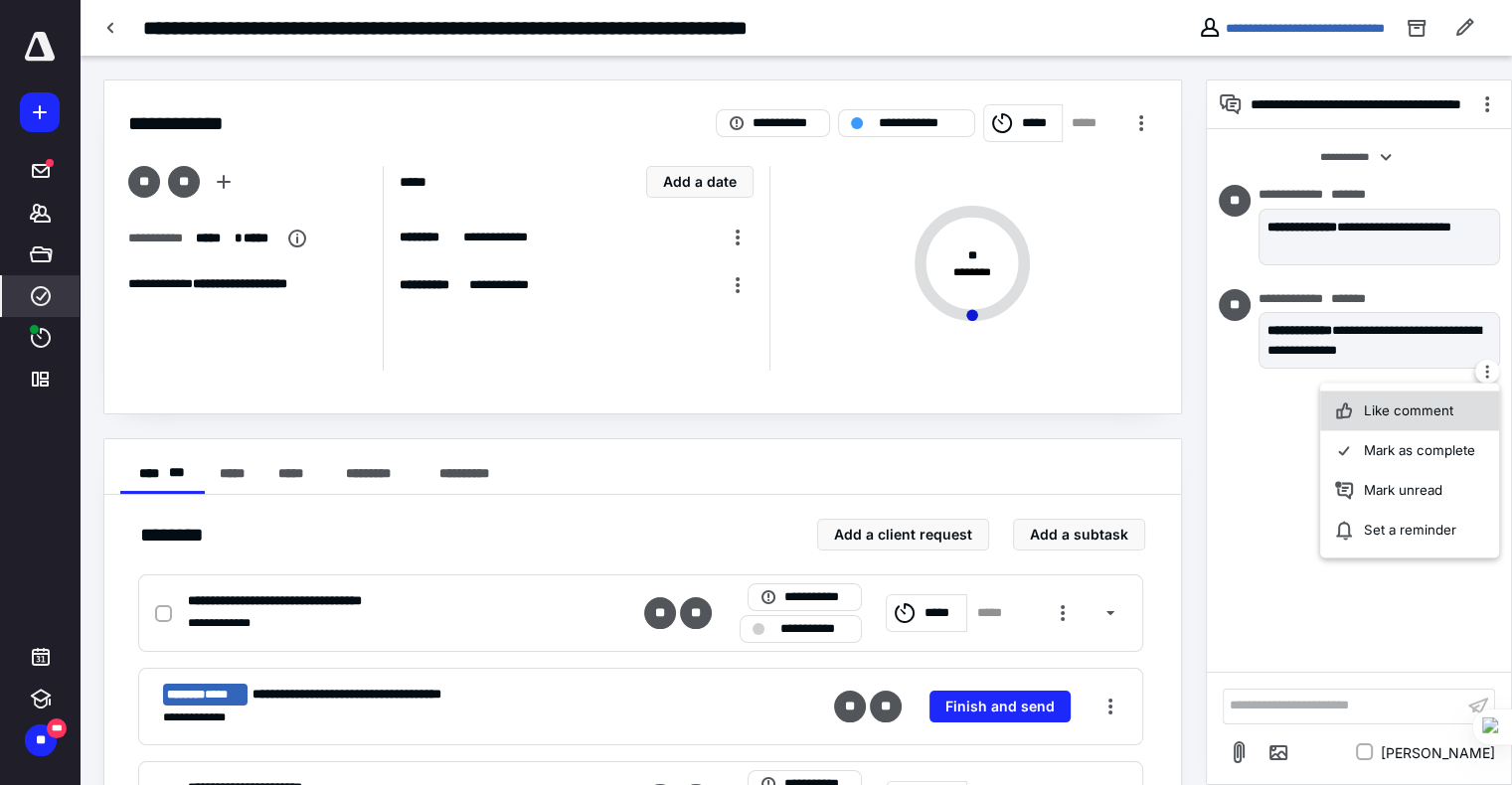 click on "Like comment" at bounding box center (1410, 410) 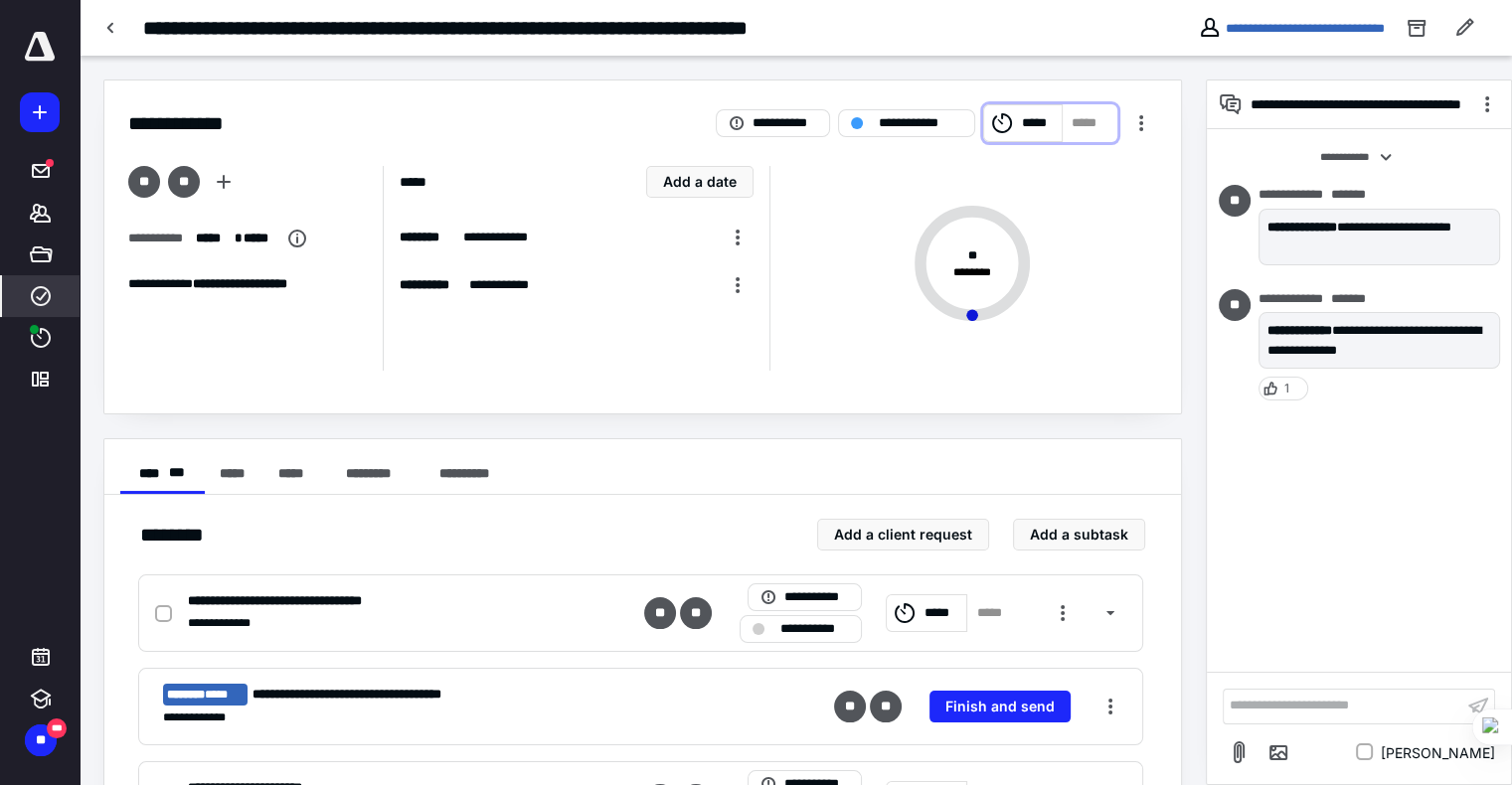 click on "*****" at bounding box center [1022, 123] 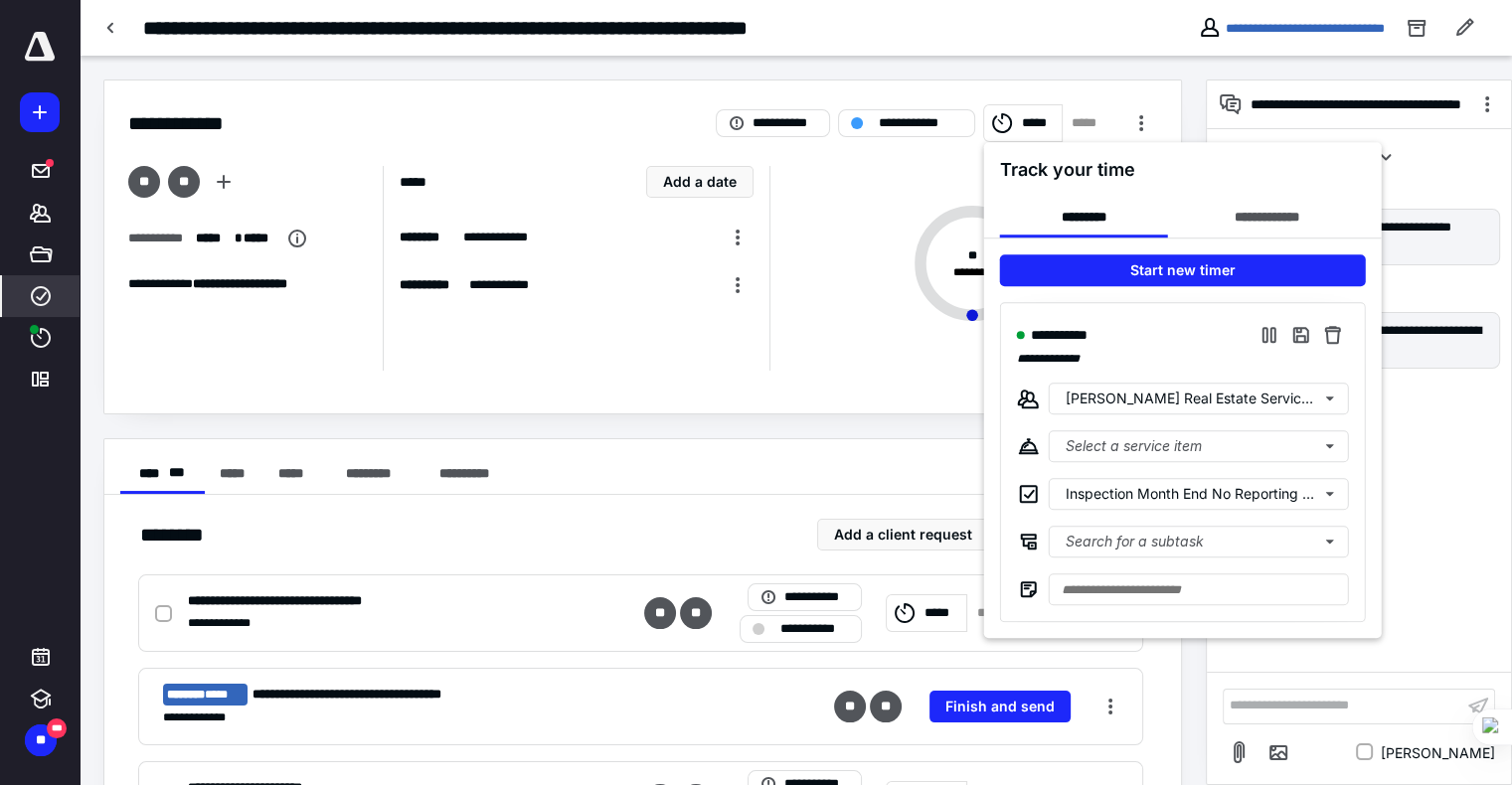 click at bounding box center (756, 392) 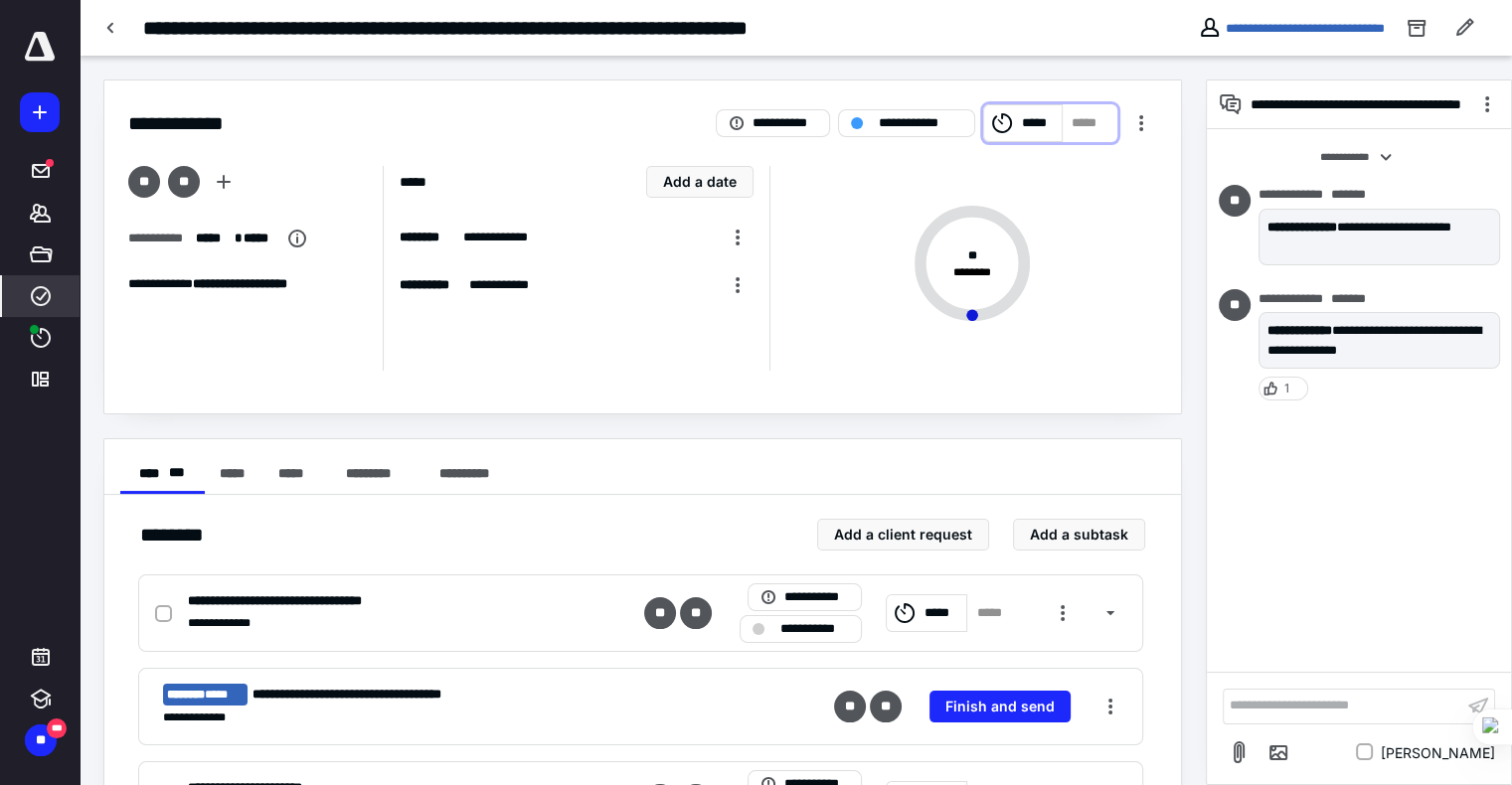click on "*****" at bounding box center (1022, 123) 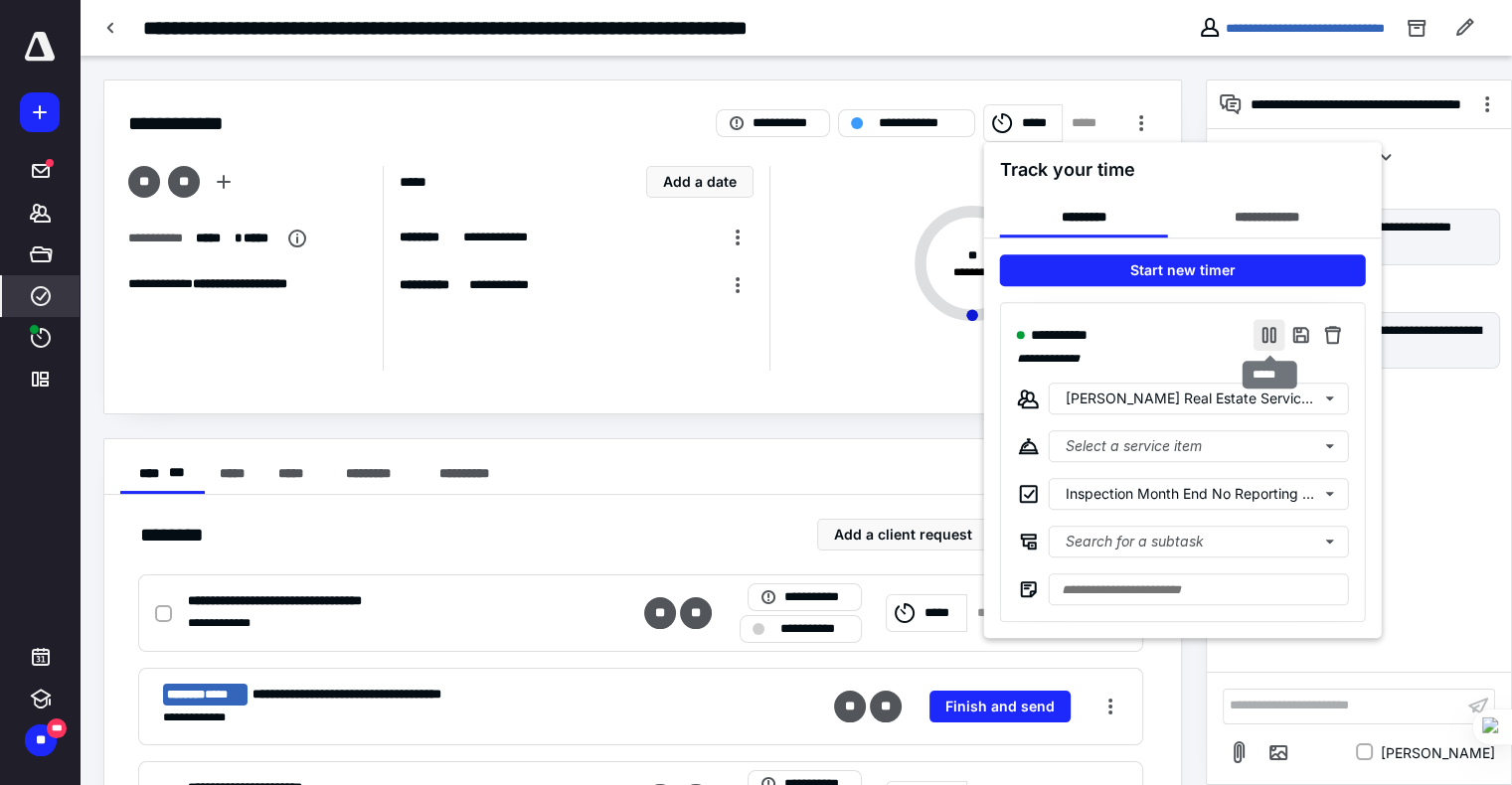 click at bounding box center [1269, 335] 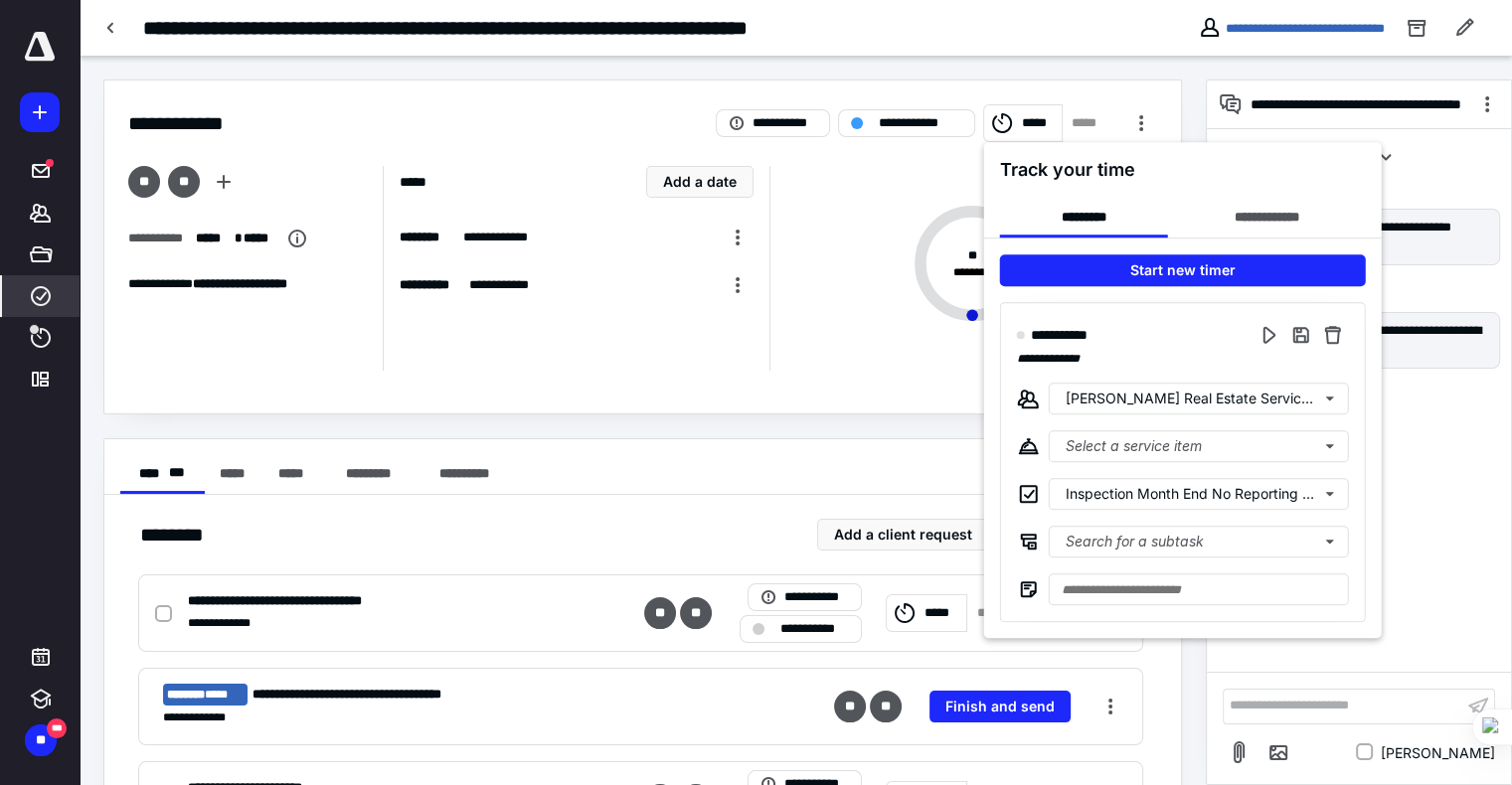 click at bounding box center [756, 392] 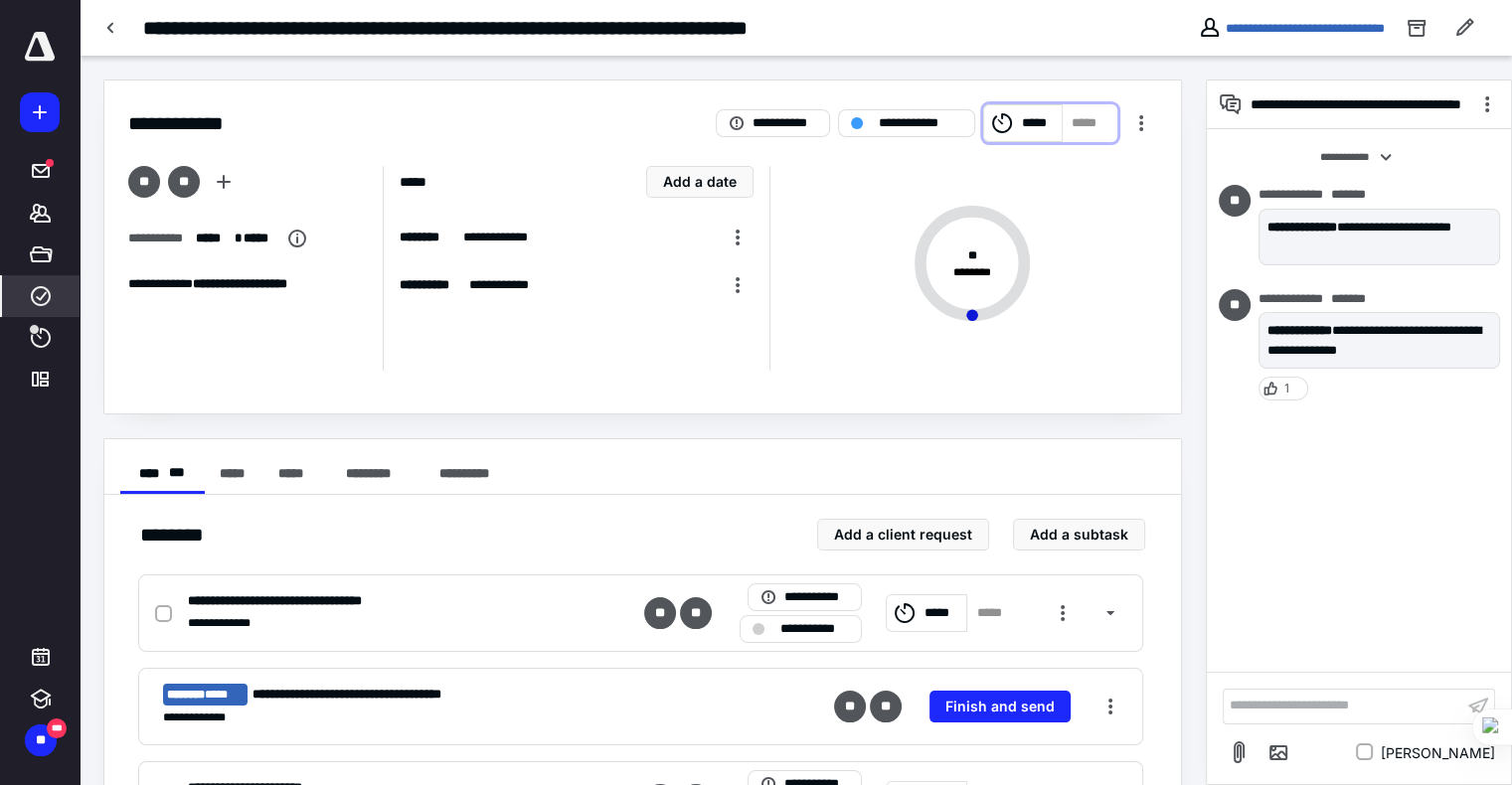 click 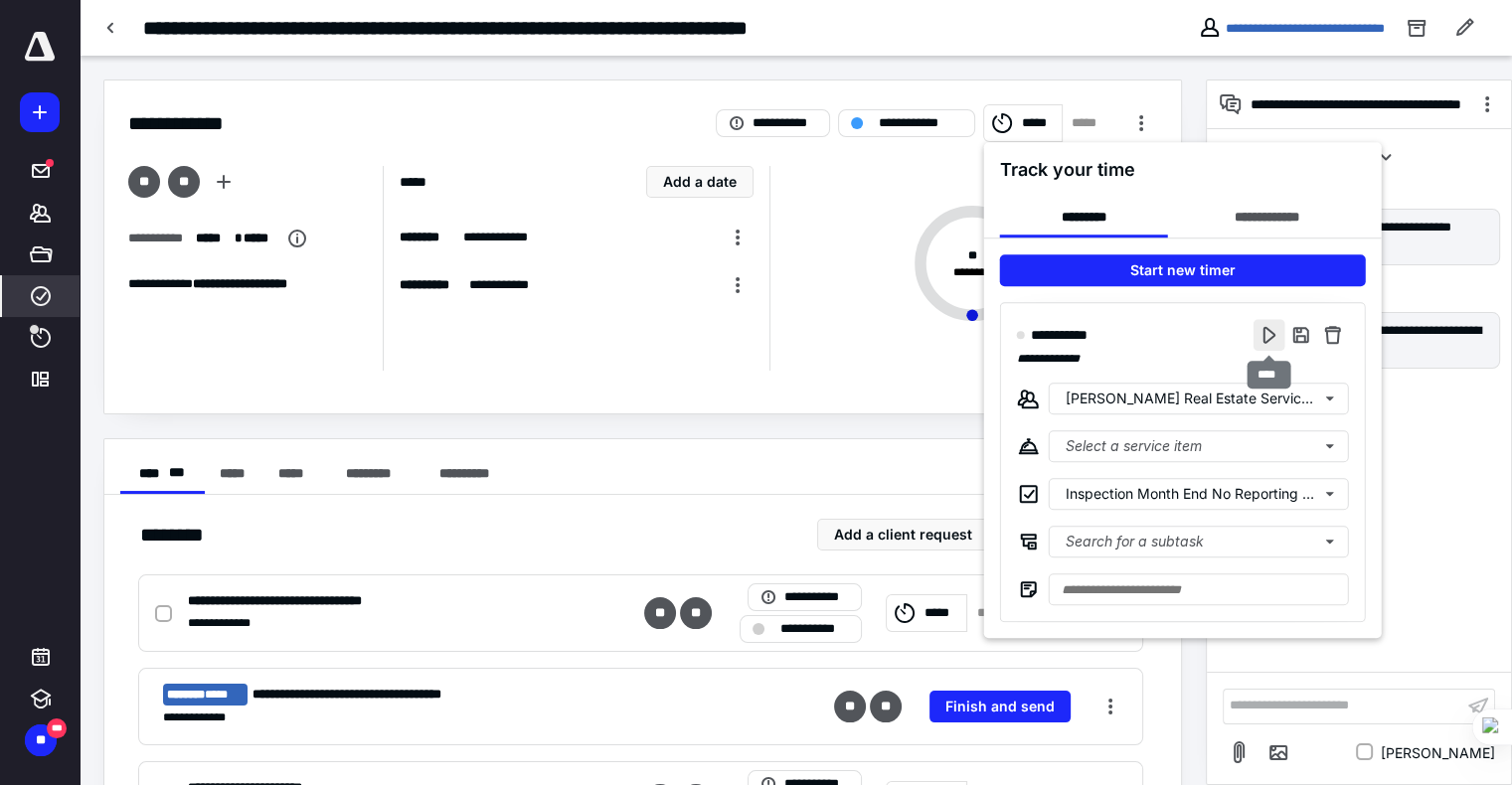 click at bounding box center [1269, 335] 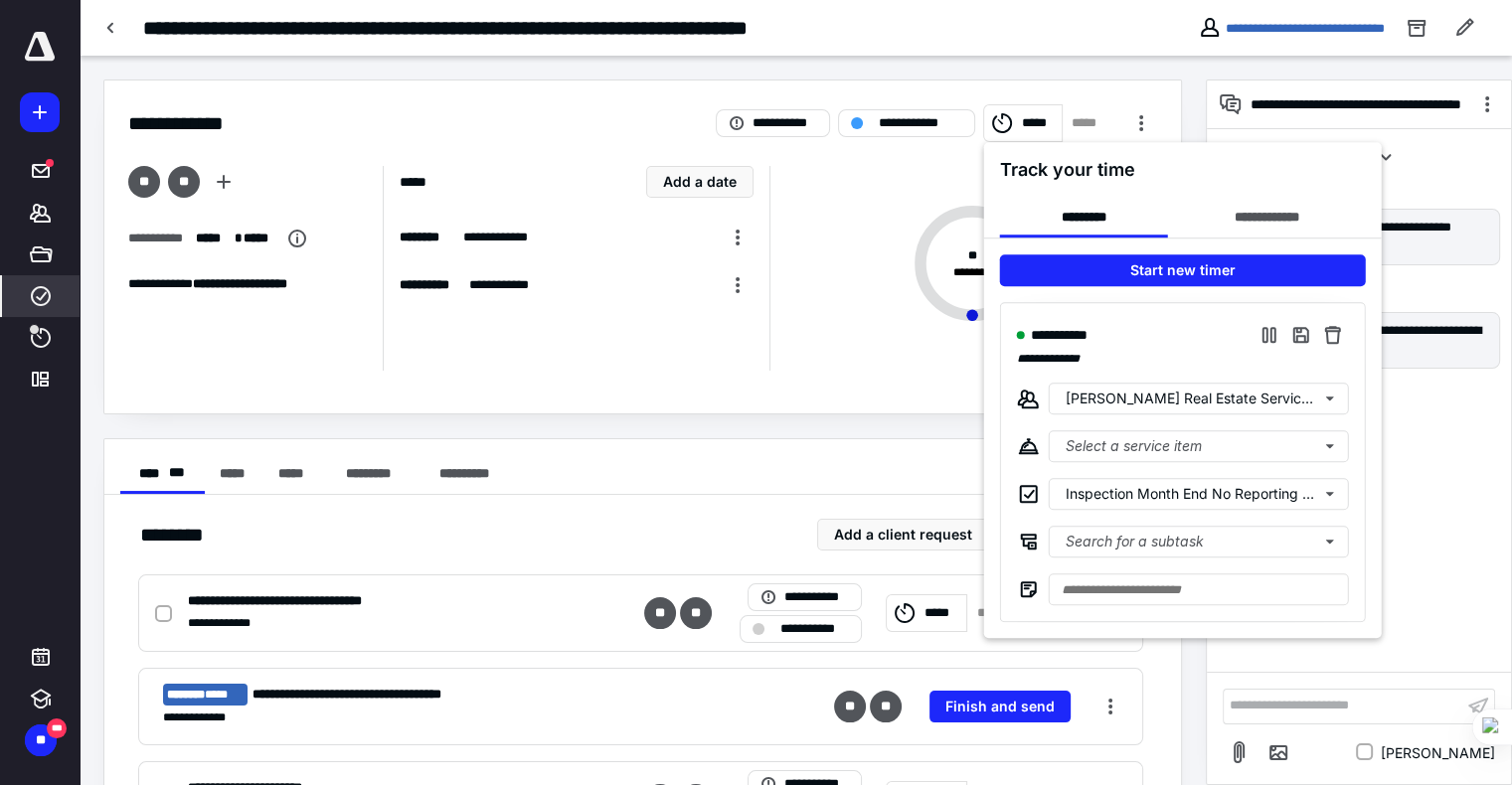 type 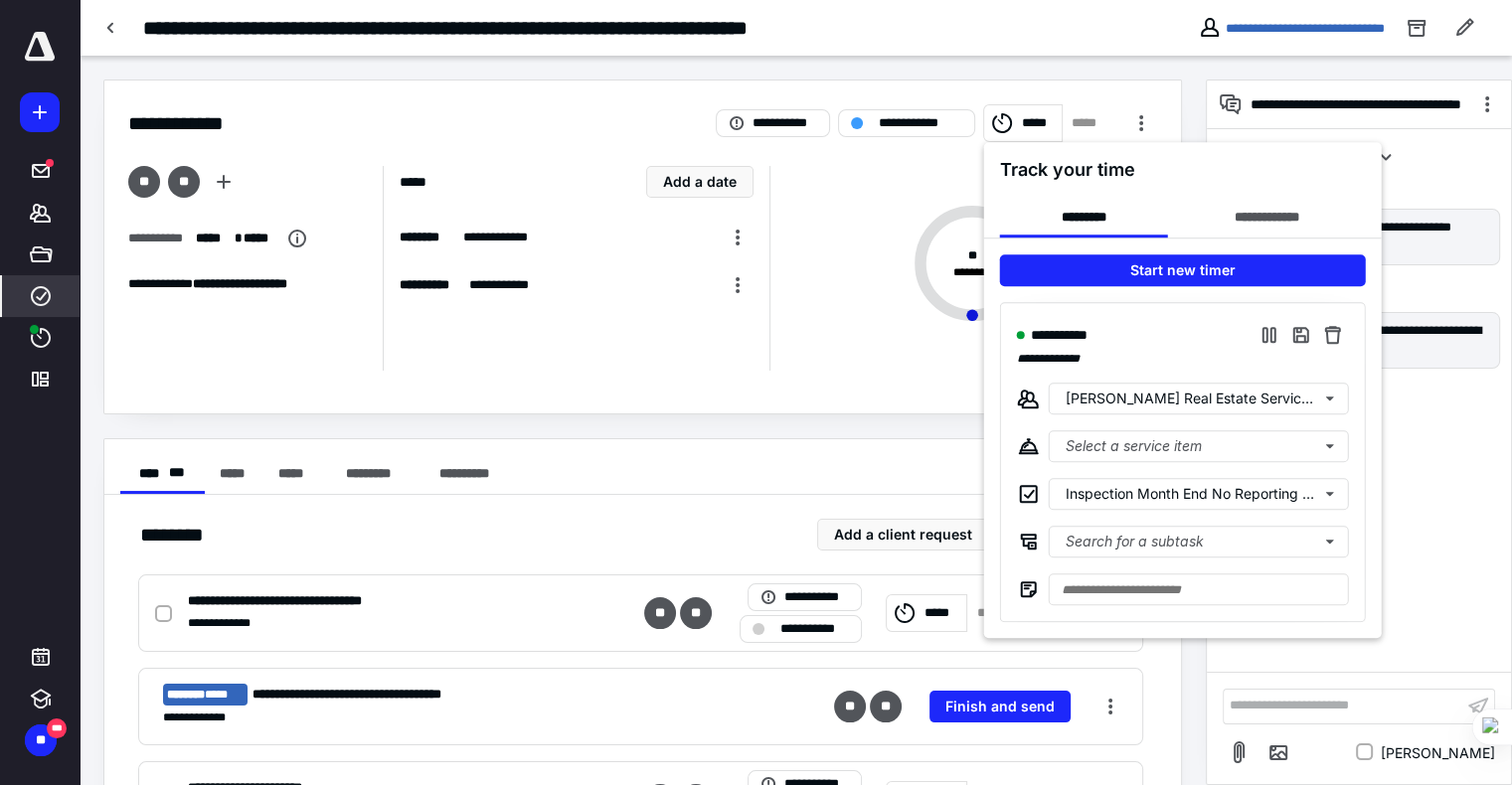 click at bounding box center [756, 392] 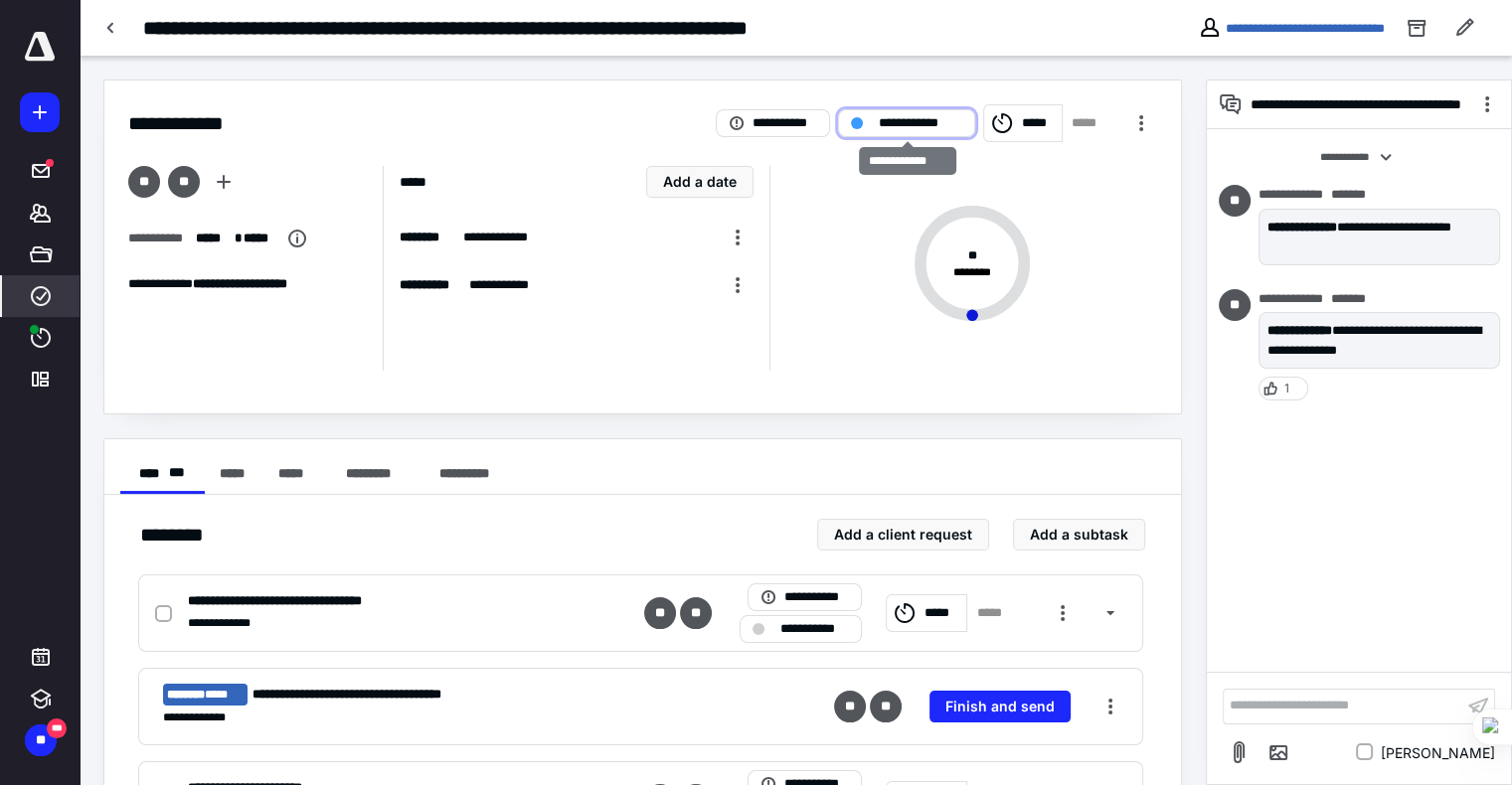 click at bounding box center [857, 123] 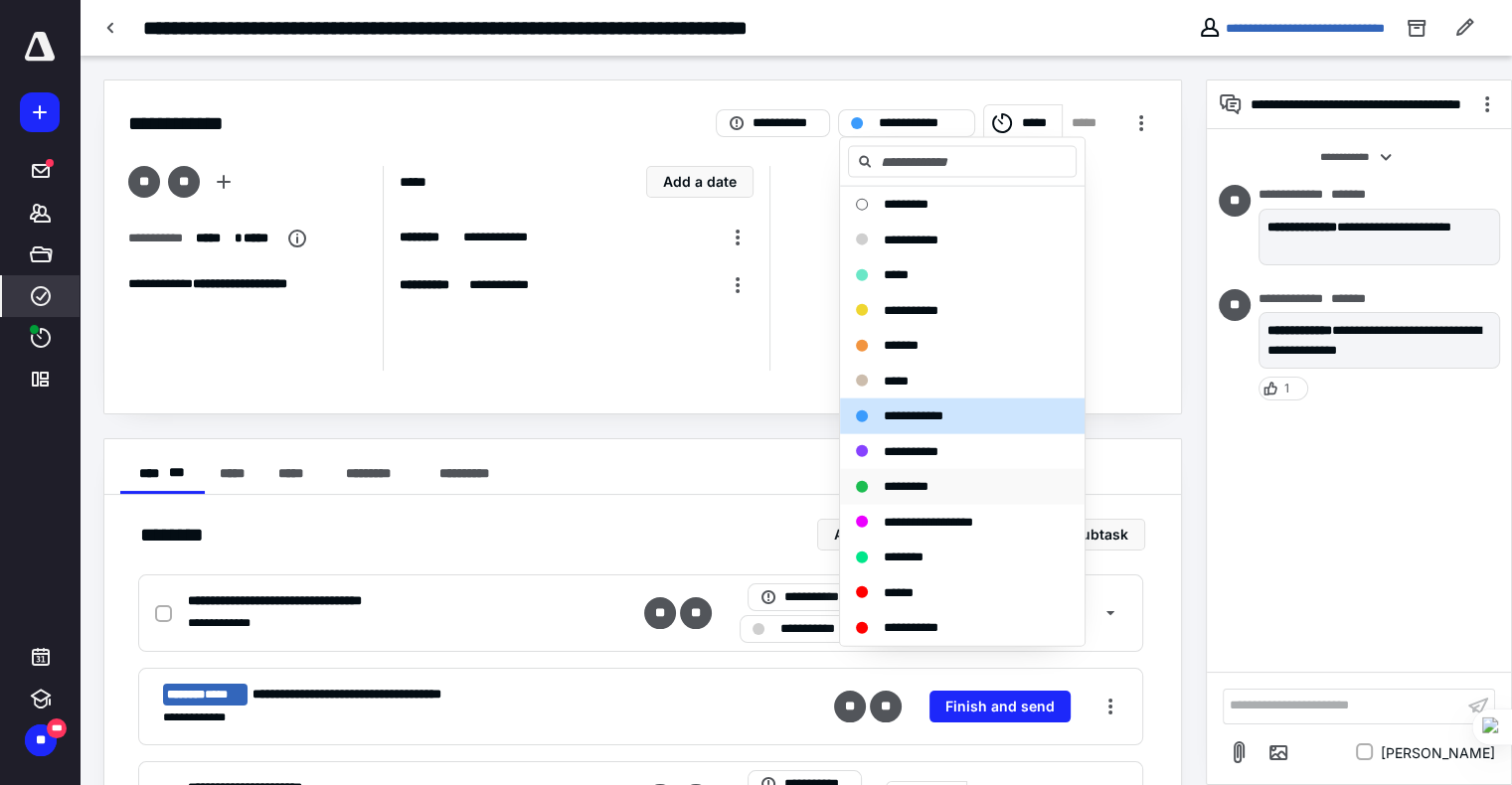 click on "*********" at bounding box center [962, 487] 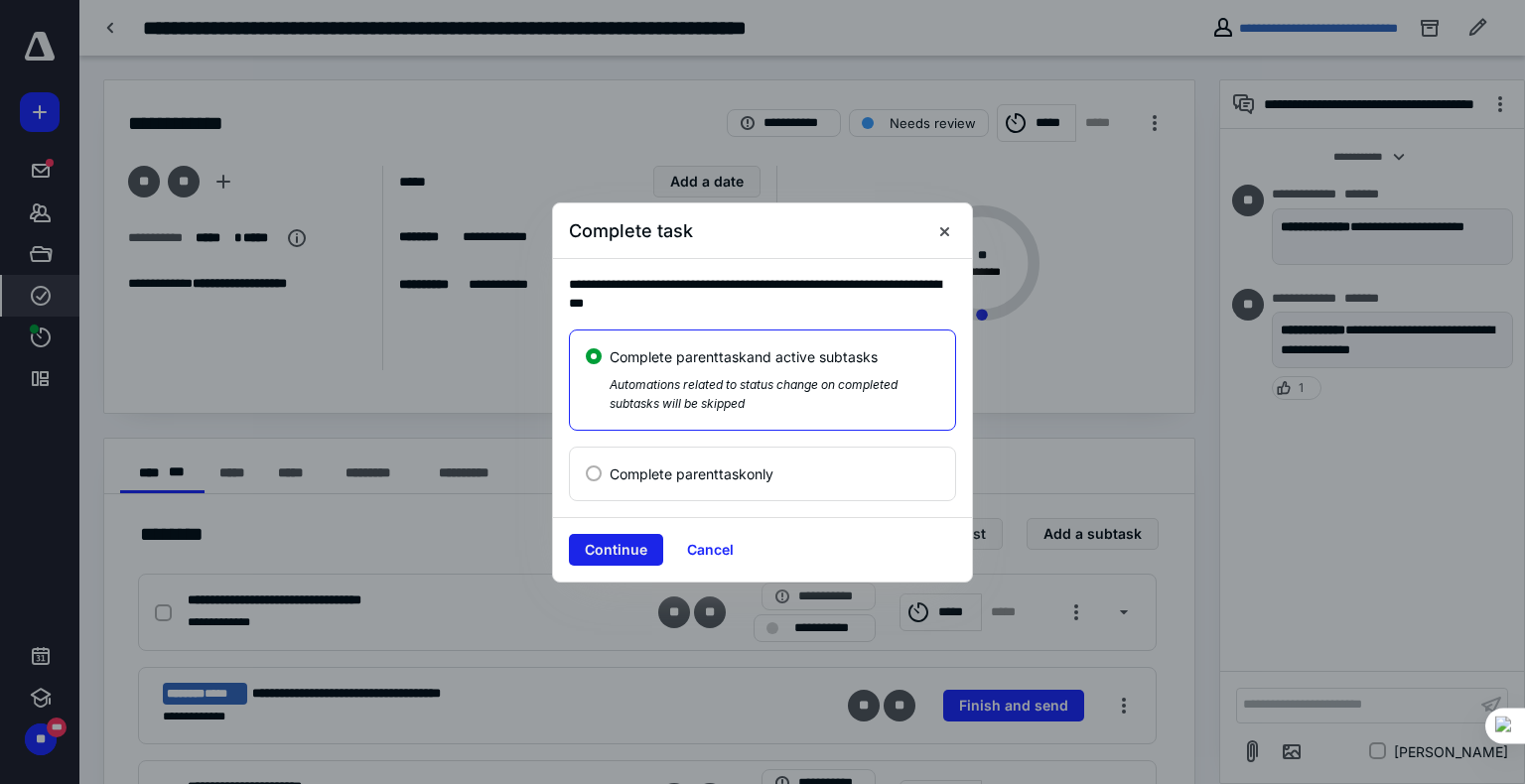 click on "Continue" at bounding box center [616, 550] 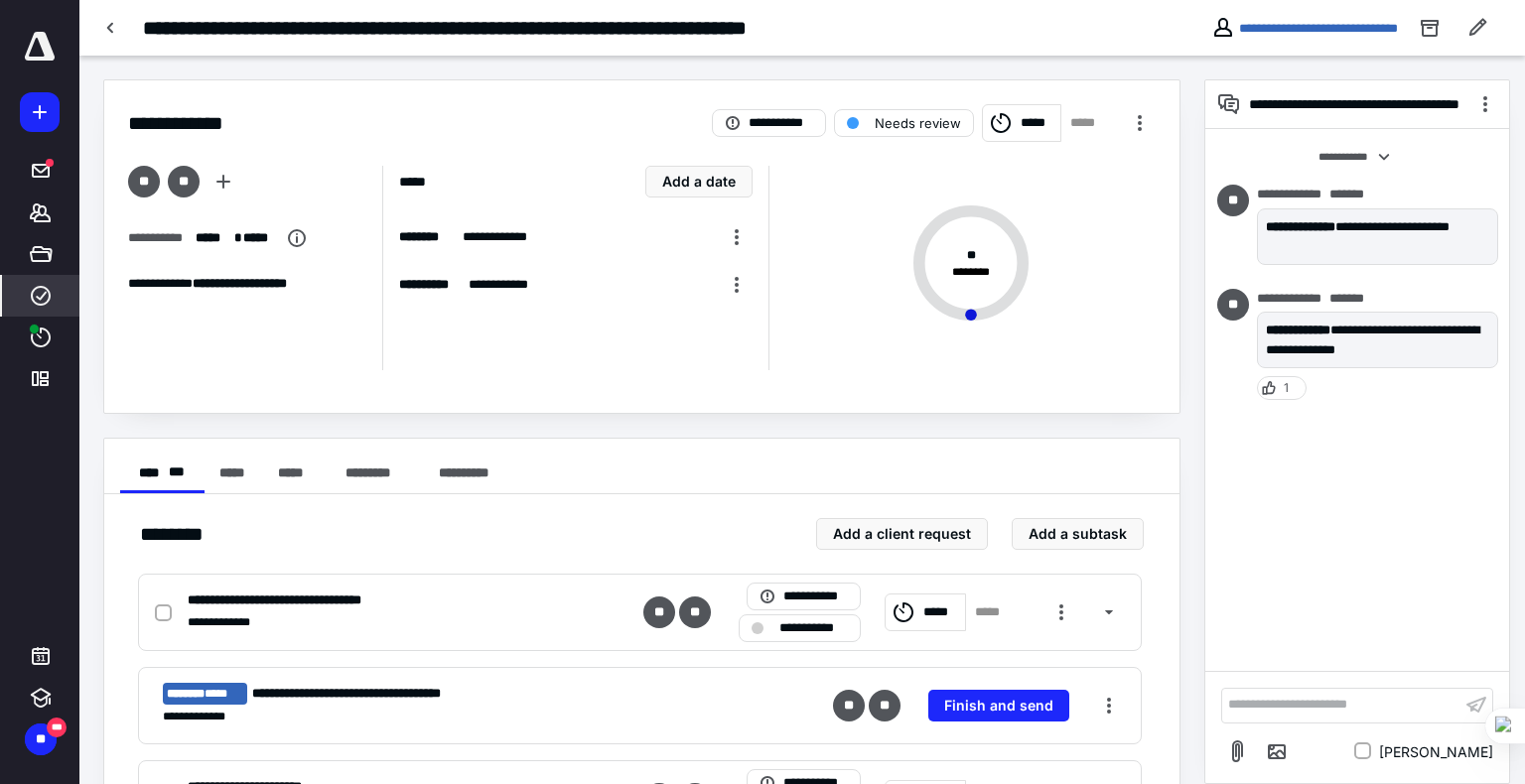 checkbox on "true" 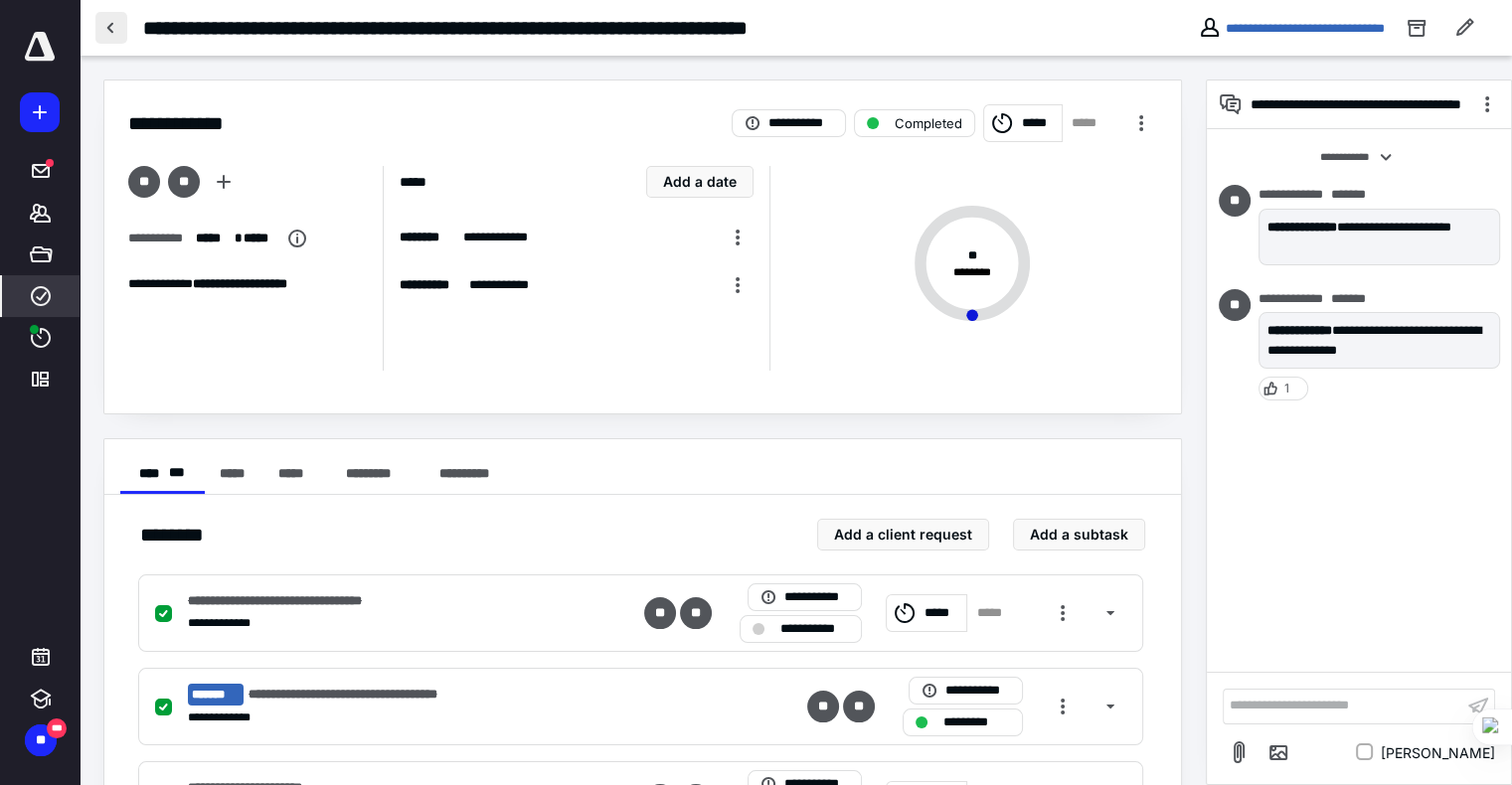 click at bounding box center [111, 28] 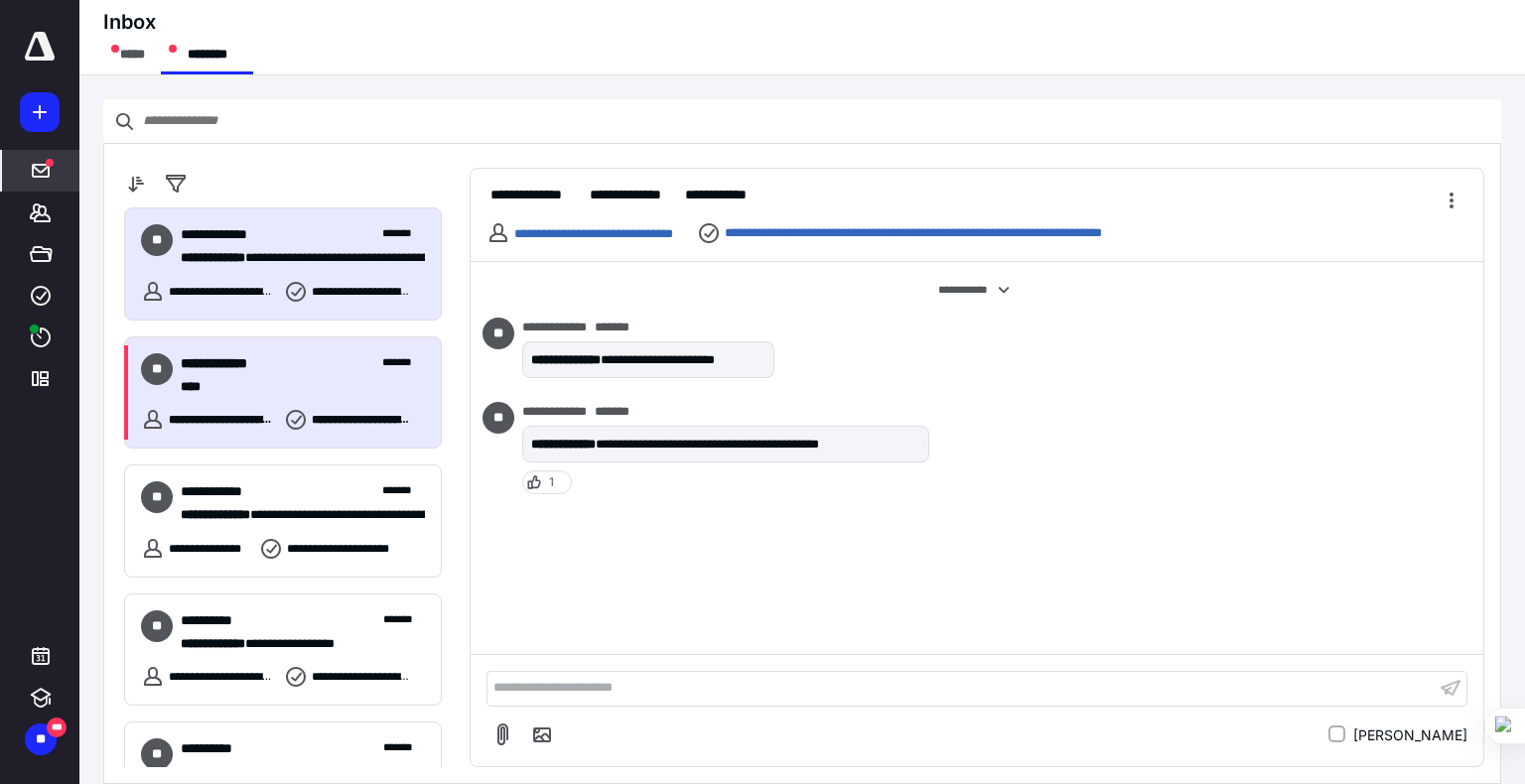 click on "****" at bounding box center [295, 387] 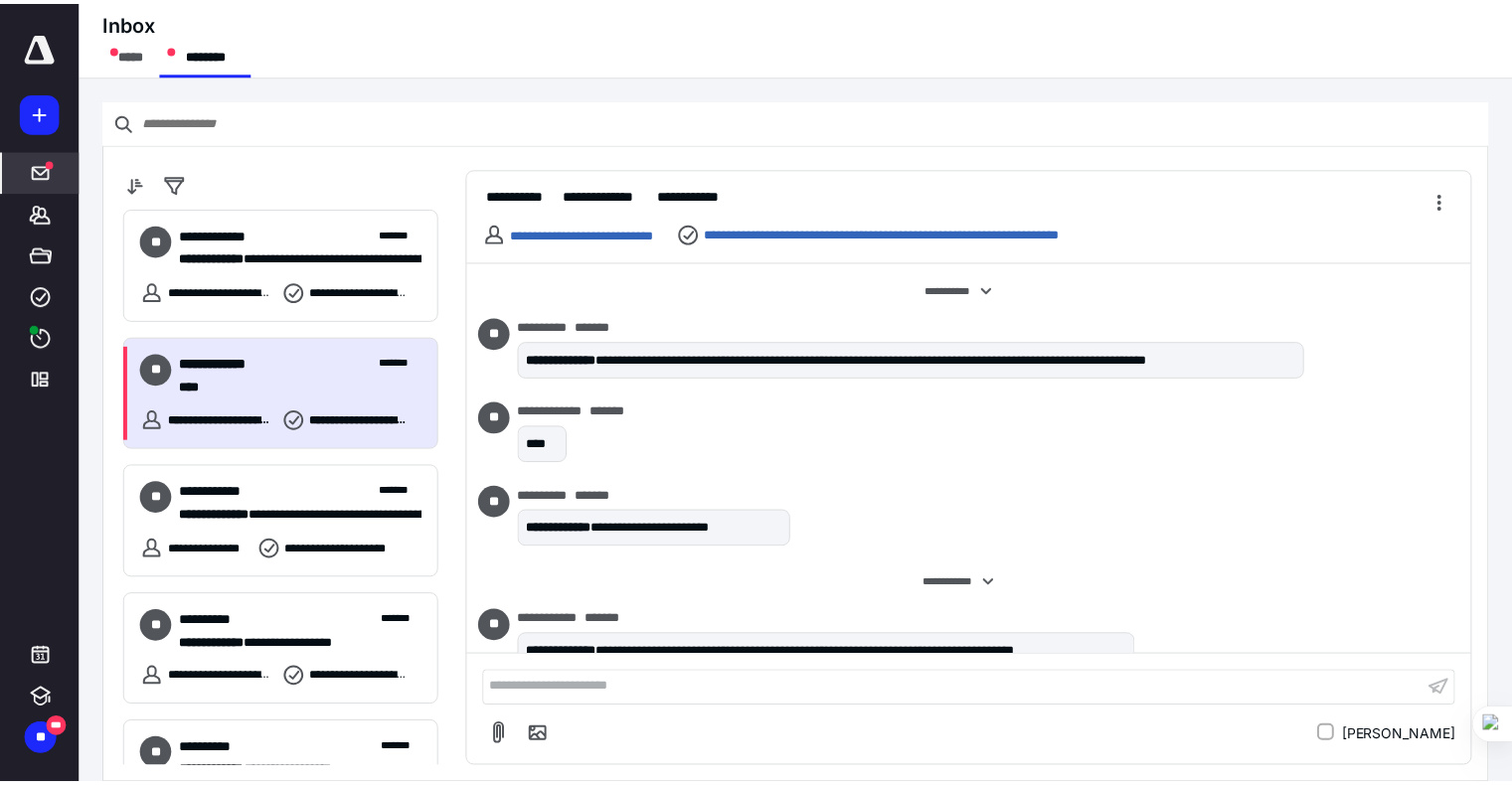 scroll, scrollTop: 133, scrollLeft: 0, axis: vertical 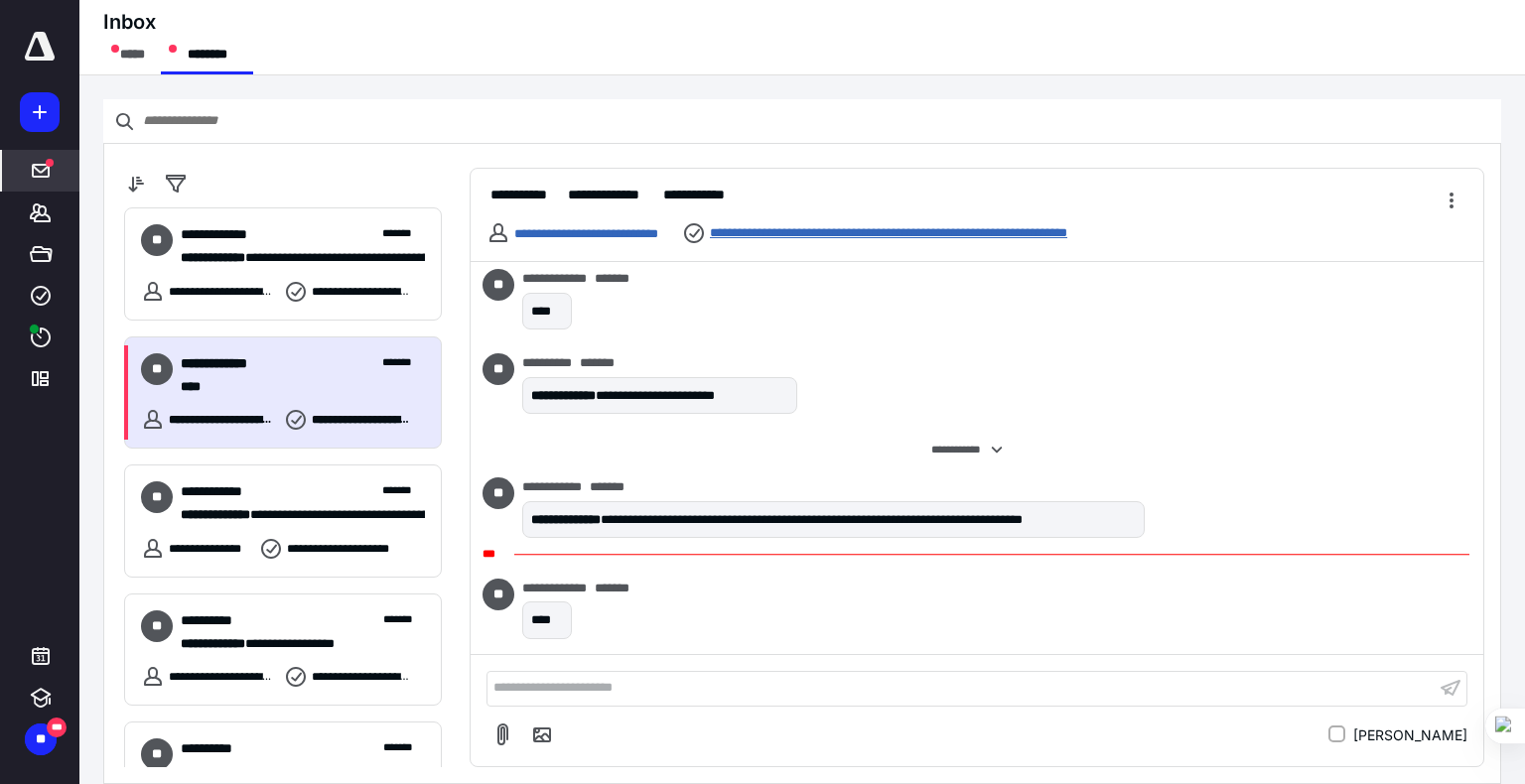 click on "**********" at bounding box center (933, 233) 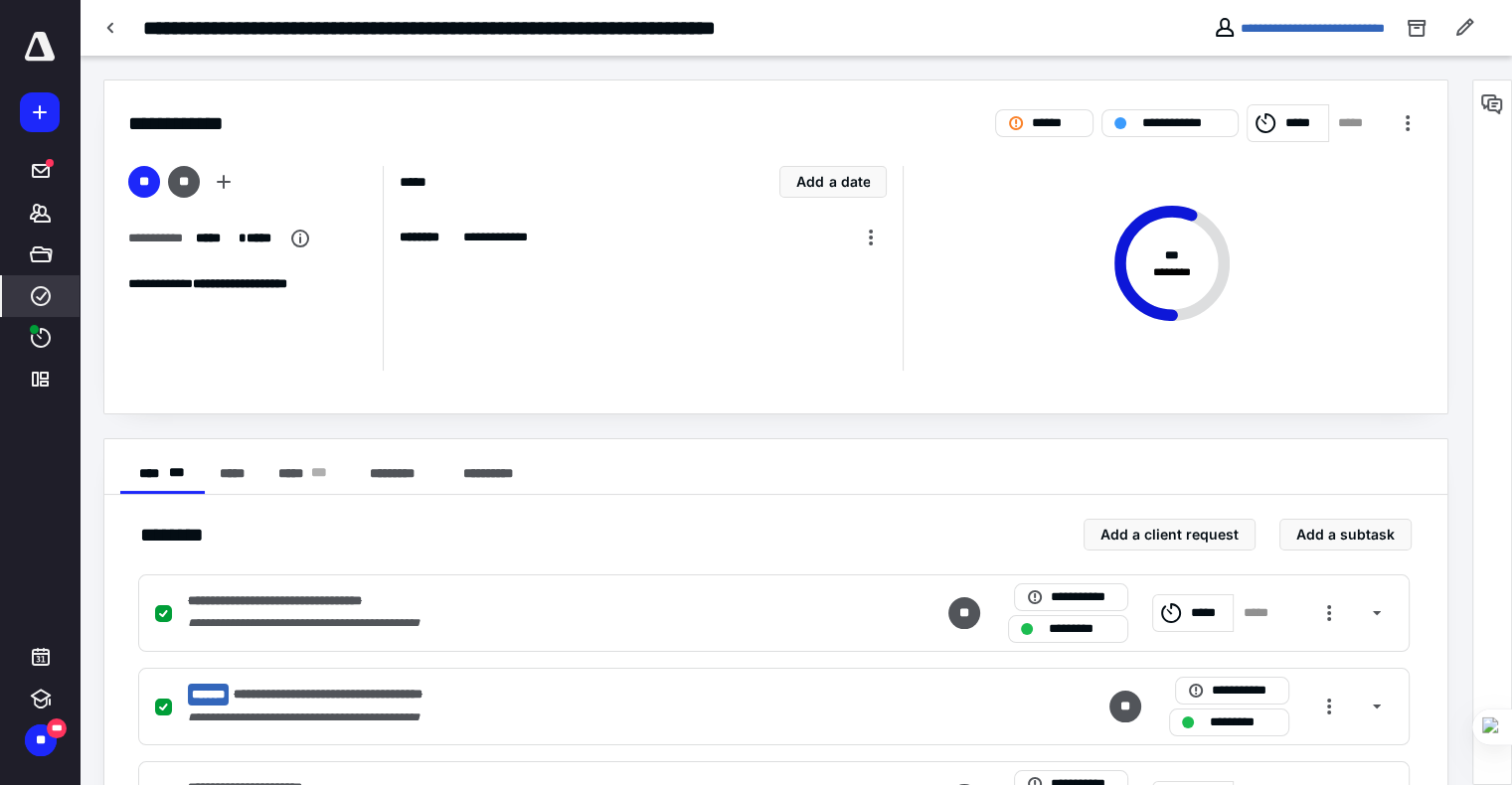 click on "*****" at bounding box center (1287, 123) 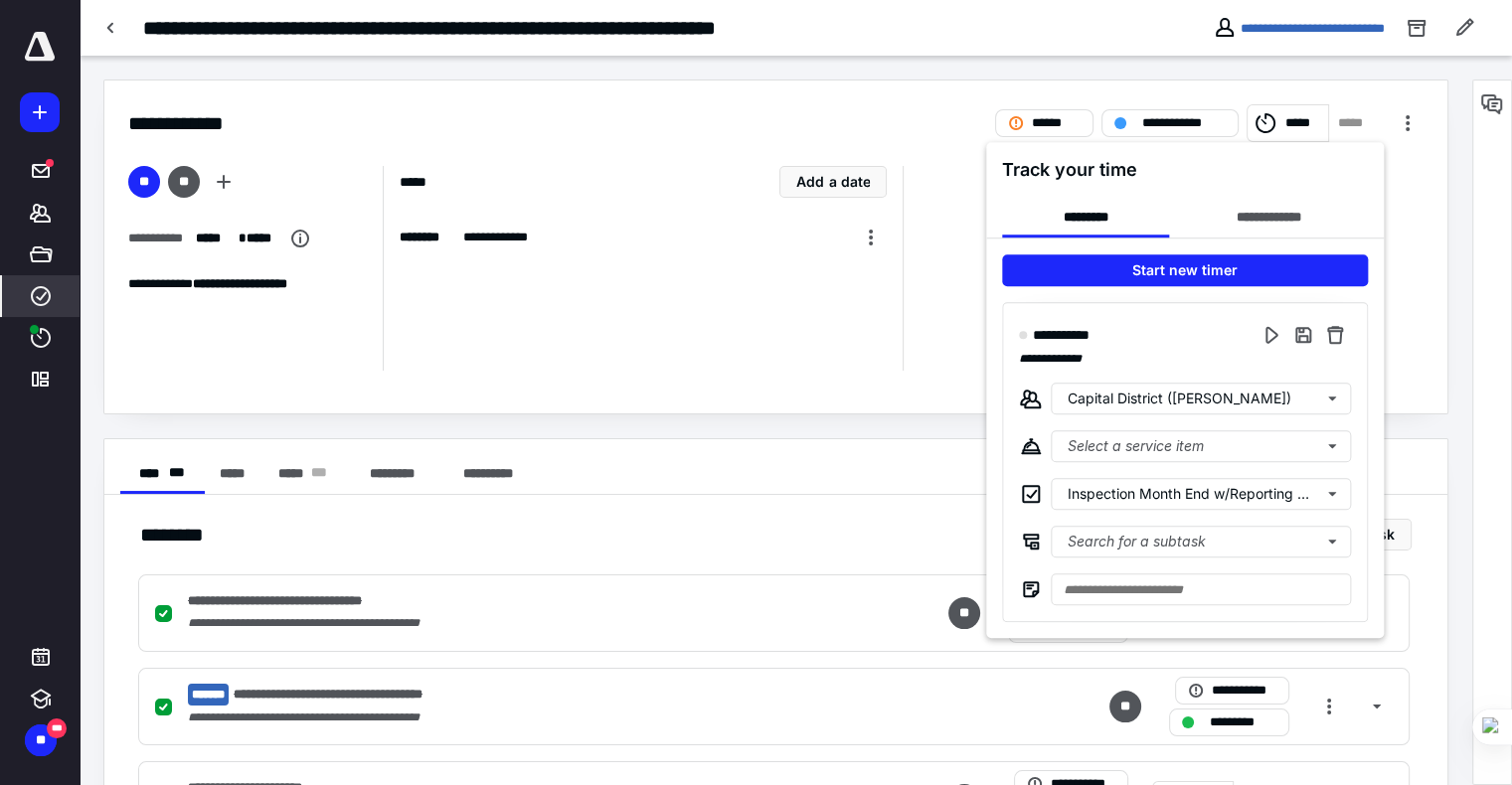 click at bounding box center (756, 392) 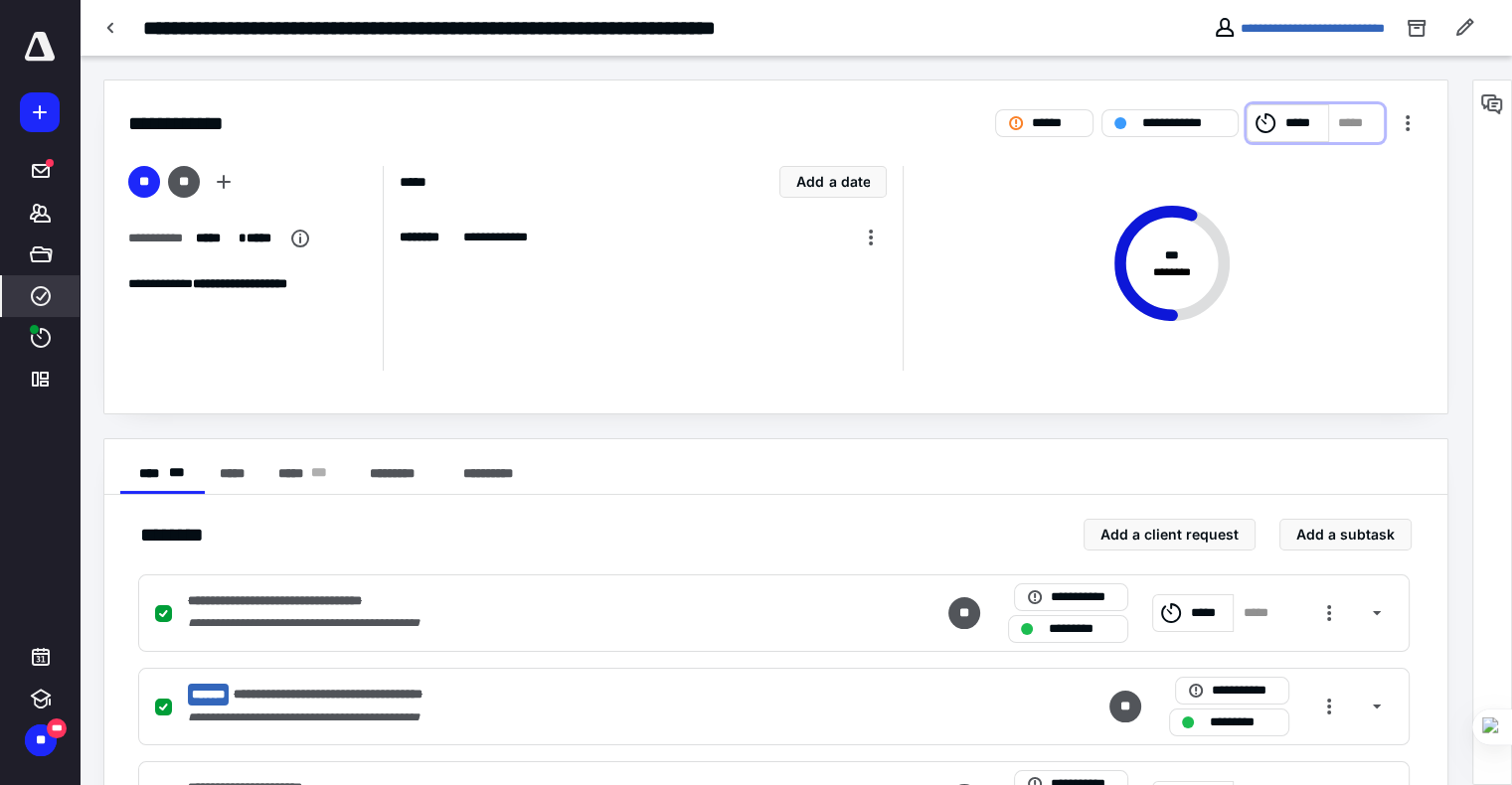 click 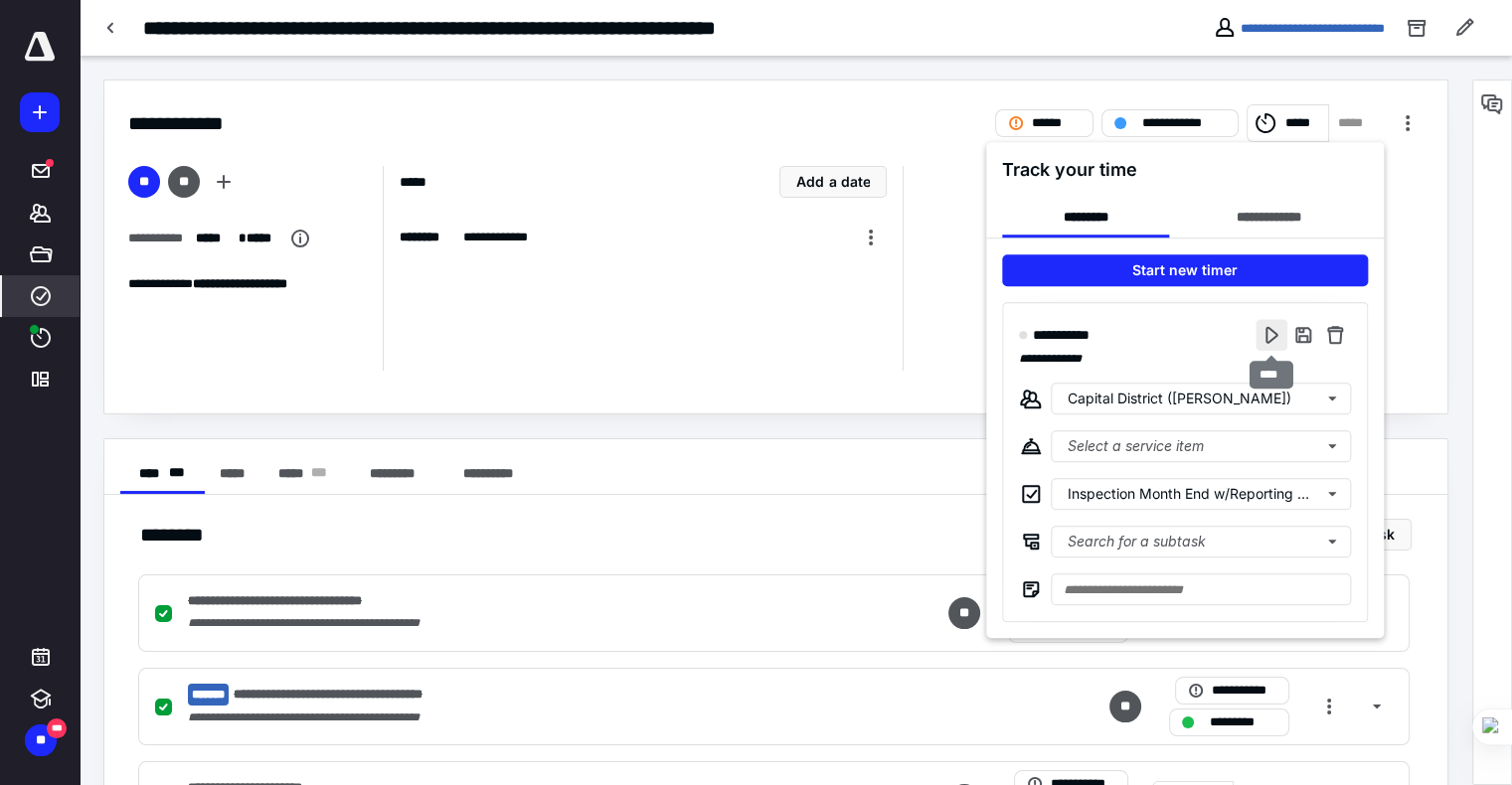 click at bounding box center (1271, 335) 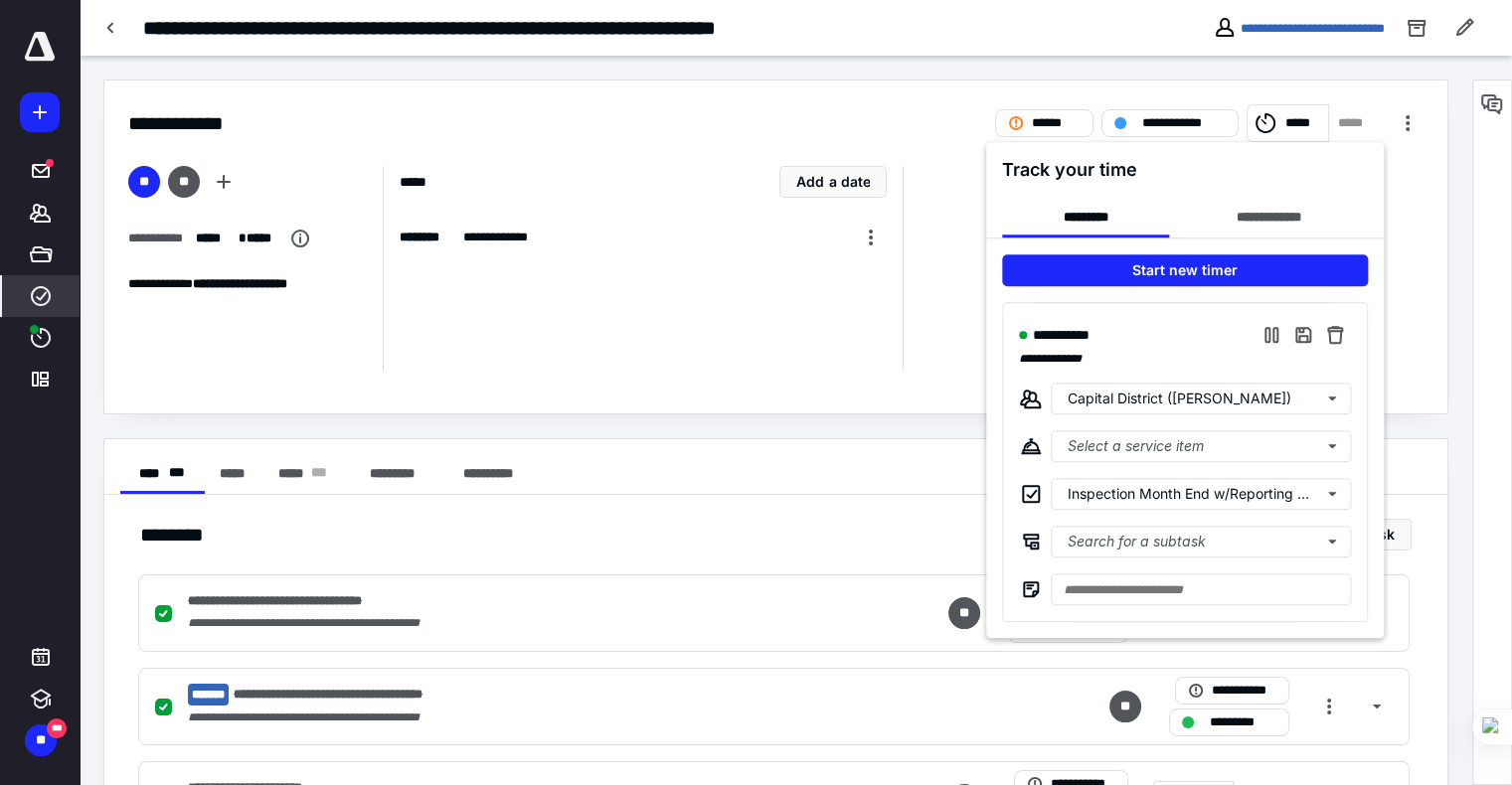 type 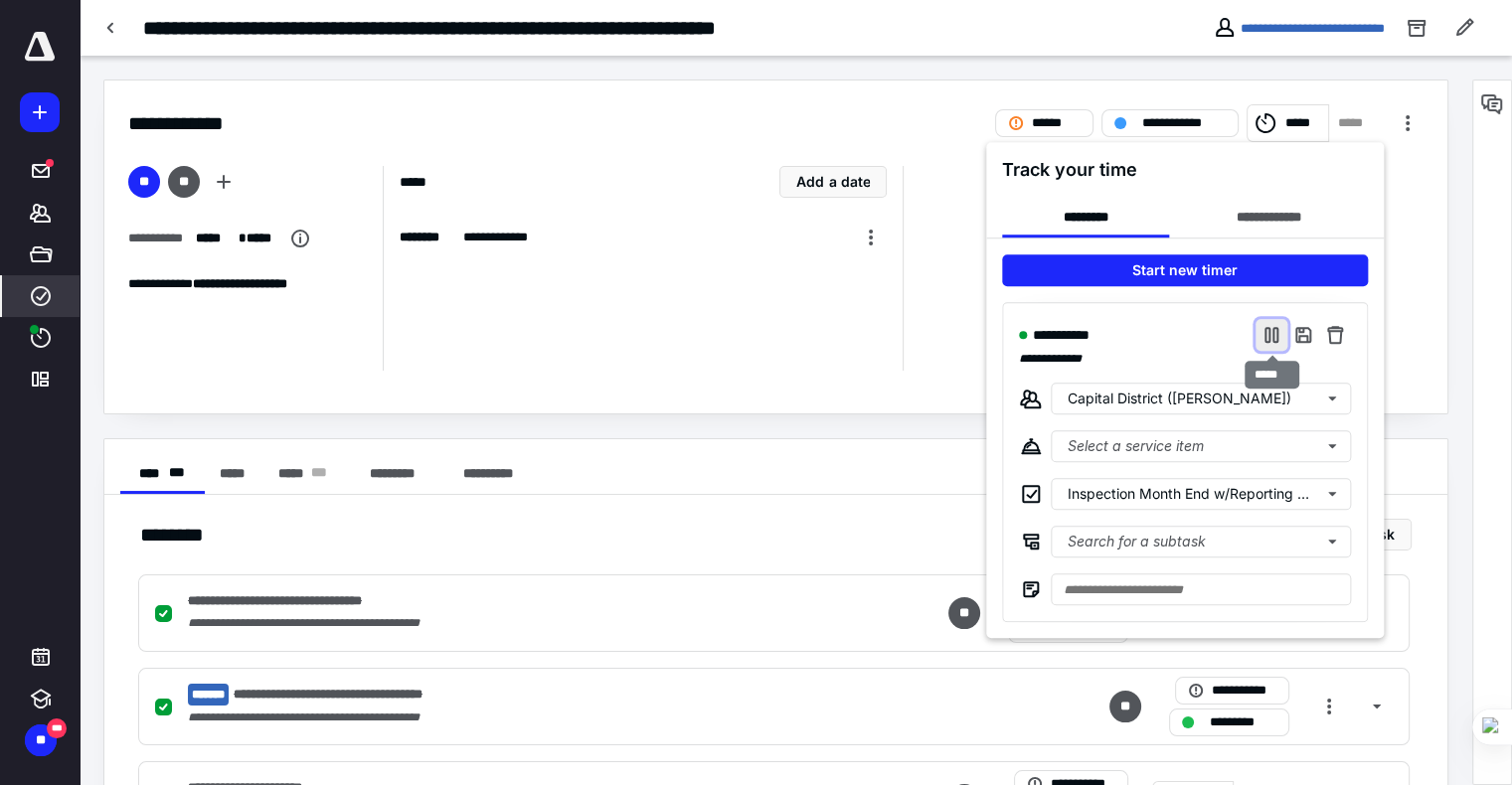 click at bounding box center [1271, 335] 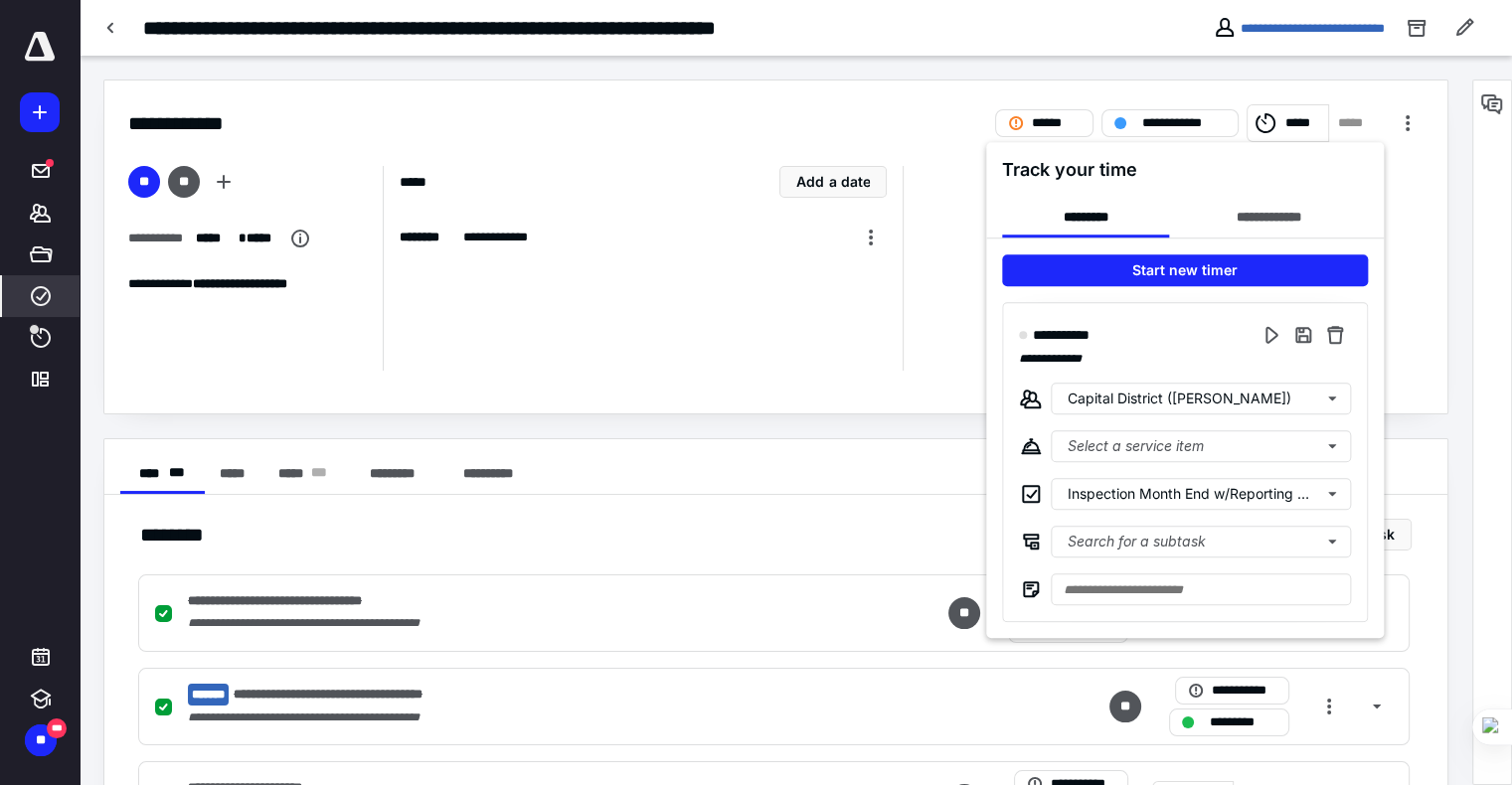 click at bounding box center (756, 392) 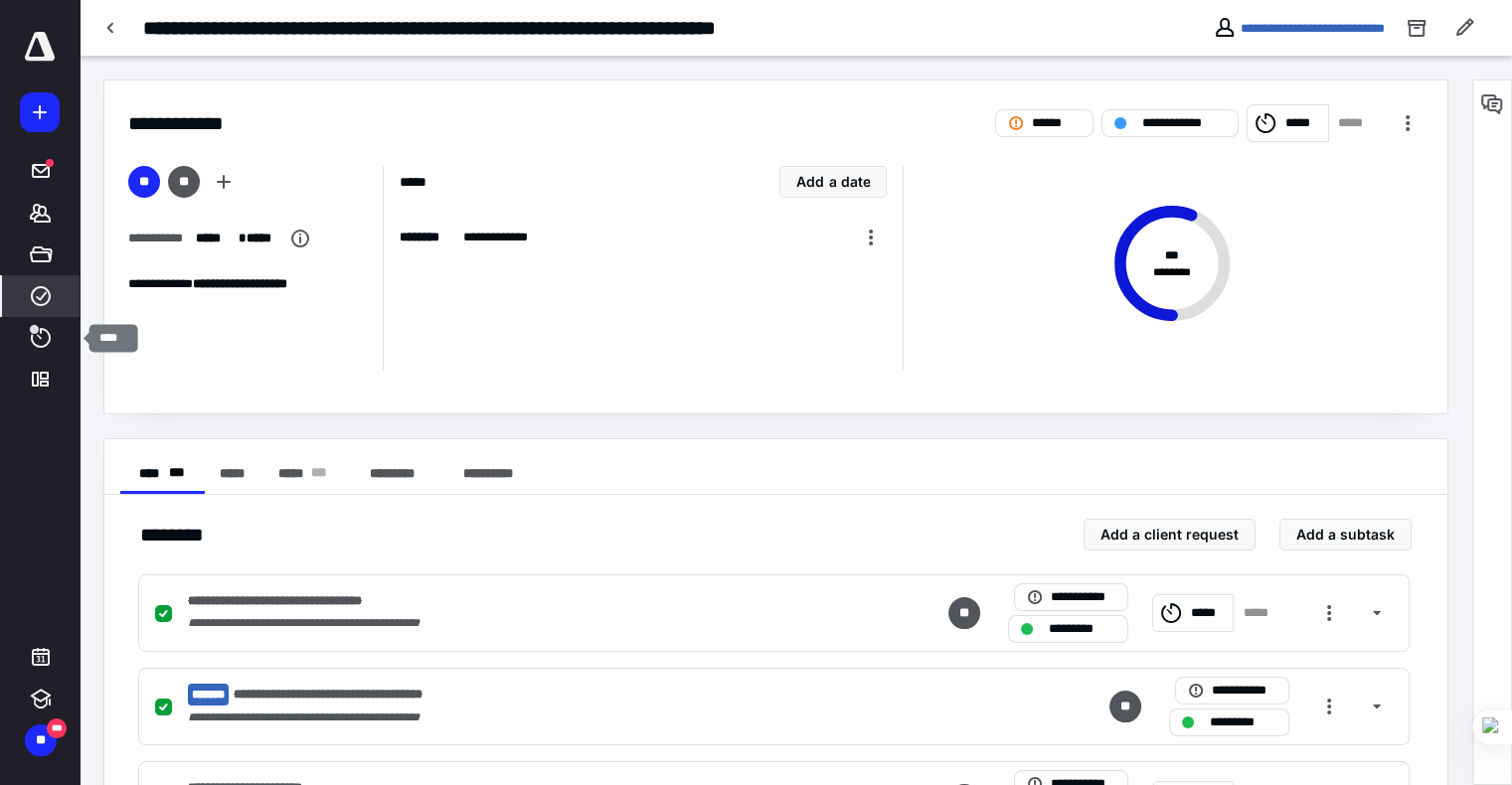 click 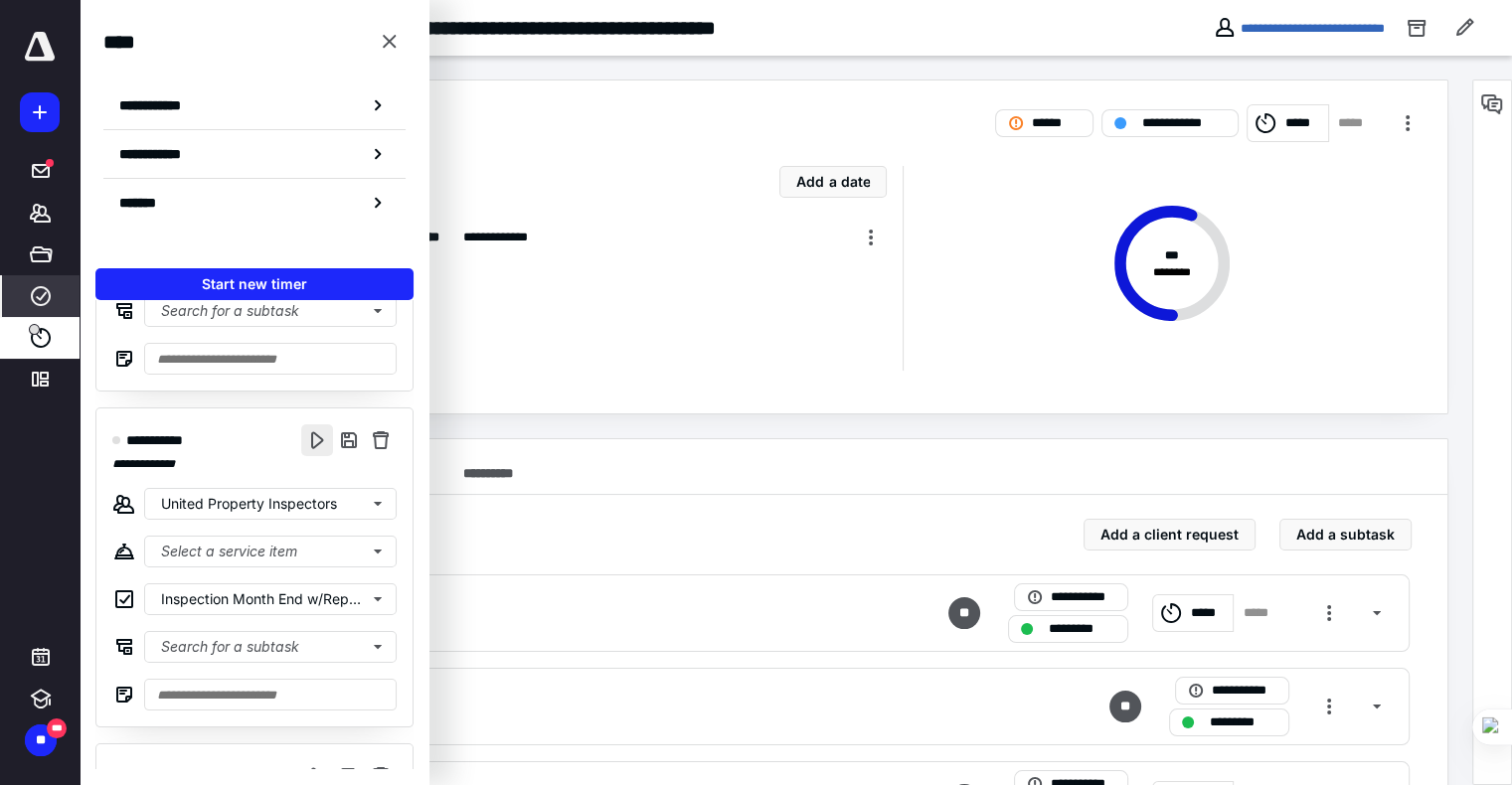 scroll, scrollTop: 580, scrollLeft: 0, axis: vertical 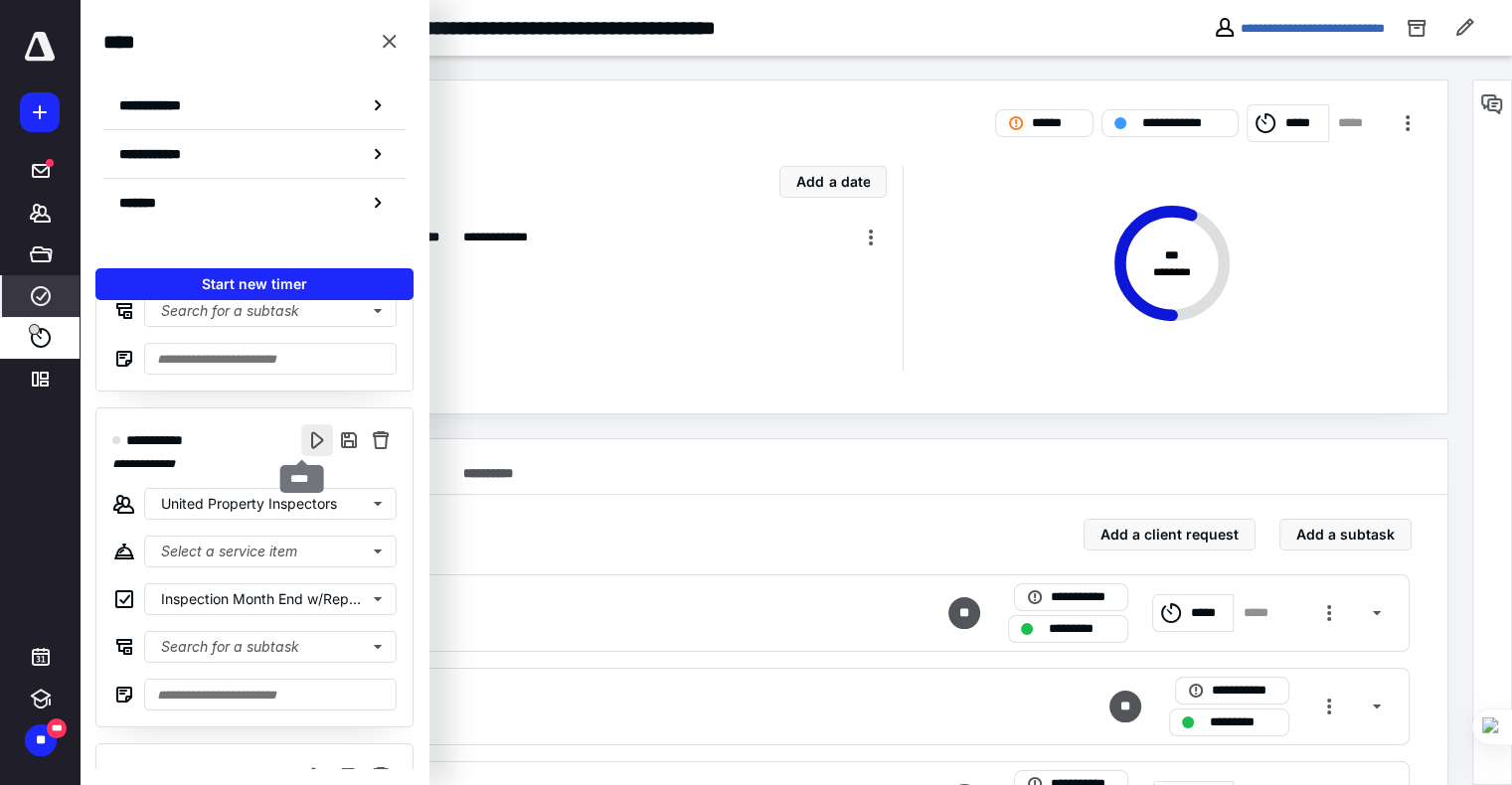 click at bounding box center (317, 440) 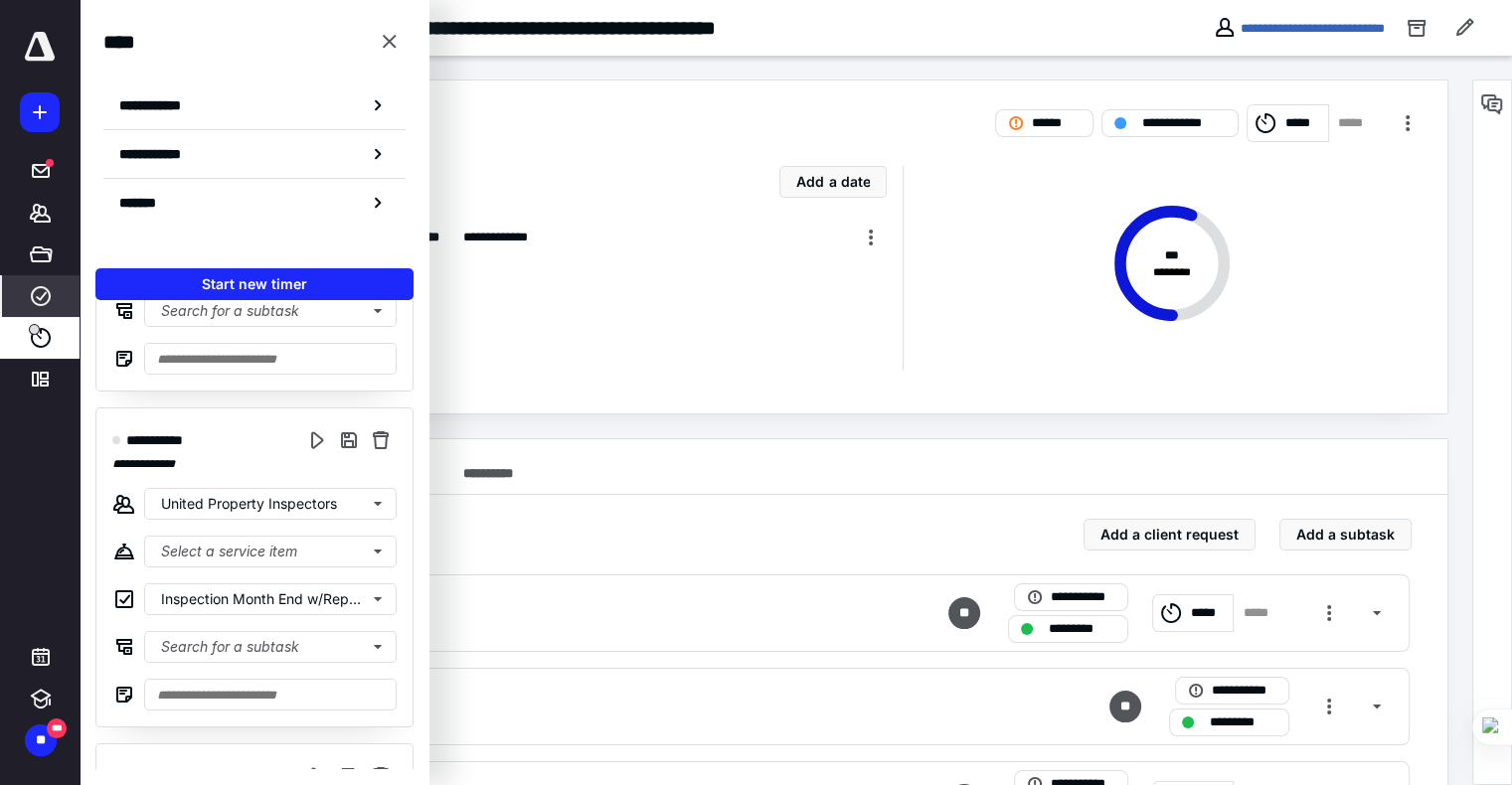 scroll, scrollTop: 0, scrollLeft: 0, axis: both 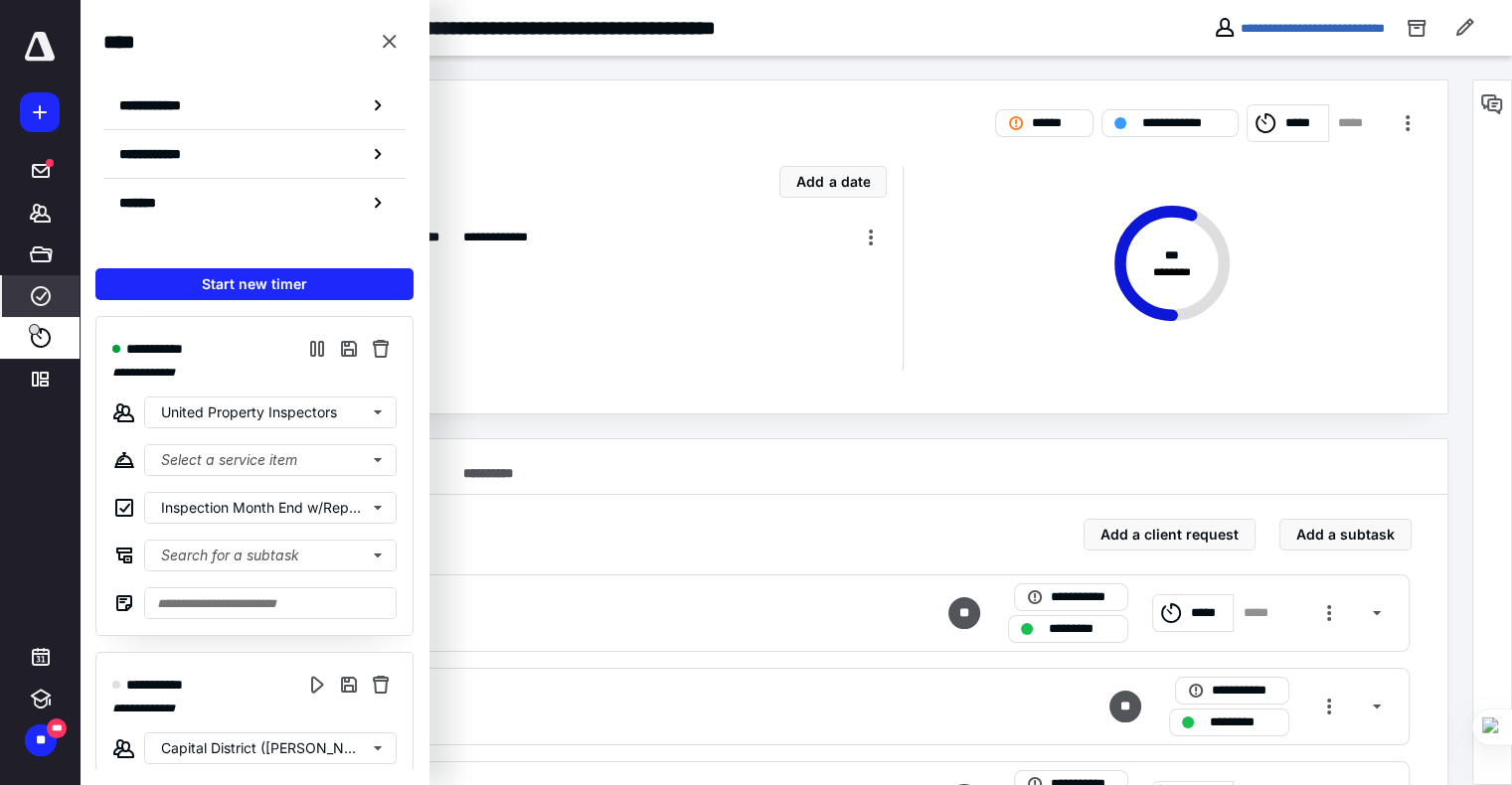 type 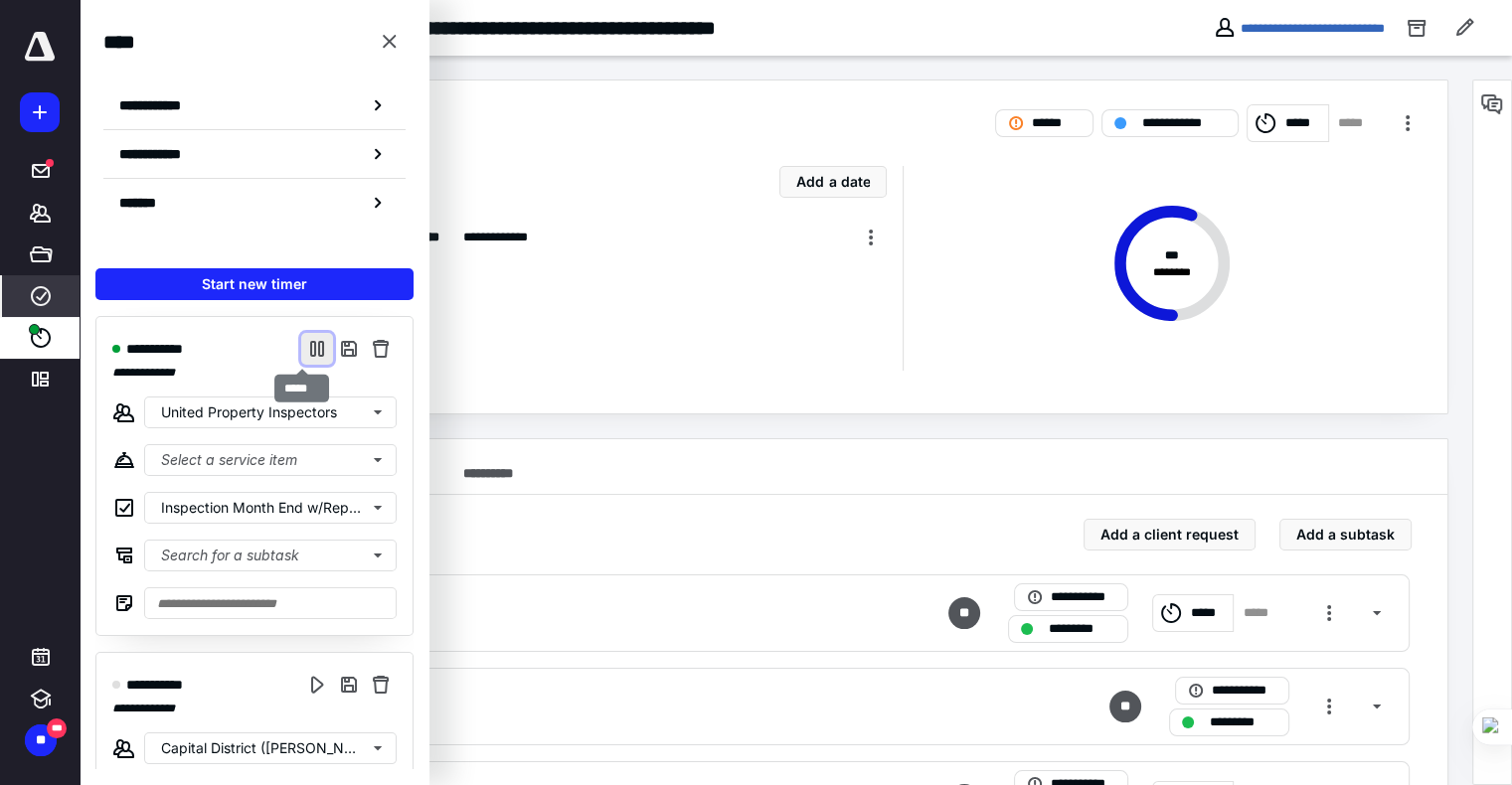 click at bounding box center (317, 349) 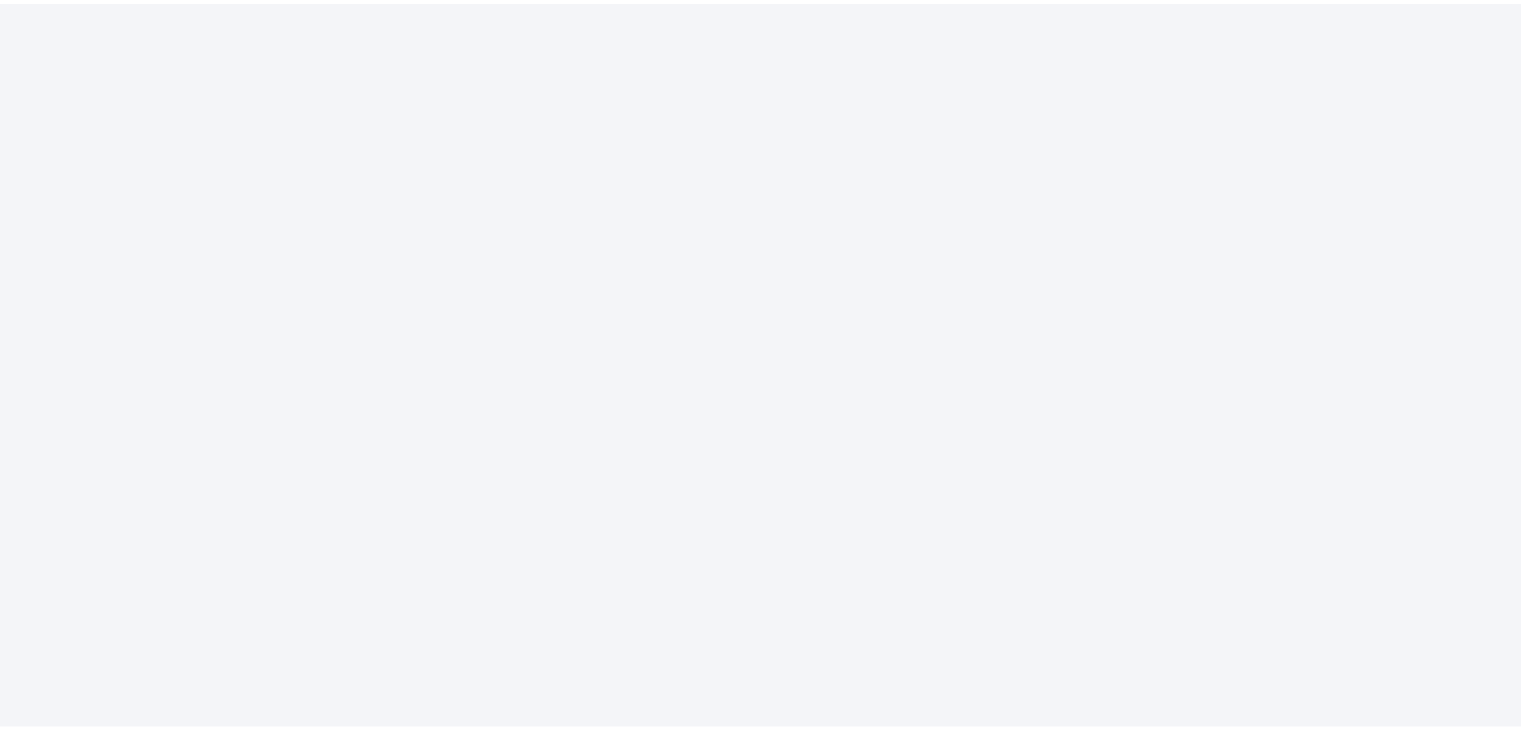 scroll, scrollTop: 0, scrollLeft: 0, axis: both 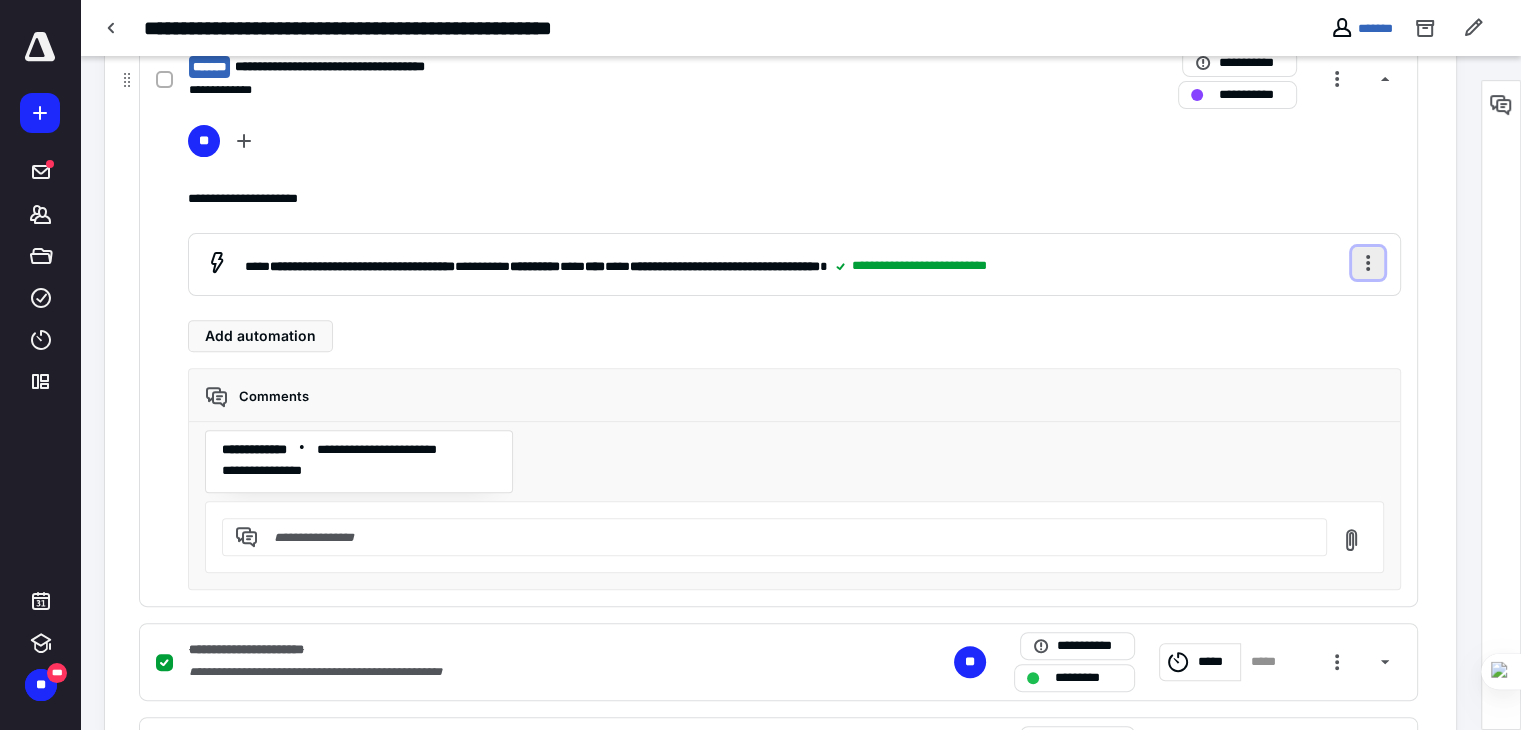 click at bounding box center [1368, 263] 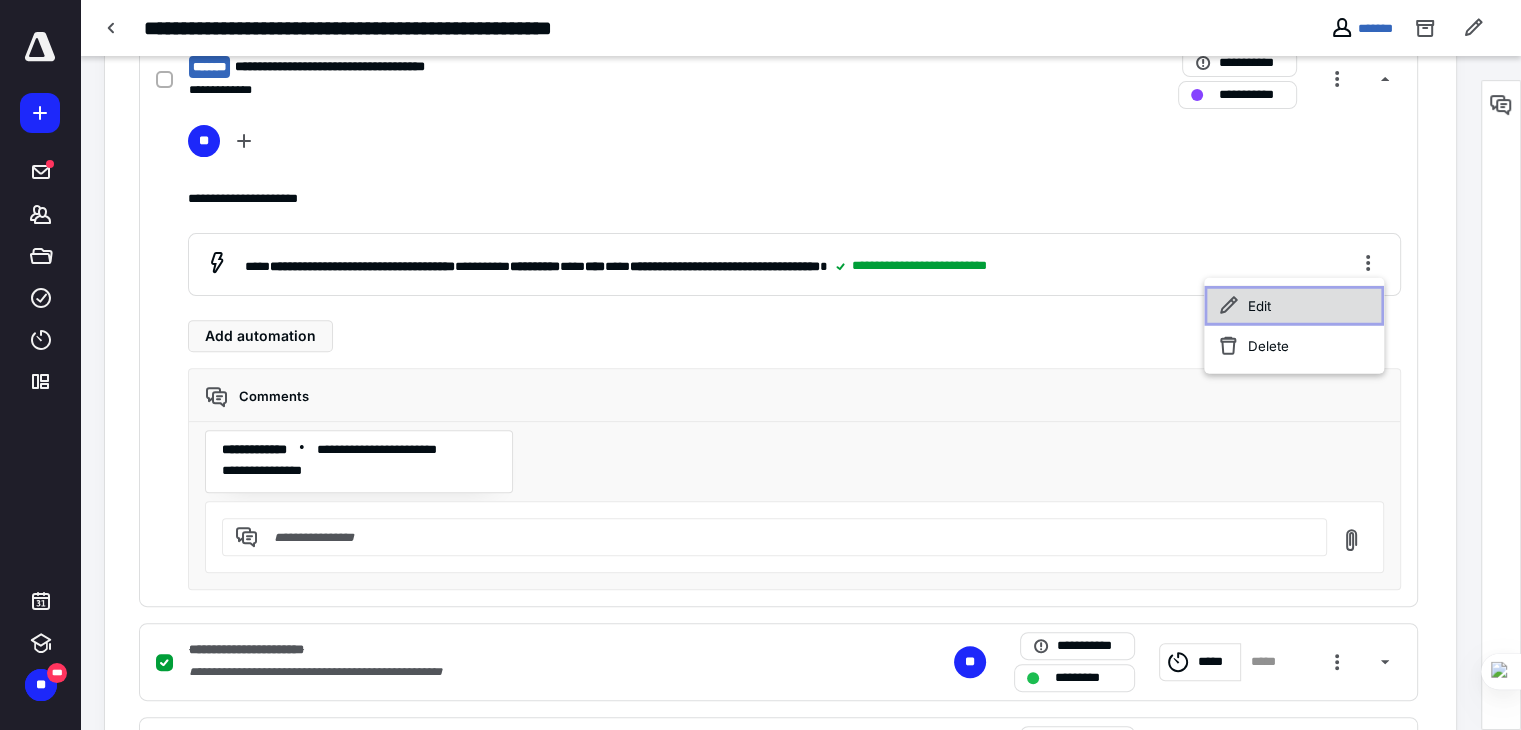 click on "Edit" at bounding box center [1294, 306] 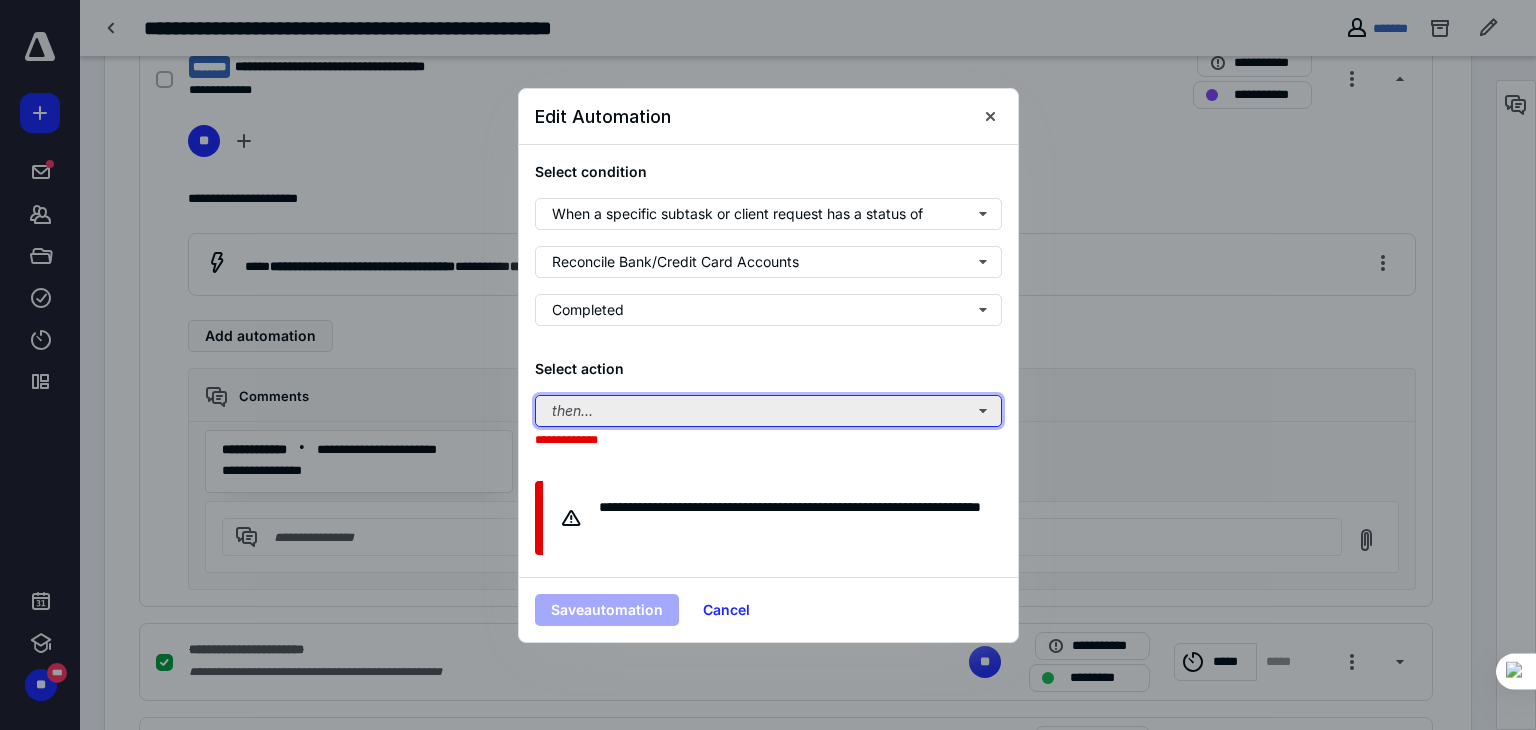 click on "then..." at bounding box center [768, 411] 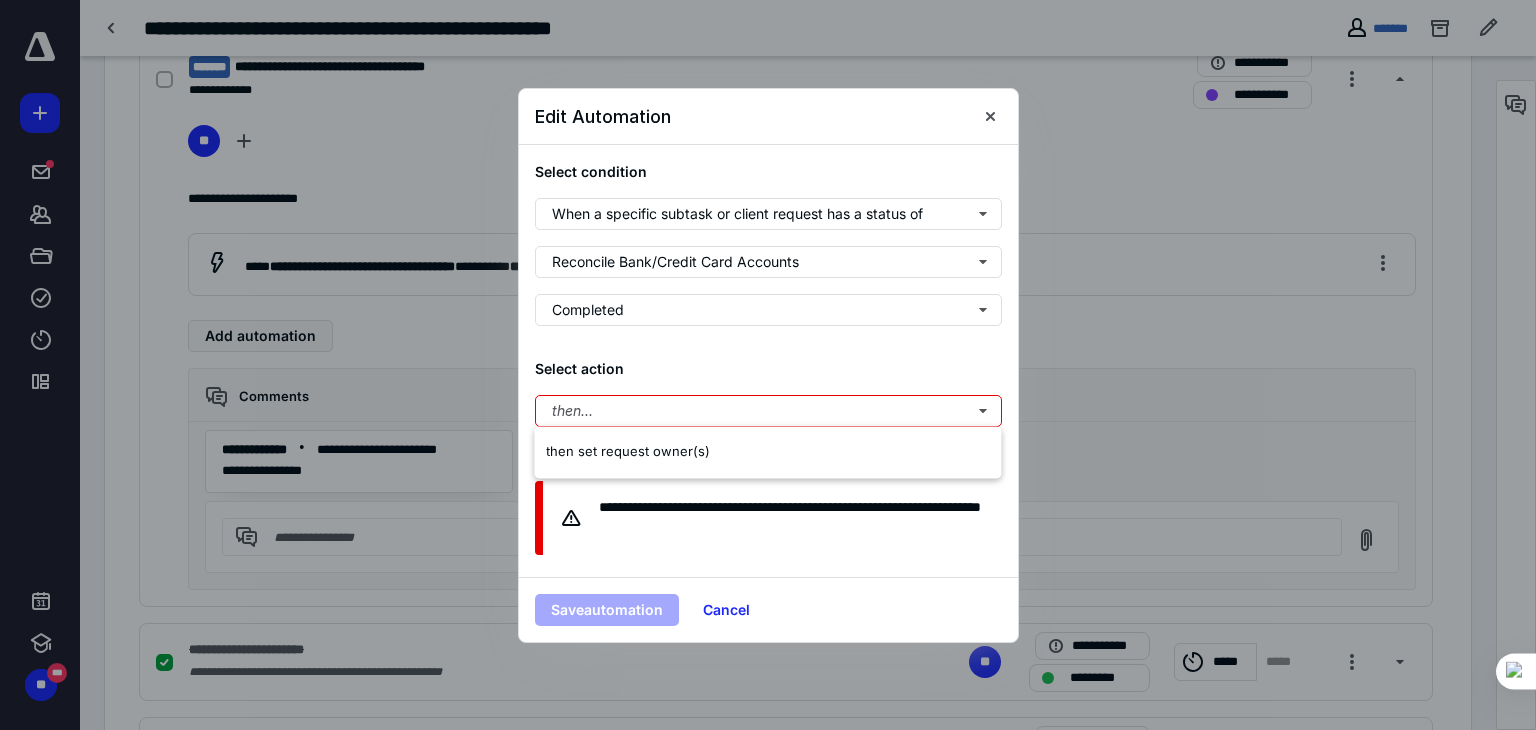 click on "**********" at bounding box center (768, 361) 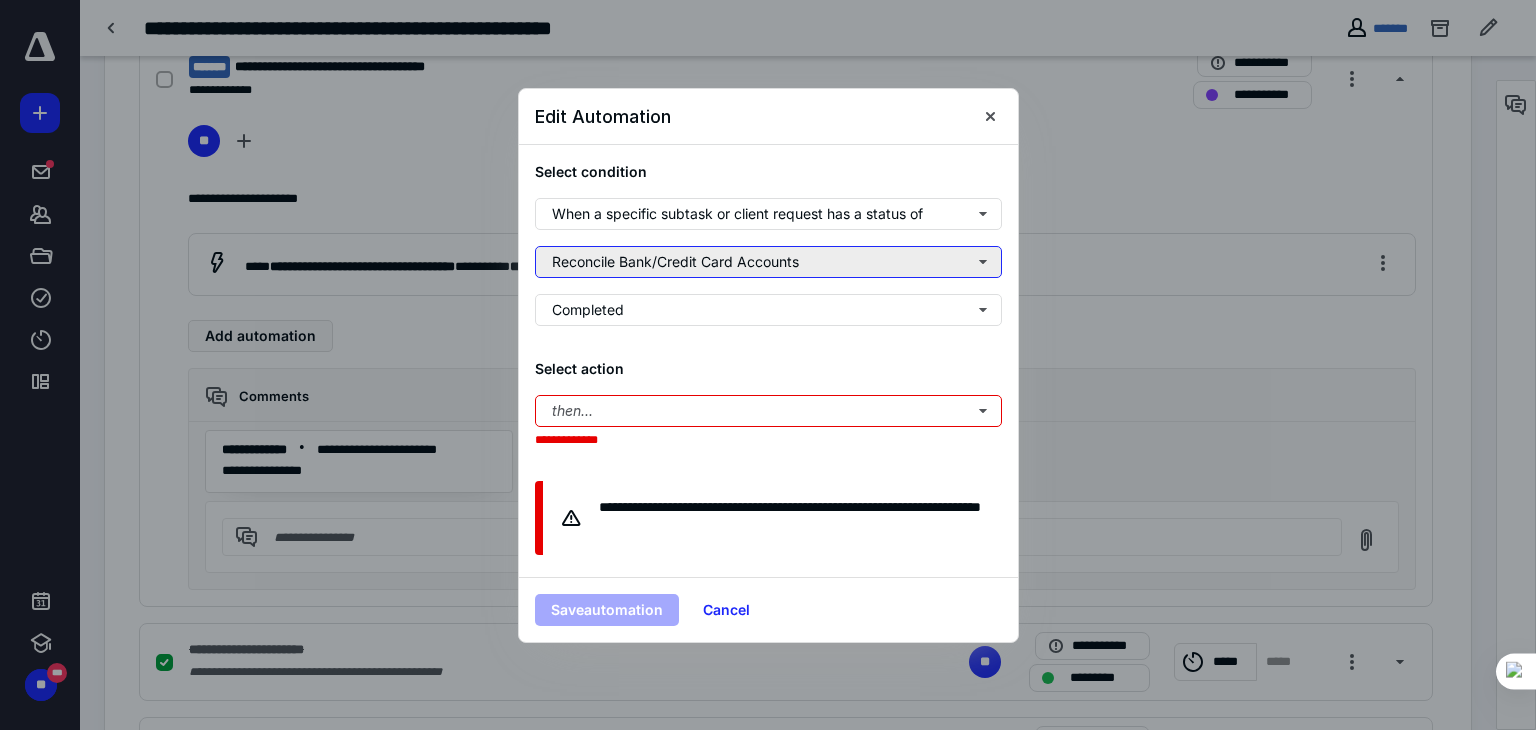 click on "Reconcile Bank/Credit Card Accounts" at bounding box center [768, 262] 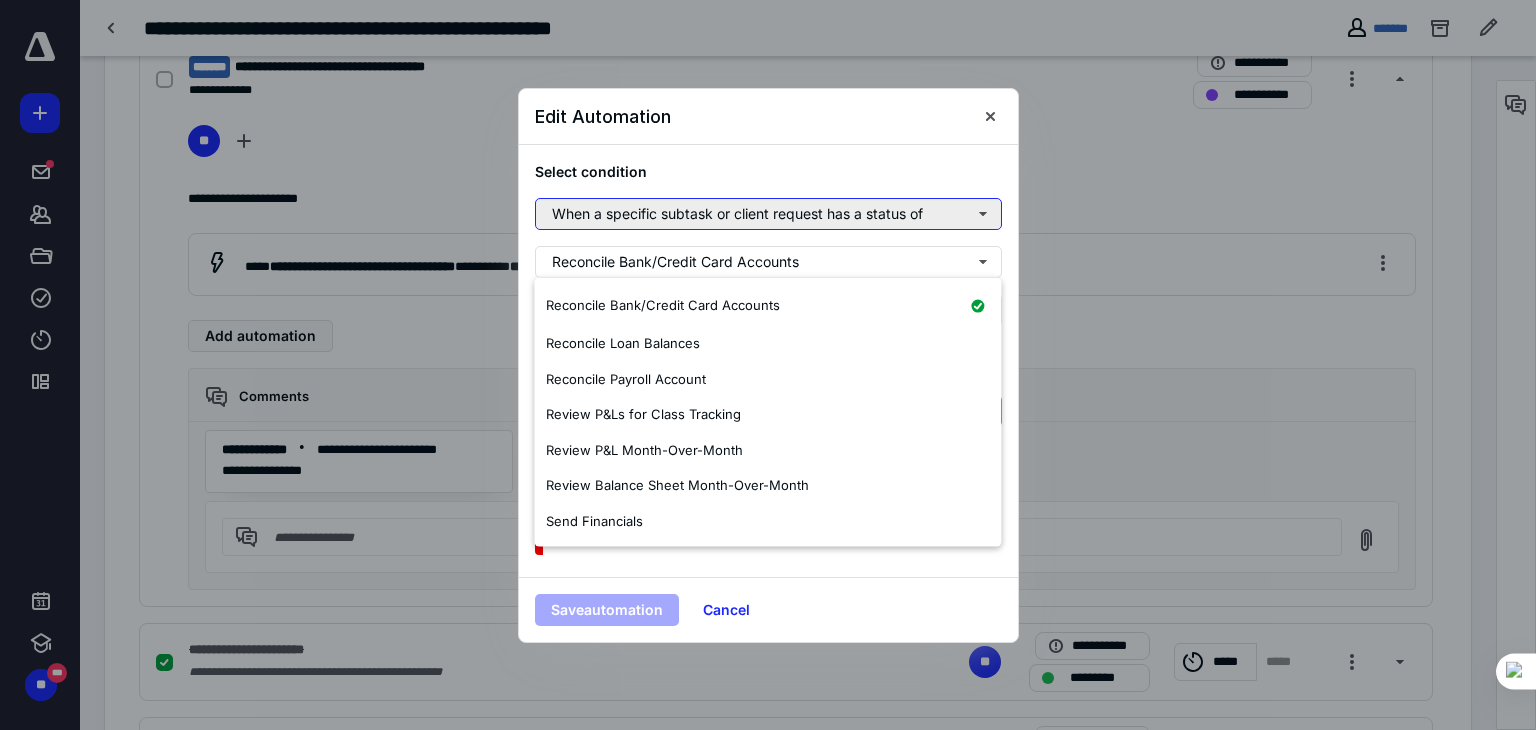click on "When a specific subtask or client request has a status of" at bounding box center (768, 214) 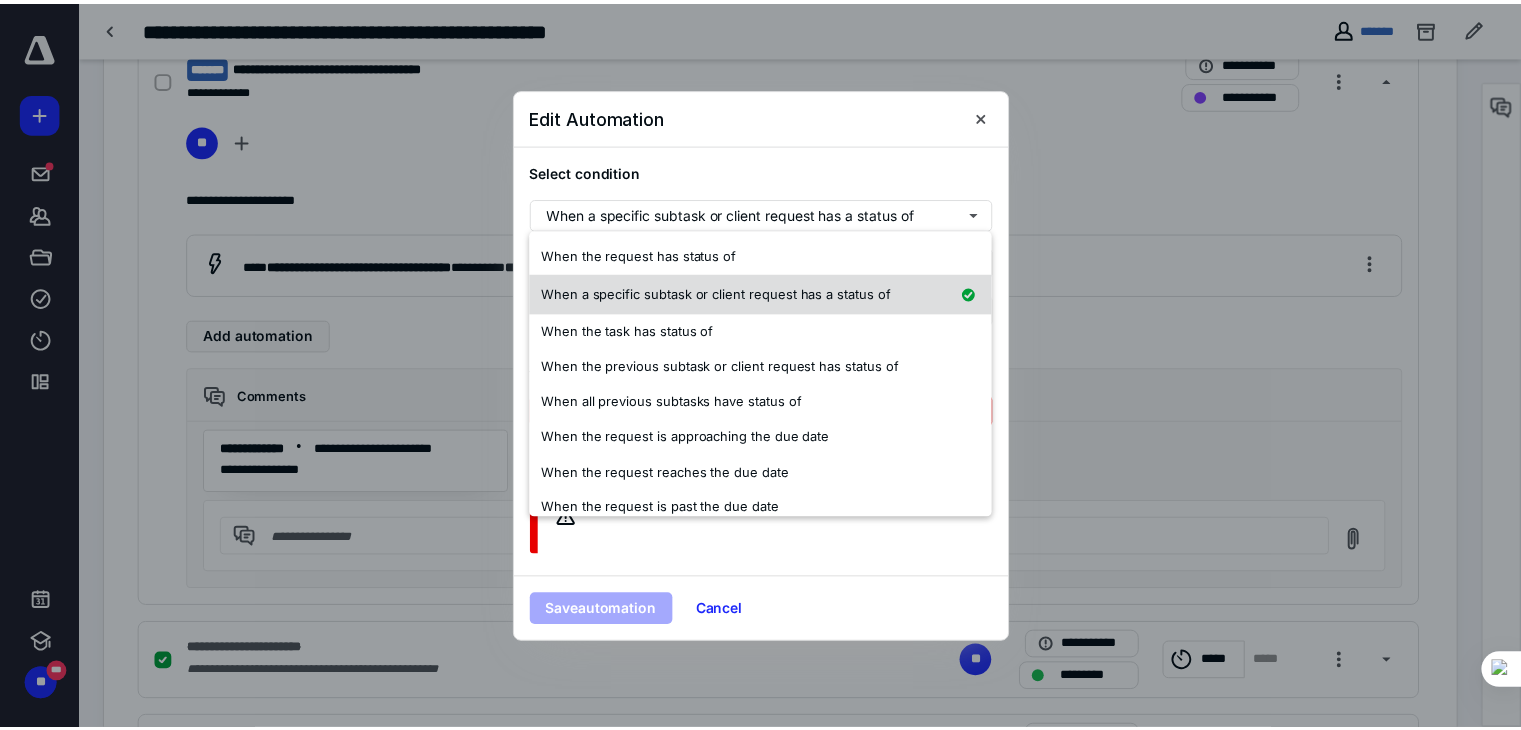 scroll, scrollTop: 123, scrollLeft: 0, axis: vertical 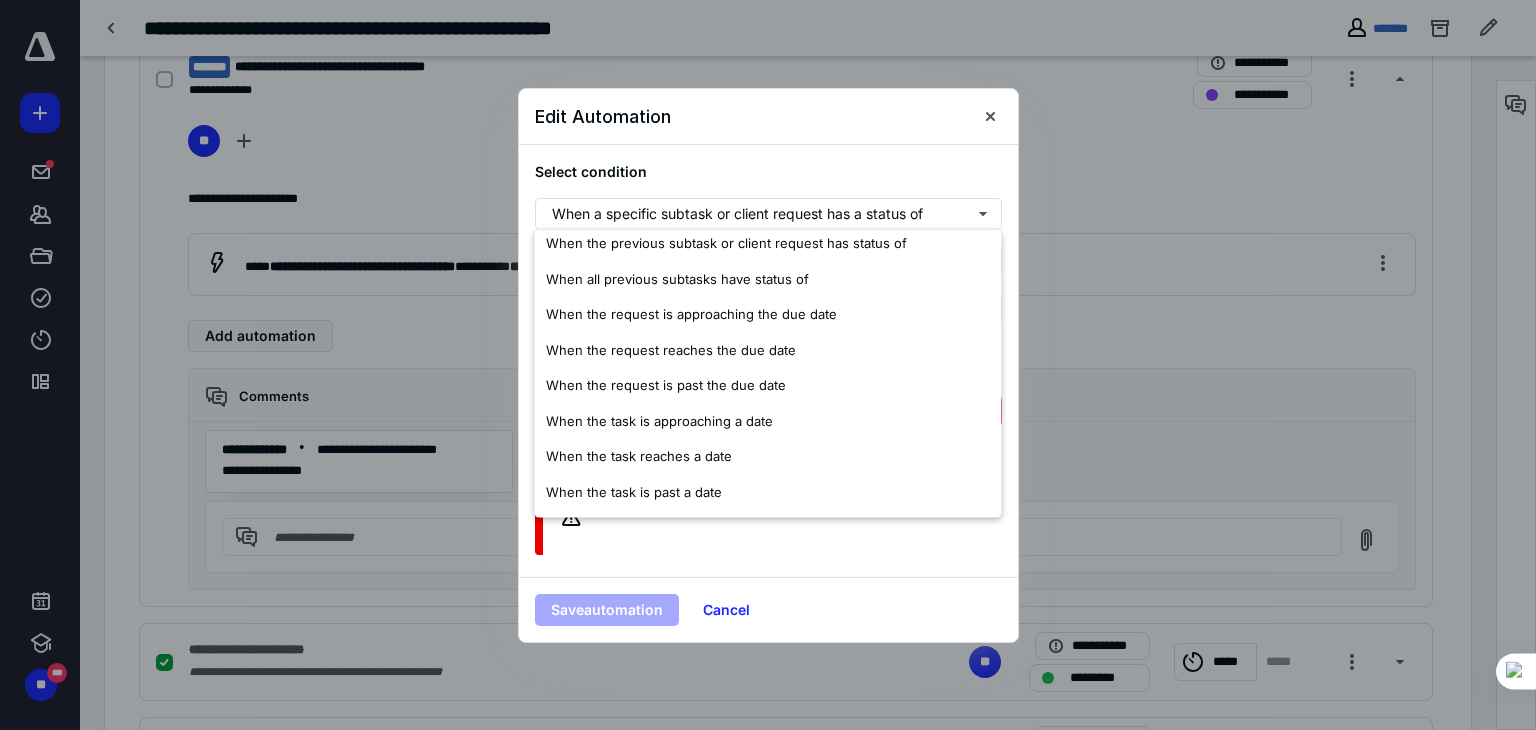 click on "Select condition" at bounding box center [768, 171] 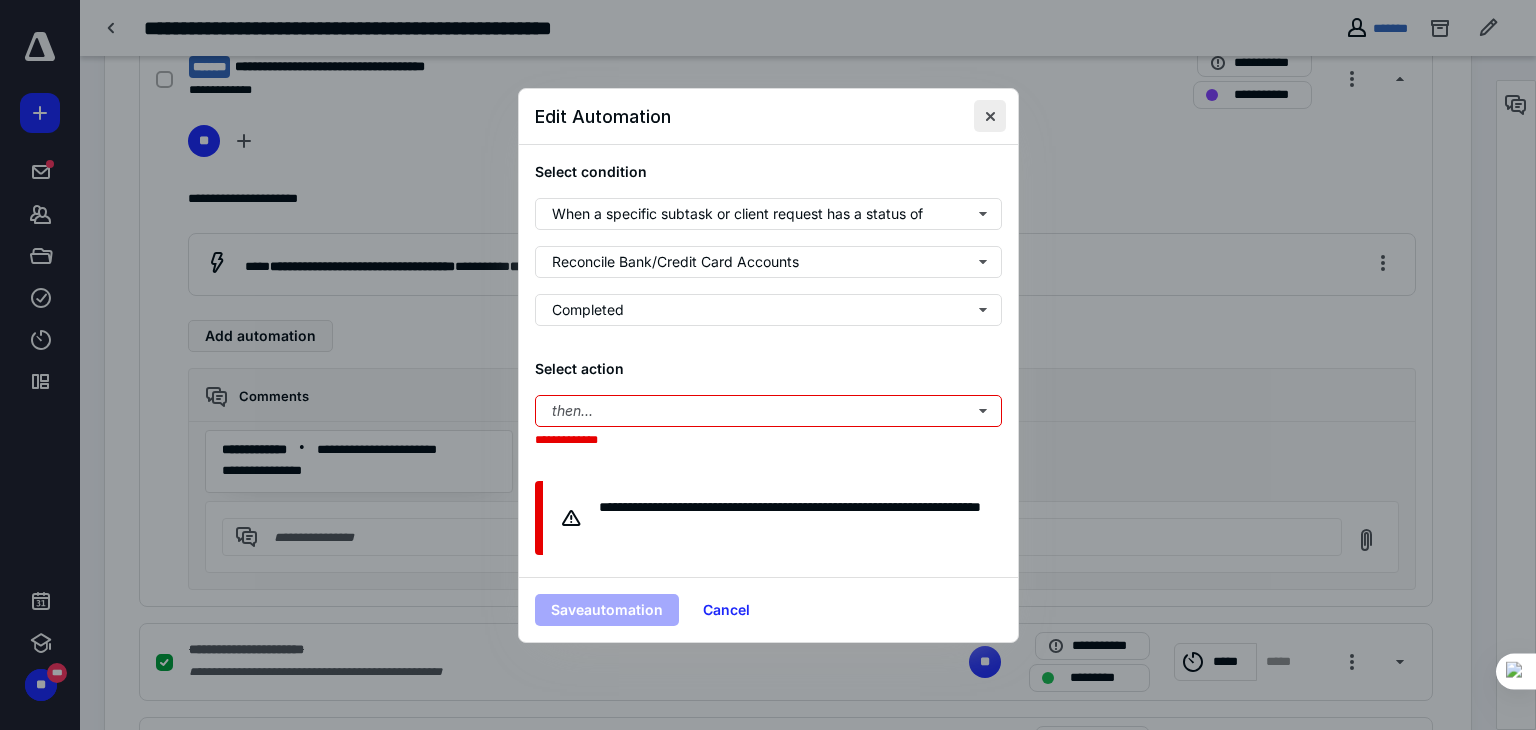 click at bounding box center [990, 116] 